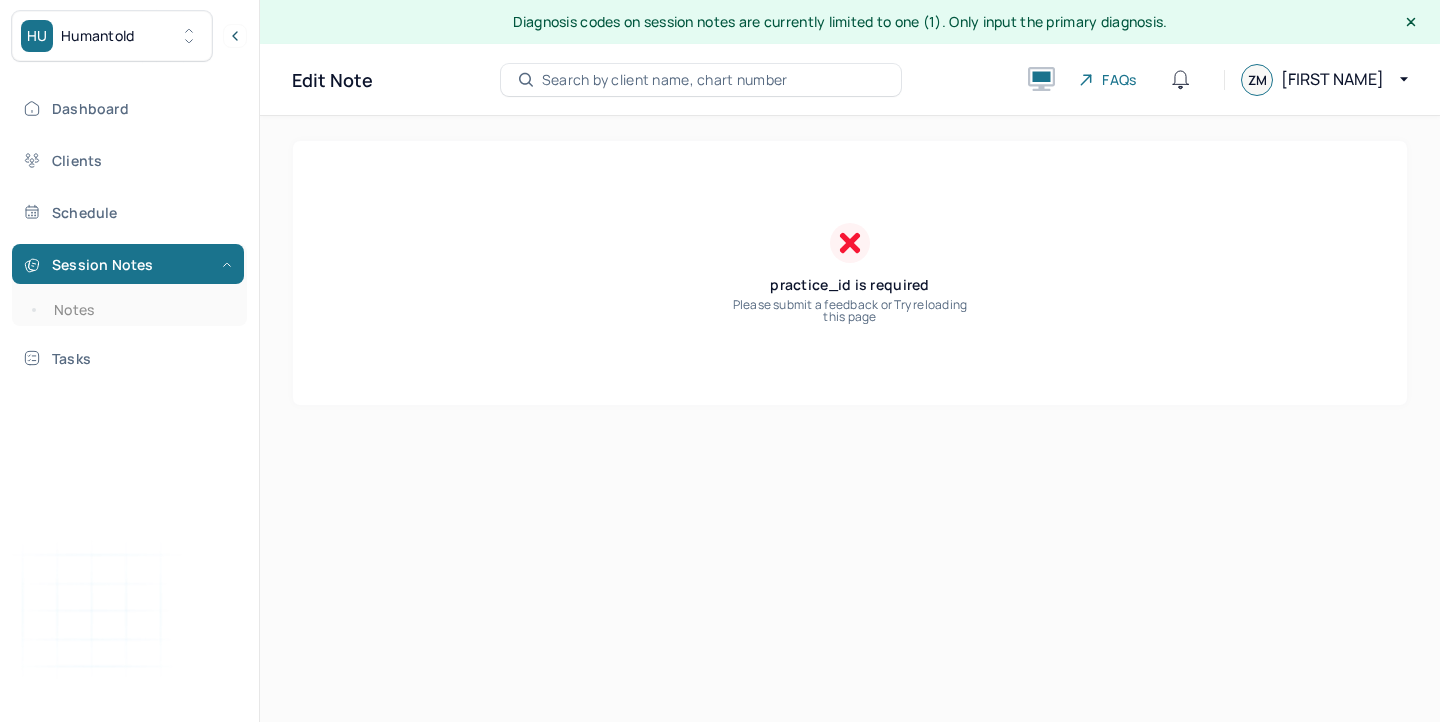 scroll, scrollTop: 0, scrollLeft: 0, axis: both 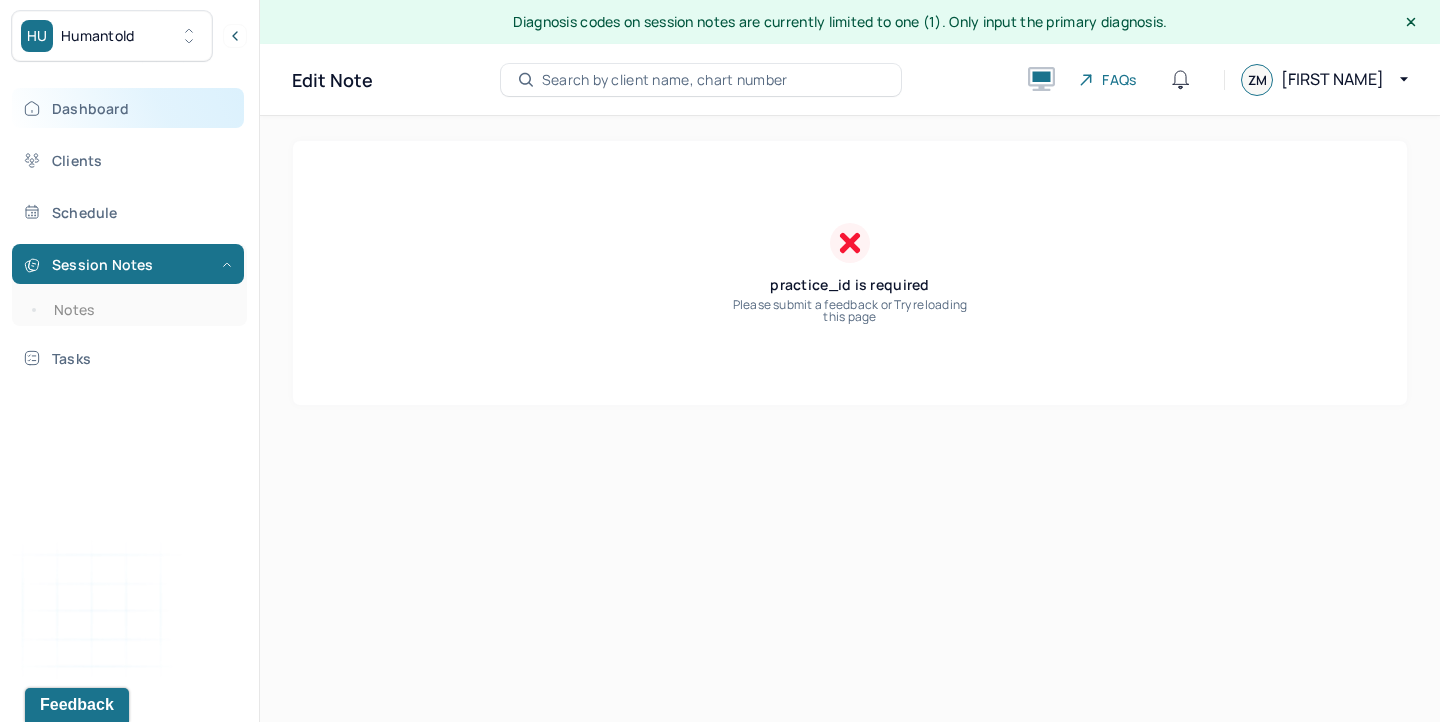 click on "Dashboard" at bounding box center [128, 108] 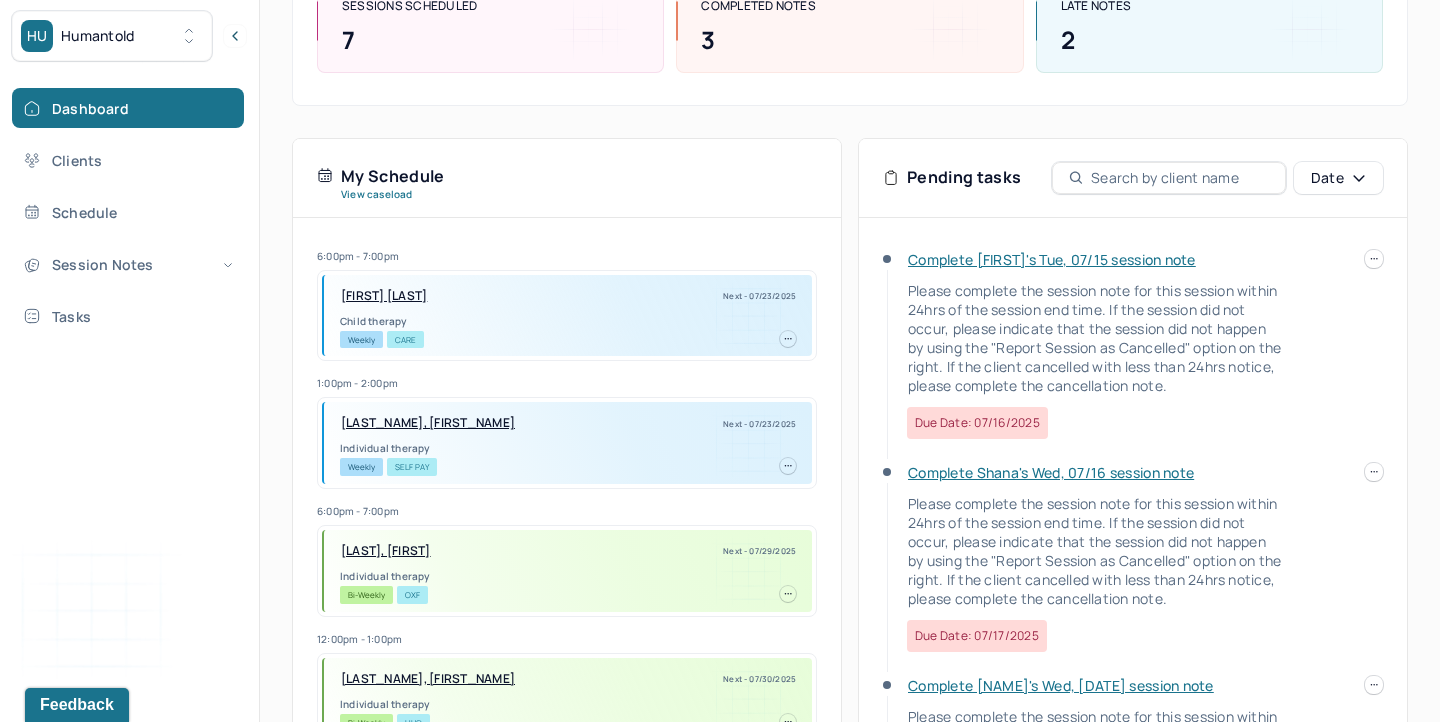 scroll, scrollTop: 340, scrollLeft: 0, axis: vertical 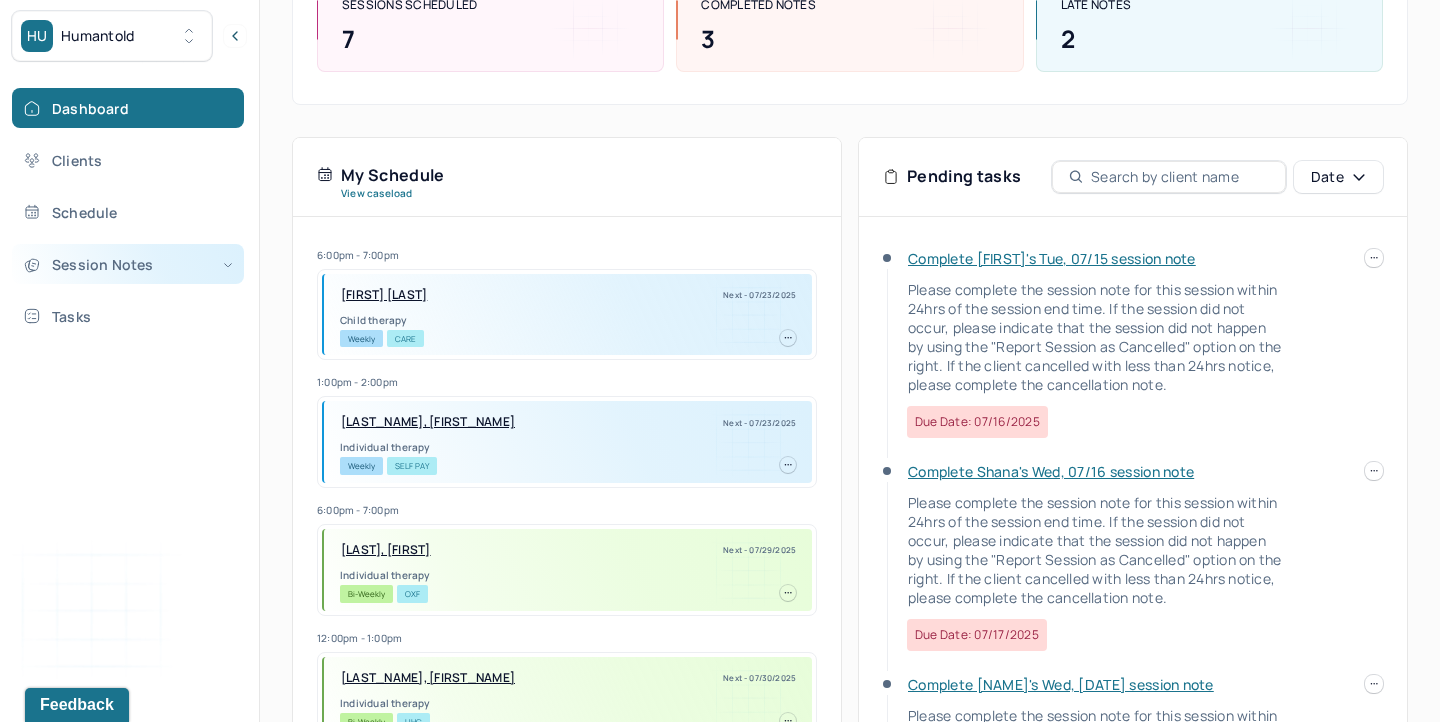 click on "Session Notes" at bounding box center [128, 264] 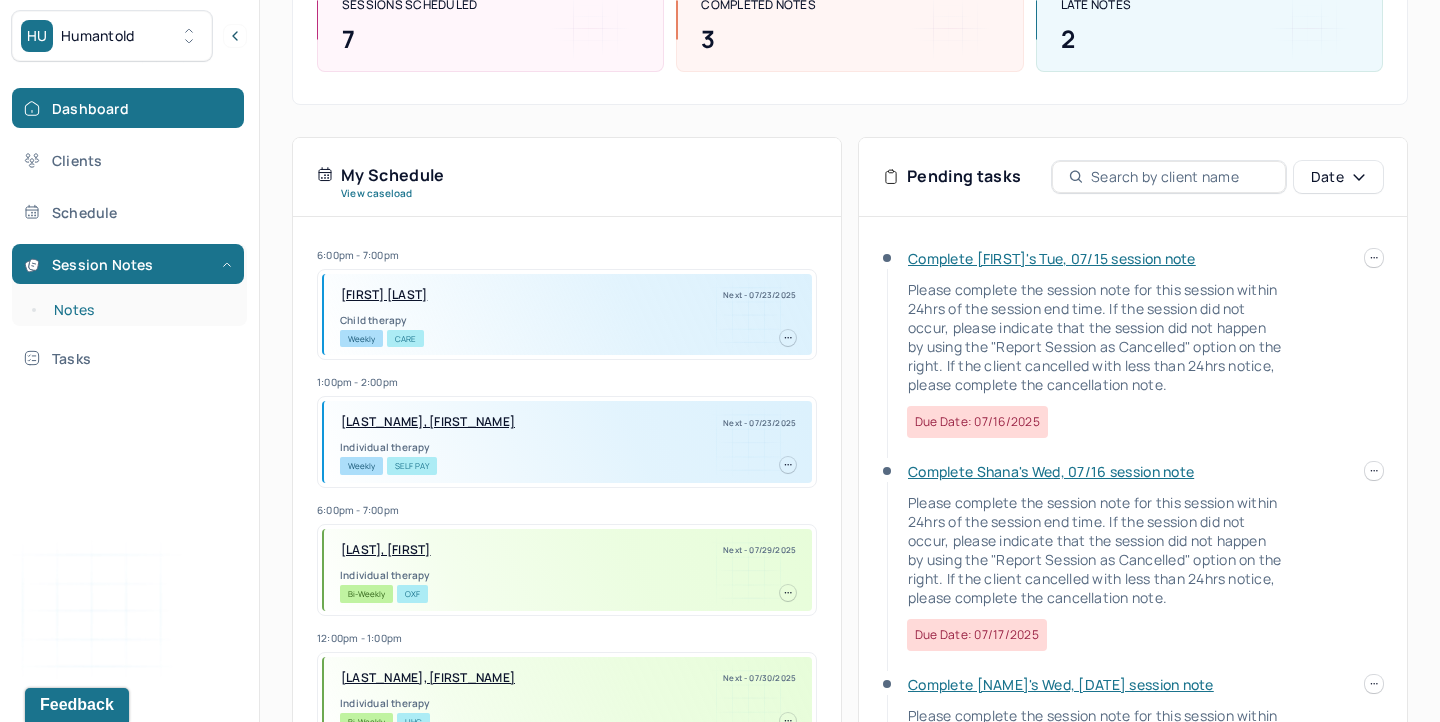 click on "Notes" at bounding box center [139, 310] 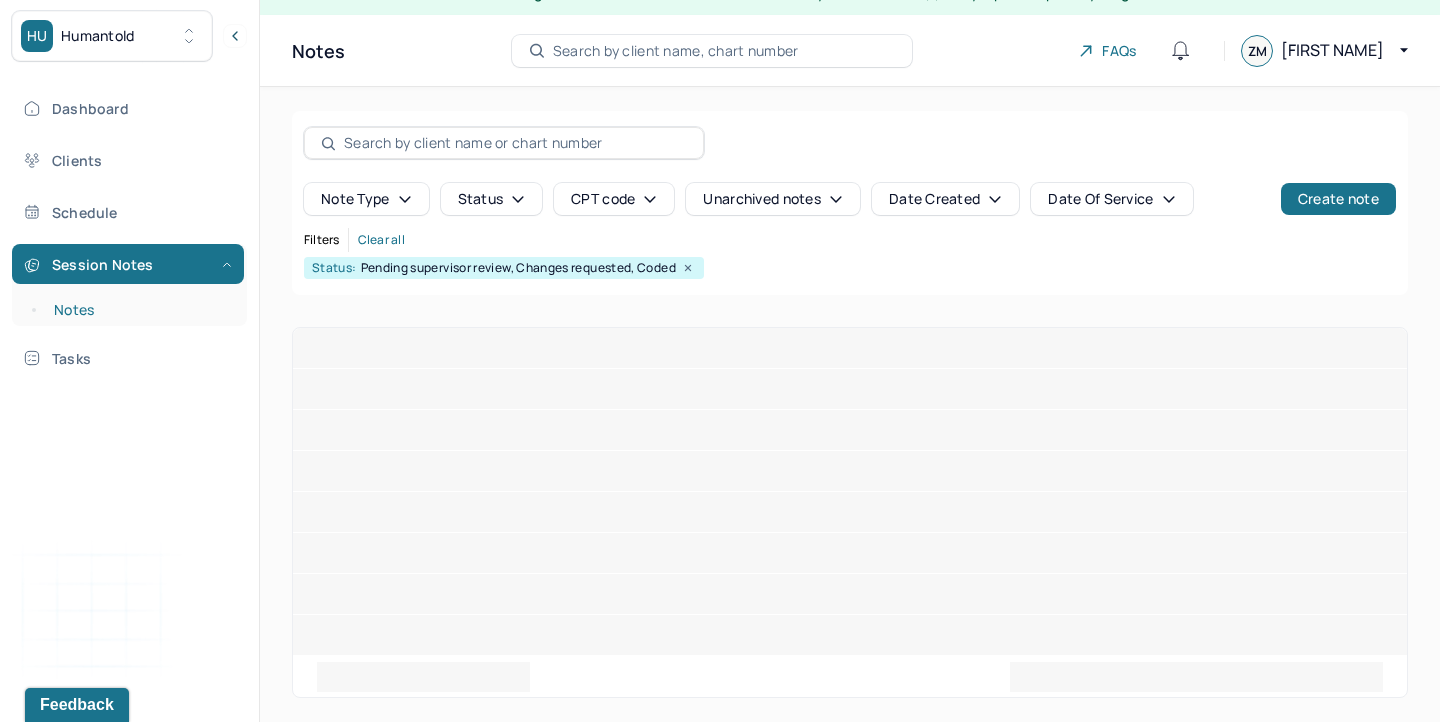scroll, scrollTop: 236, scrollLeft: 0, axis: vertical 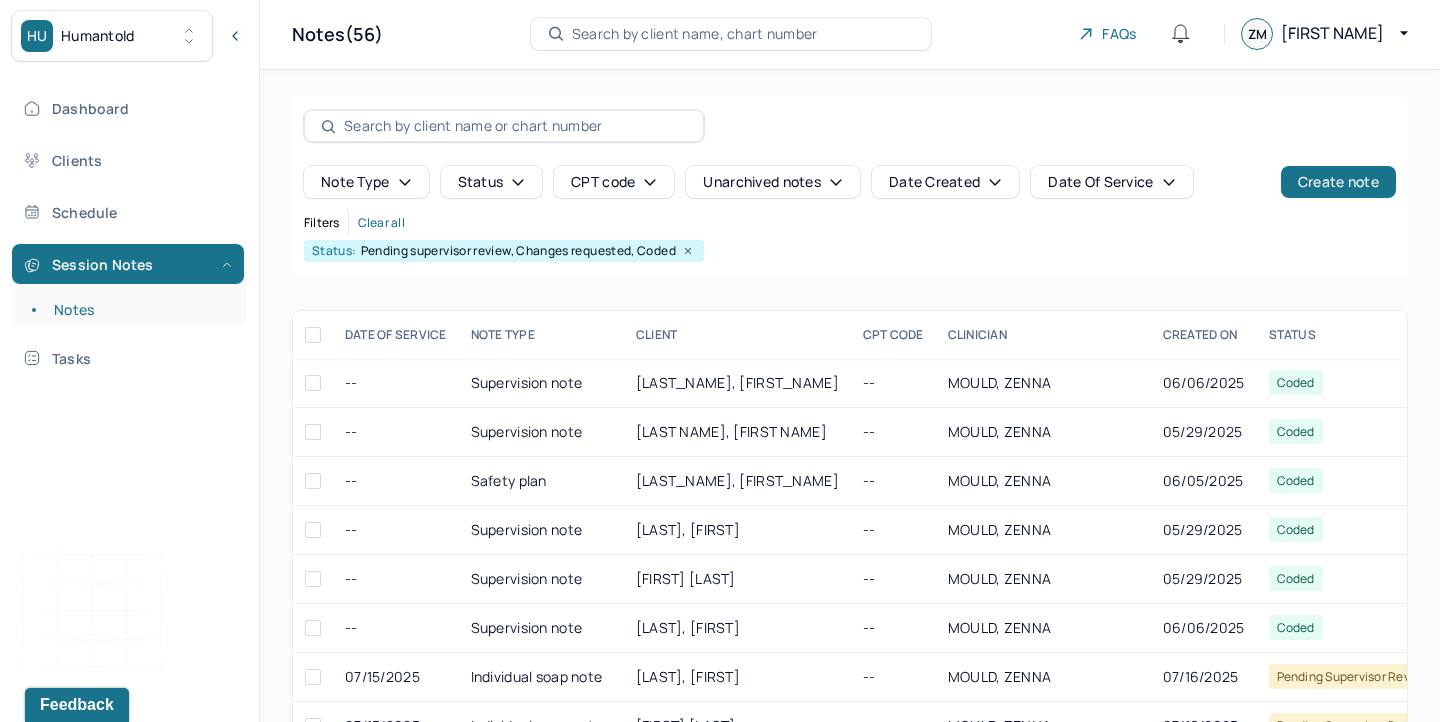 click 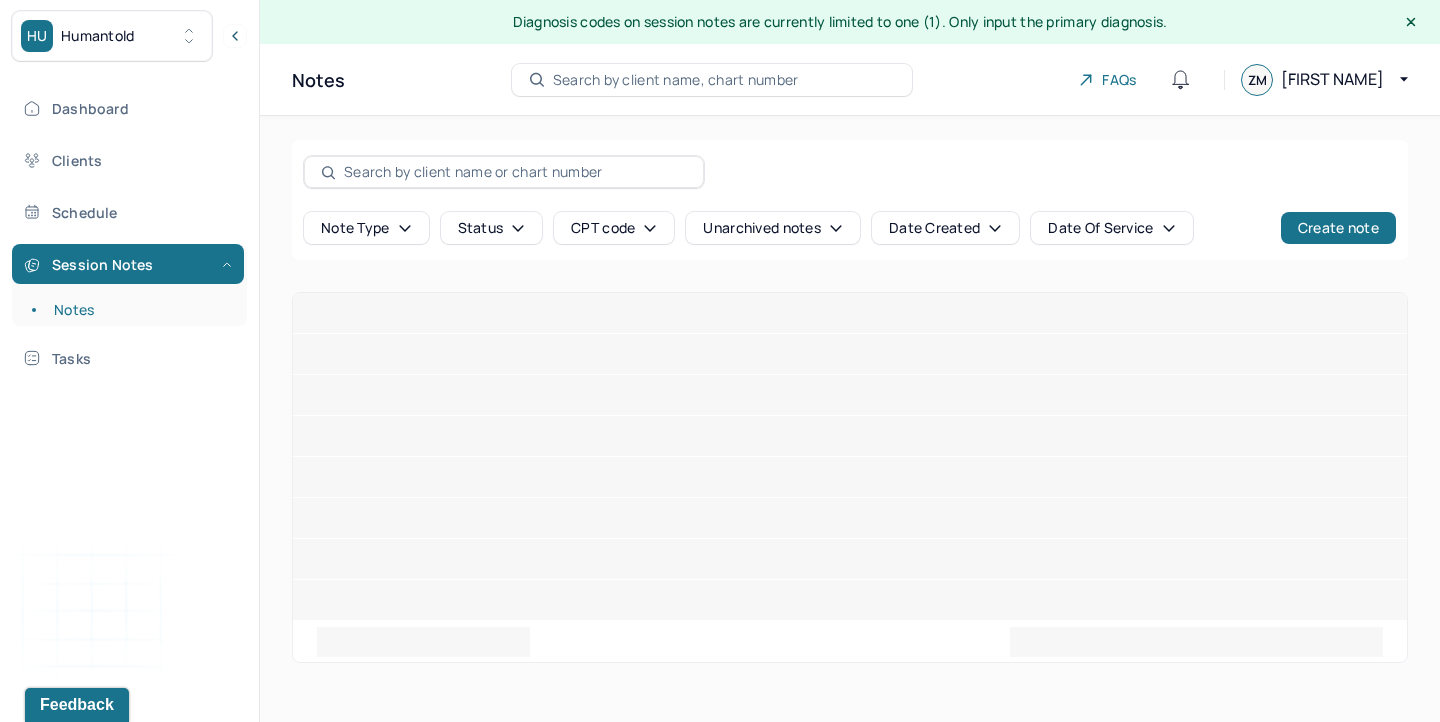 scroll, scrollTop: 0, scrollLeft: 0, axis: both 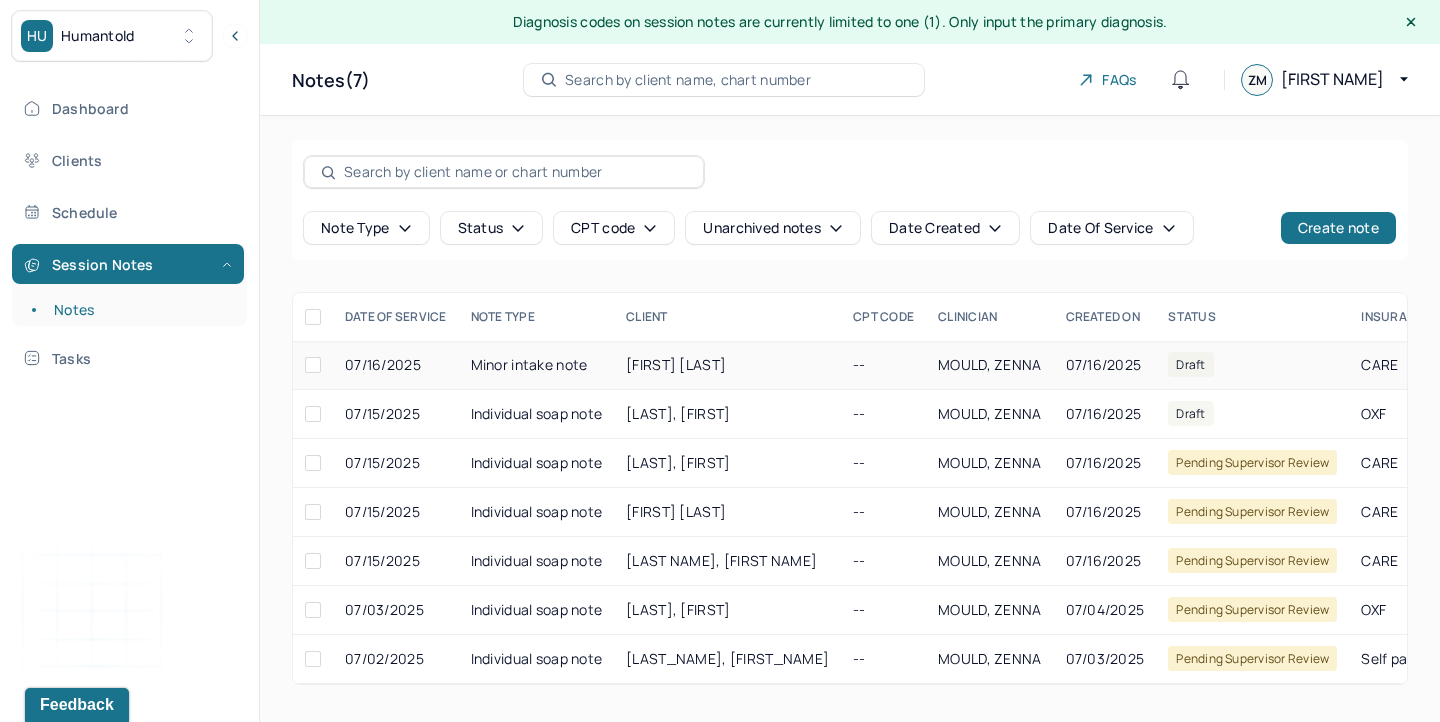 click on "Minor intake note" at bounding box center [537, 365] 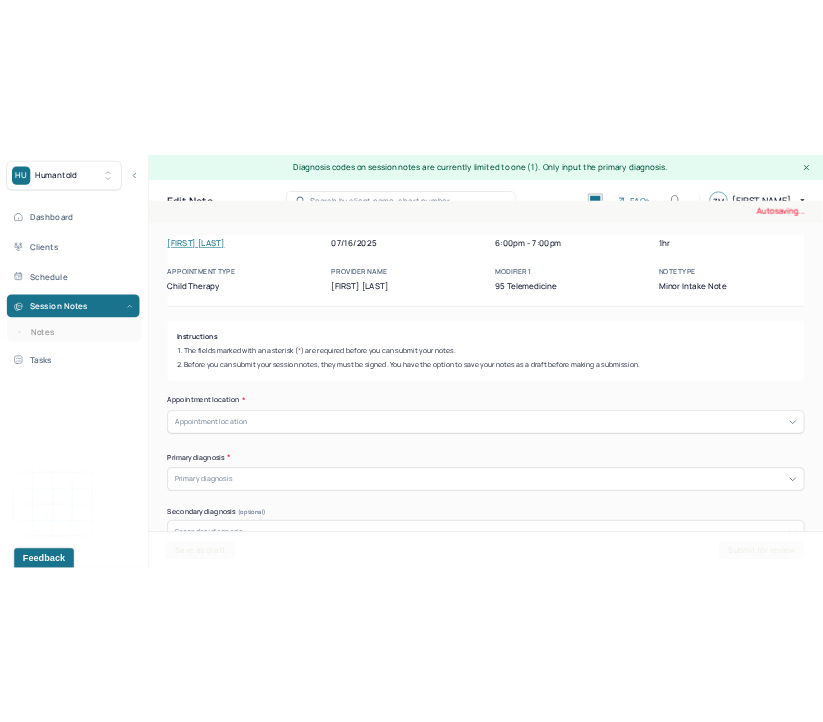 scroll, scrollTop: 92, scrollLeft: 0, axis: vertical 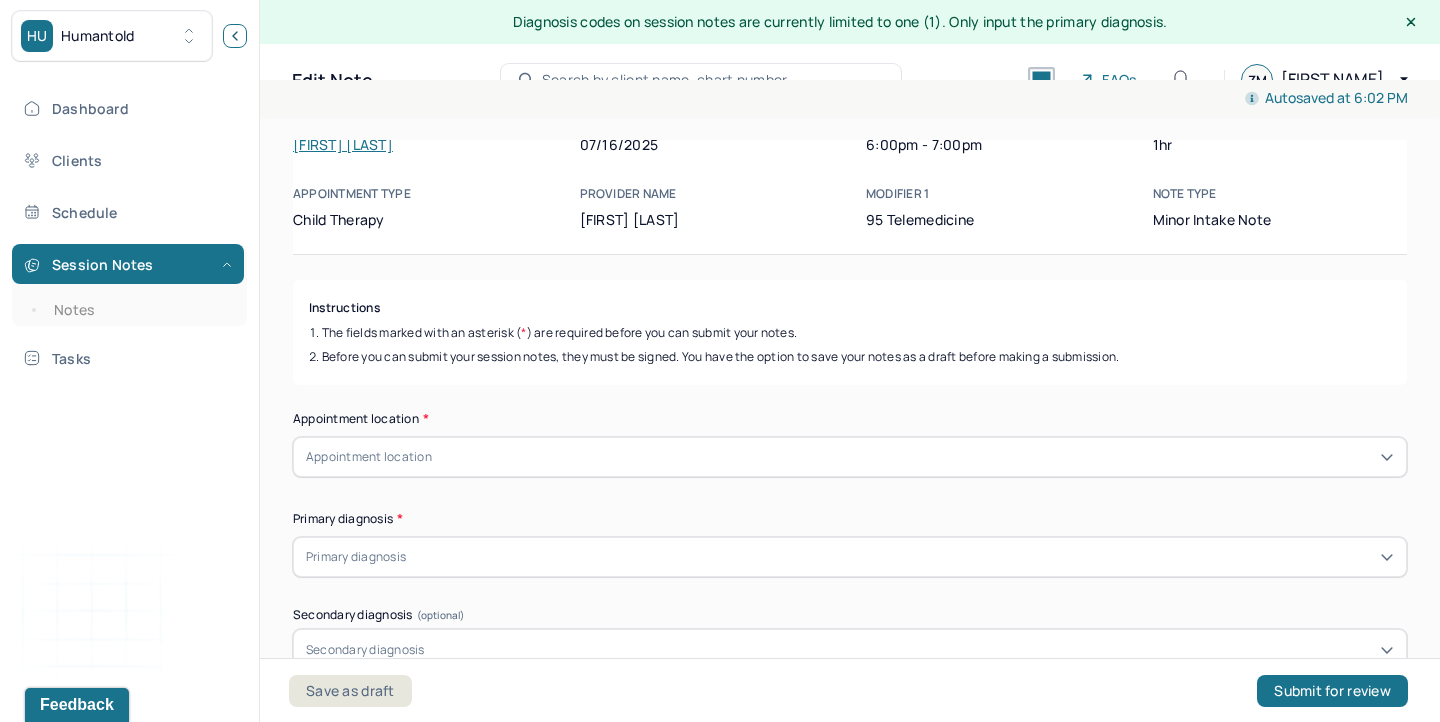 click 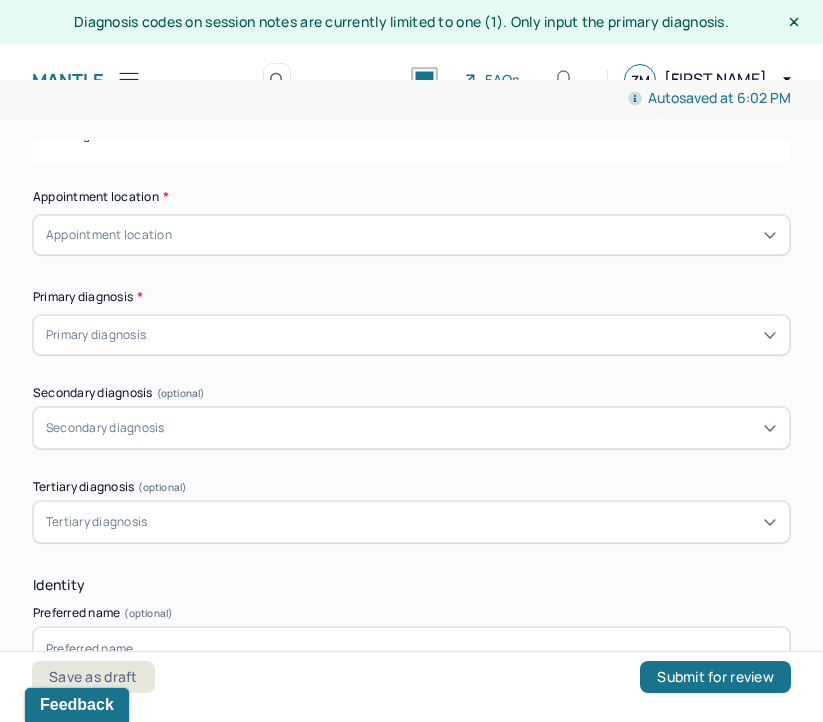 scroll, scrollTop: 378, scrollLeft: 0, axis: vertical 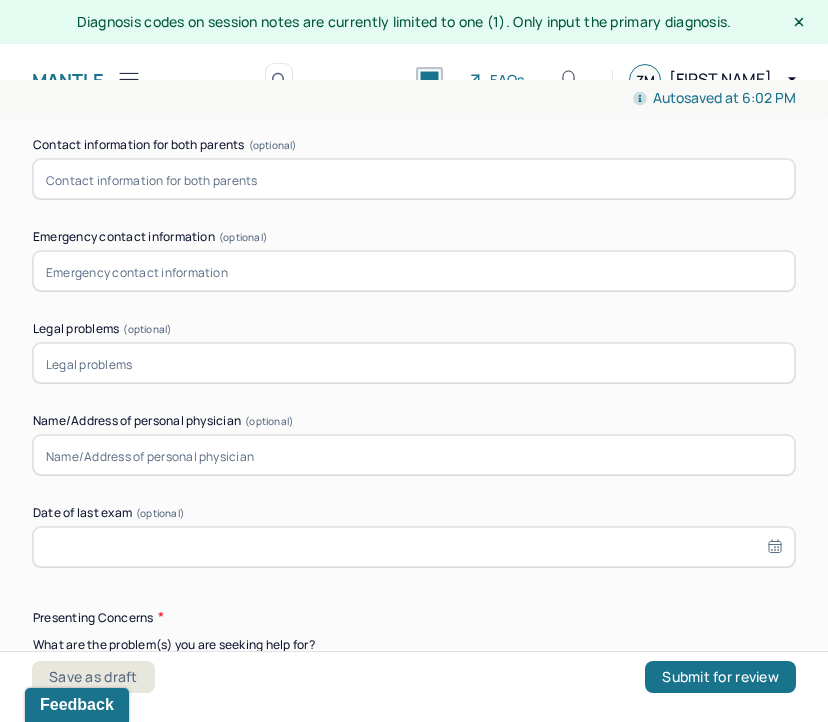 click at bounding box center [414, 455] 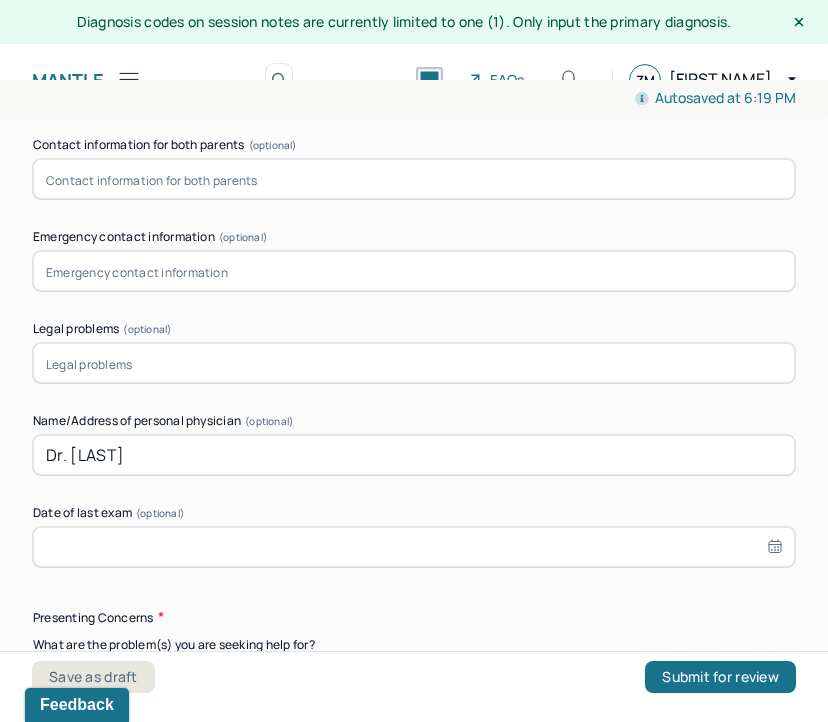 click on "Dr. [LAST]" at bounding box center [414, 455] 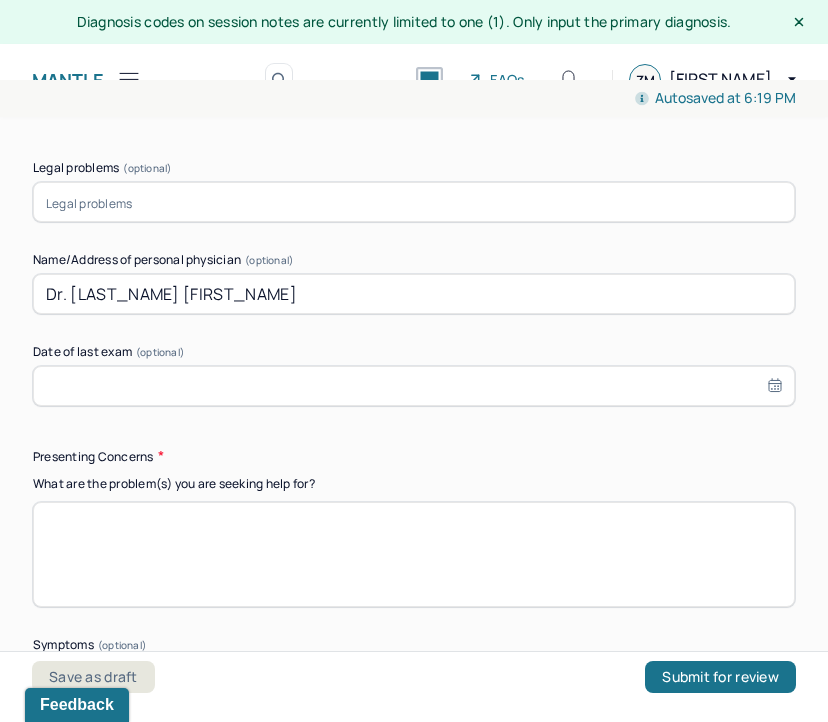 scroll, scrollTop: 2163, scrollLeft: 0, axis: vertical 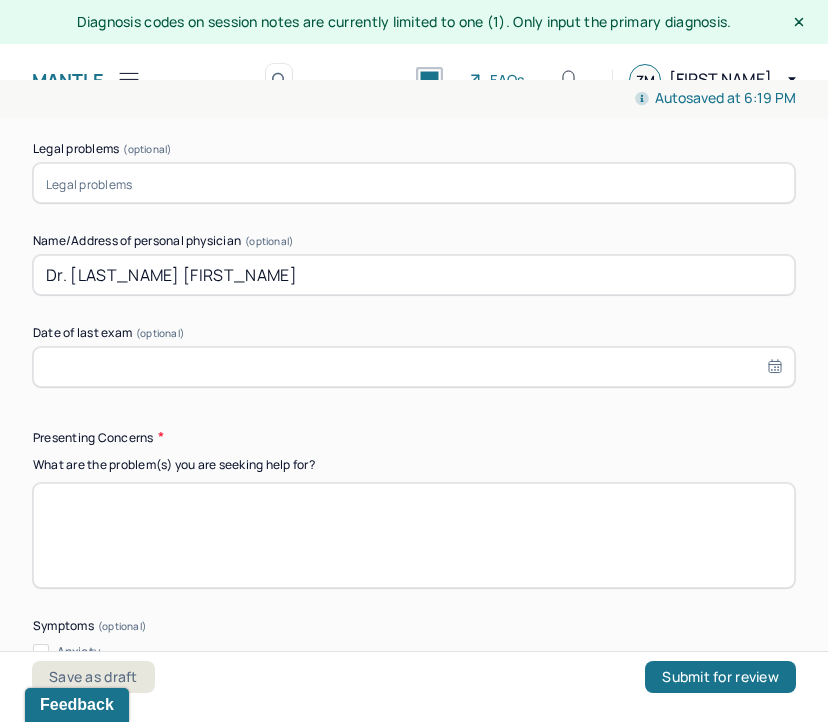 type on "Dr. [LAST_NAME] [FIRST_NAME]" 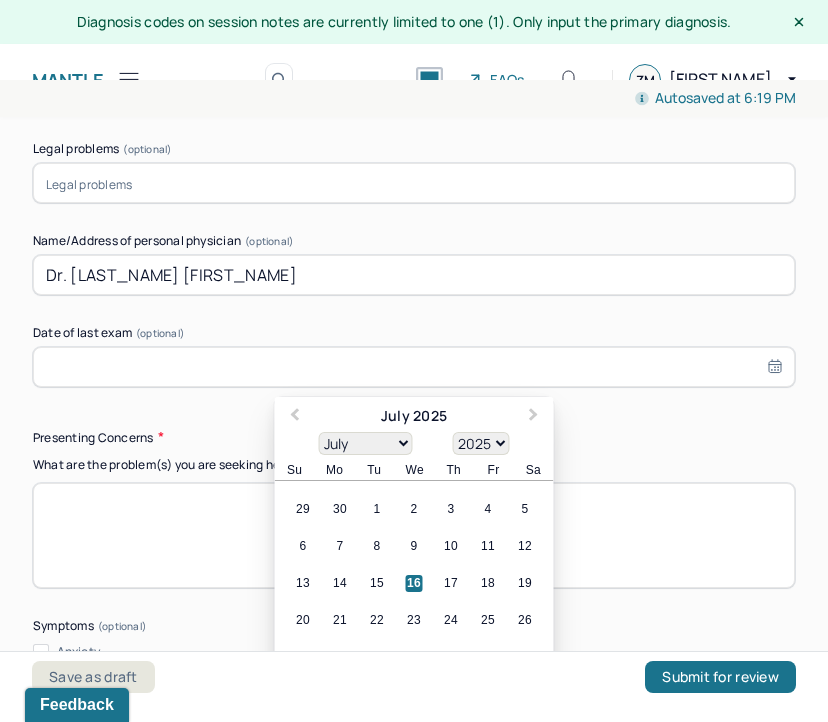 click on "January February March April May June July August September October November December" at bounding box center [366, 443] 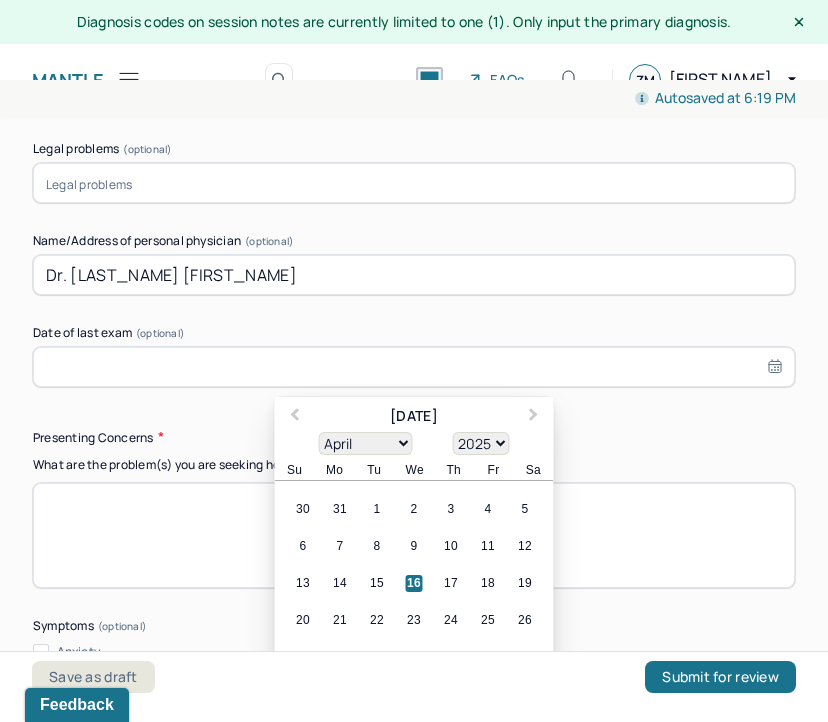 click on "January February March April May June July August September October November December" at bounding box center [366, 443] 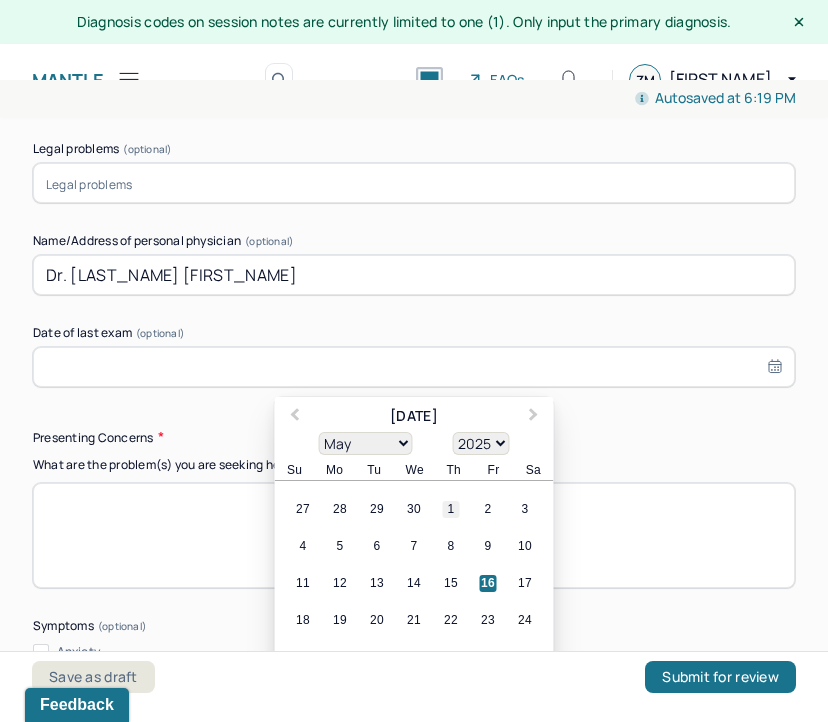 click on "1" at bounding box center [451, 509] 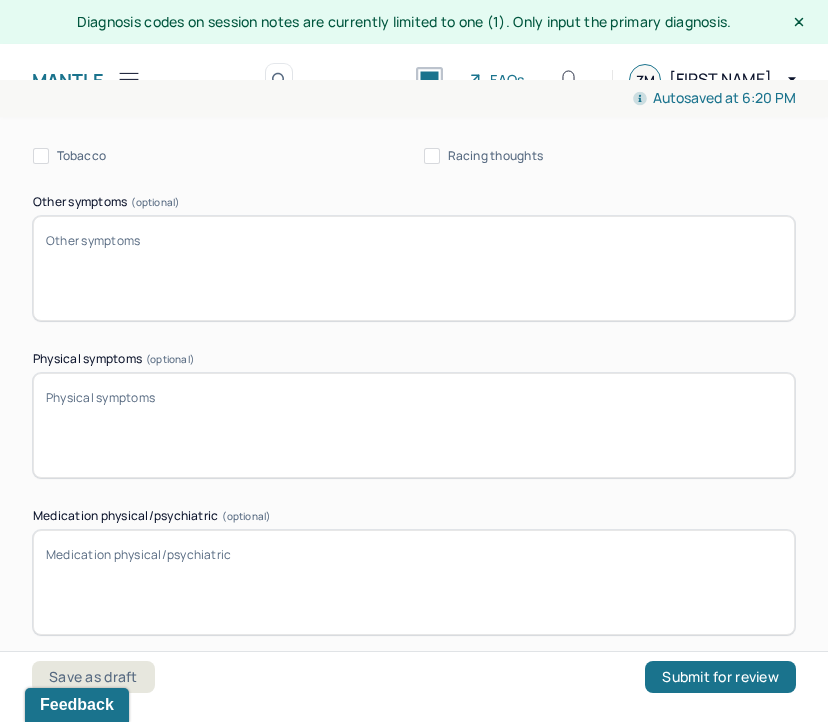 scroll, scrollTop: 2907, scrollLeft: 0, axis: vertical 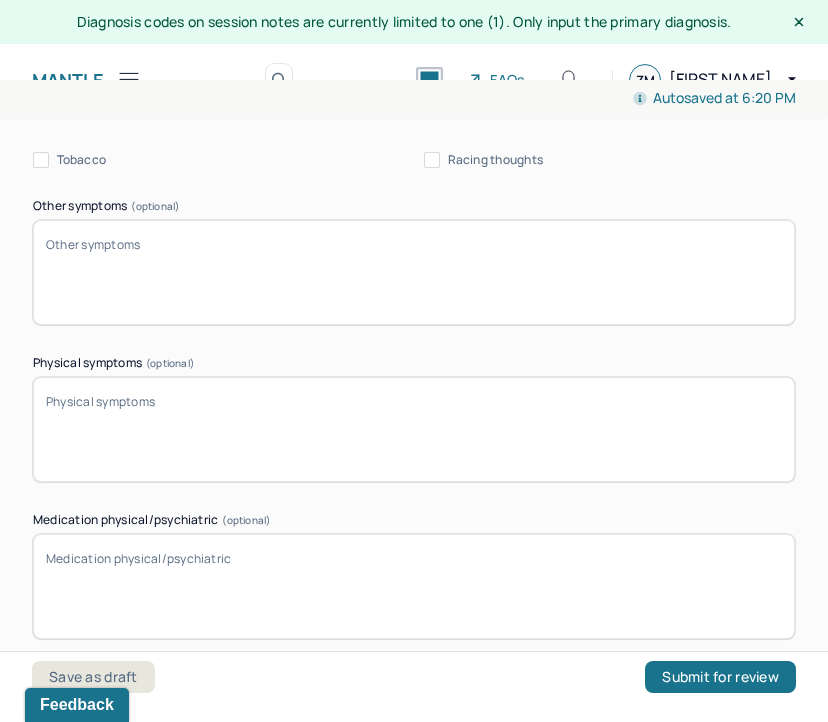 click on "Physical symptoms (optional)" at bounding box center (414, 429) 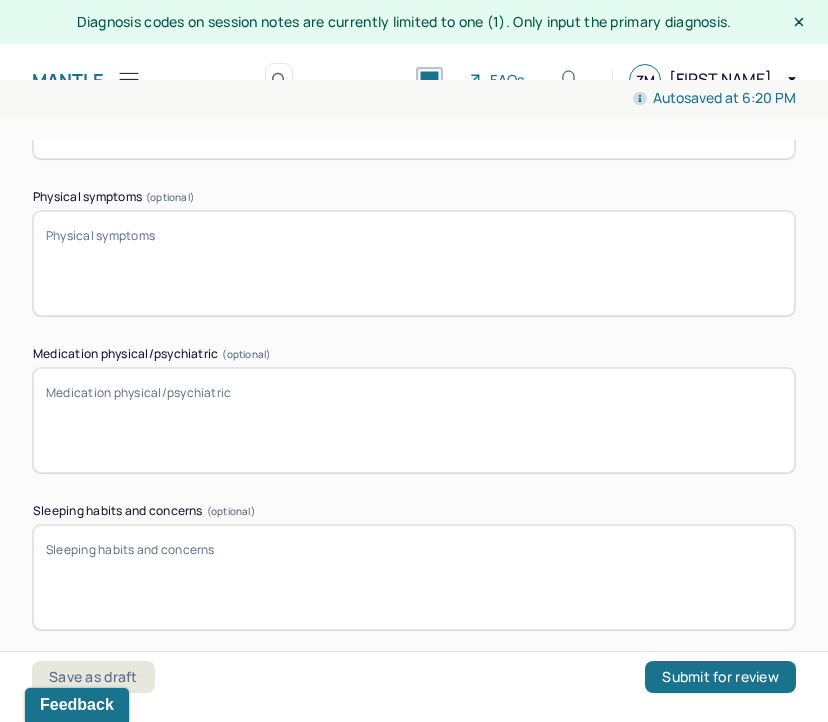 scroll, scrollTop: 3083, scrollLeft: 0, axis: vertical 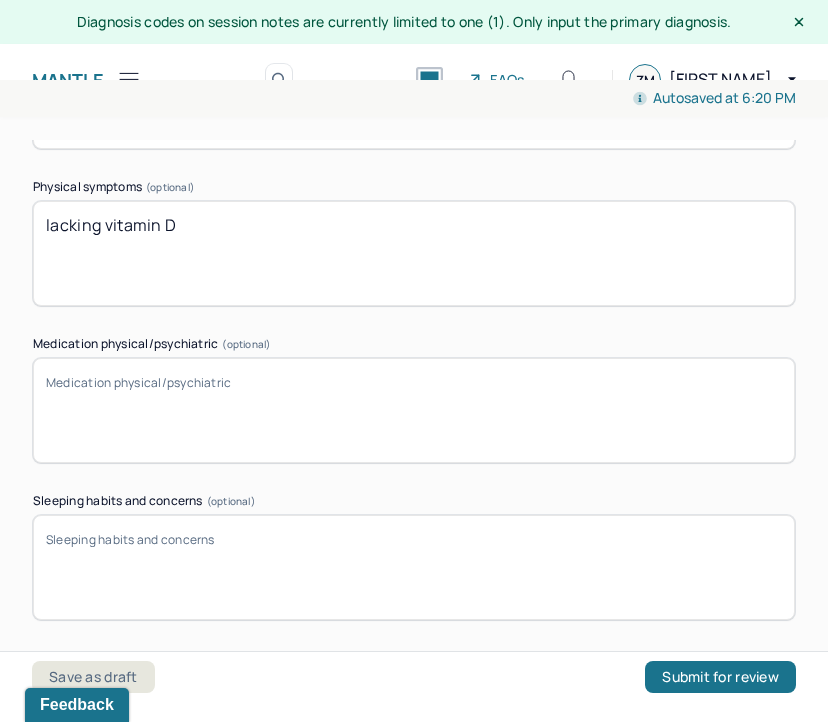 type on "lacking vitamin D" 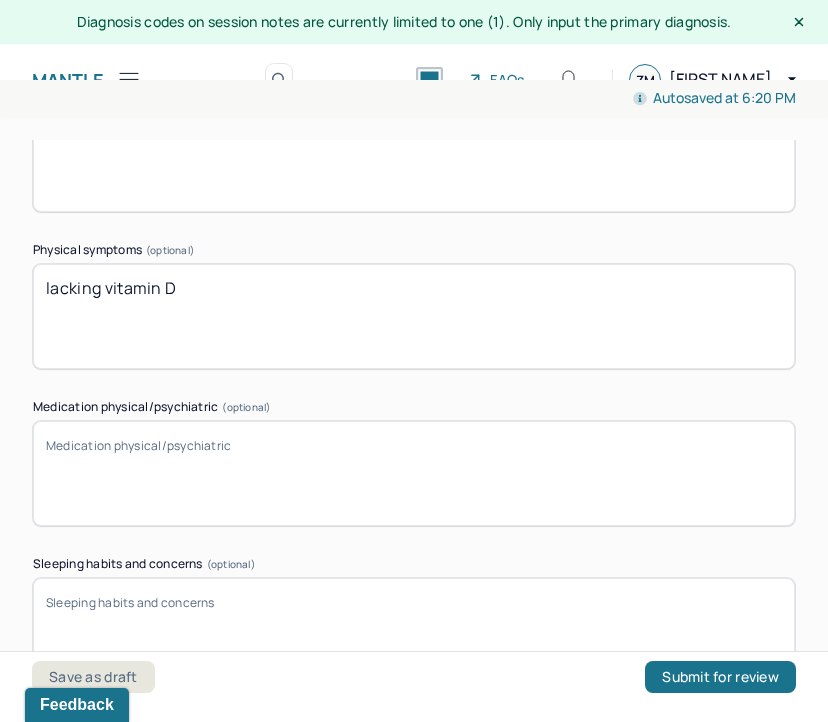 scroll, scrollTop: 3015, scrollLeft: 0, axis: vertical 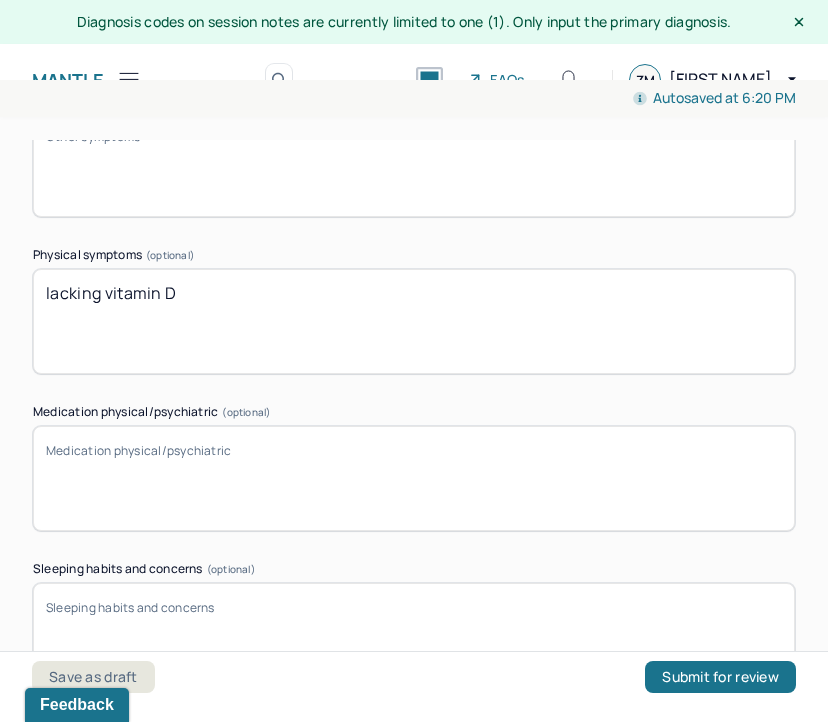 click on "lacking vitamin D" at bounding box center [414, 321] 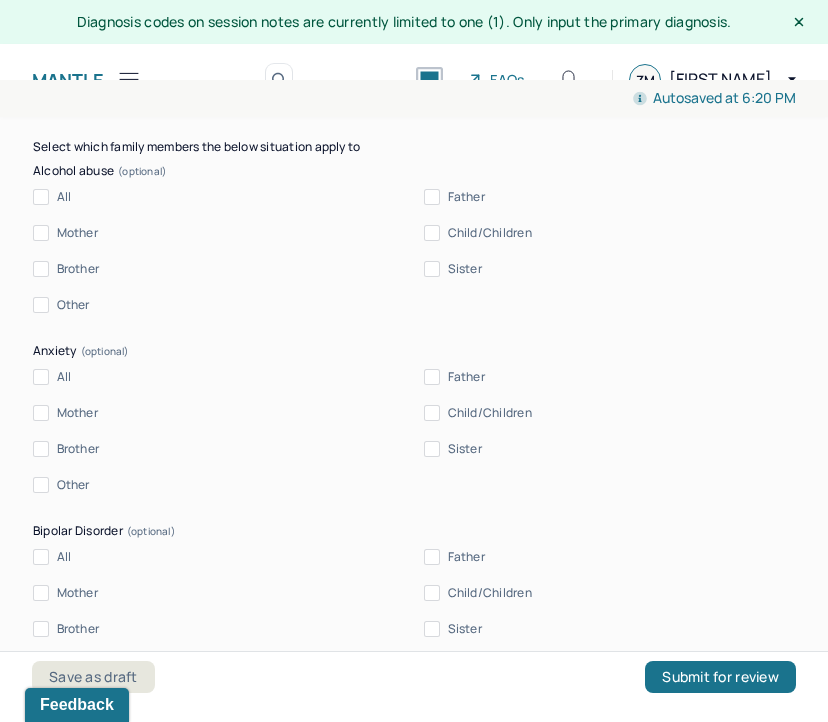 scroll, scrollTop: 4619, scrollLeft: 0, axis: vertical 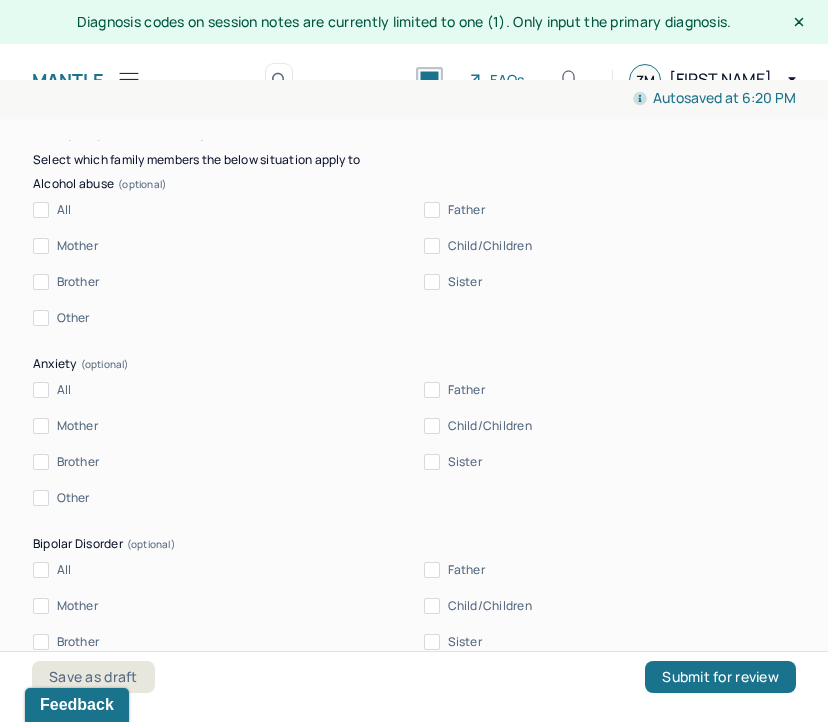 type on "asthma pump" 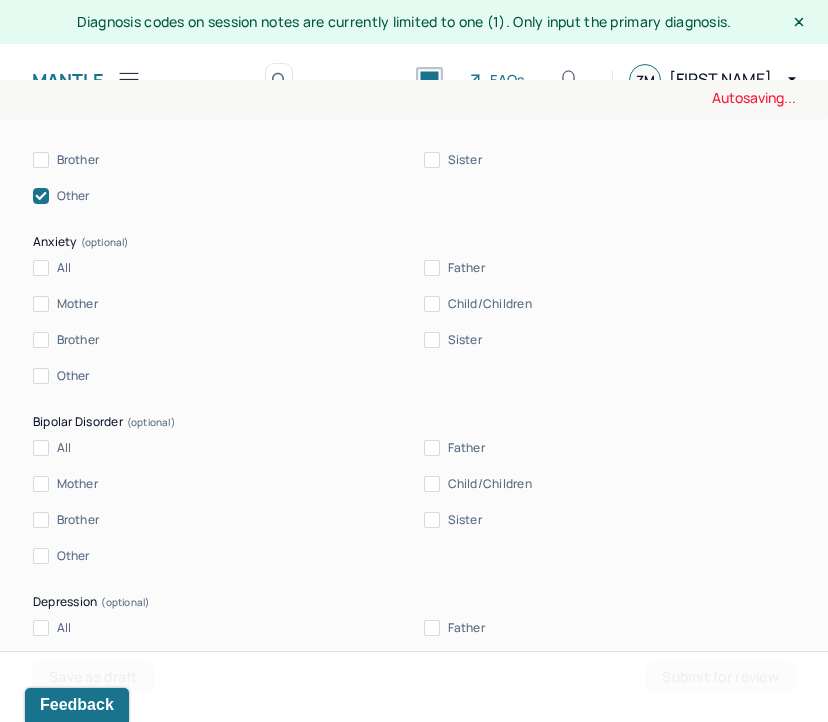 scroll, scrollTop: 4782, scrollLeft: 0, axis: vertical 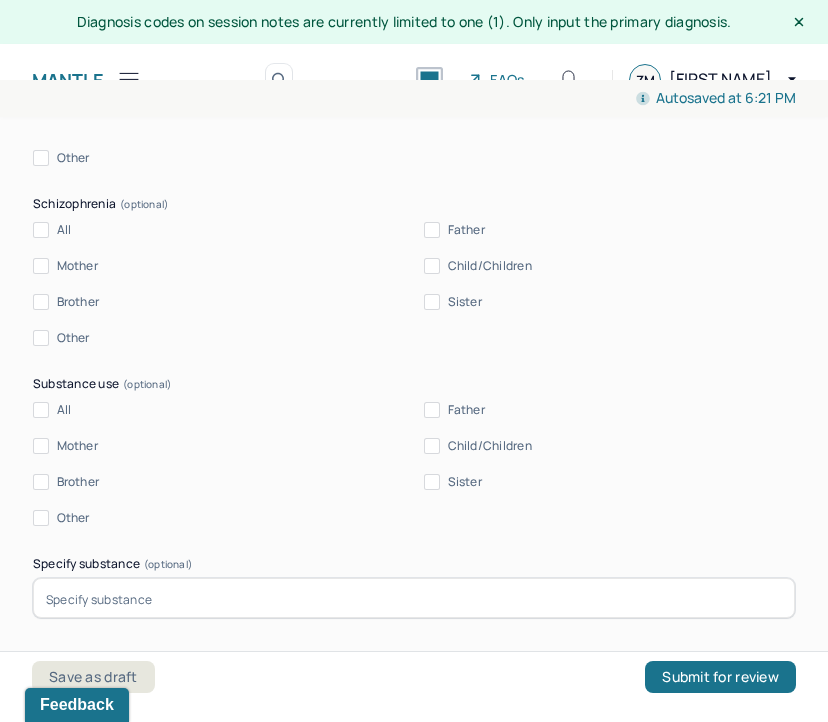 click on "Other" at bounding box center (41, 518) 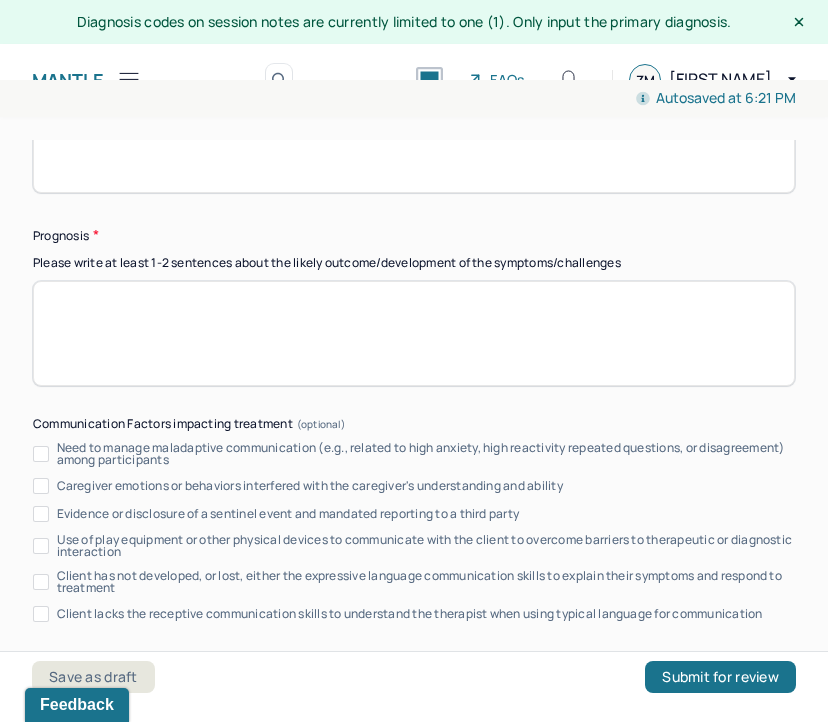 scroll, scrollTop: 11096, scrollLeft: 0, axis: vertical 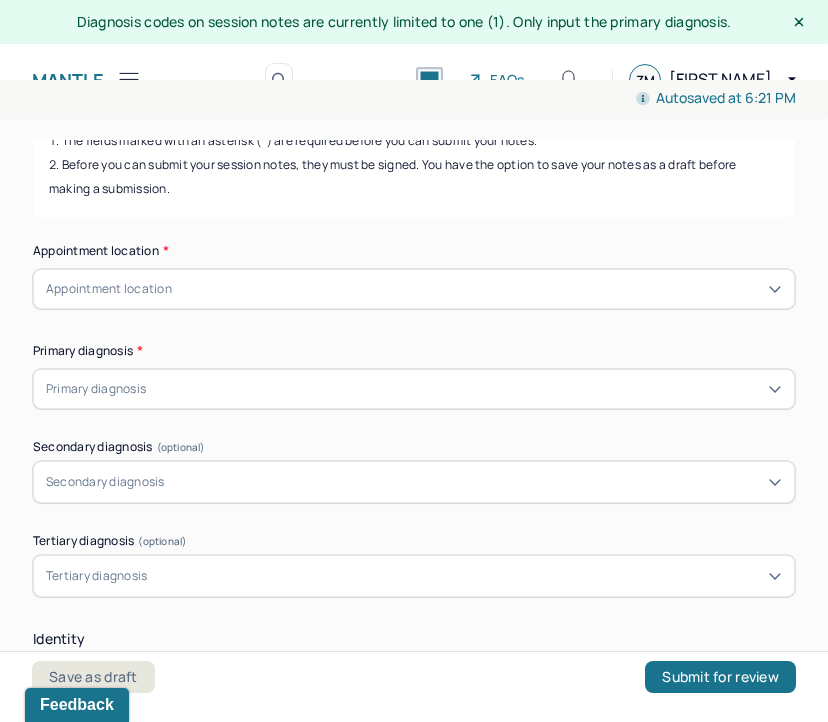 click on "Appointment location" at bounding box center (414, 289) 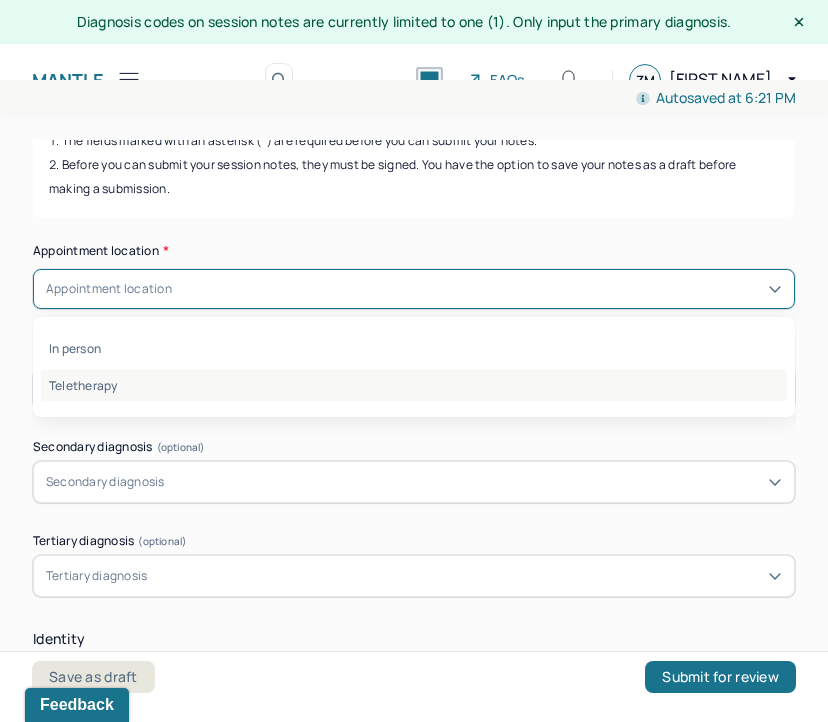 click on "Teletherapy" at bounding box center (414, 385) 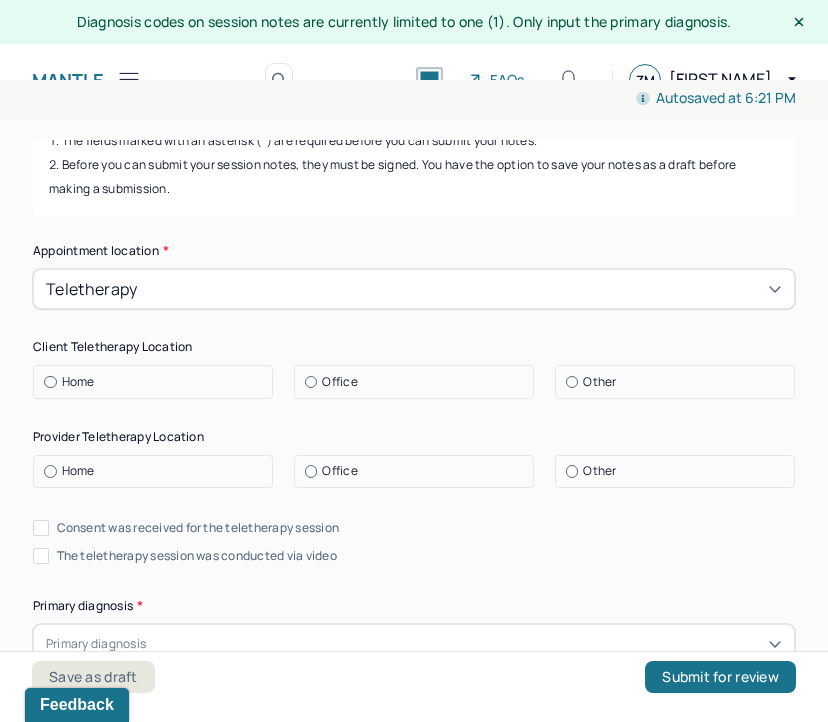 click on "Home" at bounding box center [78, 382] 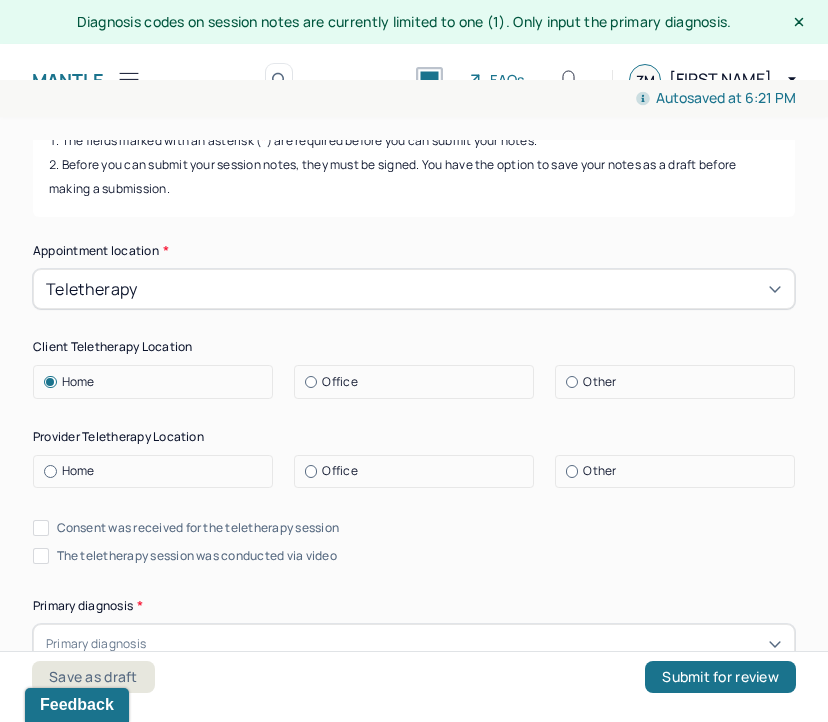 click at bounding box center [50, 471] 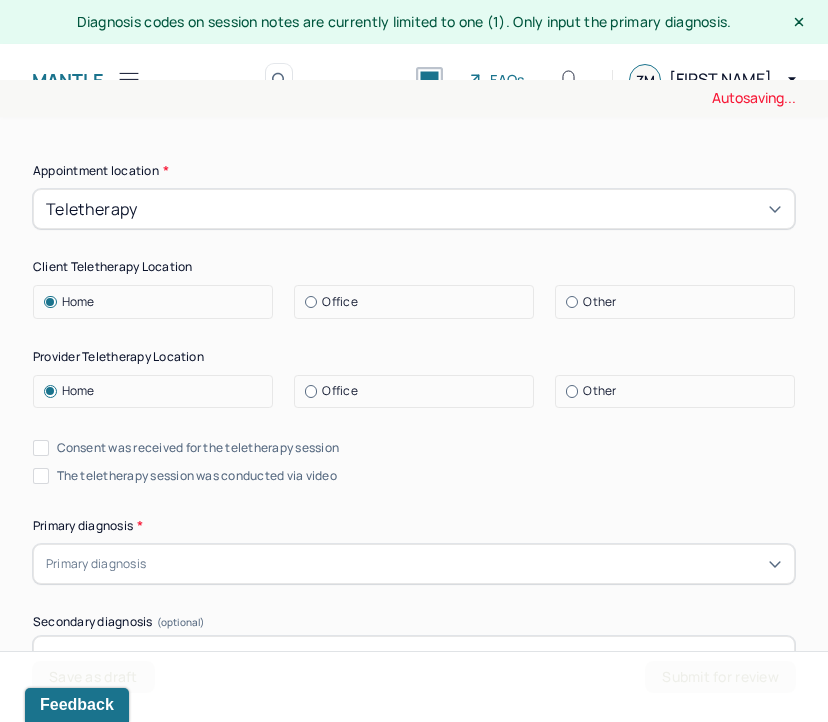 scroll, scrollTop: 372, scrollLeft: 0, axis: vertical 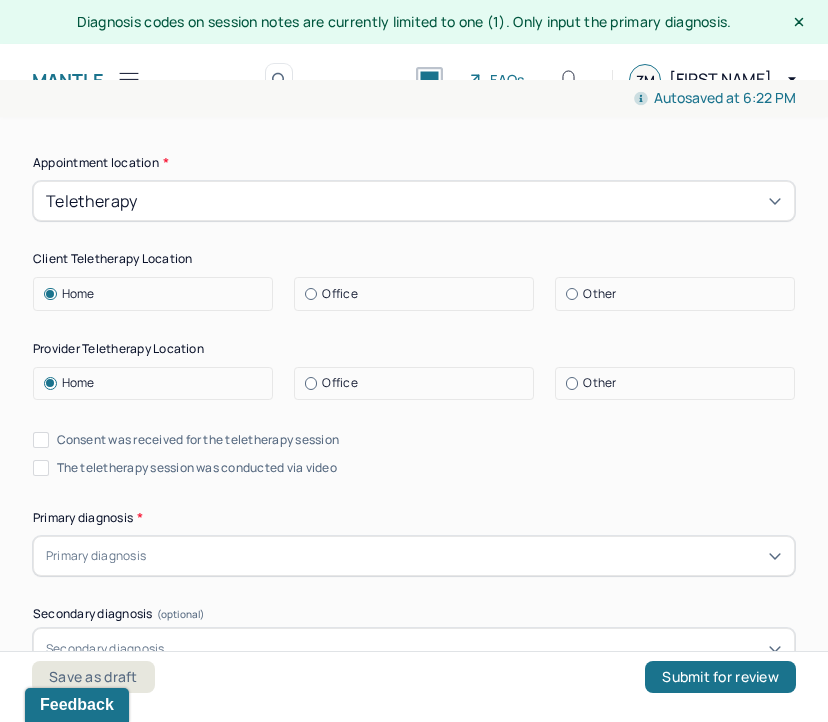 click on "Consent was received for the teletherapy session" at bounding box center (41, 440) 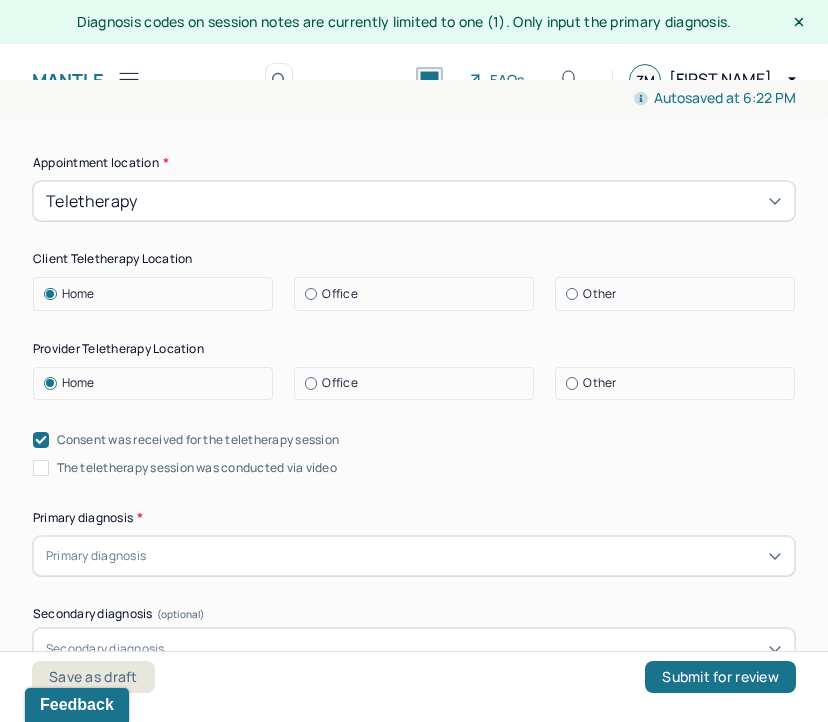 click on "The teletherapy session was conducted via video" at bounding box center (41, 468) 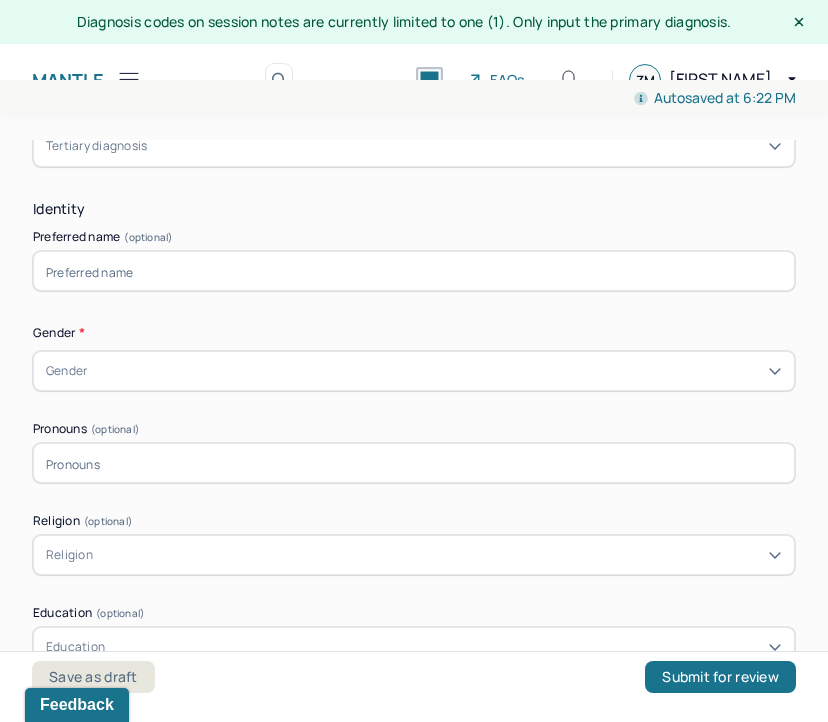 scroll, scrollTop: 972, scrollLeft: 0, axis: vertical 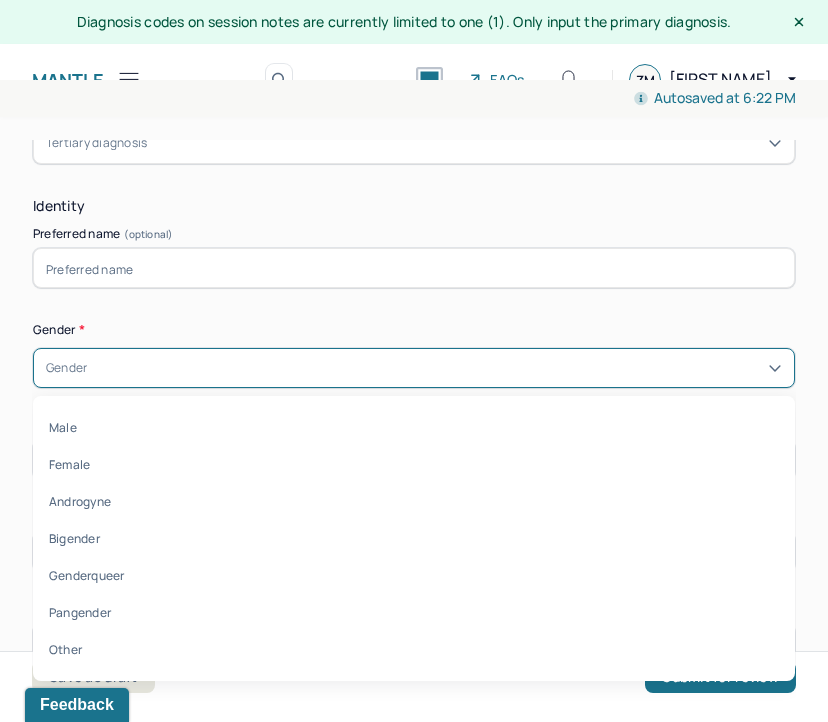click on "Gender" at bounding box center [414, 368] 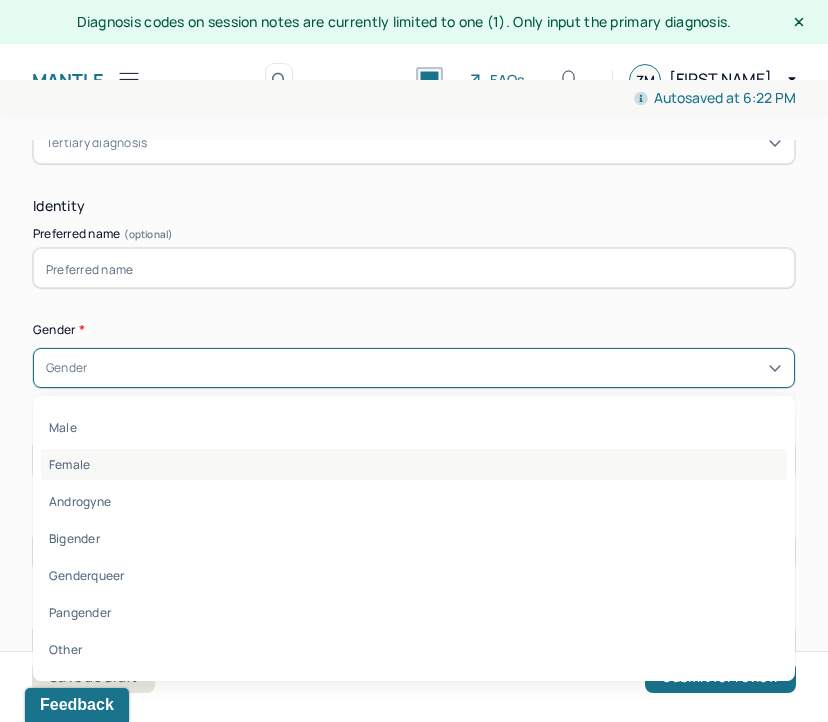 click on "Female" at bounding box center [414, 464] 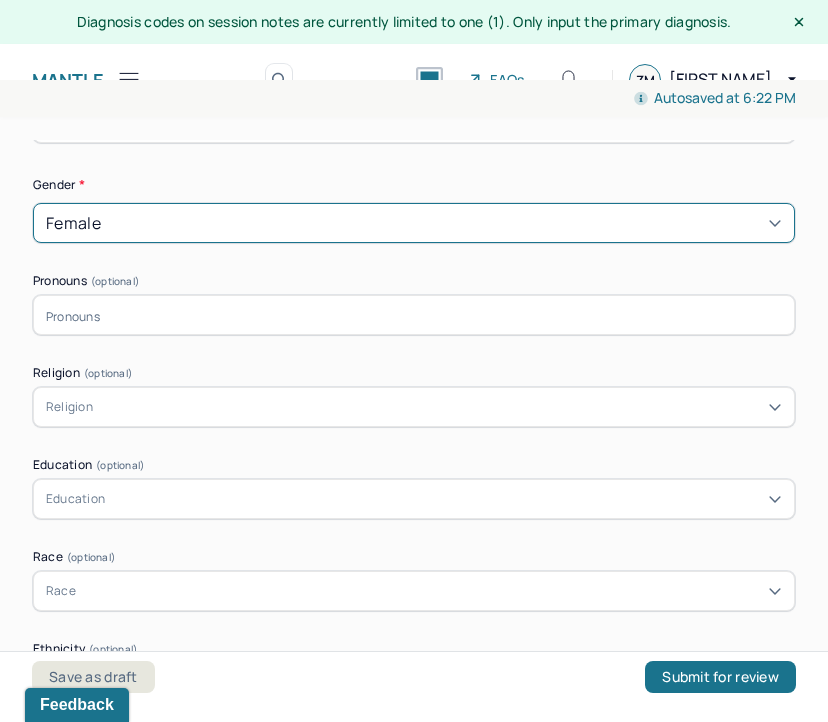 scroll, scrollTop: 1121, scrollLeft: 0, axis: vertical 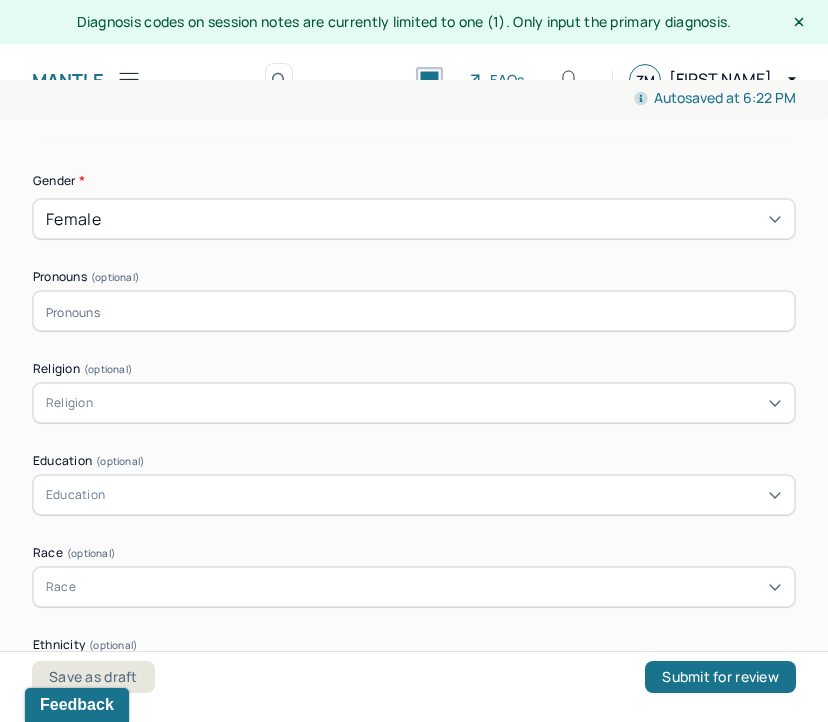 click at bounding box center [414, 311] 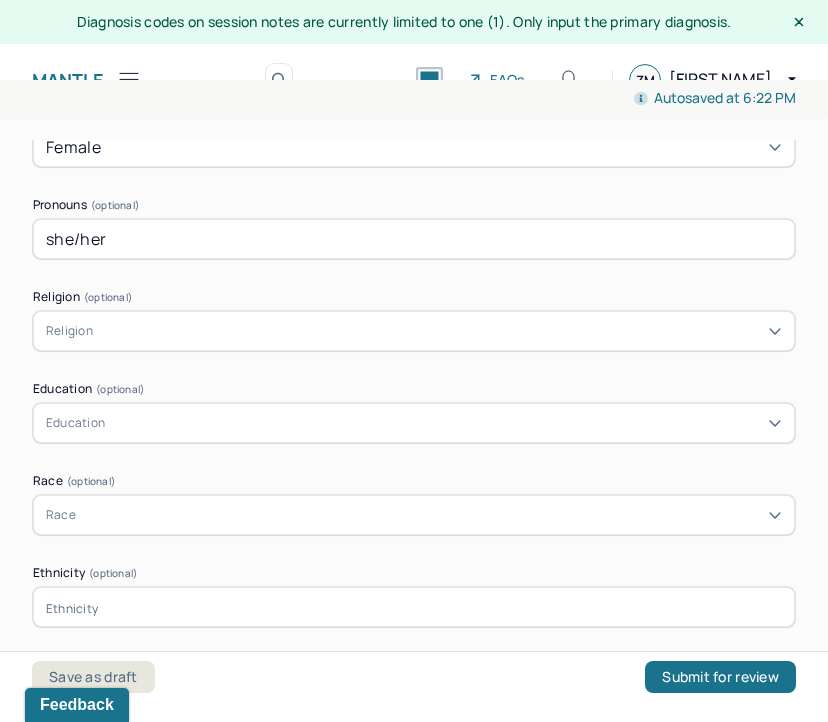 scroll, scrollTop: 1207, scrollLeft: 0, axis: vertical 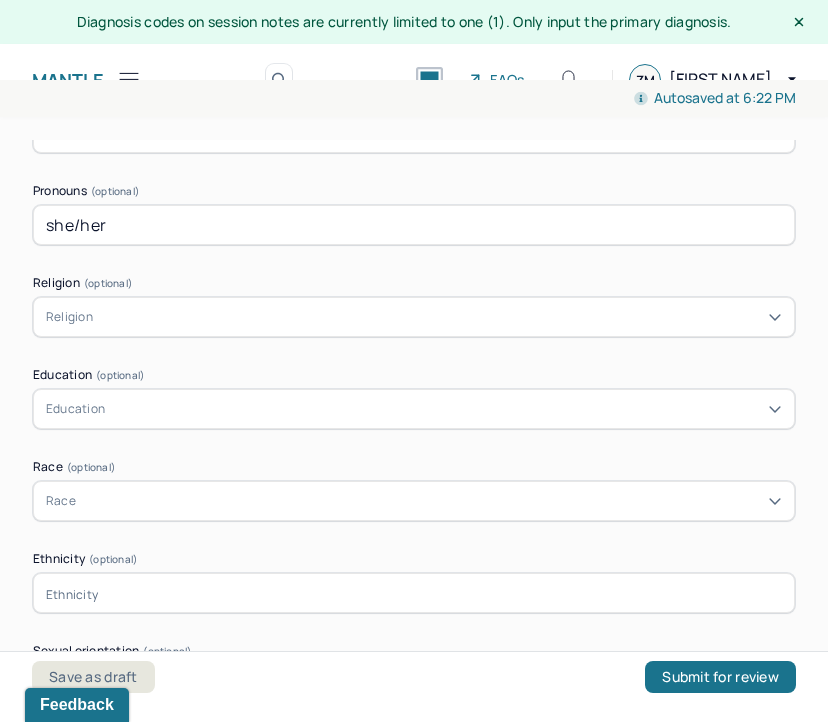 type on "she/her" 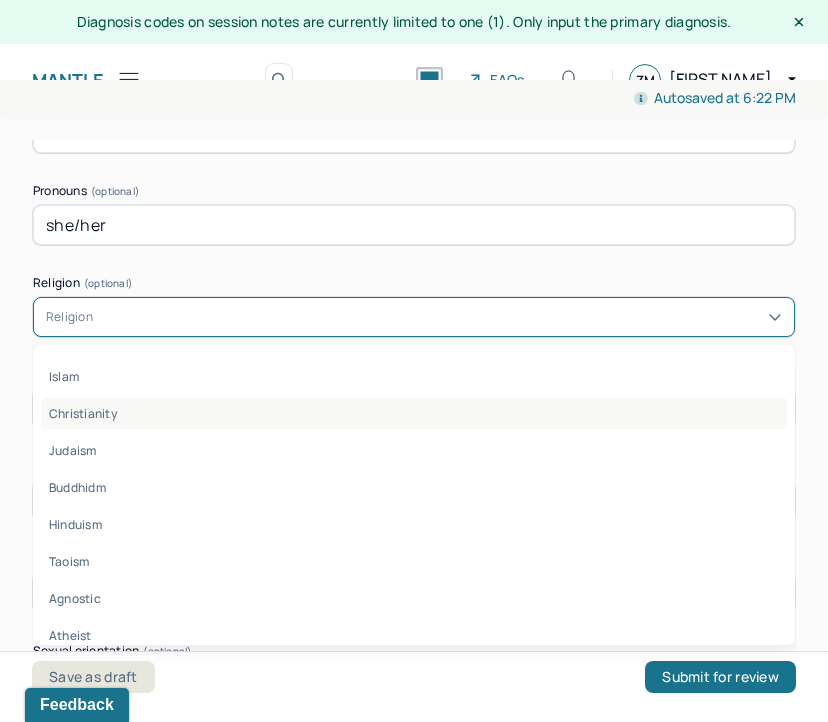 click on "Christianity" at bounding box center [414, 413] 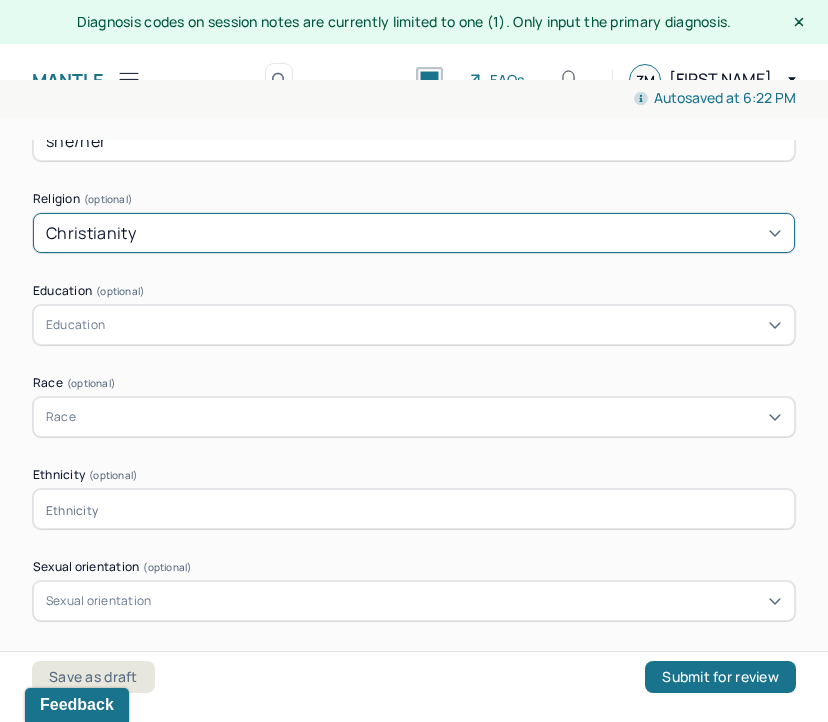 scroll, scrollTop: 1296, scrollLeft: 0, axis: vertical 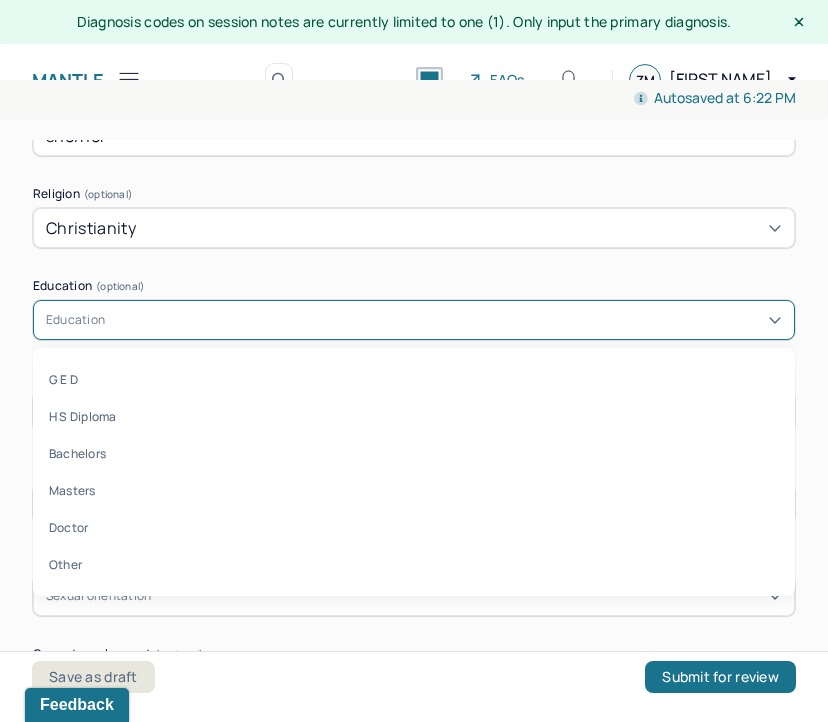 click on "Education" at bounding box center [414, 320] 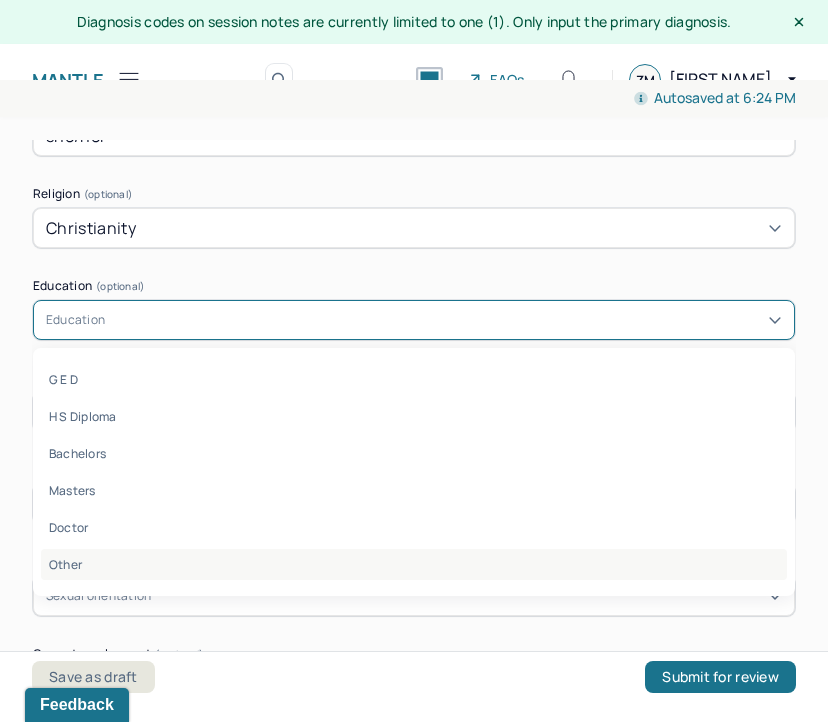 click on "Other" at bounding box center [414, 564] 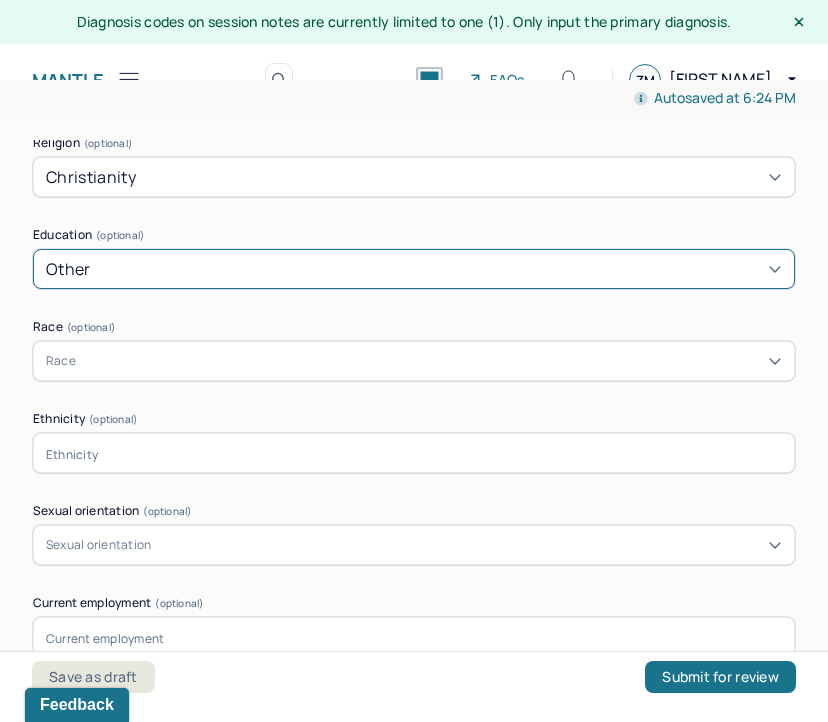 scroll, scrollTop: 1352, scrollLeft: 0, axis: vertical 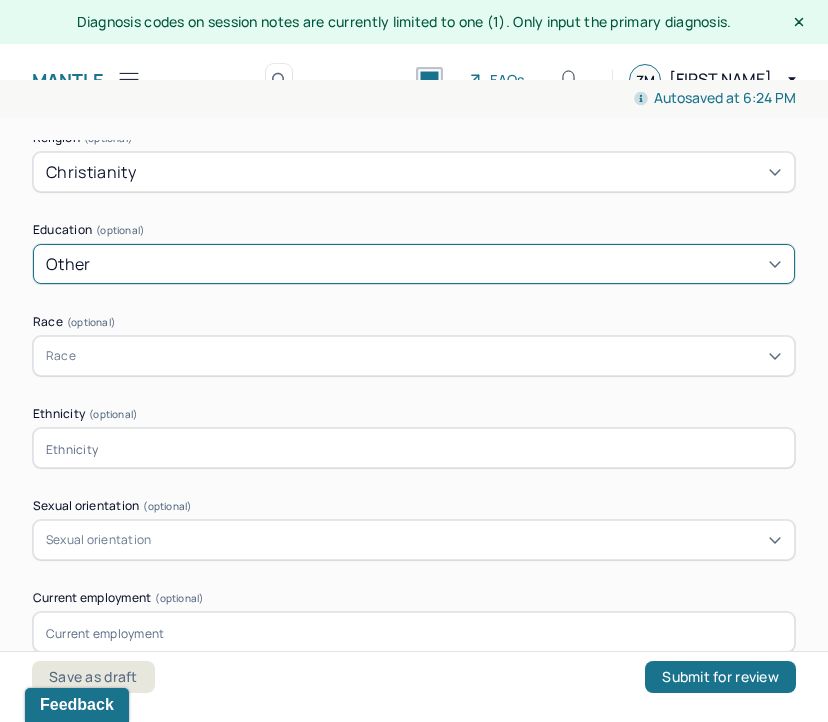 click on "Race" at bounding box center [414, 356] 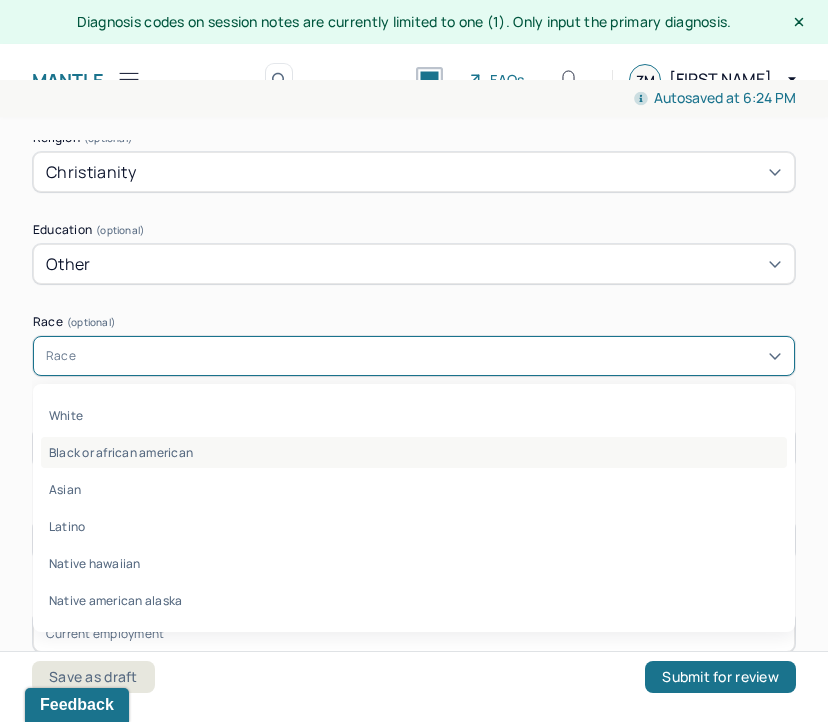 click on "Black or african american" at bounding box center [414, 452] 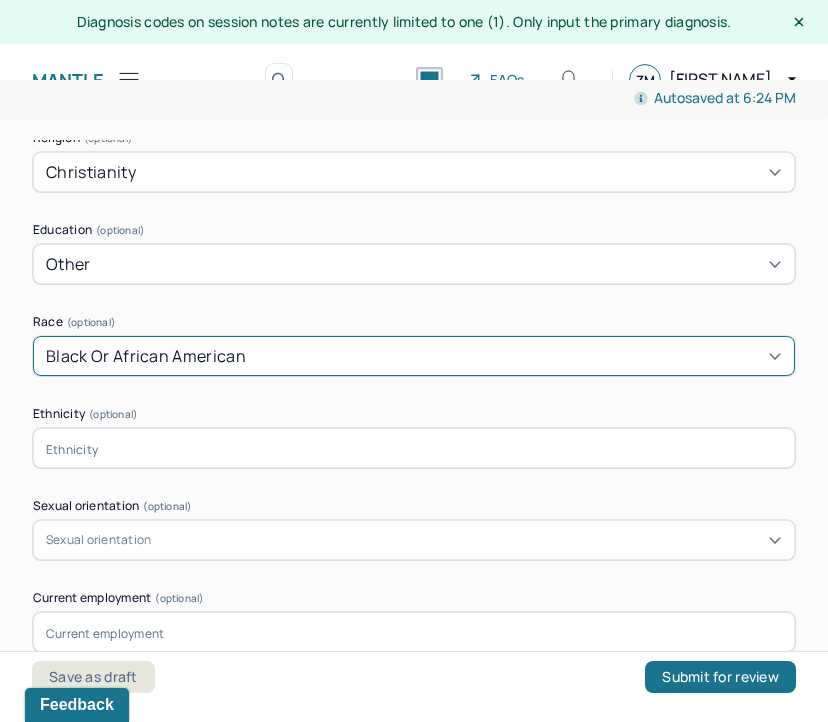 click at bounding box center [414, 448] 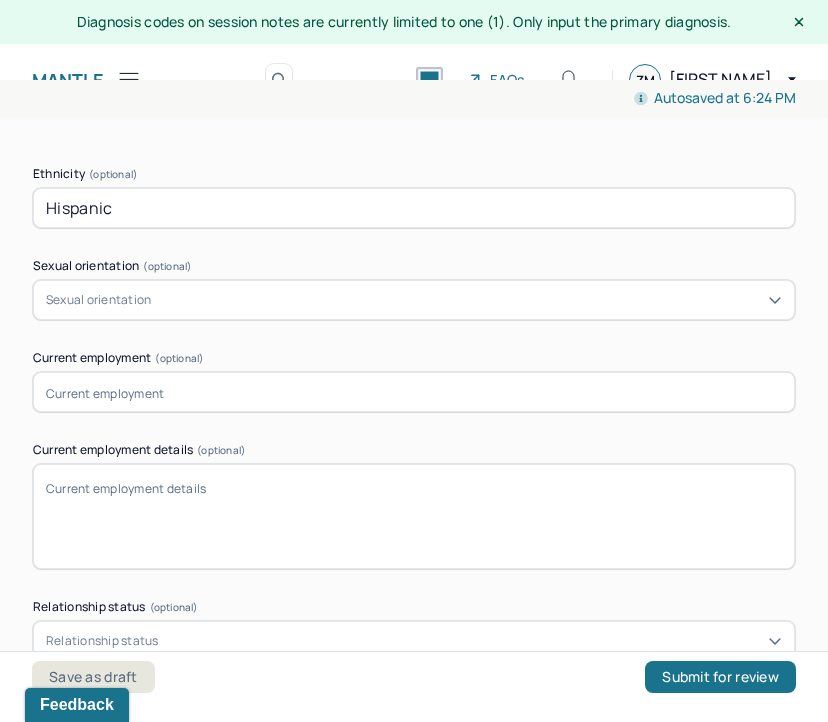 scroll, scrollTop: 1612, scrollLeft: 0, axis: vertical 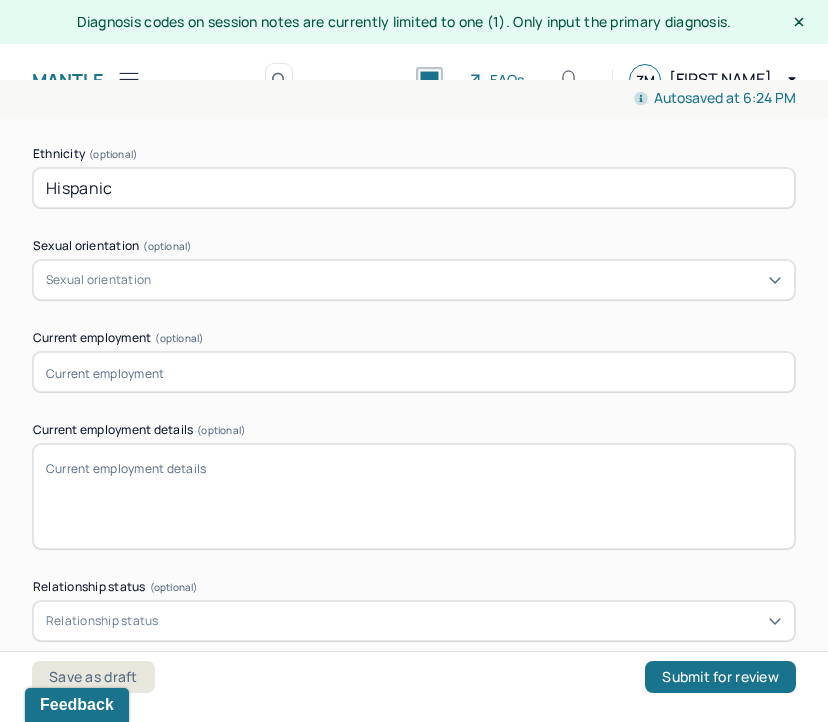 type on "Hispanic" 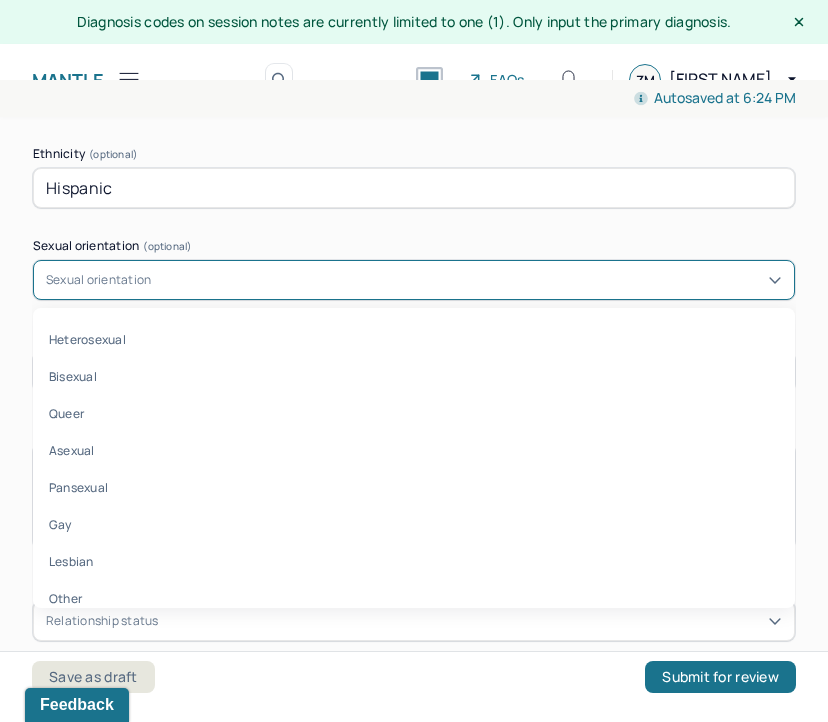 click on "Sexual orientation" at bounding box center [98, 280] 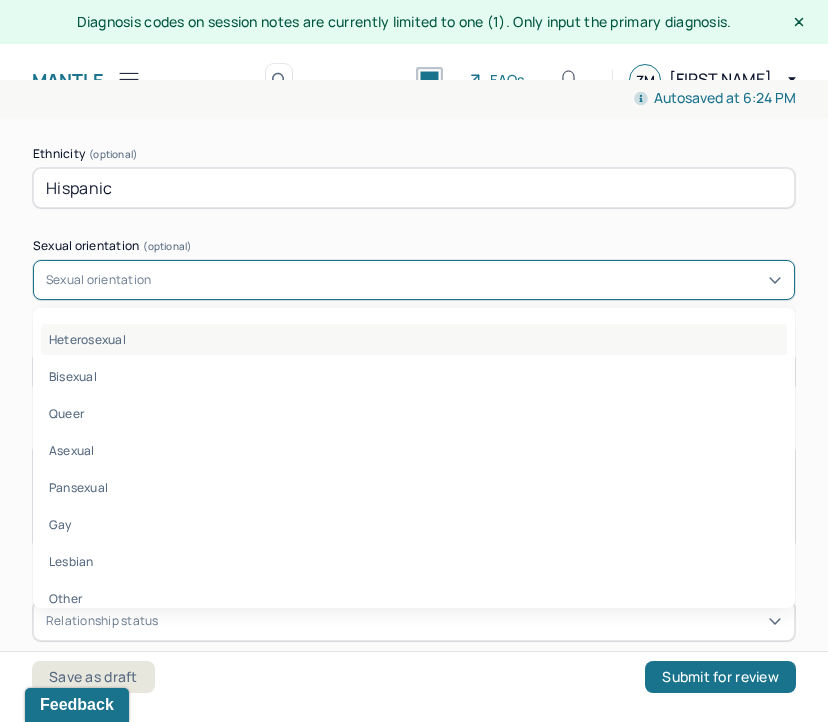 click on "Heterosexual" at bounding box center (414, 339) 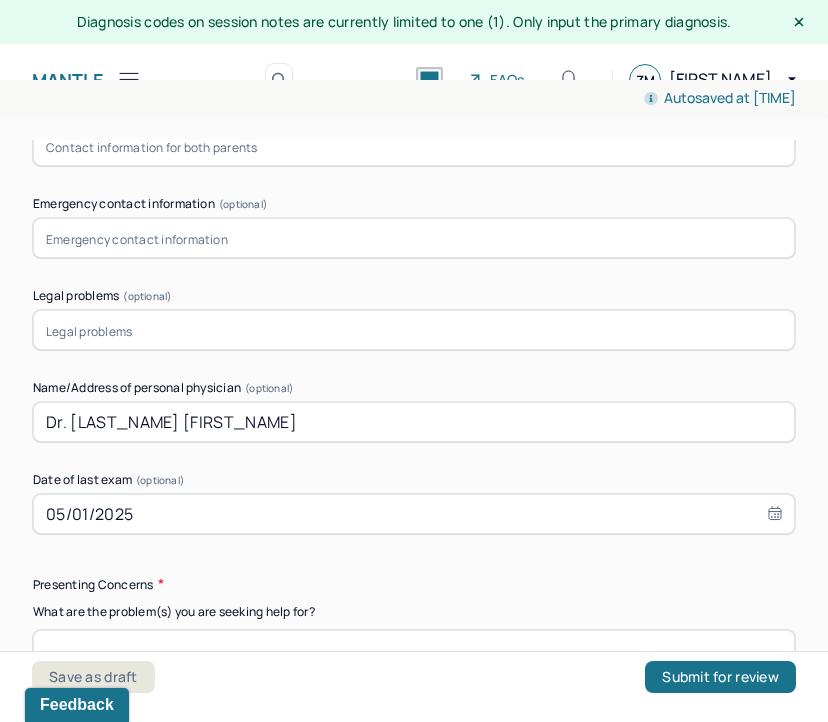 scroll, scrollTop: 2278, scrollLeft: 0, axis: vertical 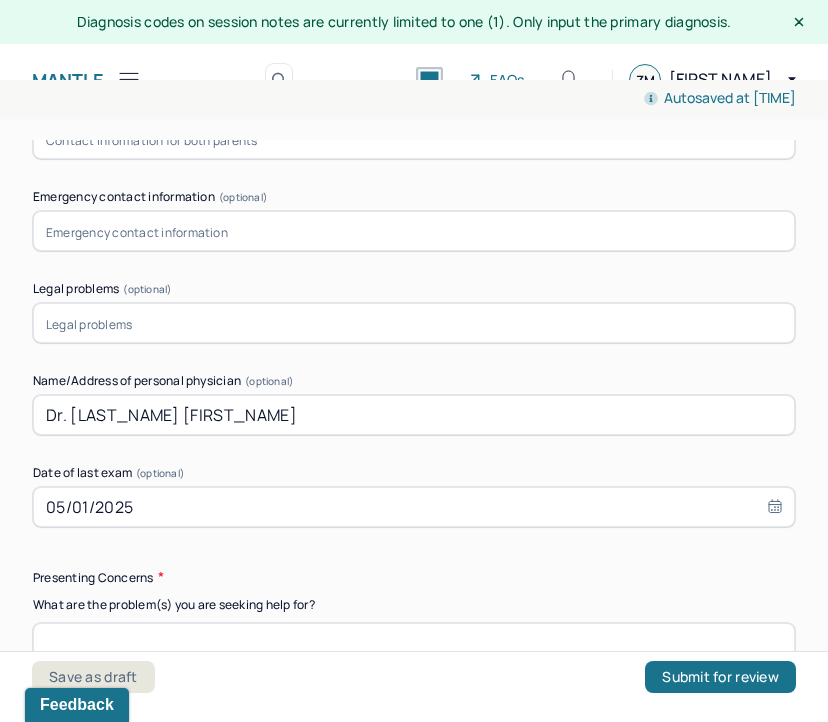 click at bounding box center [414, 323] 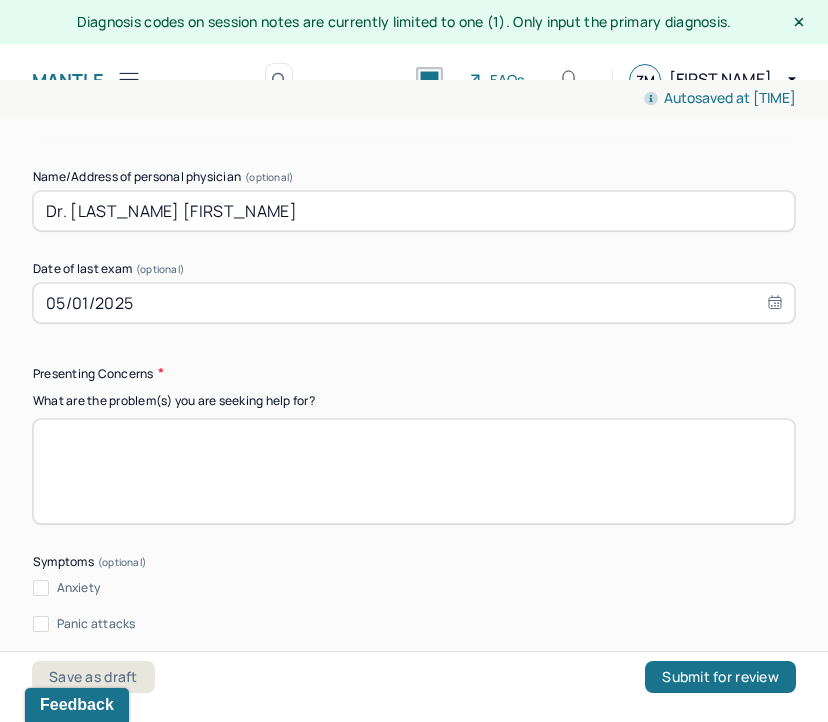 scroll, scrollTop: 2513, scrollLeft: 0, axis: vertical 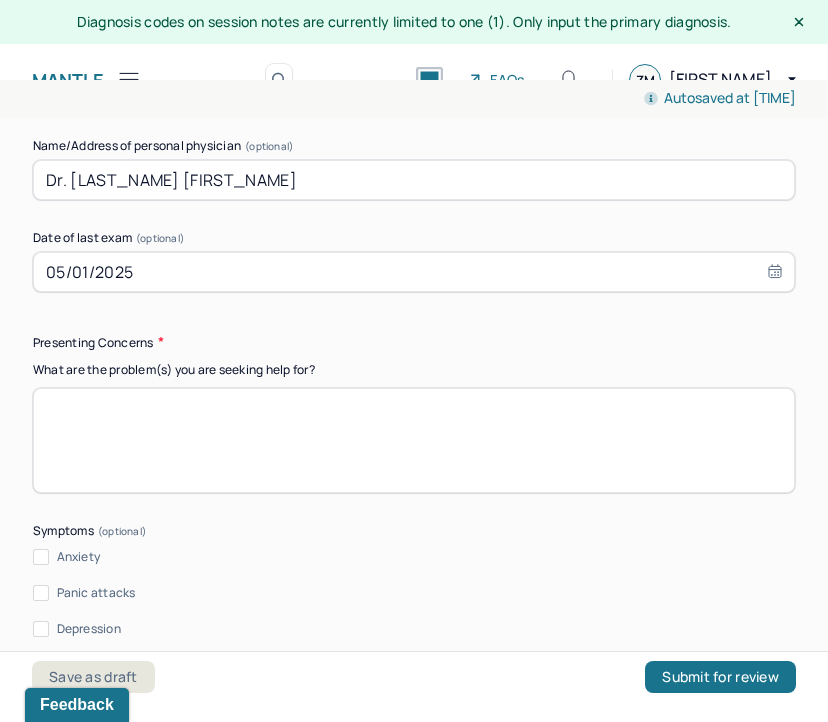 type on "n/a" 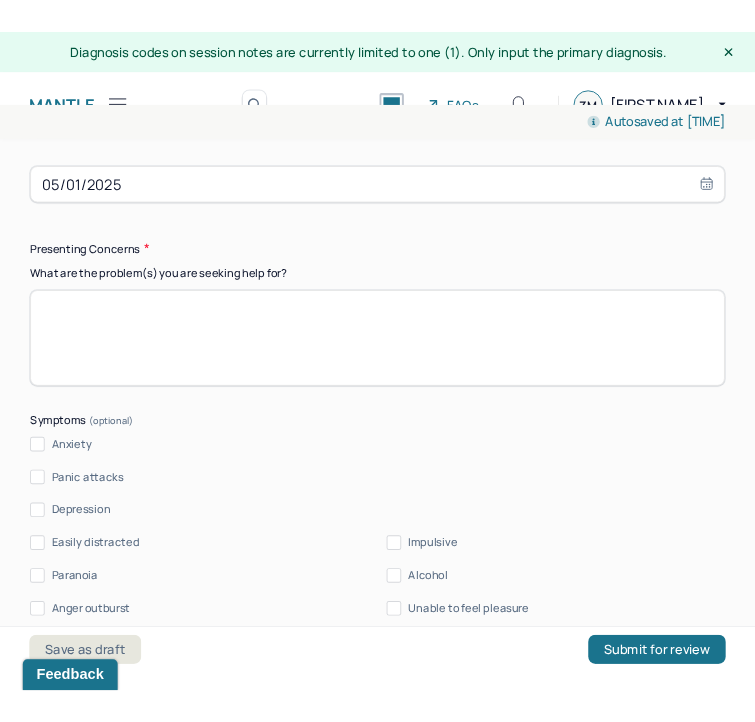scroll, scrollTop: 2627, scrollLeft: 0, axis: vertical 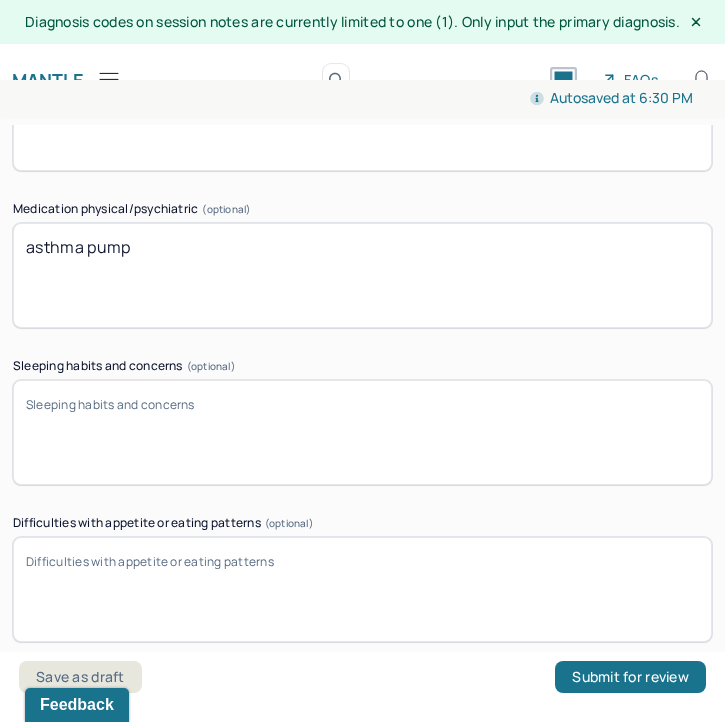 type on "nothing bothering her" 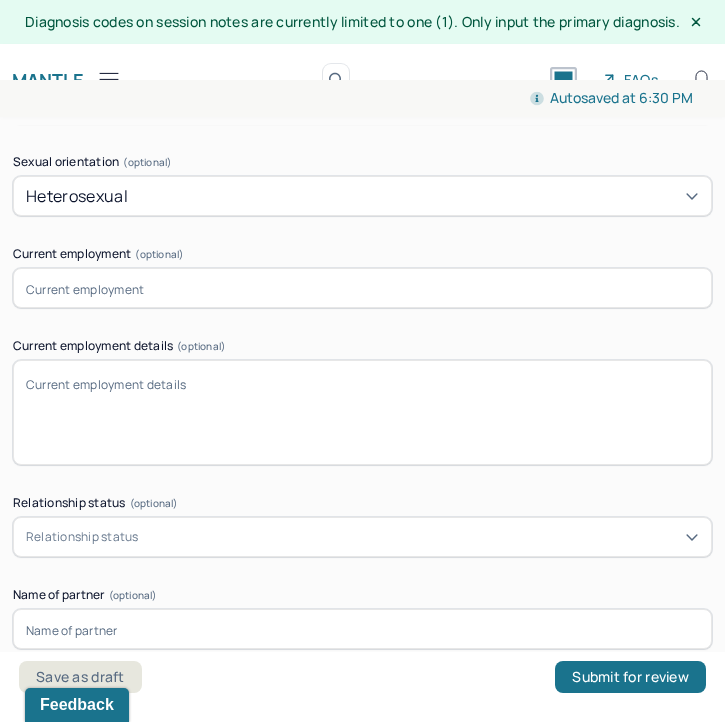 scroll, scrollTop: 1855, scrollLeft: 0, axis: vertical 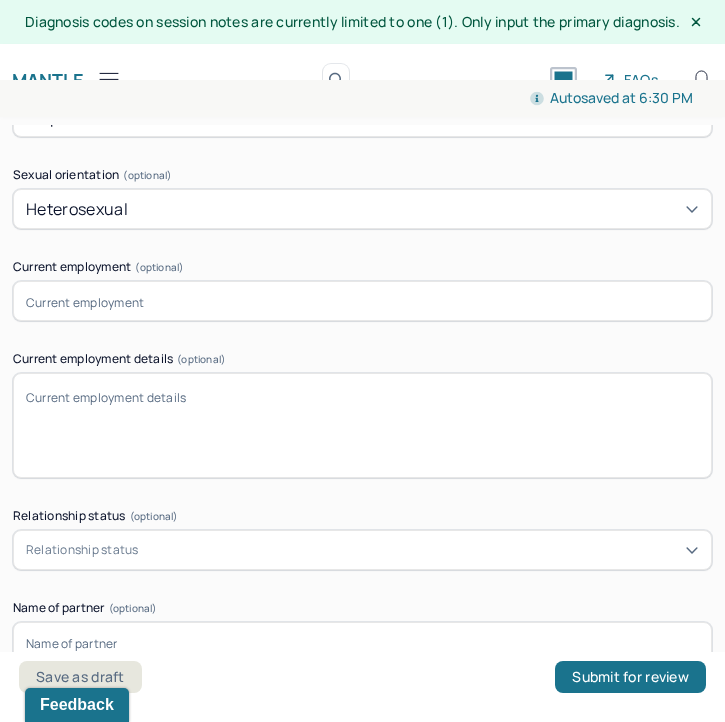 click at bounding box center (362, 301) 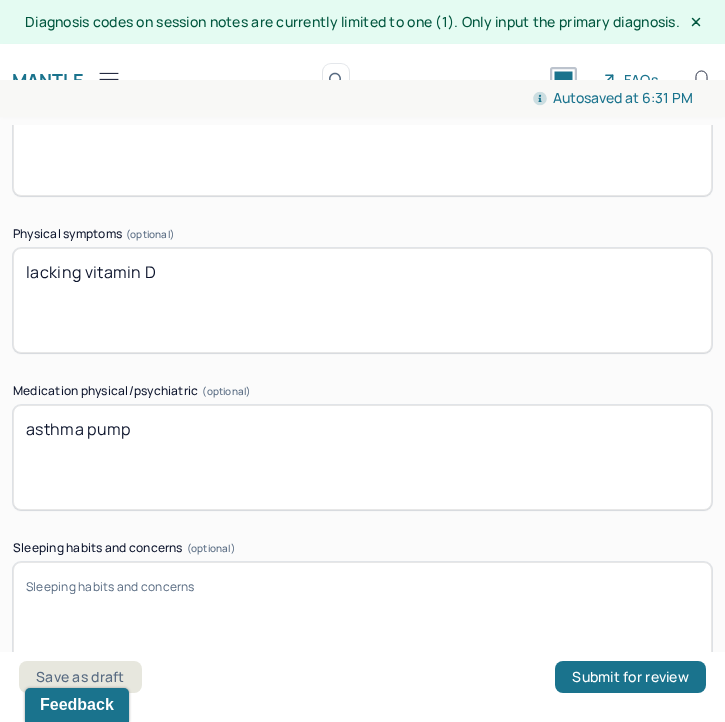scroll, scrollTop: 3460, scrollLeft: 0, axis: vertical 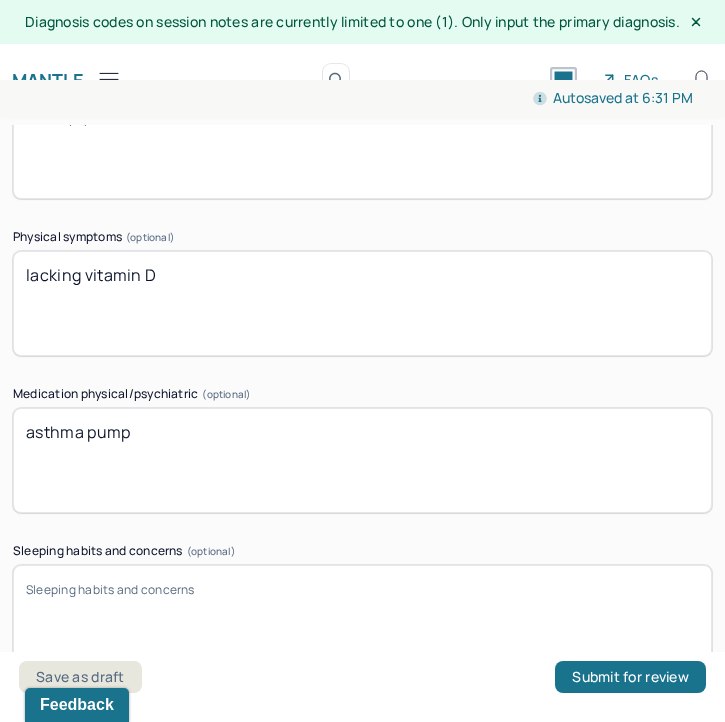 type on "part time" 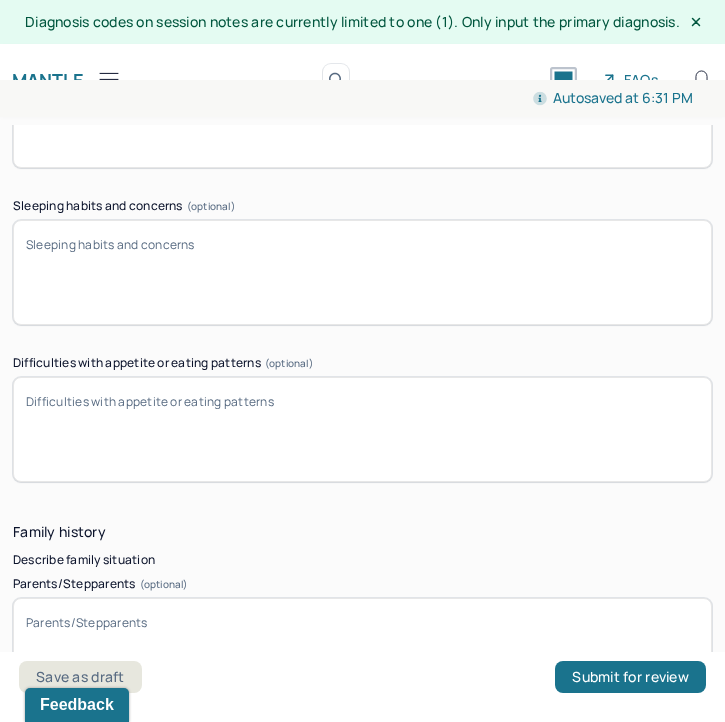 scroll, scrollTop: 3807, scrollLeft: 0, axis: vertical 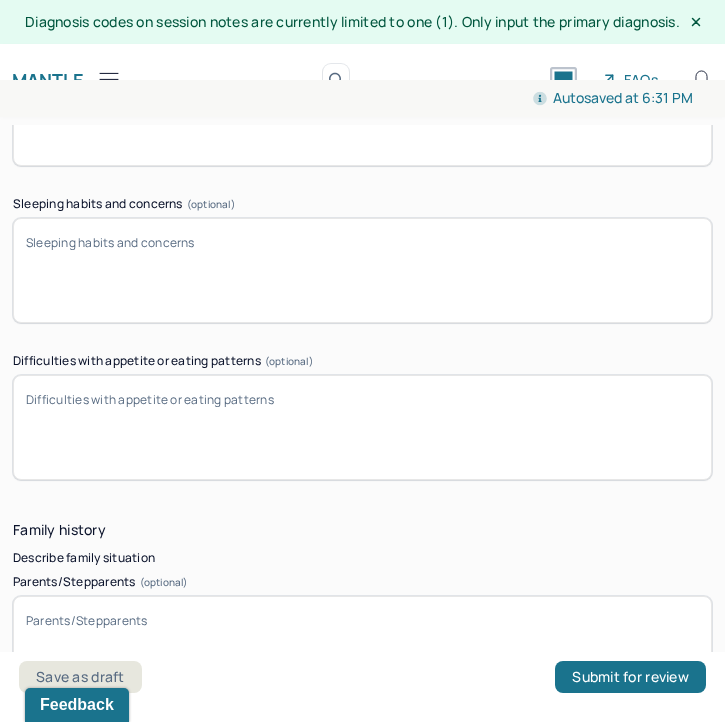 click on "Sleeping habits and concerns (optional)" at bounding box center (362, 270) 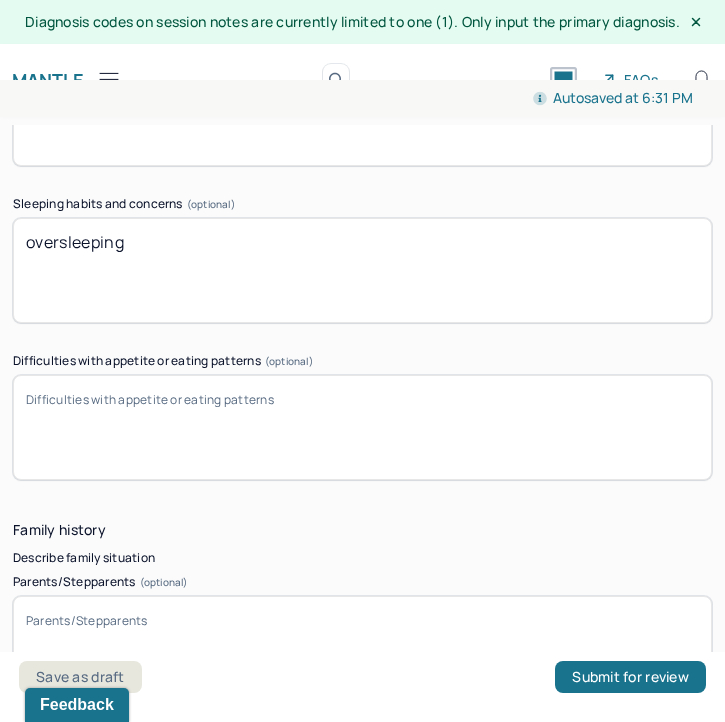 type on "oversleeping" 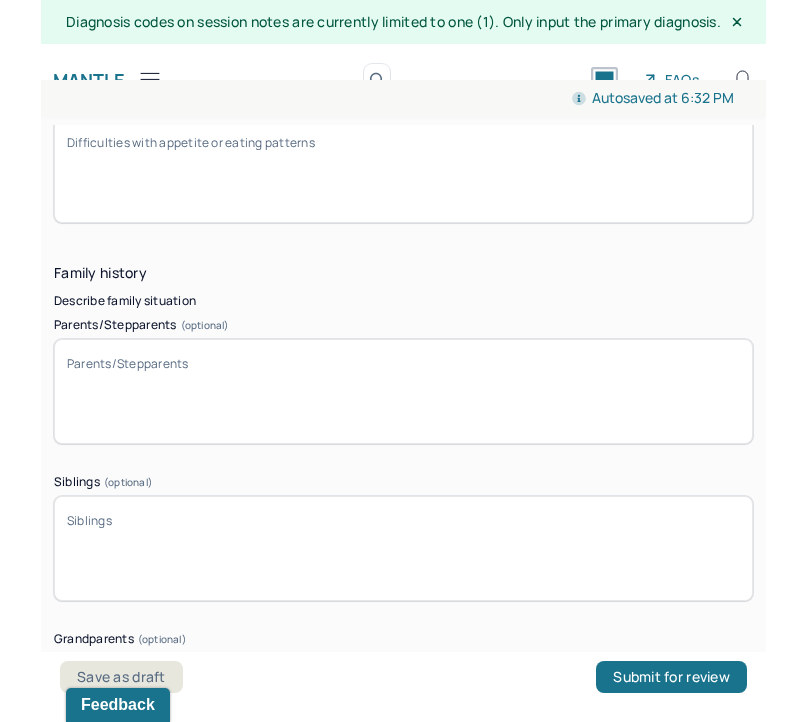 scroll, scrollTop: 4085, scrollLeft: 0, axis: vertical 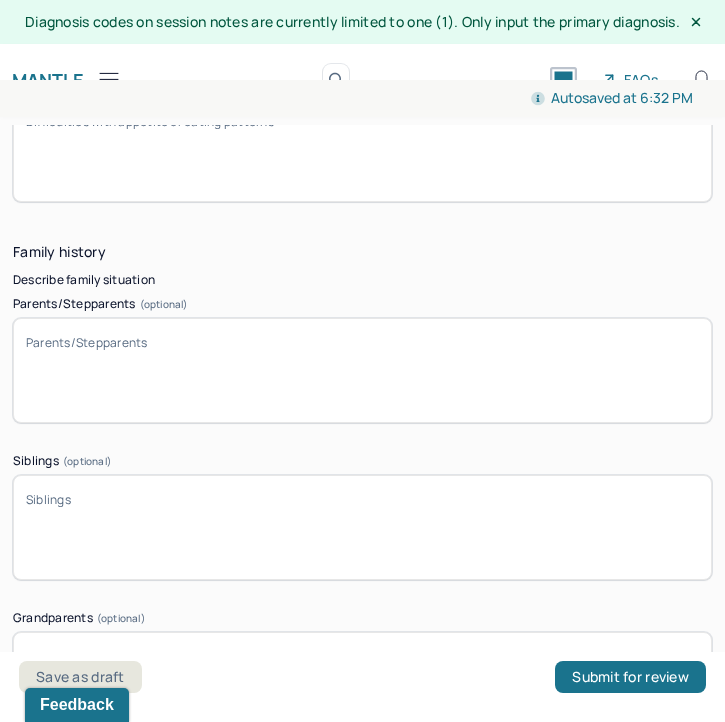 click on "Parents/Stepparents (optional)" at bounding box center (362, 370) 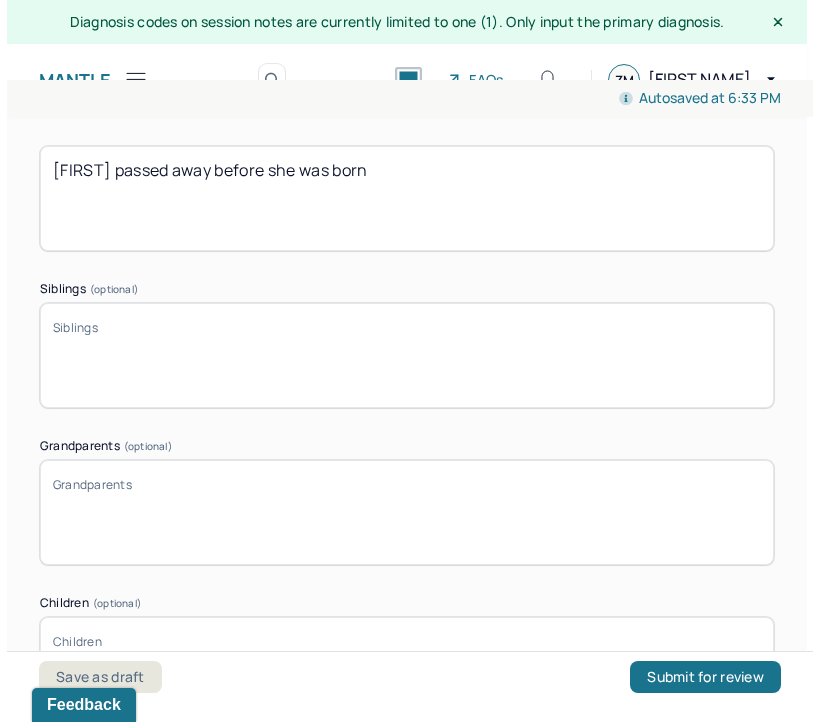 scroll, scrollTop: 4010, scrollLeft: 0, axis: vertical 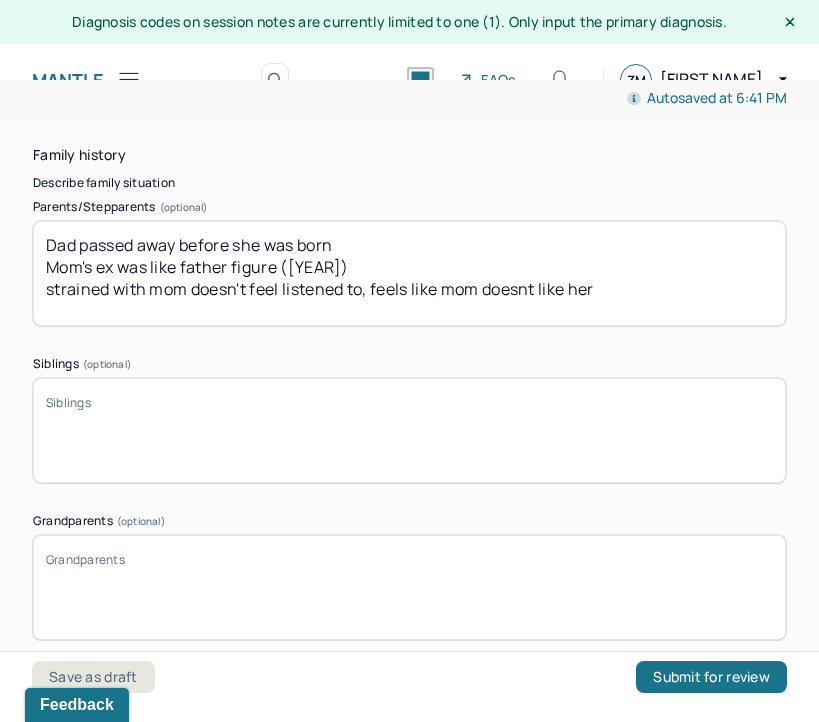 click on "Dad passed away before she was born
Mom's ex was like father figure ([YEAR])
strained with mom doesn't feel listened to, feels like mom doesnt like her" at bounding box center [409, 273] 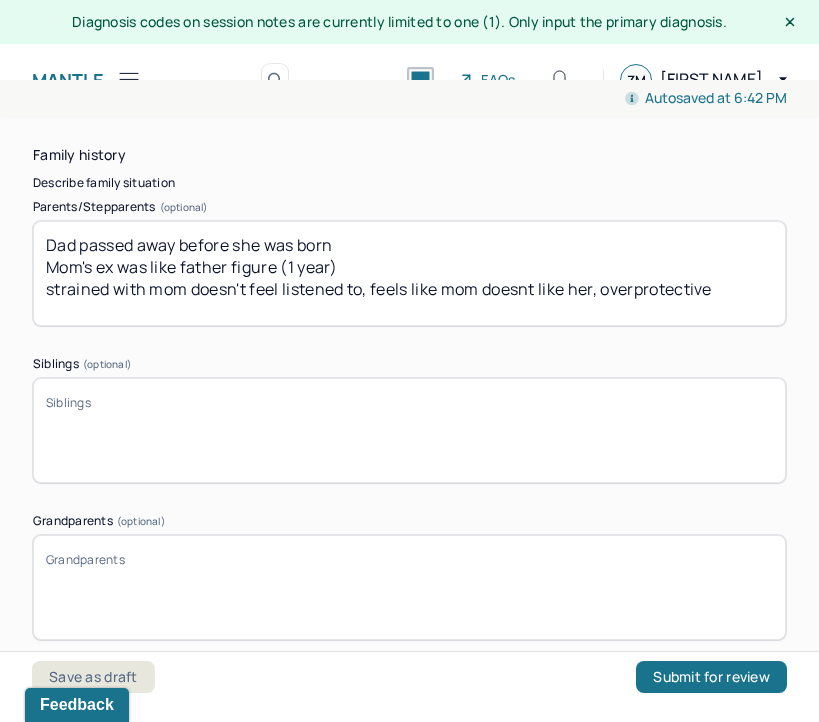 type on "Dad passed away before she was born
Mom's ex was like father figure (1 year)
strained with mom doesn't feel listened to, feels like mom doesnt like her, overprotective" 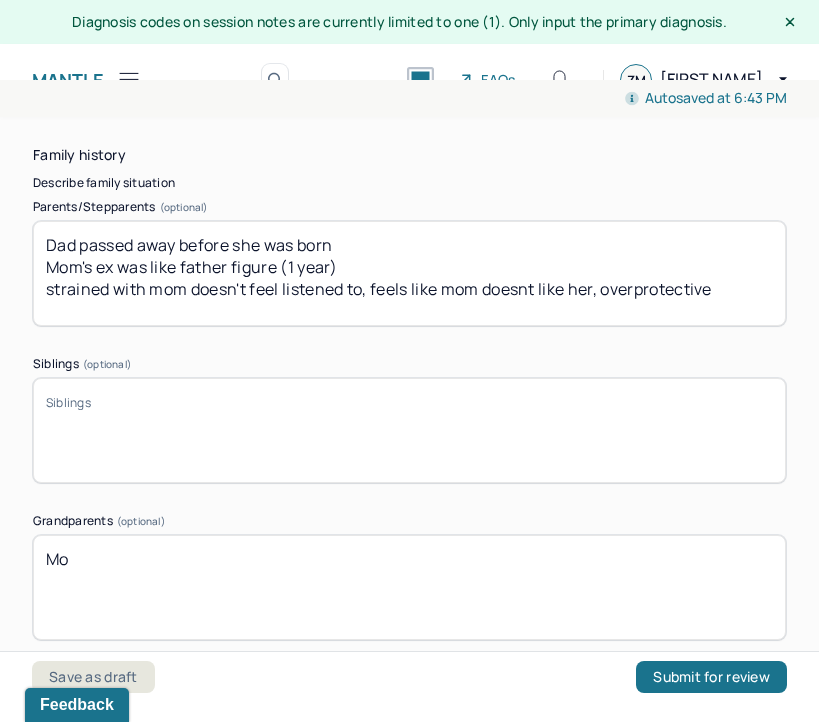 type on "M" 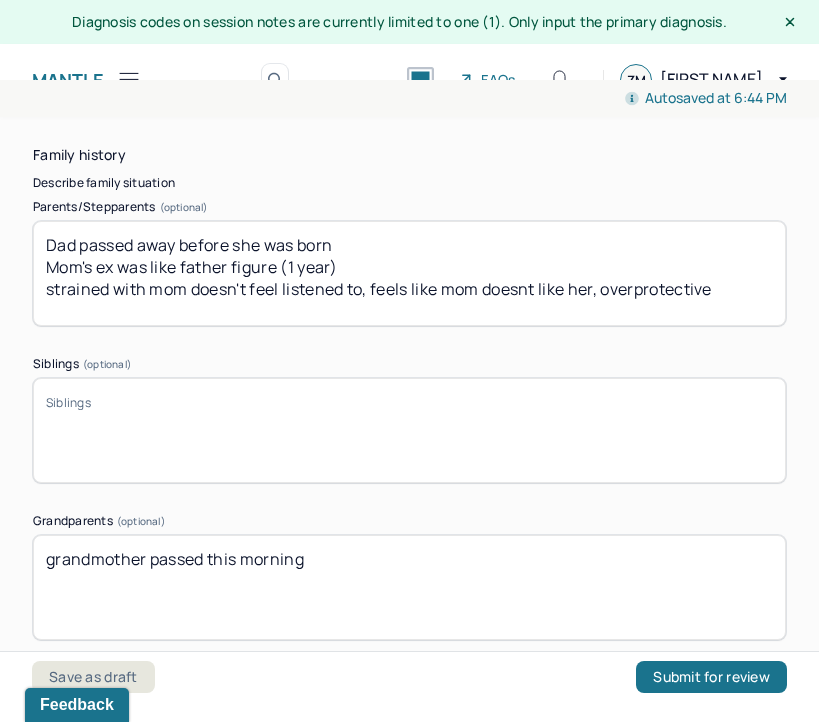 type on "grandmother passed this morning" 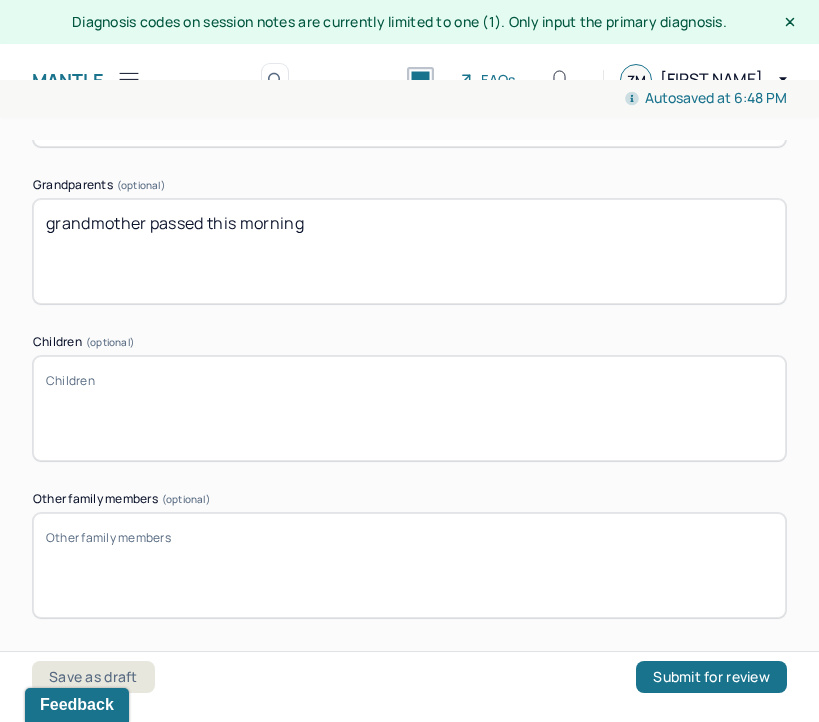scroll, scrollTop: 4360, scrollLeft: 0, axis: vertical 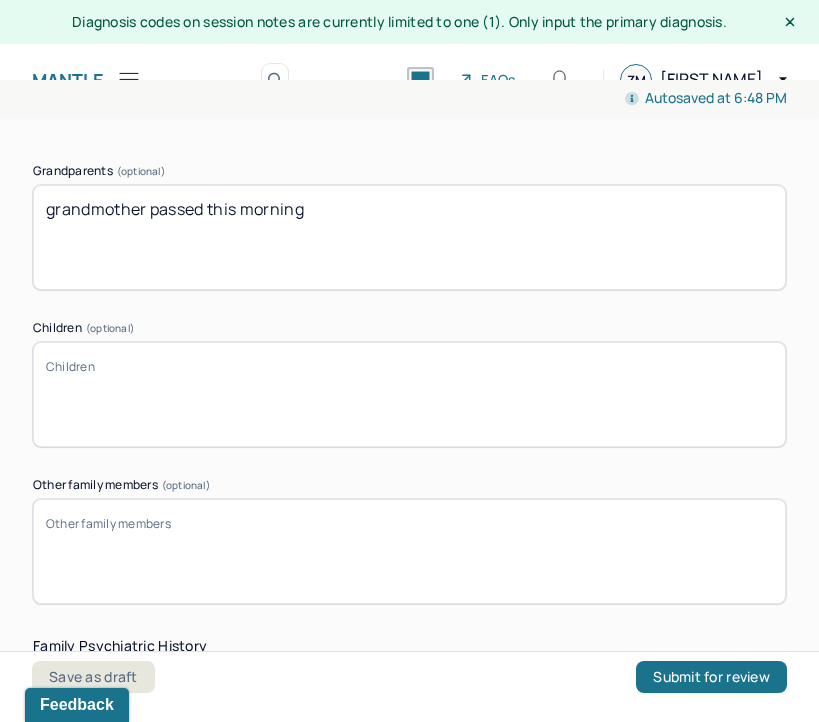 type on "Dad passed away before she was born
Mom's ex was like father figure ([AGE] year)
strained with mom doesn't feel listened to, feels like mom doesnt like her, overprotective, mom checks phone respect privacy and trust" 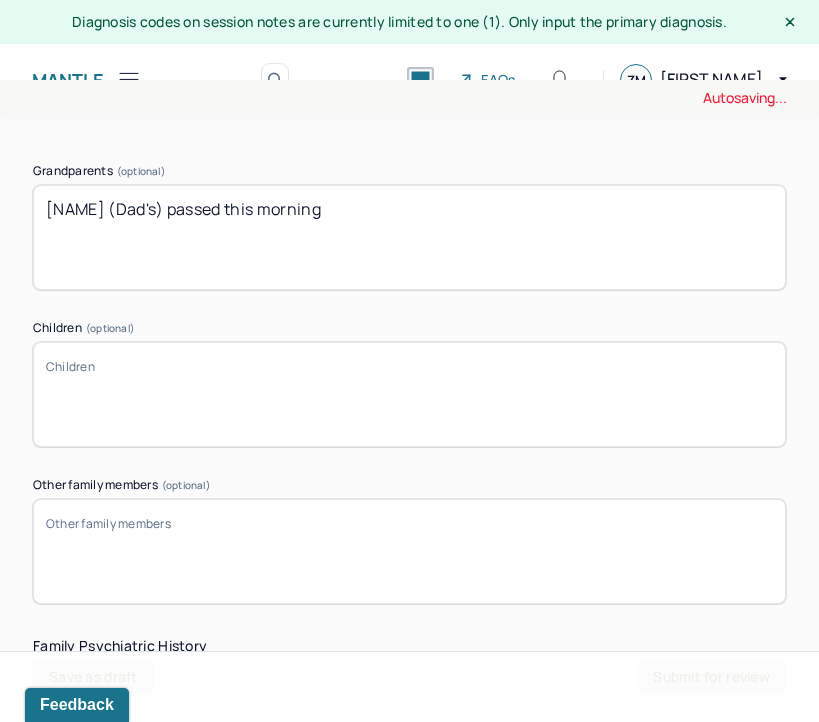 click on "grandmother (passed this morning" at bounding box center [409, 237] 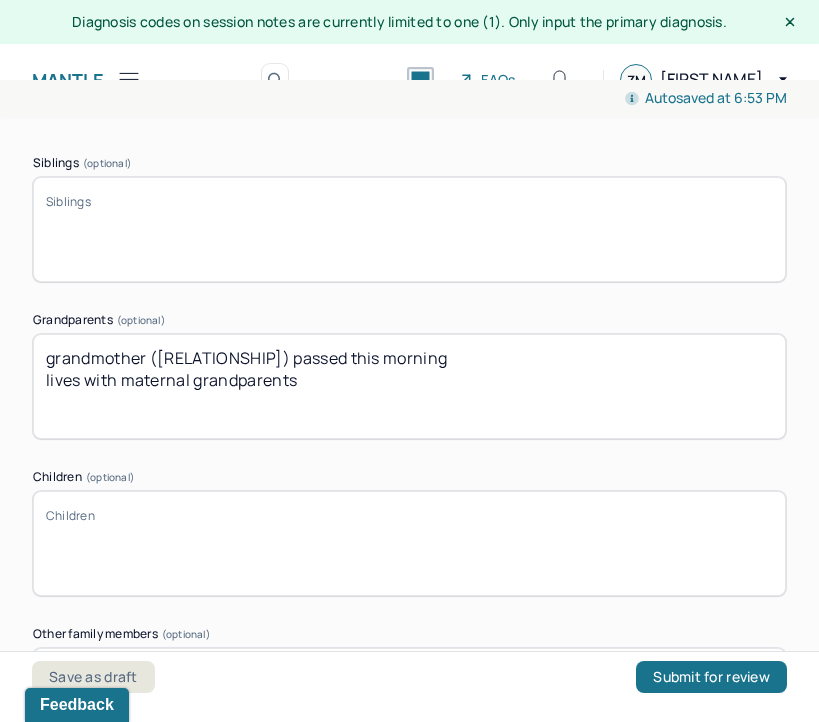 scroll, scrollTop: 4212, scrollLeft: 0, axis: vertical 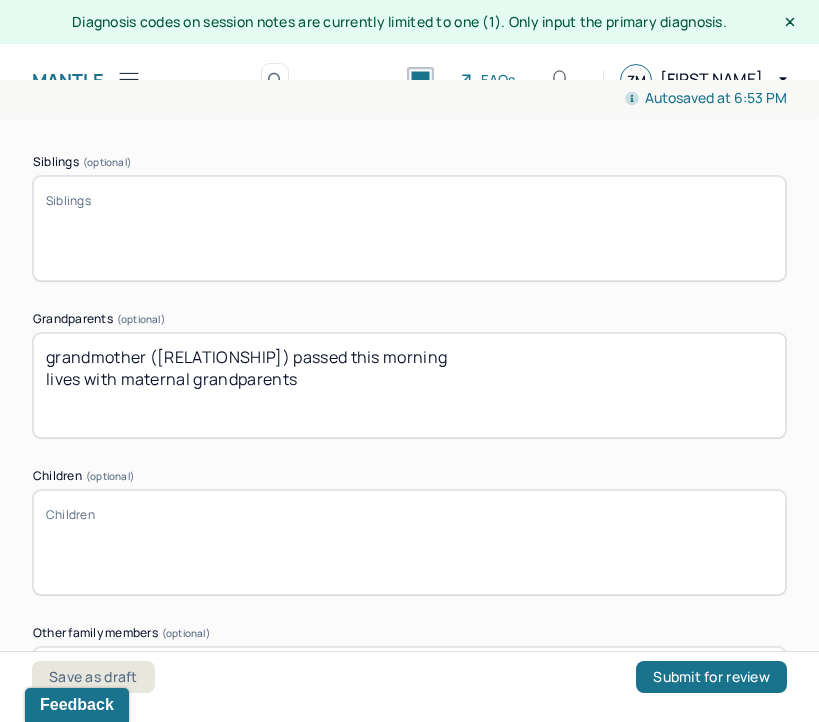 click on "grandmother ([RELATIONSHIP]) passed this morning
lives with maternal grandparents" at bounding box center [409, 385] 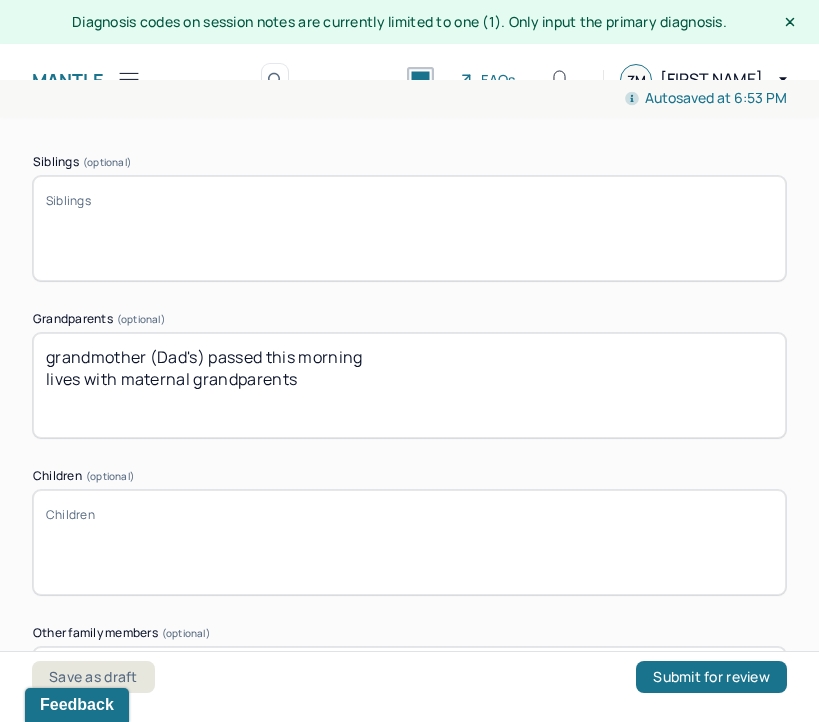 click on "grandmother ([RELATIONSHIP]) passed this morning
lives with maternal grandparents" at bounding box center (409, 385) 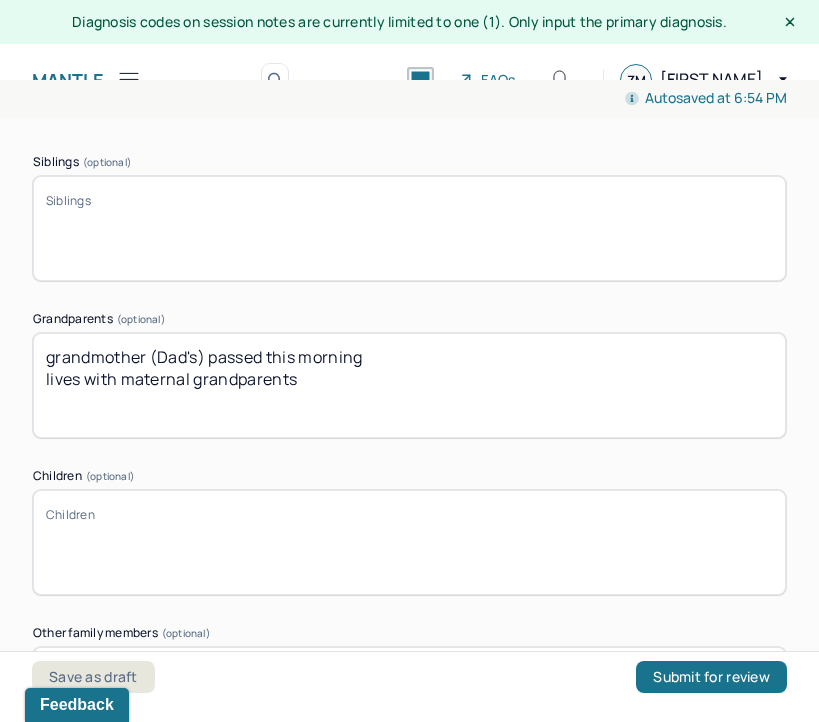 type on "grandmother (Dad's) passed this morning
lives with maternal grandparents" 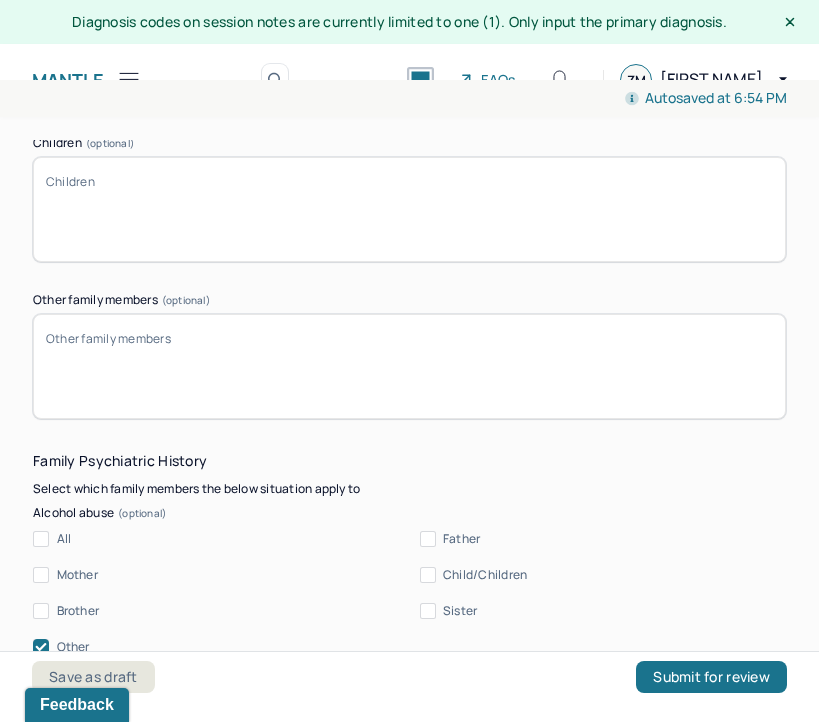 scroll, scrollTop: 4550, scrollLeft: 0, axis: vertical 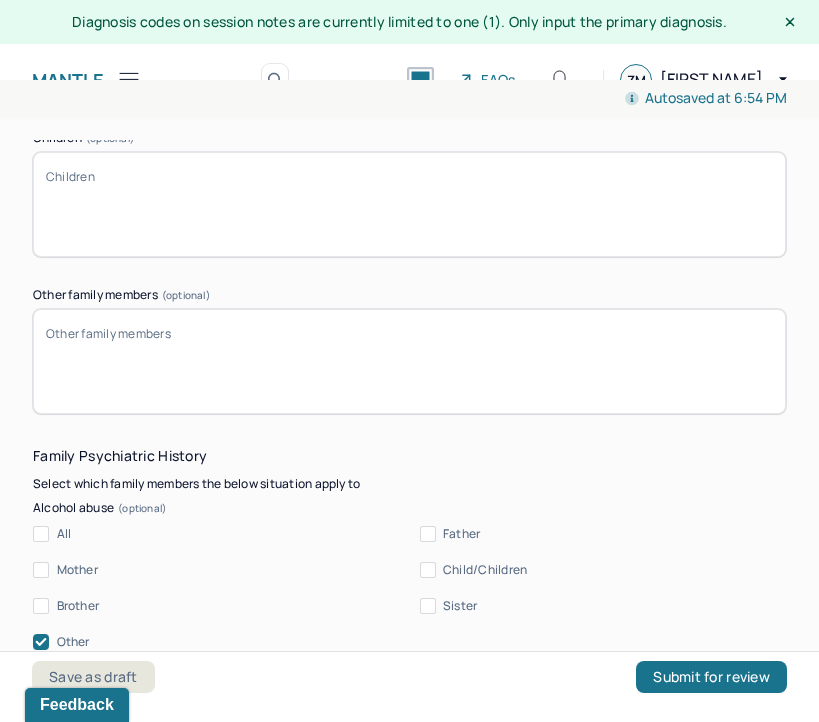type on "[NUMBER] siblings on dad's side that she doesn't talk to" 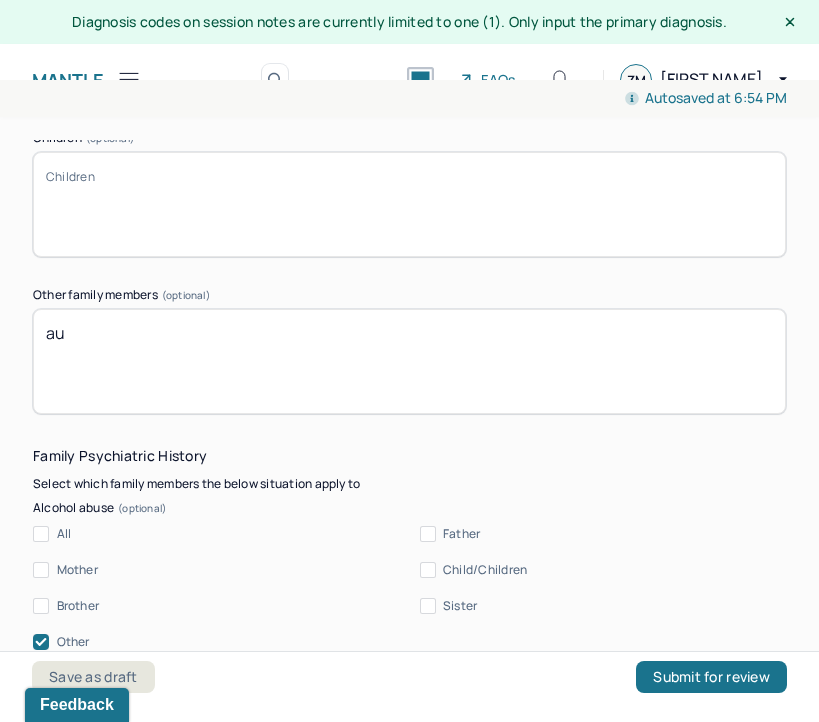 type on "a" 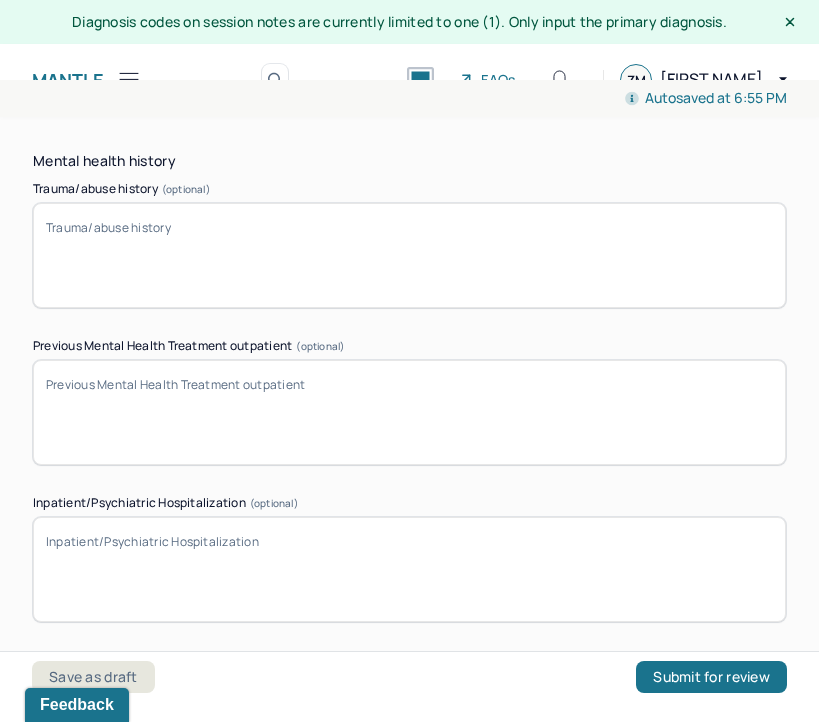 scroll, scrollTop: 6253, scrollLeft: 0, axis: vertical 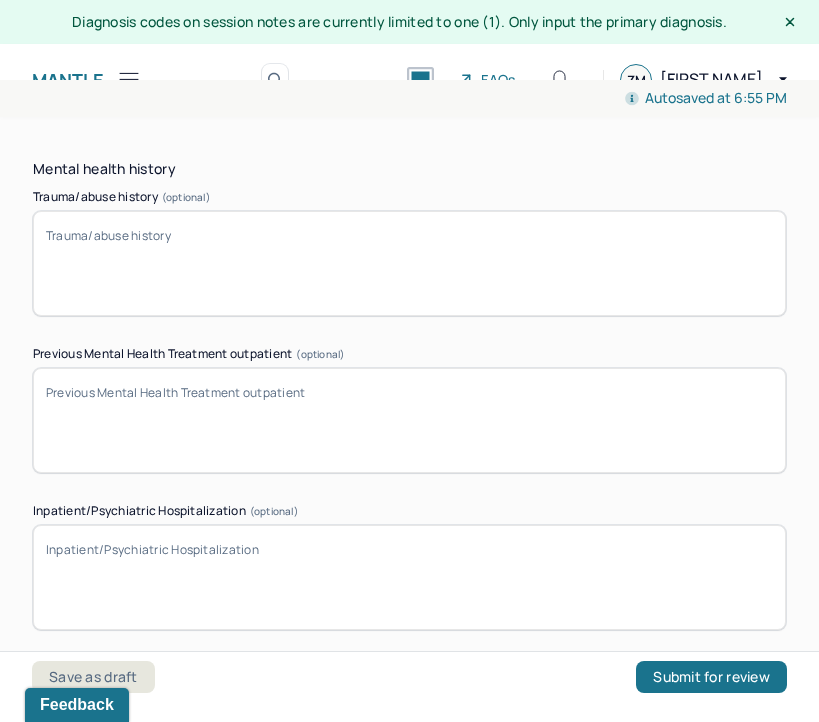 type on "good relationship with aunt (confidante)" 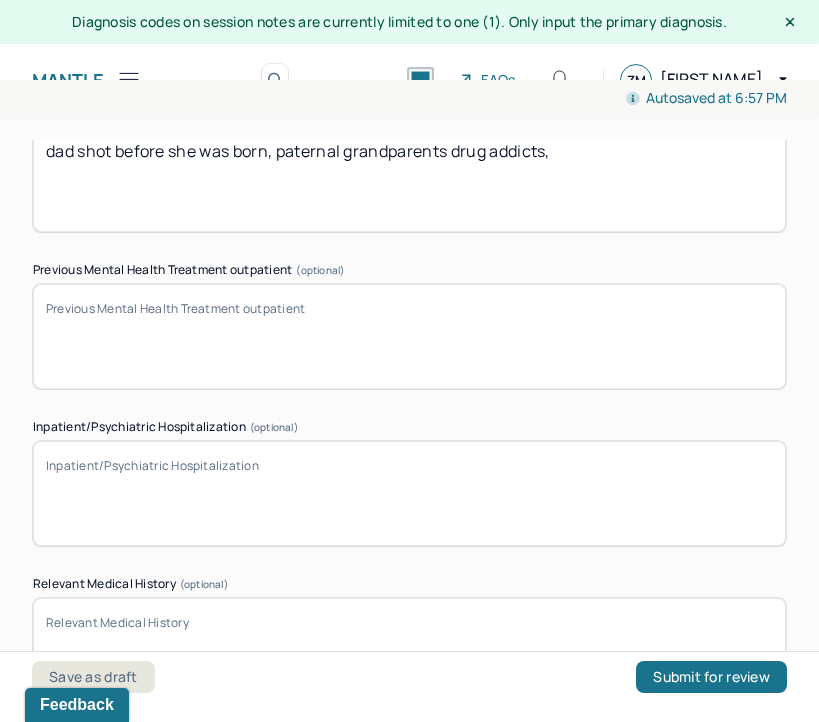 scroll, scrollTop: 6336, scrollLeft: 0, axis: vertical 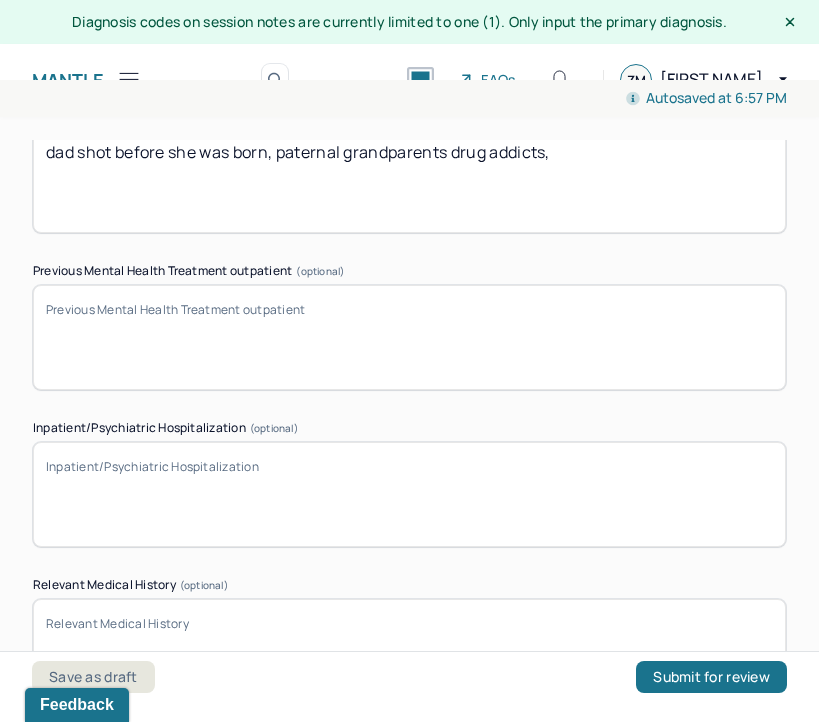 type on "dad shot before she was born, paternal grandparents drug addicts," 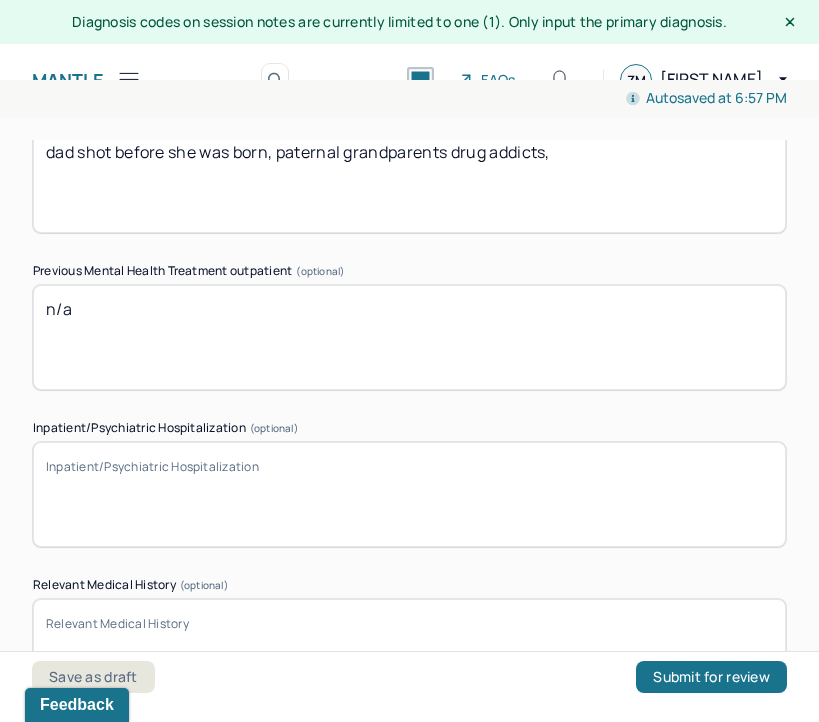 type on "n/a" 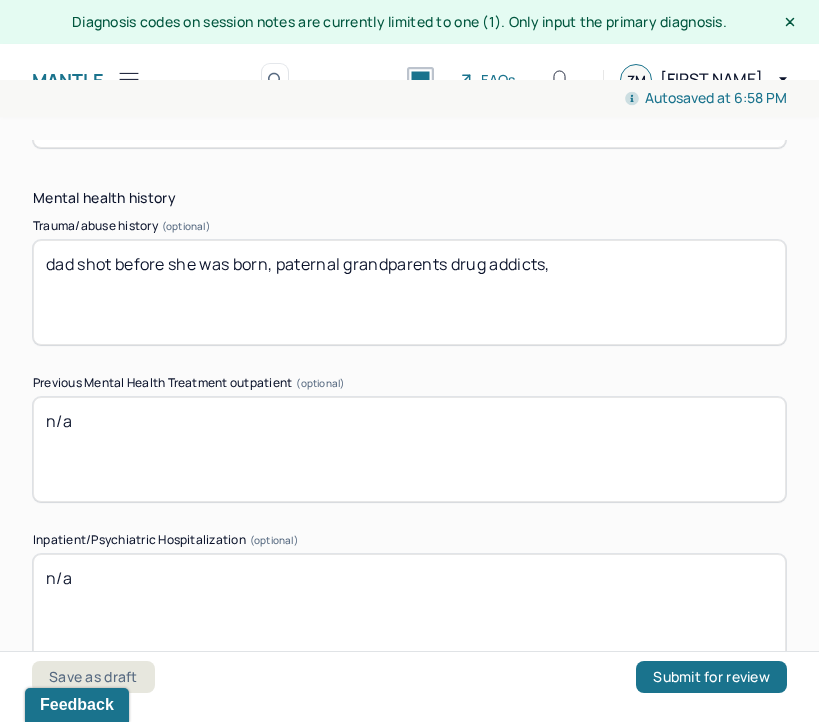 scroll, scrollTop: 6208, scrollLeft: 0, axis: vertical 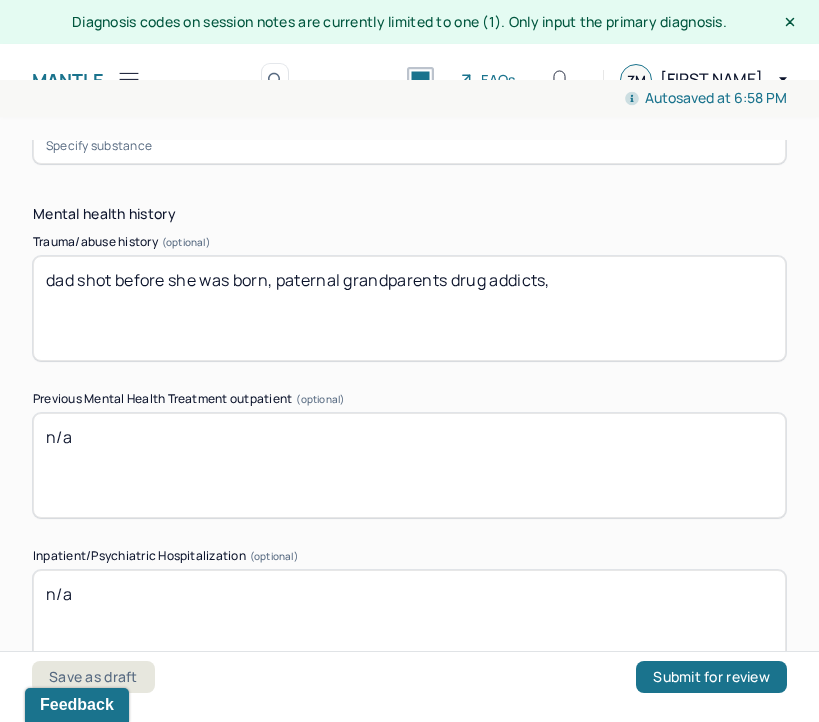 type on "n/a" 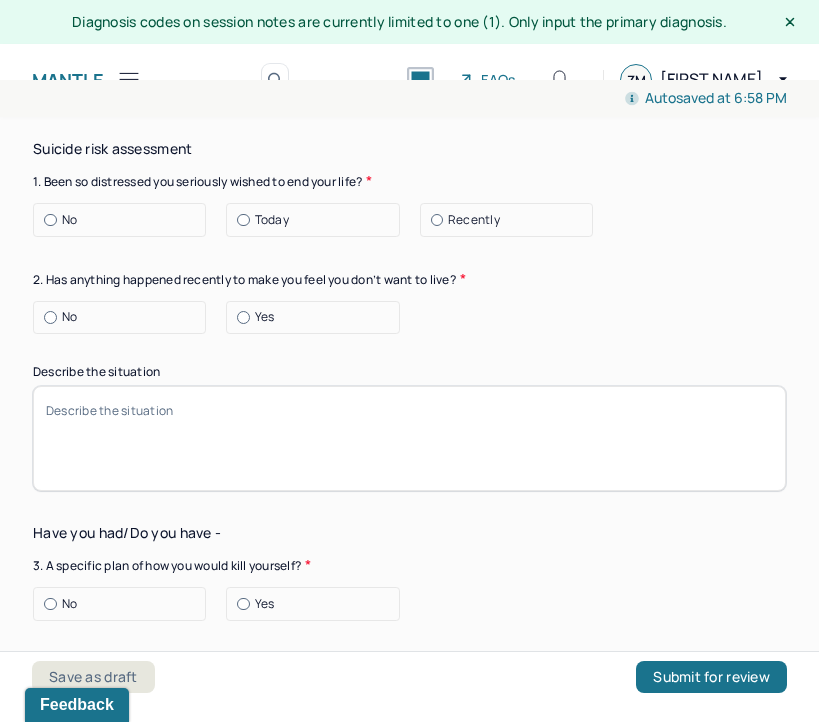 scroll, scrollTop: 6944, scrollLeft: 0, axis: vertical 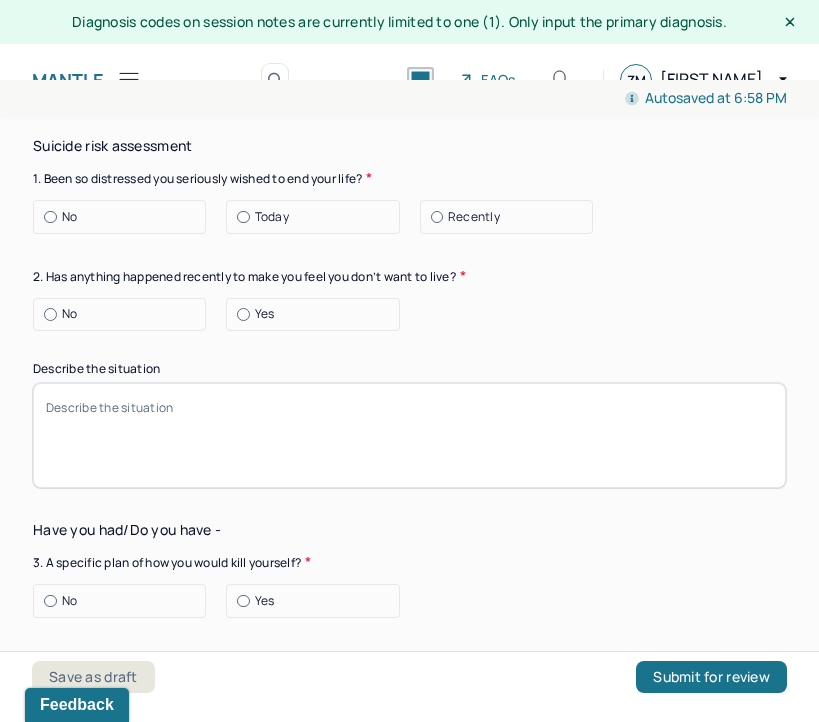 click on "No" at bounding box center [124, 217] 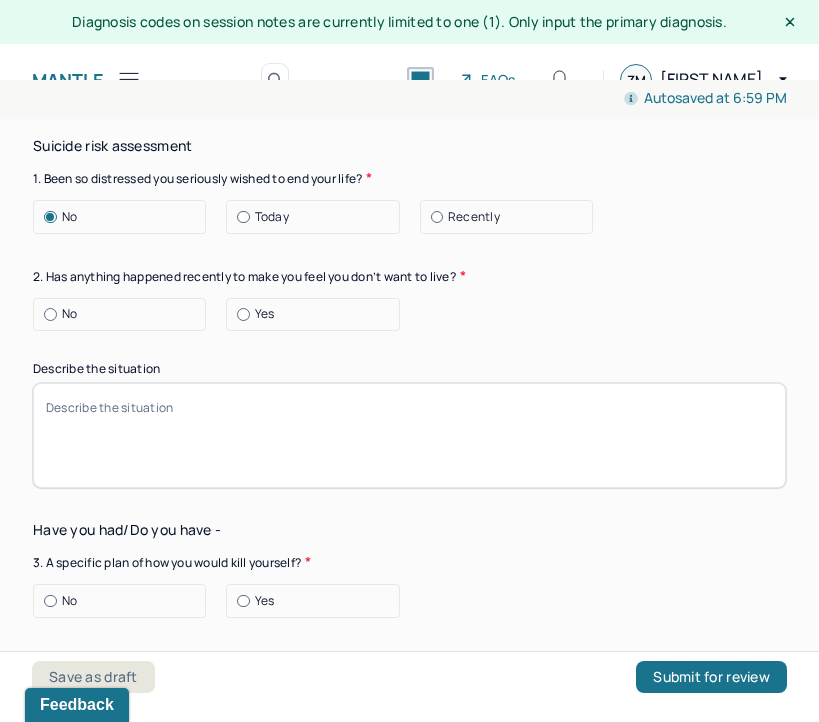click on "No" at bounding box center (124, 314) 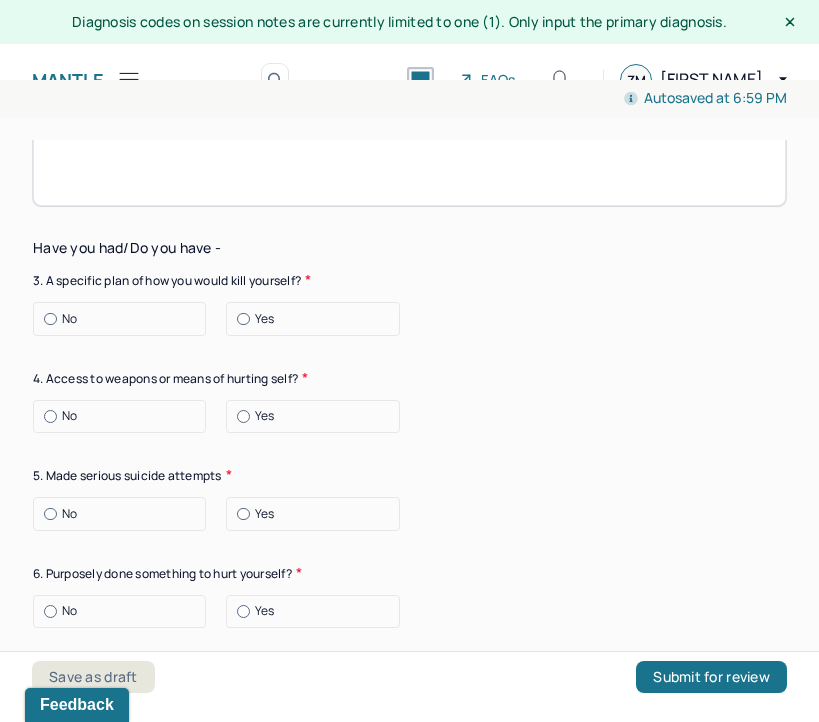 scroll, scrollTop: 7240, scrollLeft: 0, axis: vertical 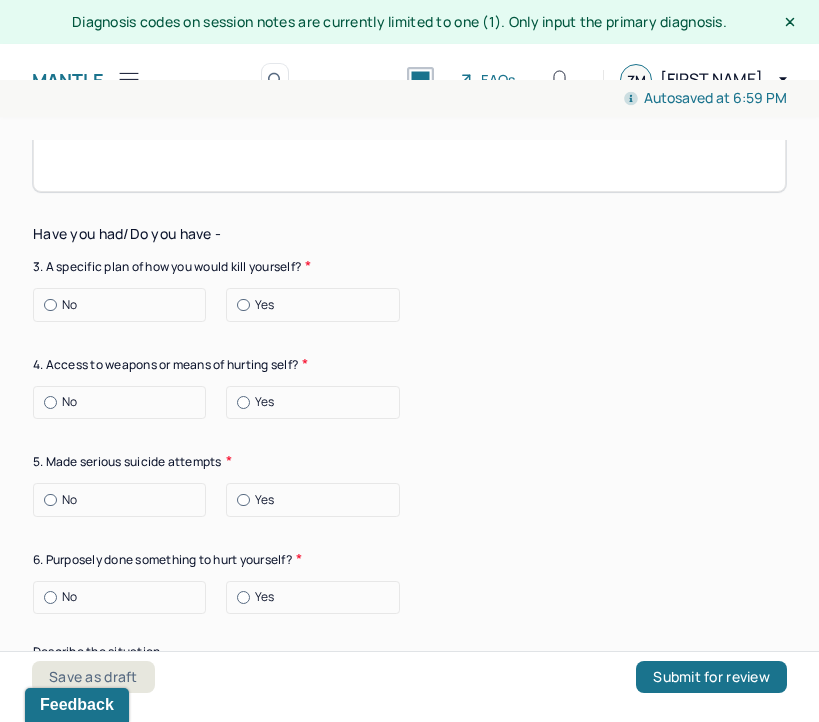 click at bounding box center (50, 305) 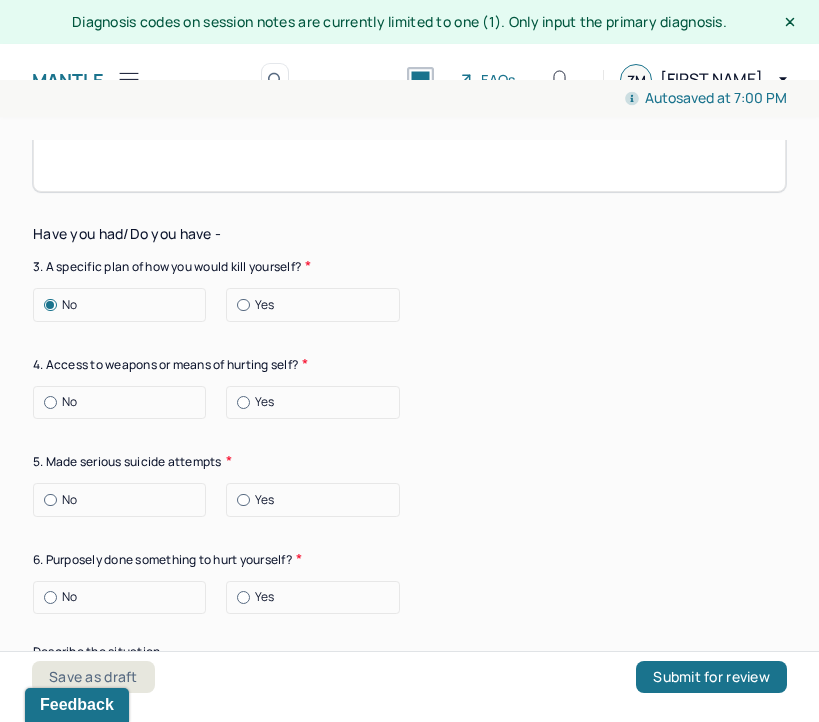 click on "No" at bounding box center [124, 402] 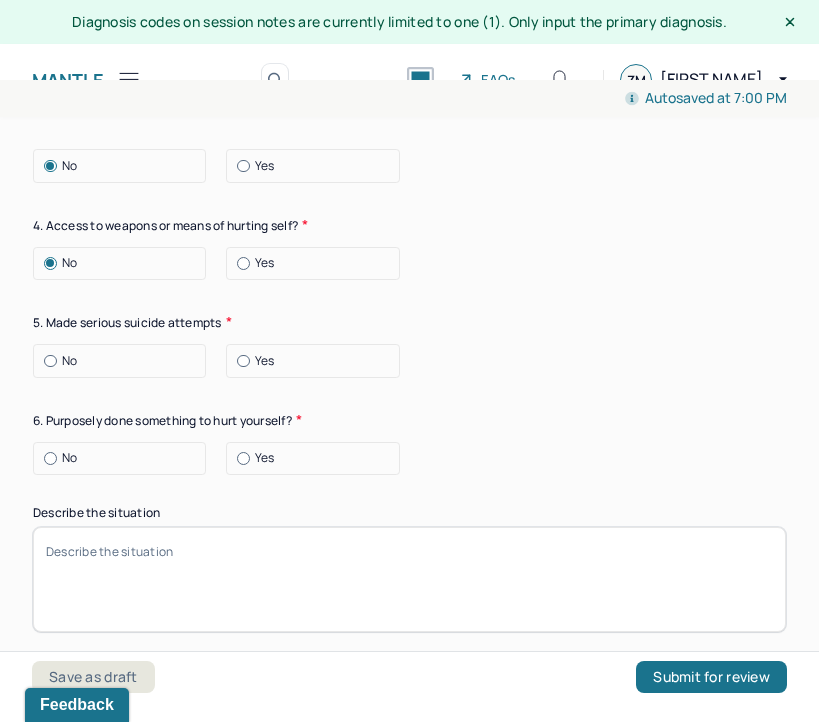 scroll, scrollTop: 7387, scrollLeft: 0, axis: vertical 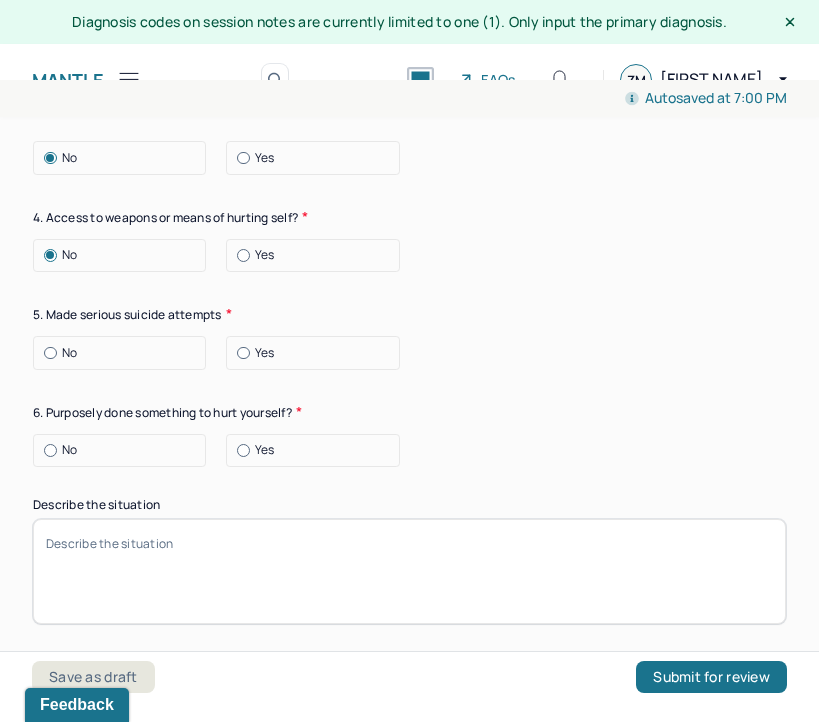 click on "No" at bounding box center (124, 353) 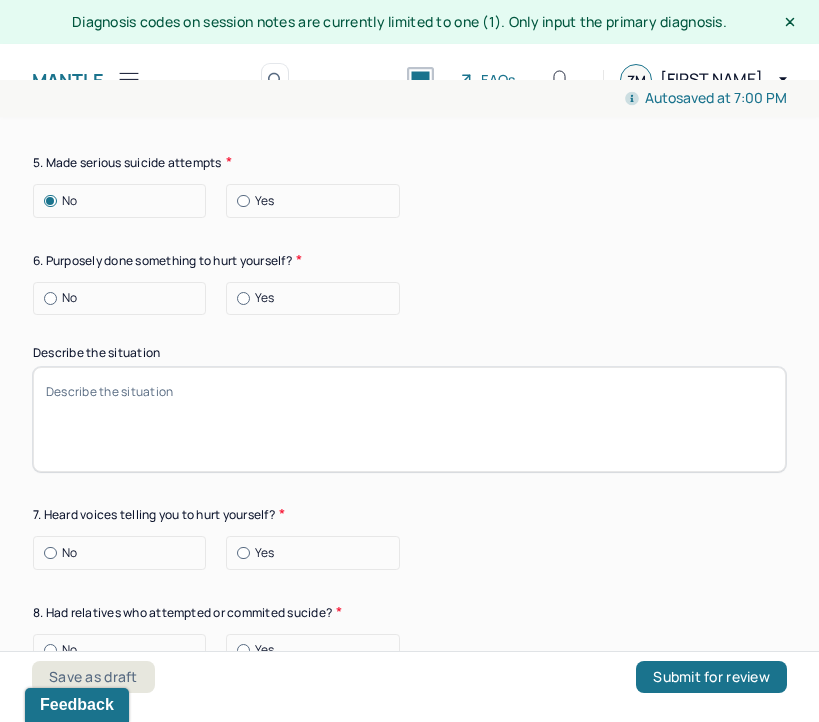 scroll, scrollTop: 7595, scrollLeft: 0, axis: vertical 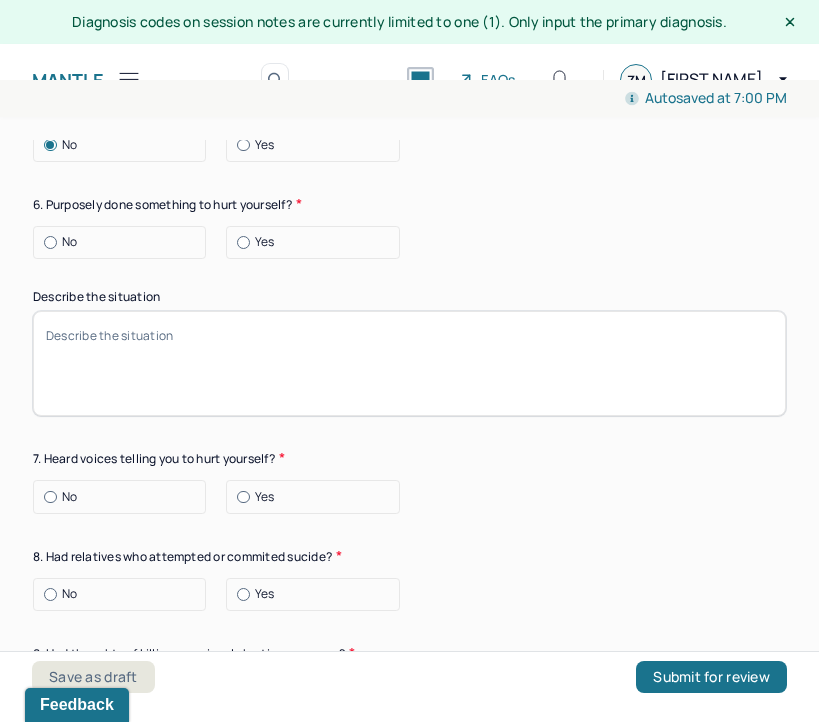 click on "No" at bounding box center (69, 242) 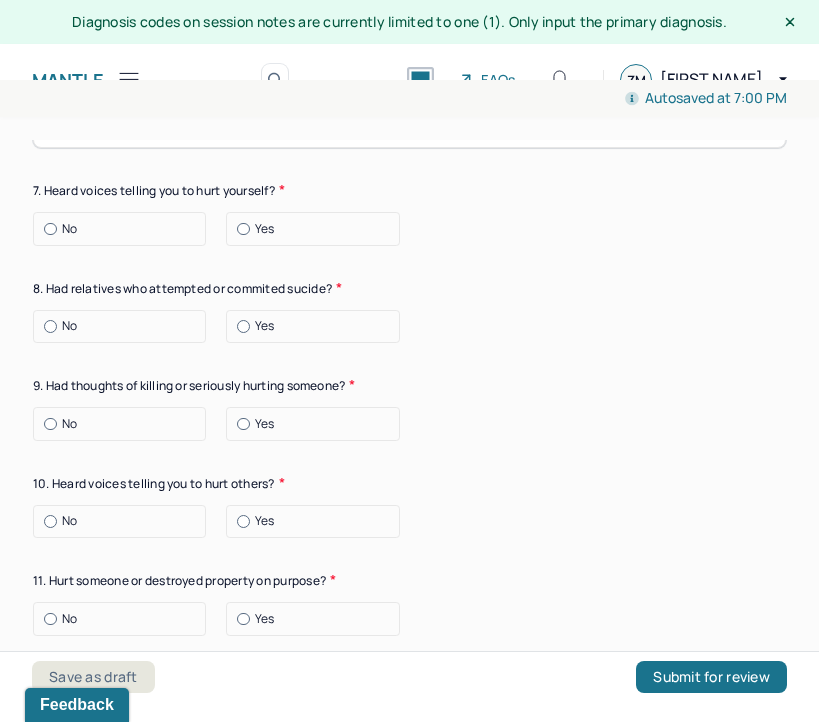 scroll, scrollTop: 7880, scrollLeft: 0, axis: vertical 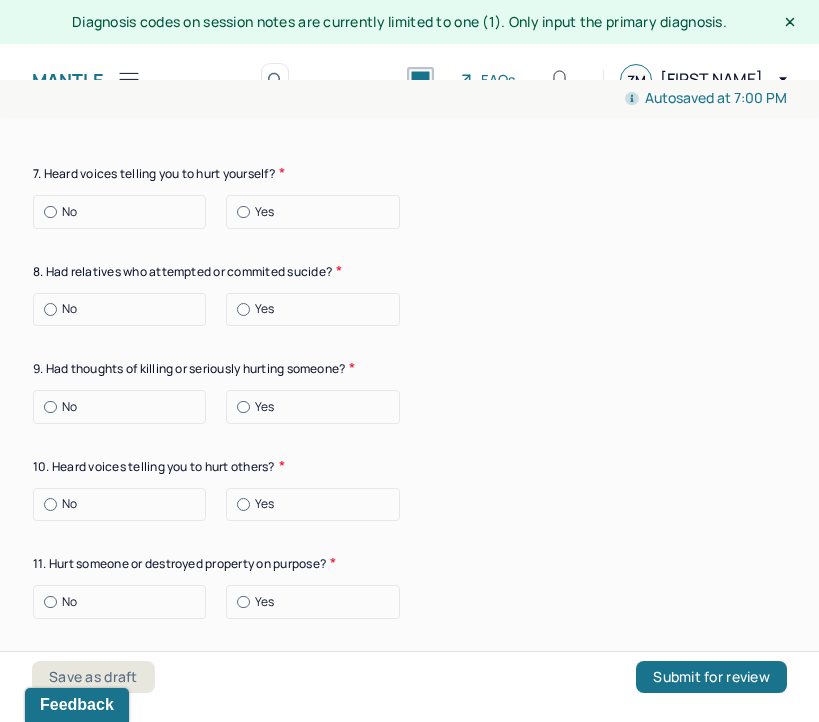 click on "No" at bounding box center (124, 212) 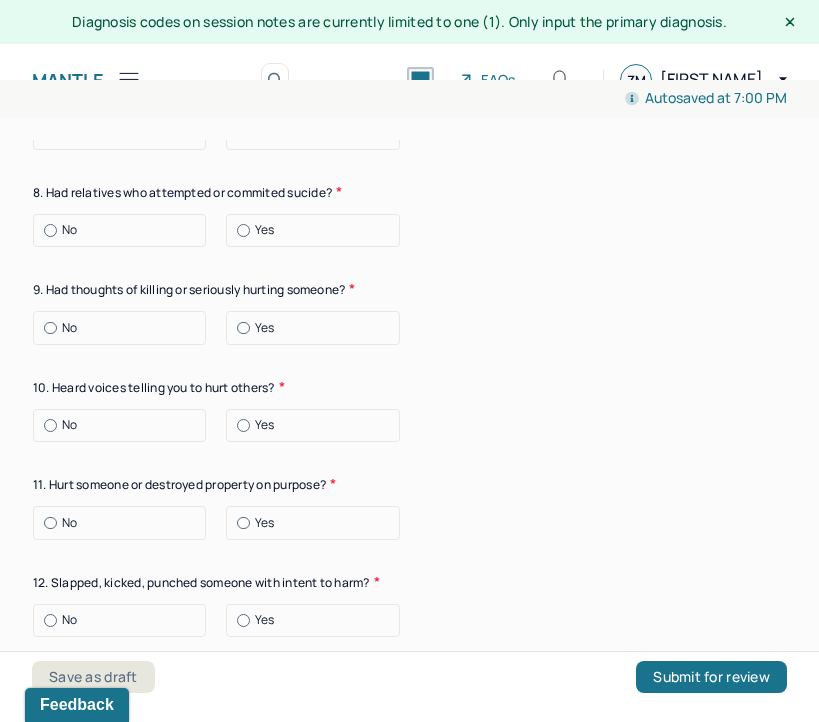 scroll, scrollTop: 7962, scrollLeft: 0, axis: vertical 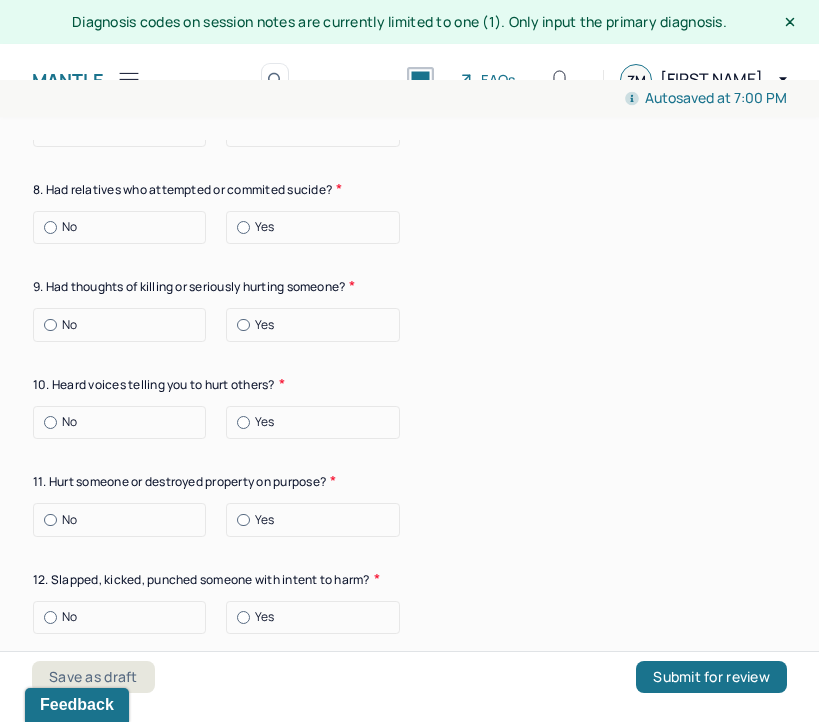 click on "No" at bounding box center [124, 227] 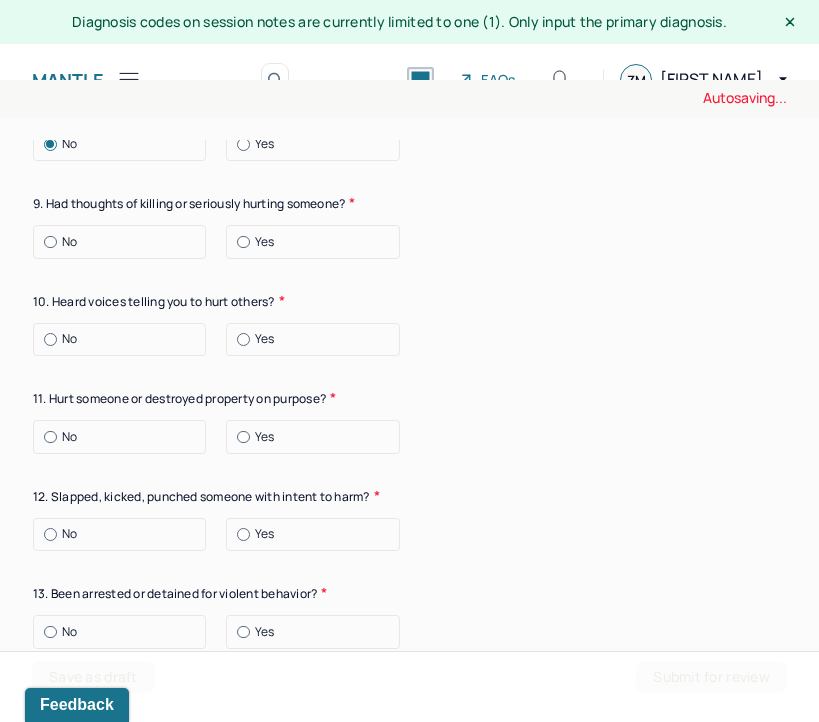 scroll, scrollTop: 8046, scrollLeft: 0, axis: vertical 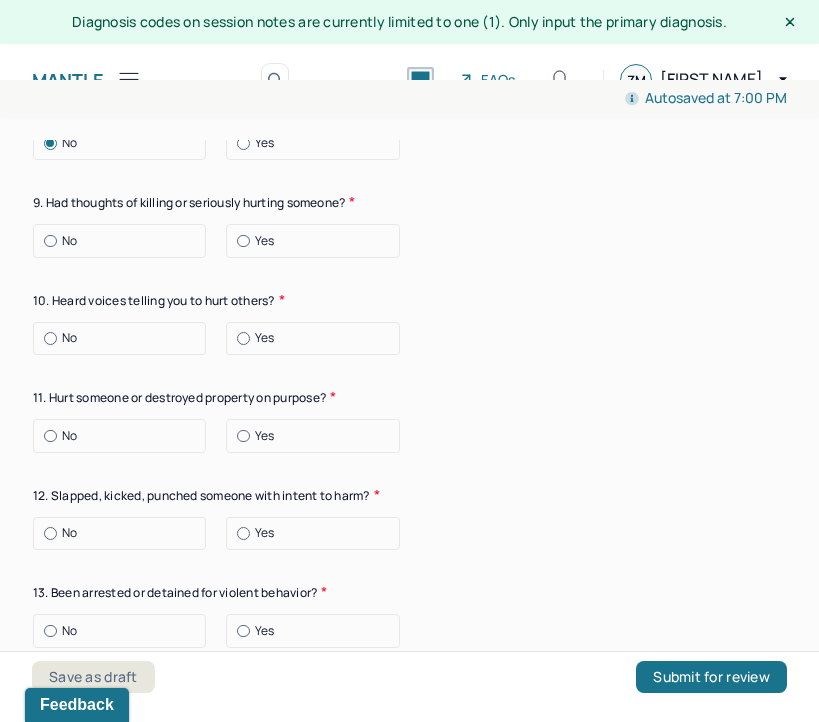 click on "No" at bounding box center (124, 241) 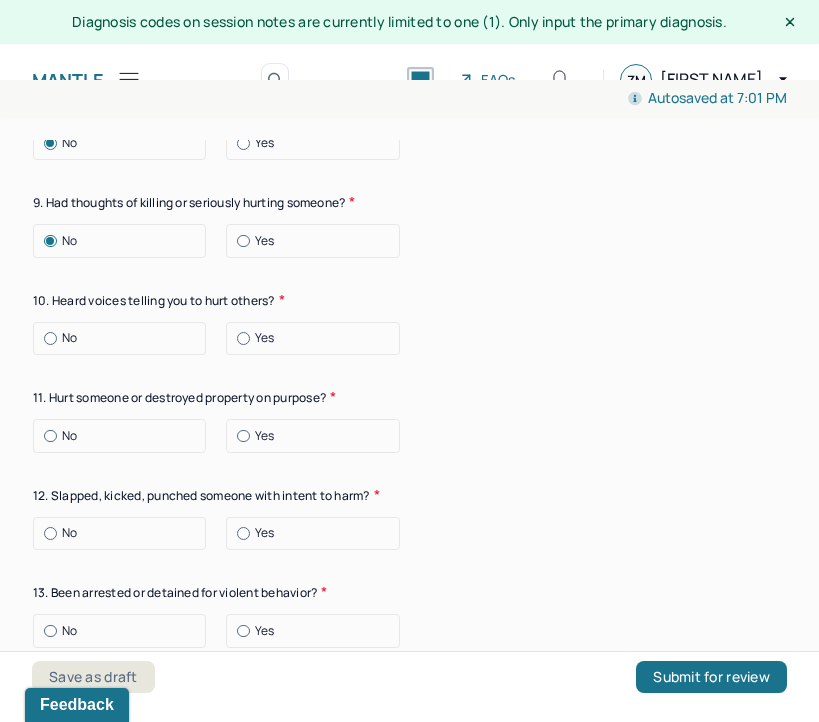 click on "No" at bounding box center [124, 338] 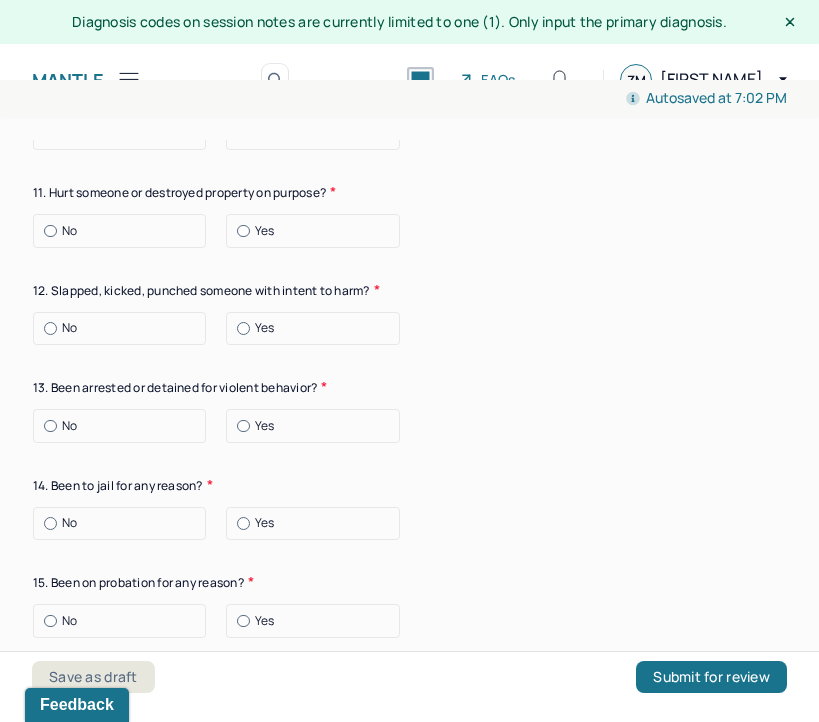 scroll, scrollTop: 8252, scrollLeft: 0, axis: vertical 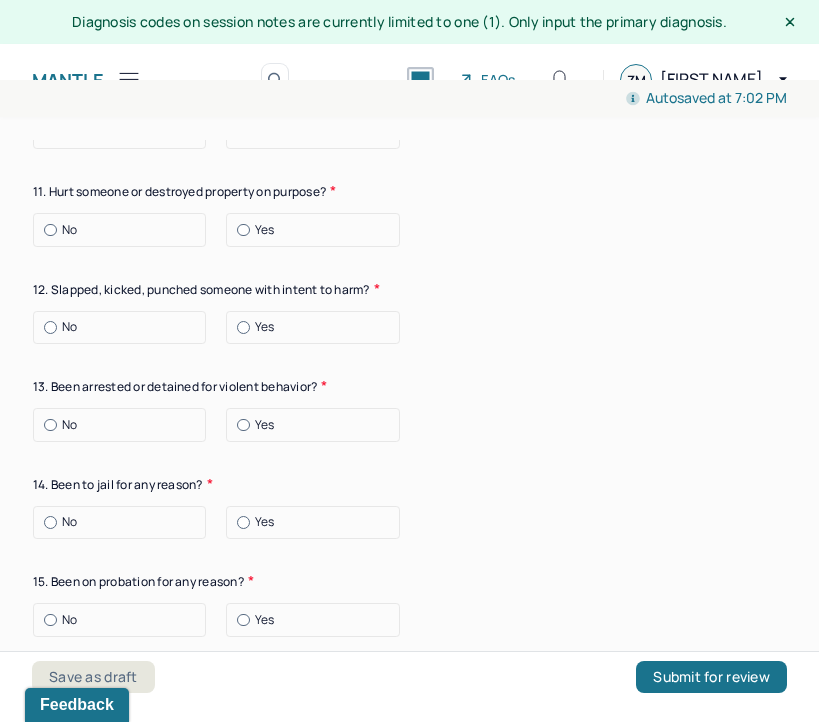 click on "Yes" at bounding box center [312, 230] 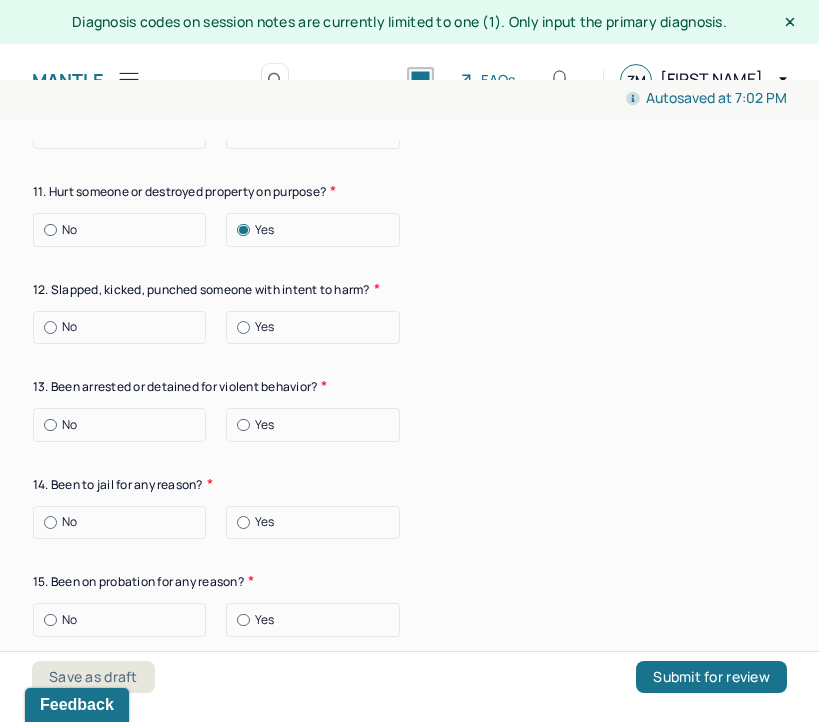 click on "No" at bounding box center (124, 230) 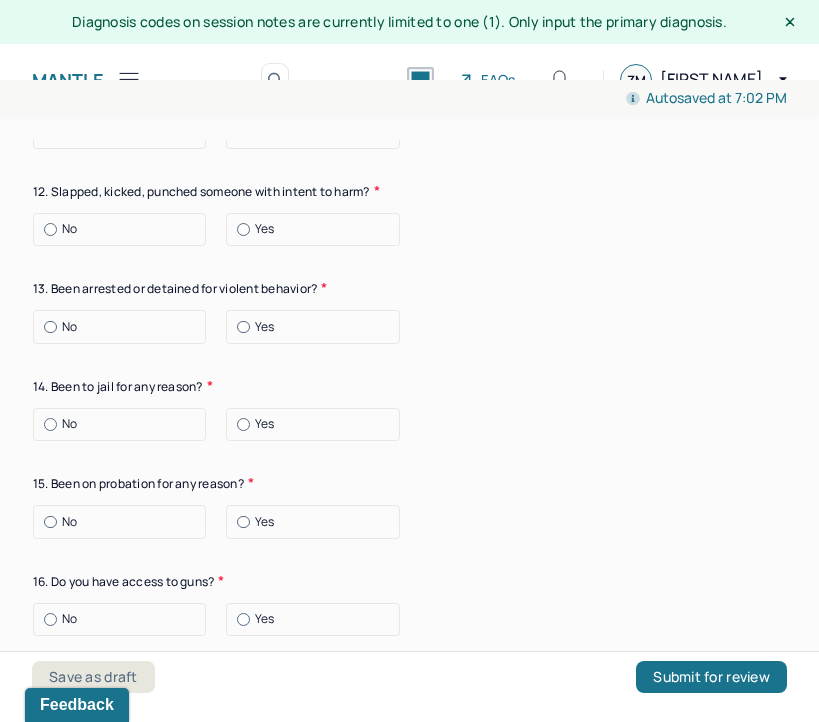 scroll, scrollTop: 8361, scrollLeft: 0, axis: vertical 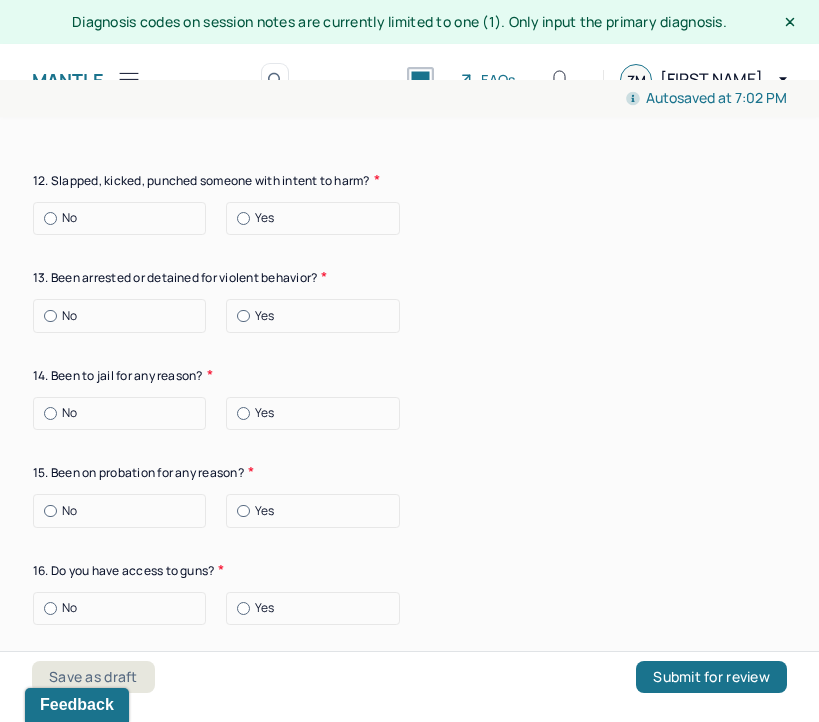 click at bounding box center (243, 218) 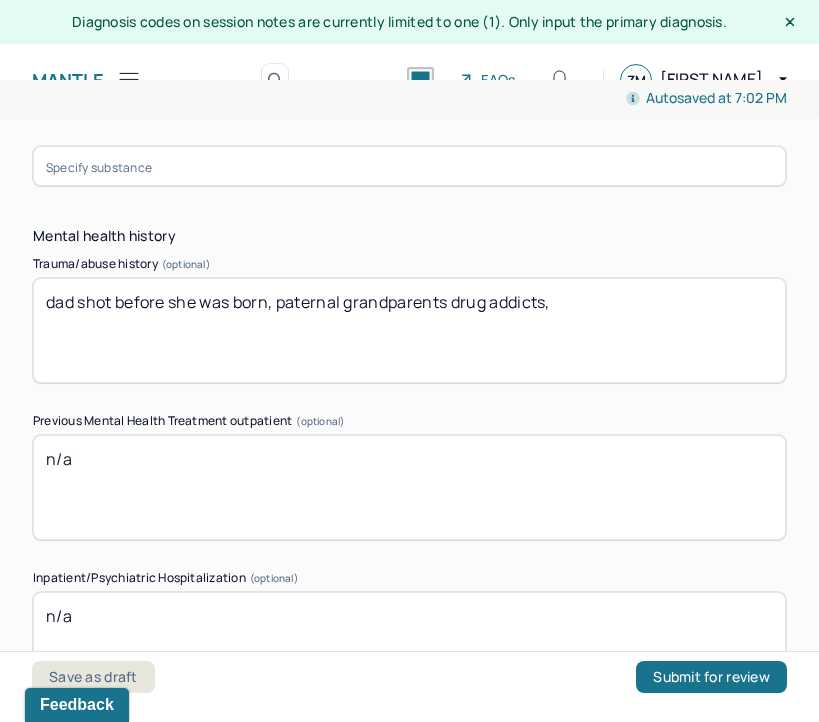 scroll, scrollTop: 6191, scrollLeft: 0, axis: vertical 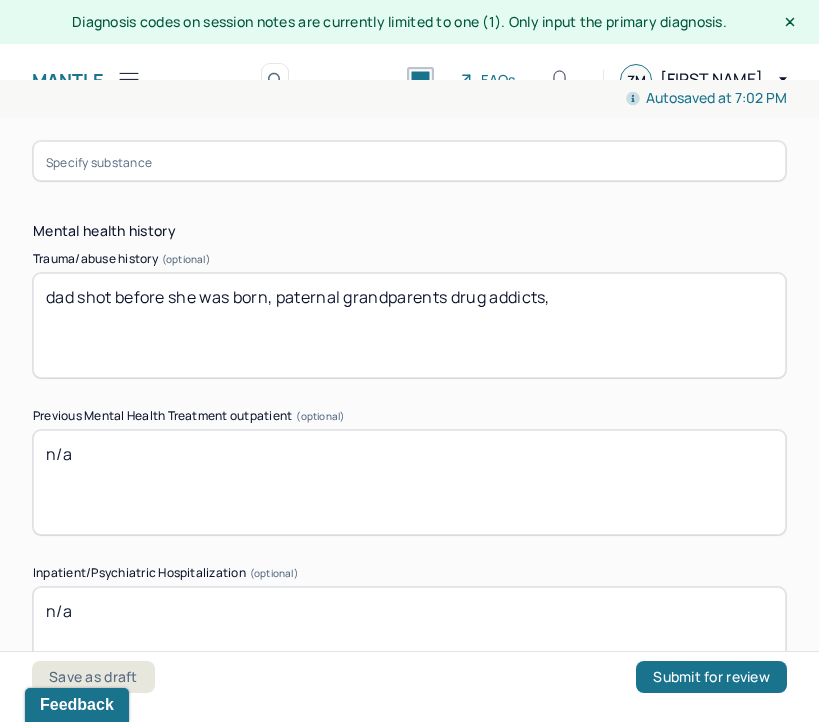 click on "dad shot before she was born, paternal grandparents drug addicts," at bounding box center [409, 325] 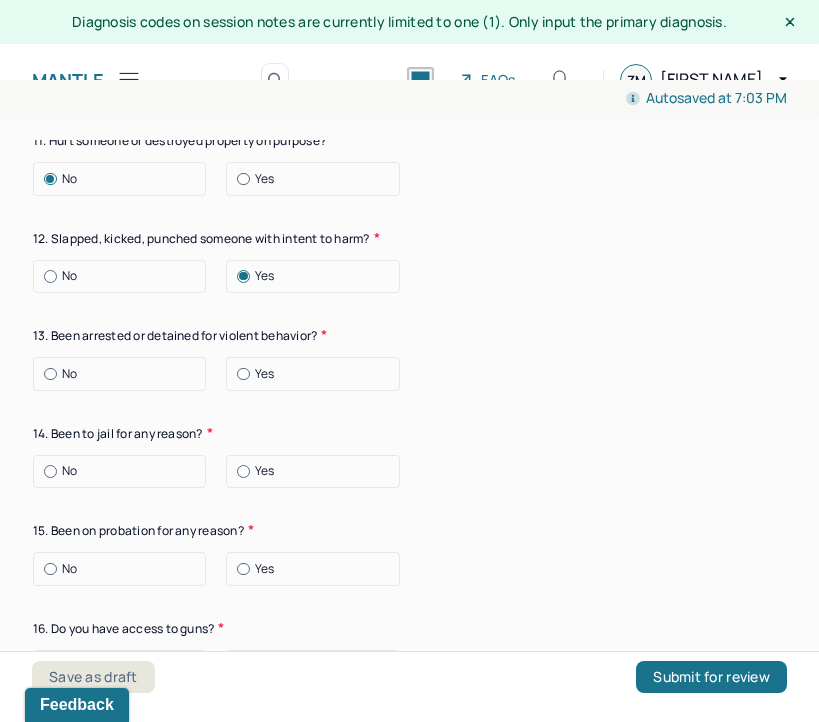 scroll, scrollTop: 8336, scrollLeft: 0, axis: vertical 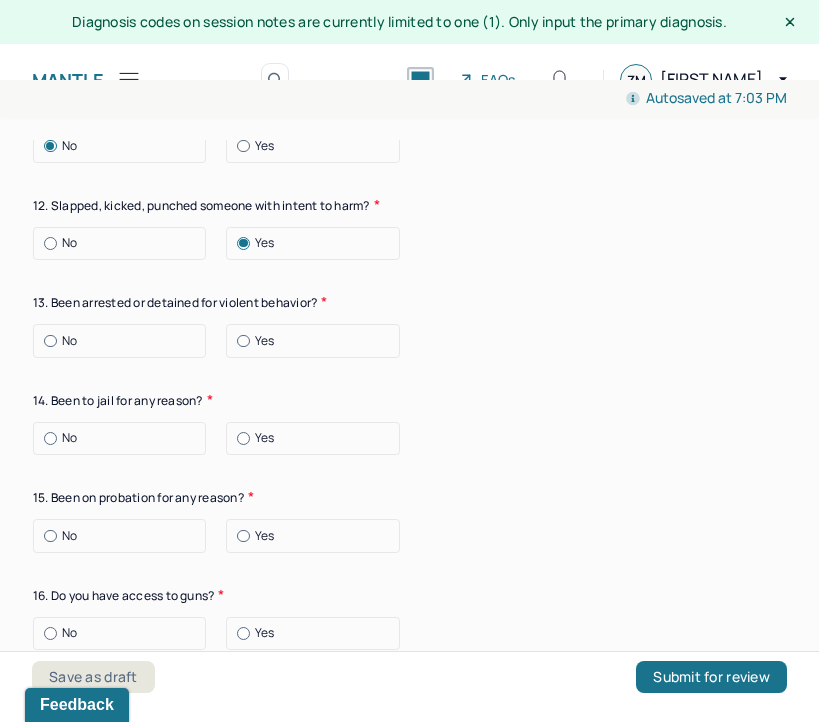 type on "dad shot before she was born, paternal grandparents drug addicts, fights at school" 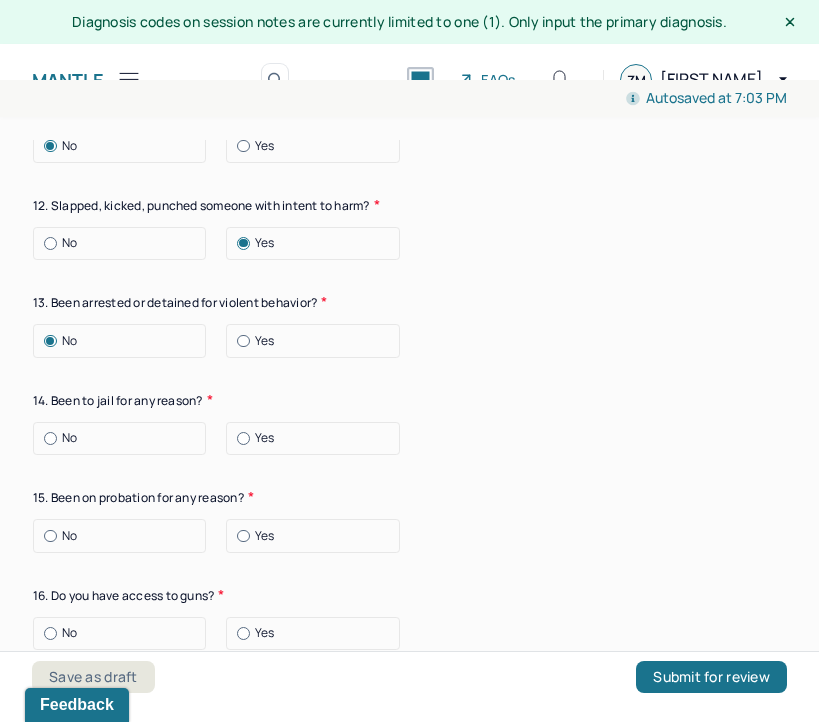 click on "No" at bounding box center [124, 438] 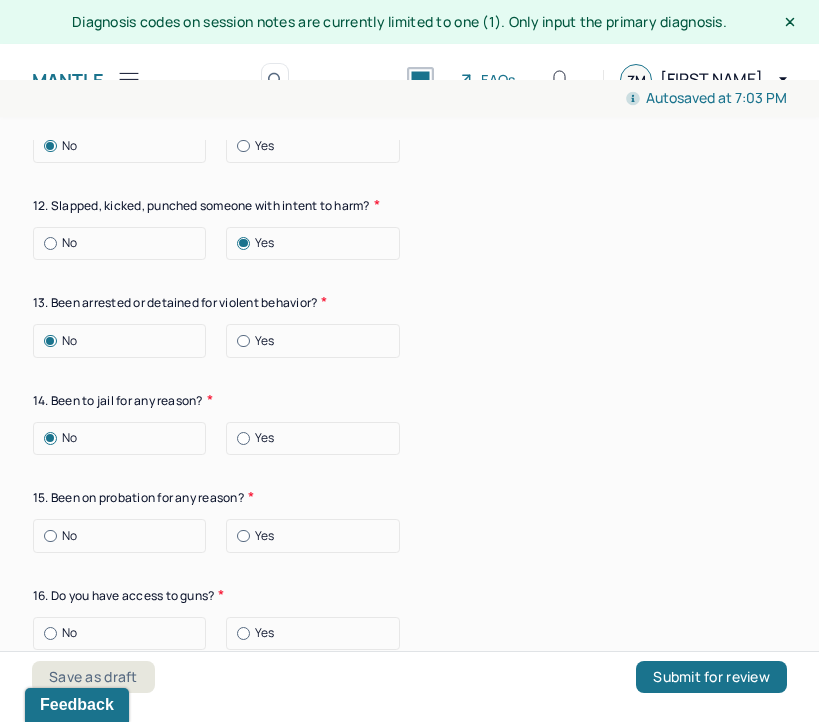 click on "No" at bounding box center [124, 536] 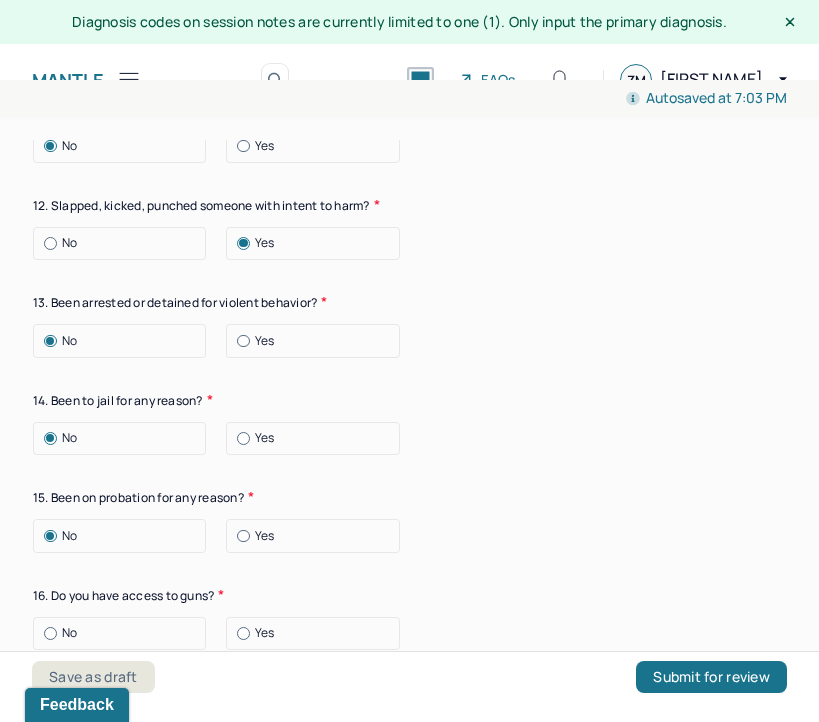 click on "No" at bounding box center [124, 633] 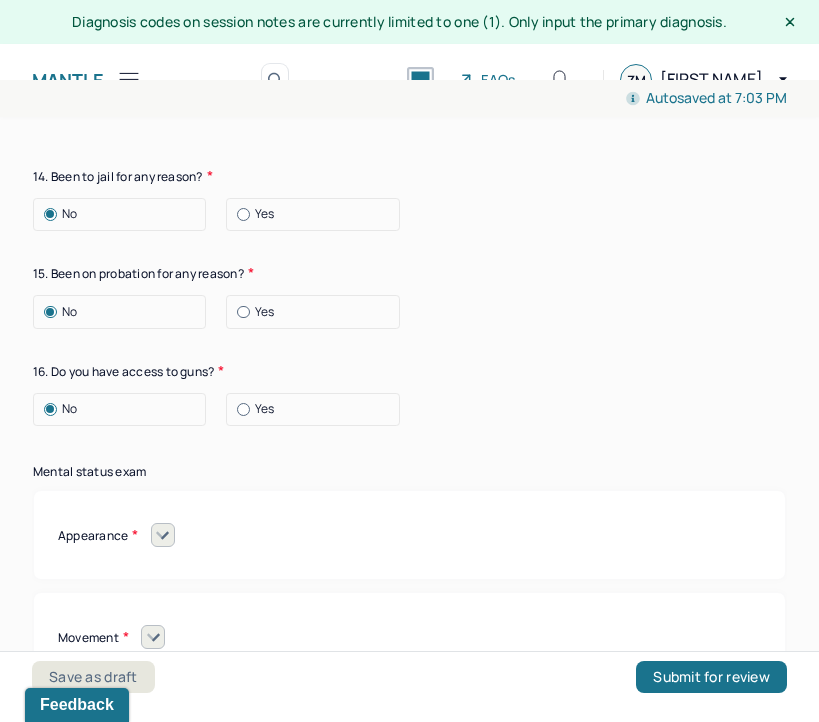 scroll, scrollTop: 8575, scrollLeft: 0, axis: vertical 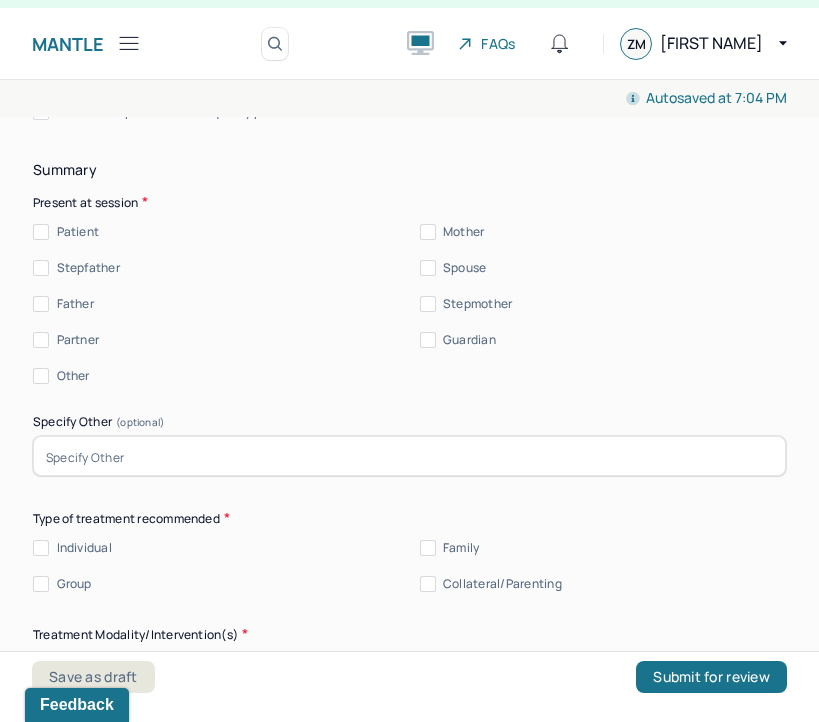 click on "Mother" at bounding box center (428, 232) 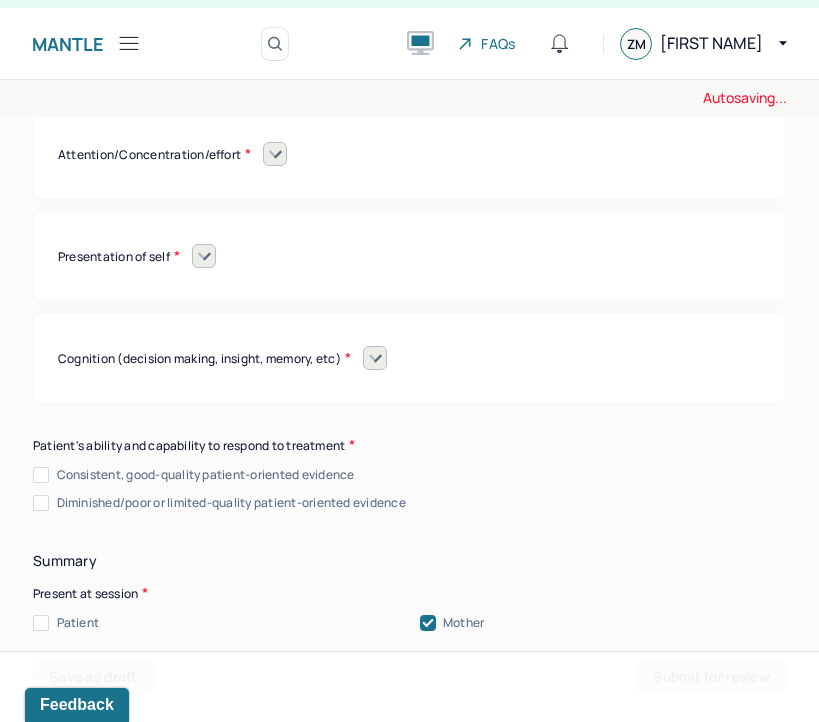 scroll, scrollTop: 9308, scrollLeft: 0, axis: vertical 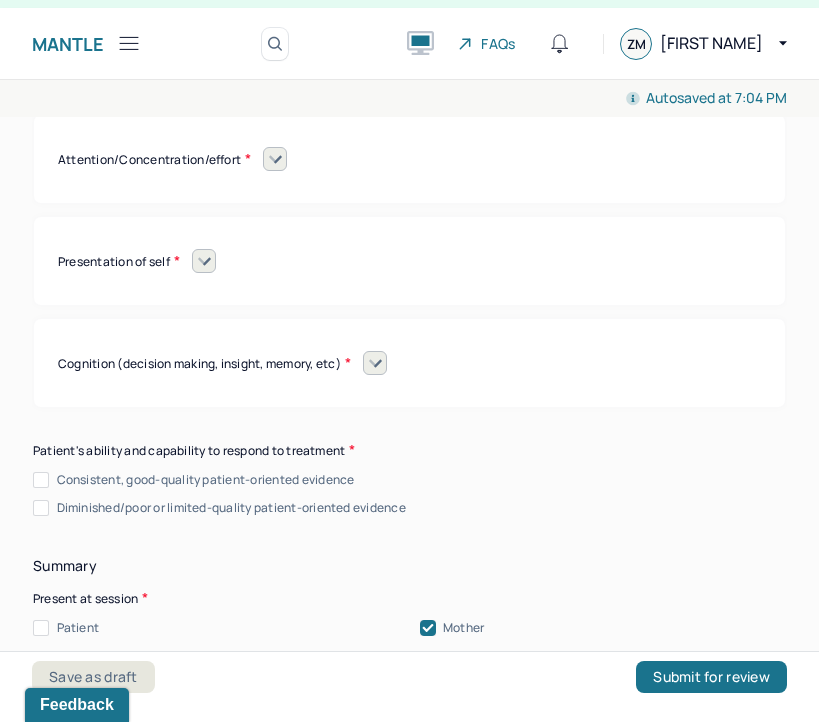 click on "Consistent, good-quality patient-oriented evidence" at bounding box center [41, 480] 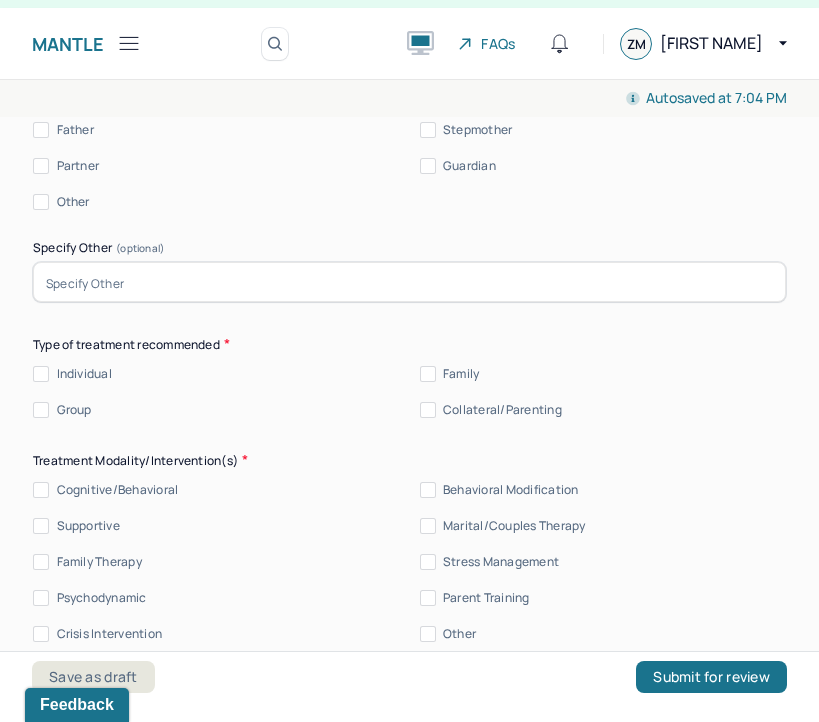 scroll, scrollTop: 9879, scrollLeft: 0, axis: vertical 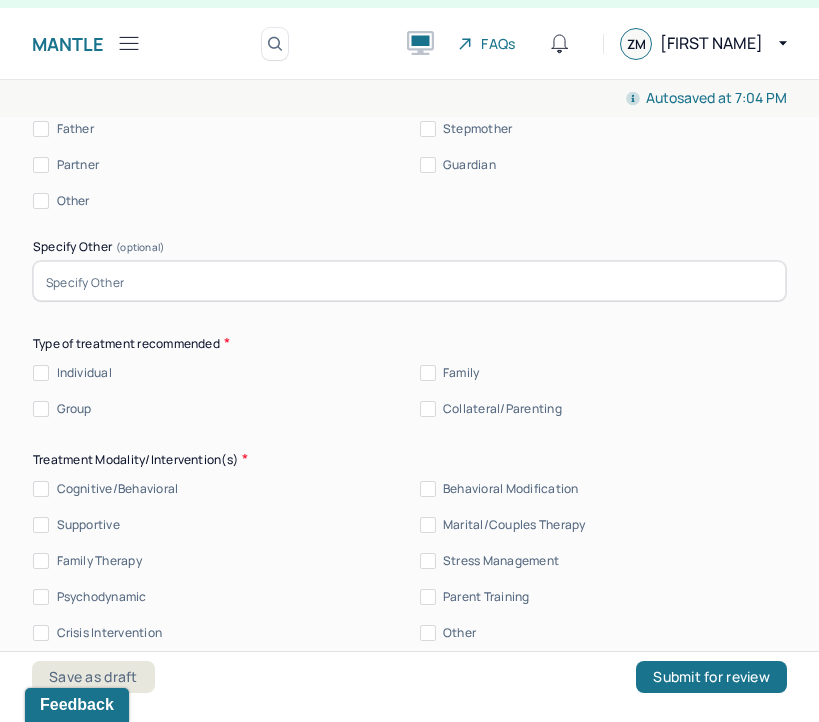 click on "Collateral/Parenting" at bounding box center (428, 409) 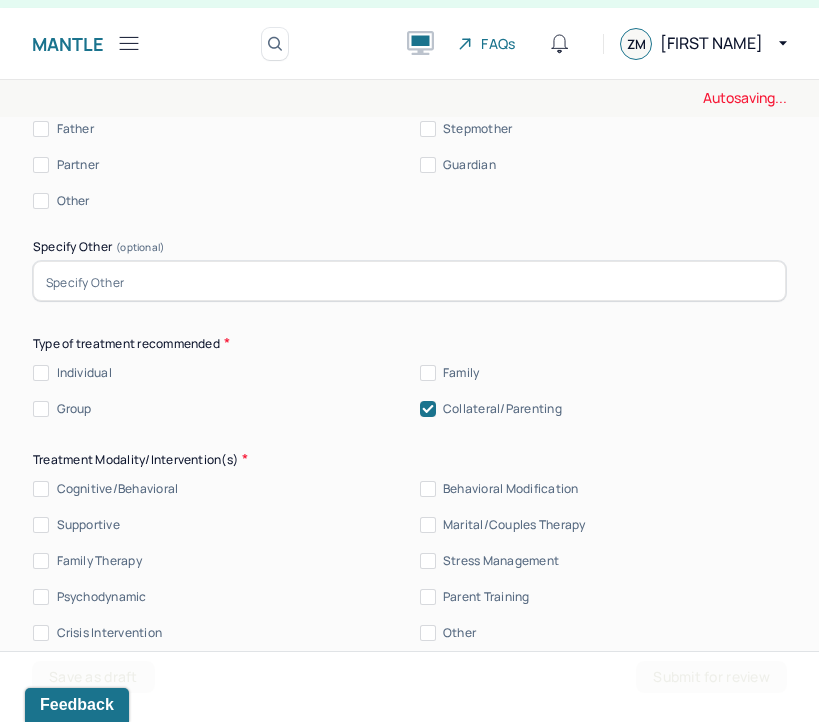 click on "Individual" at bounding box center [41, 373] 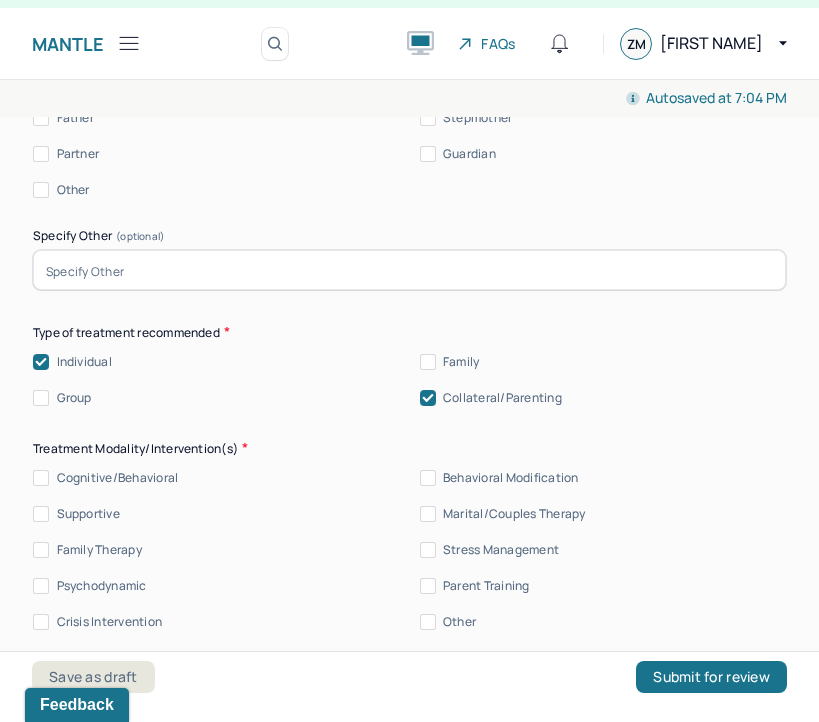scroll, scrollTop: 9895, scrollLeft: 0, axis: vertical 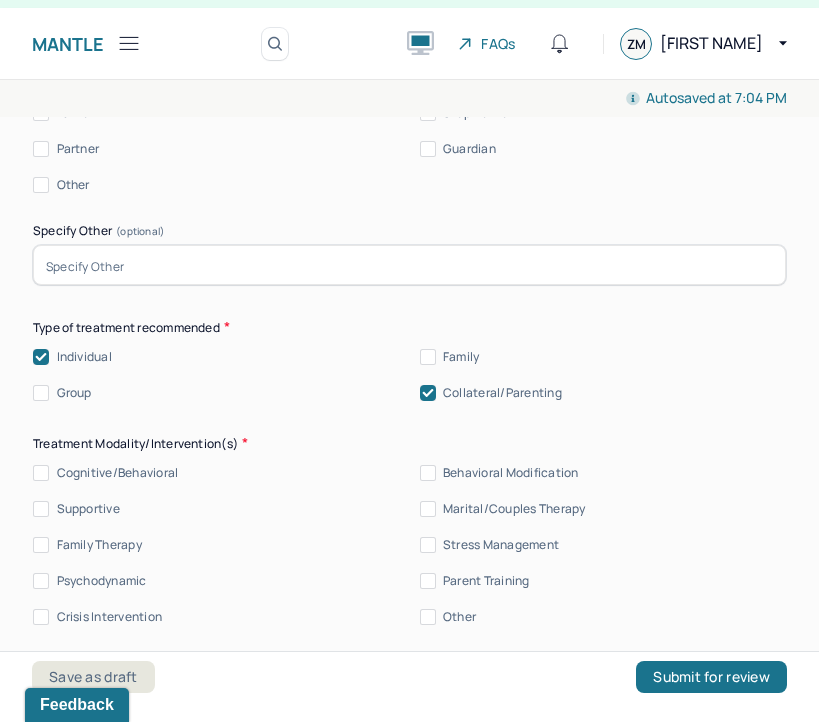 click on "Family" at bounding box center (428, 357) 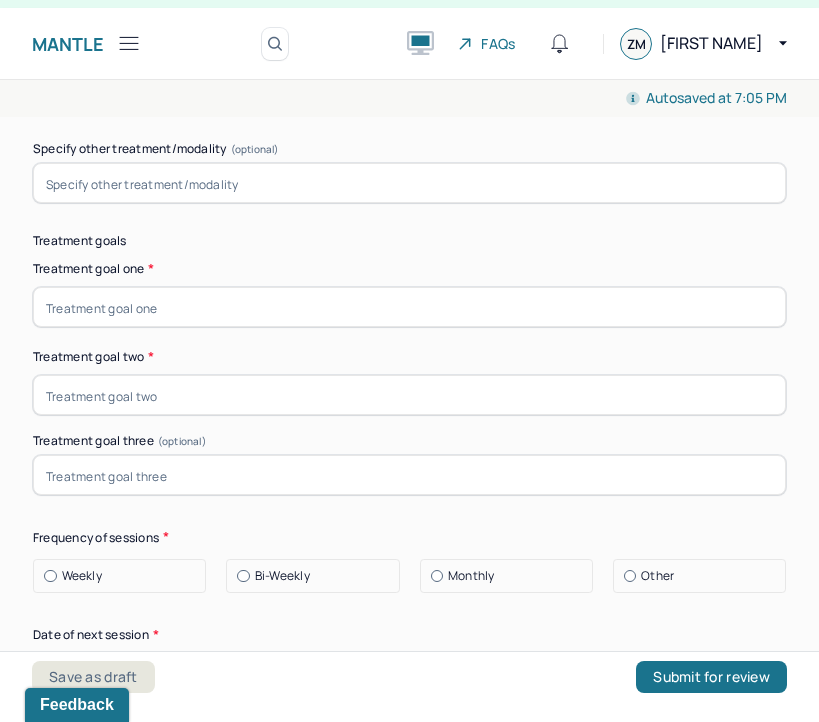 scroll, scrollTop: 10417, scrollLeft: 0, axis: vertical 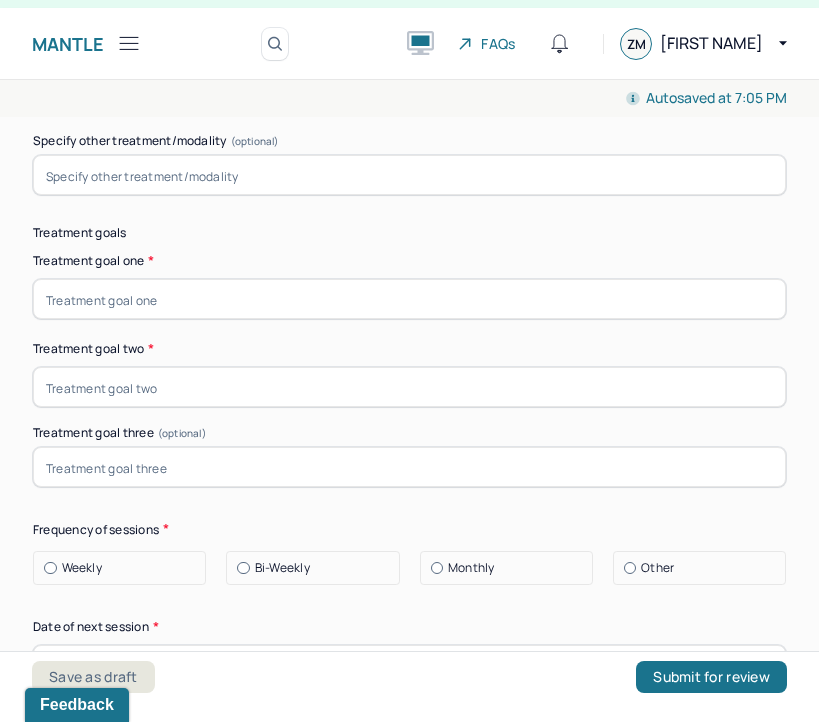 click at bounding box center (409, 299) 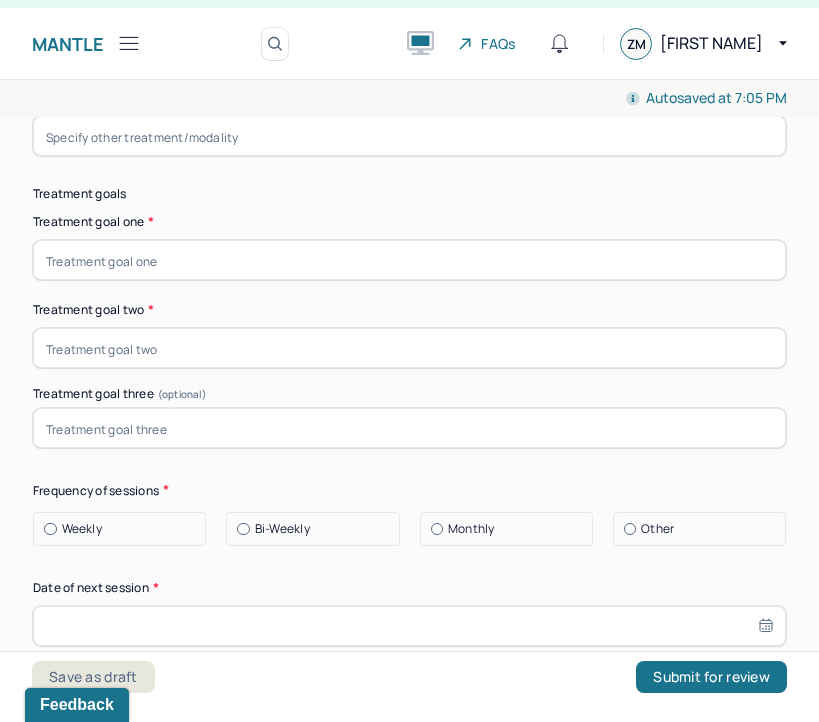 scroll, scrollTop: 10480, scrollLeft: 0, axis: vertical 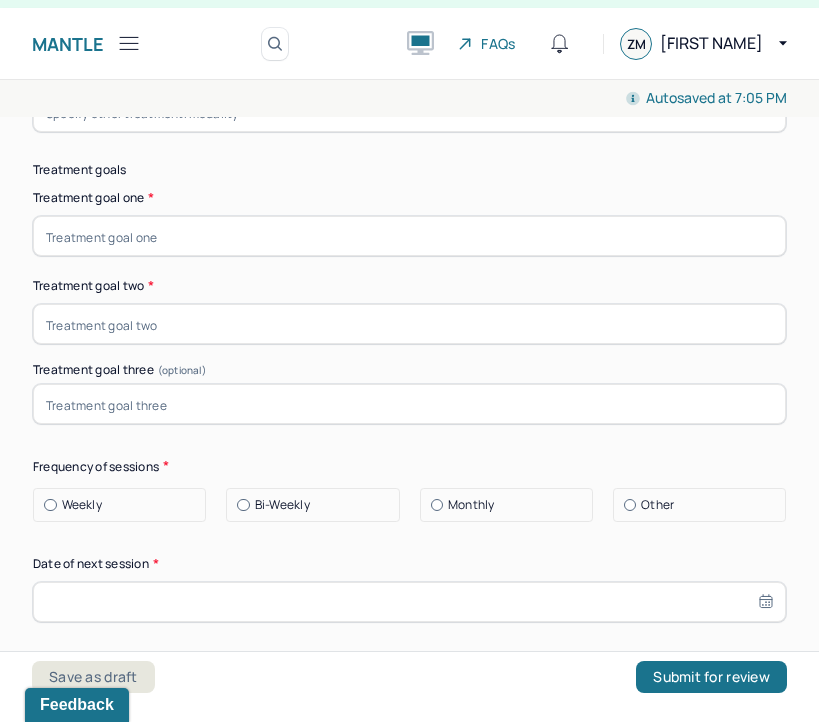 click at bounding box center [409, 236] 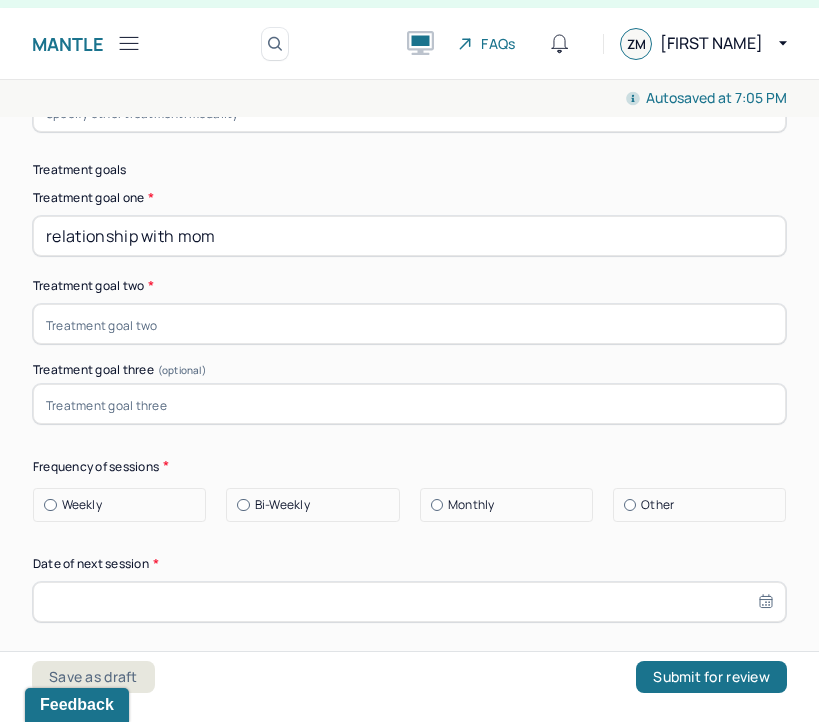 type on "relationship with mom" 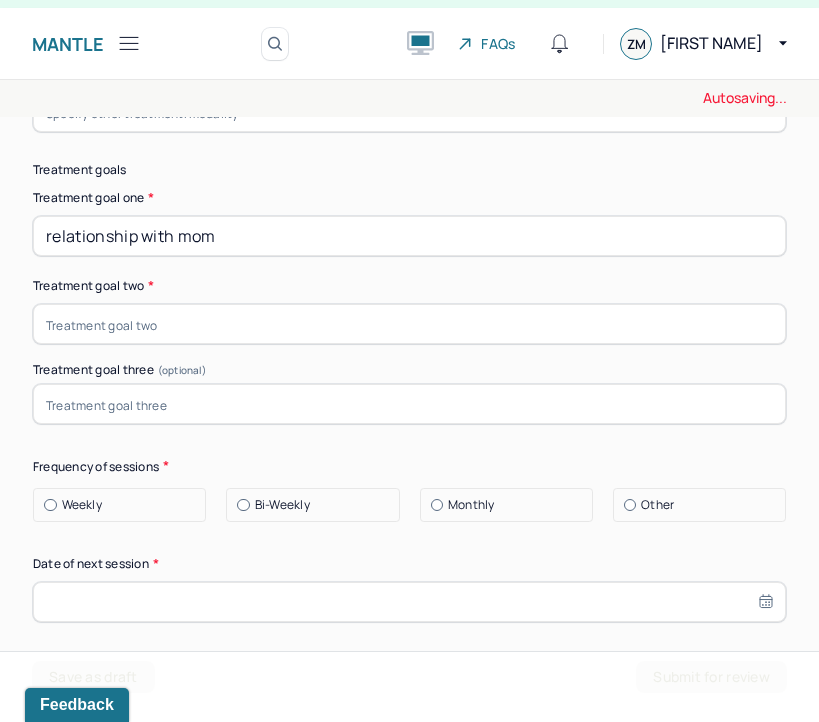 click at bounding box center (409, 324) 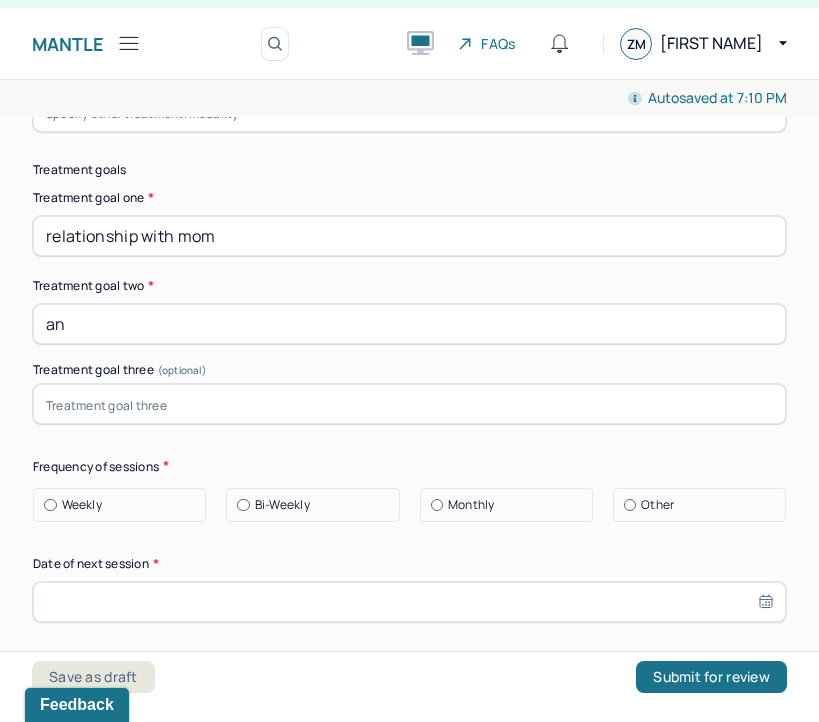 type on "a" 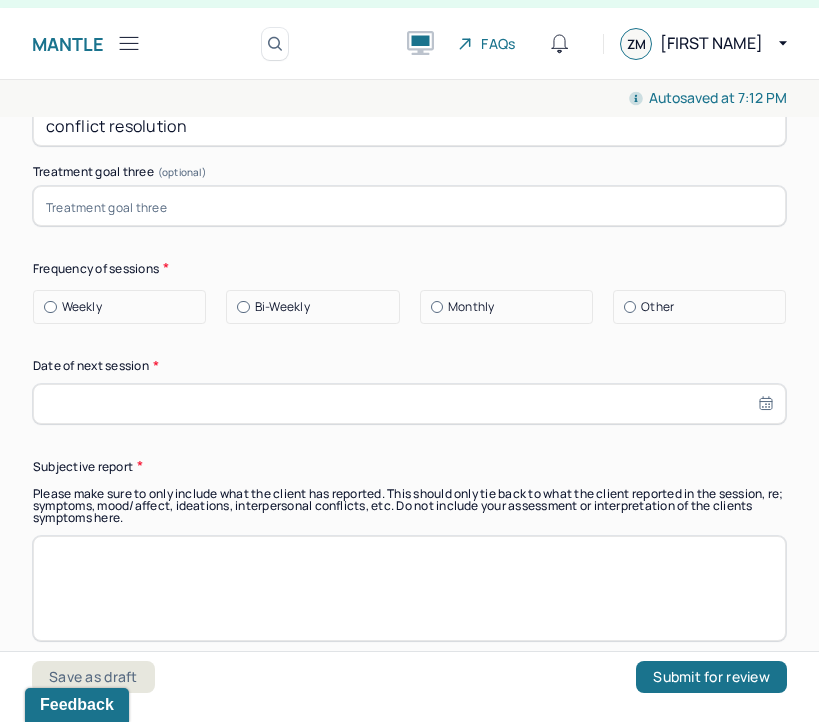 scroll, scrollTop: 10701, scrollLeft: 0, axis: vertical 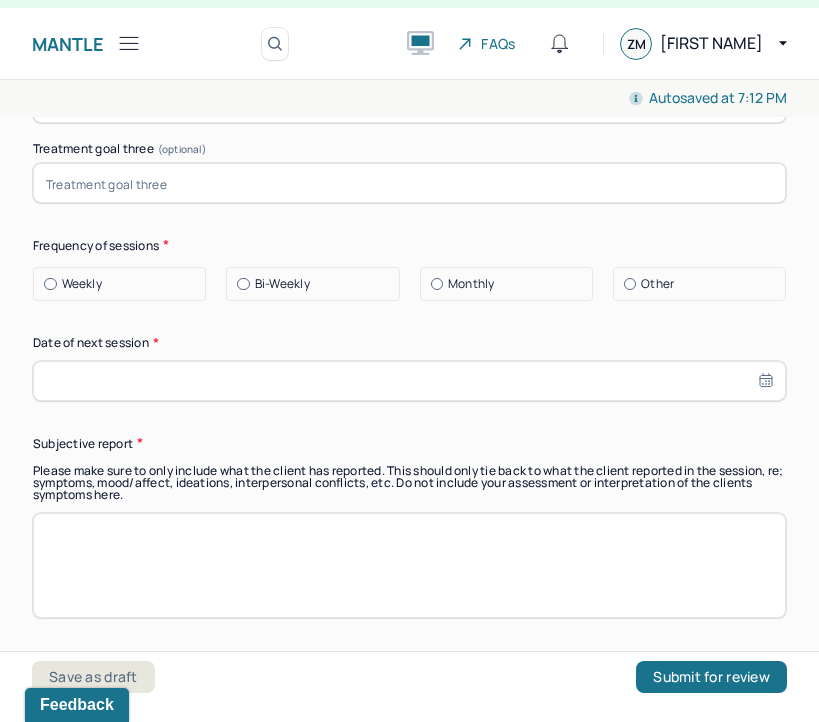 type on "conflict resolution" 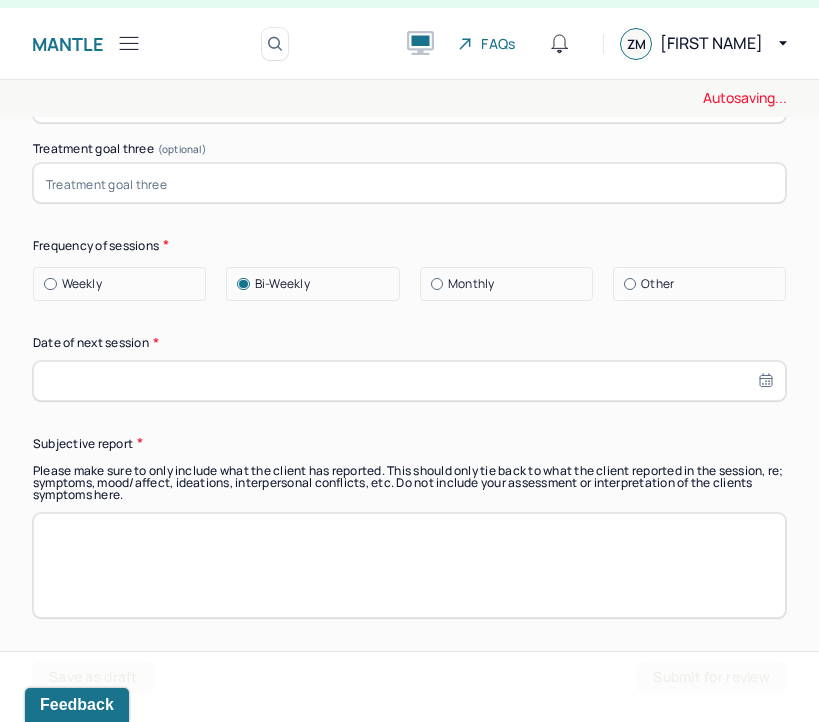 click at bounding box center [409, 381] 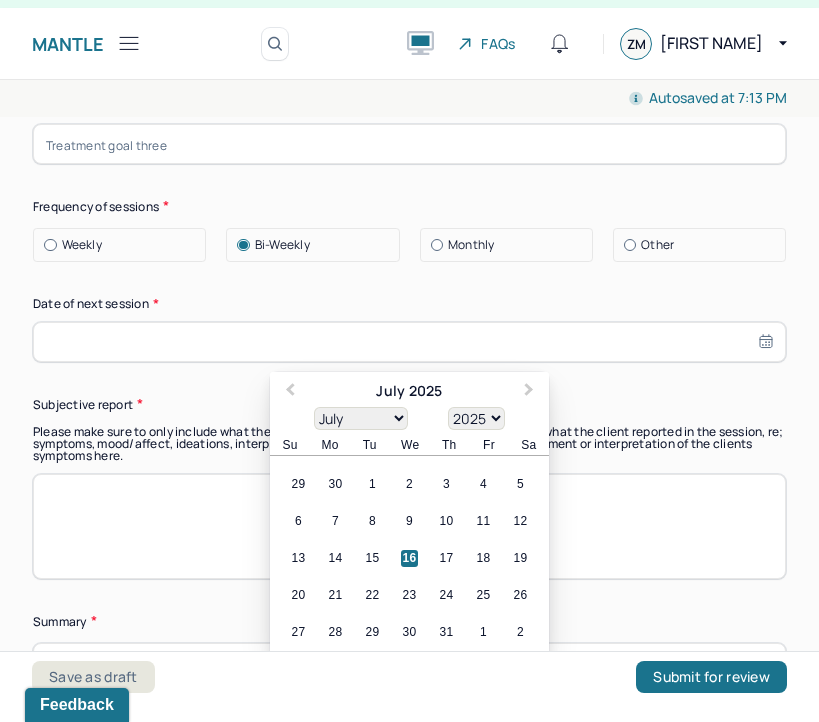 scroll, scrollTop: 10747, scrollLeft: 0, axis: vertical 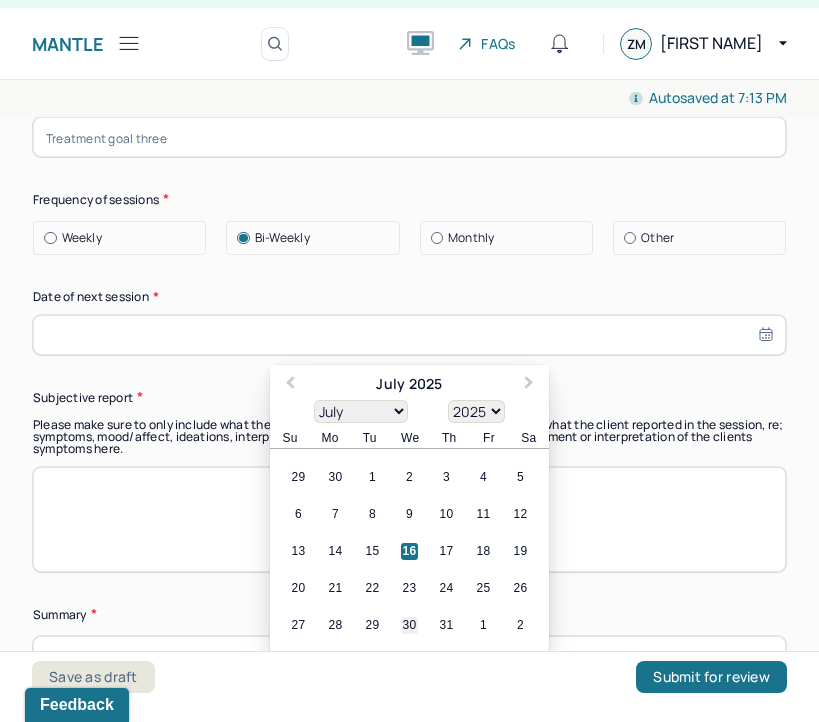 click on "30" at bounding box center (409, 625) 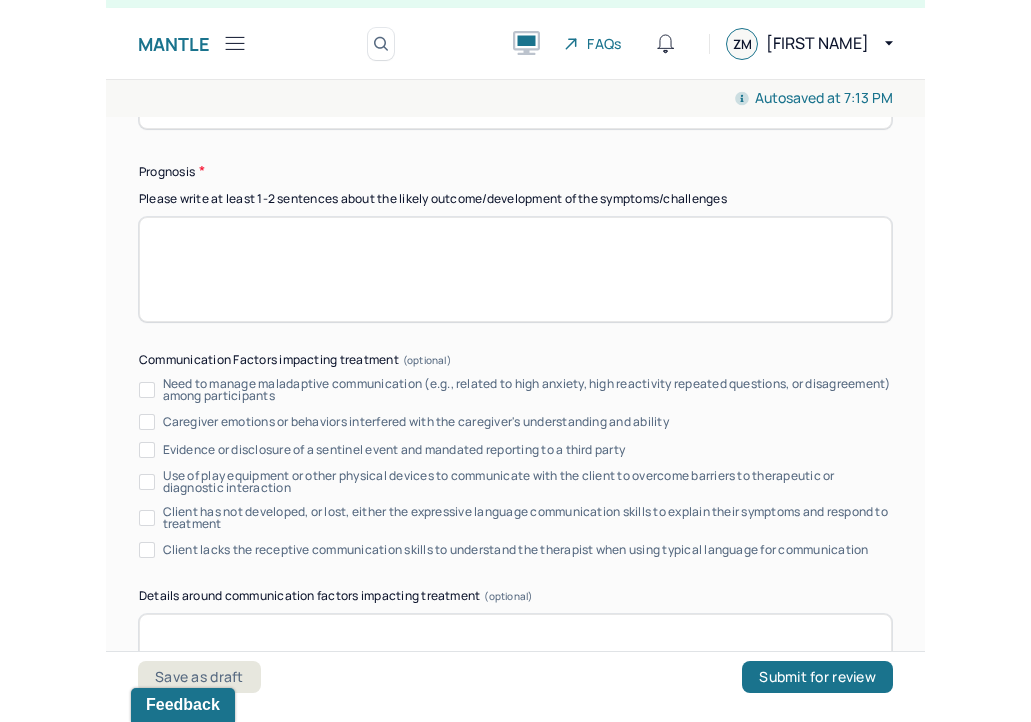 scroll, scrollTop: 11677, scrollLeft: 0, axis: vertical 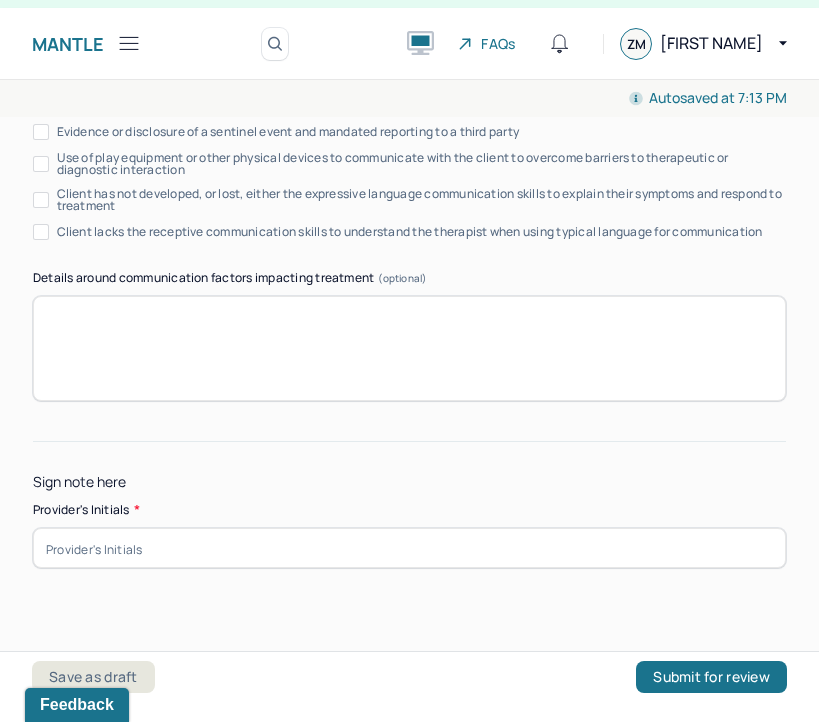 select on "6" 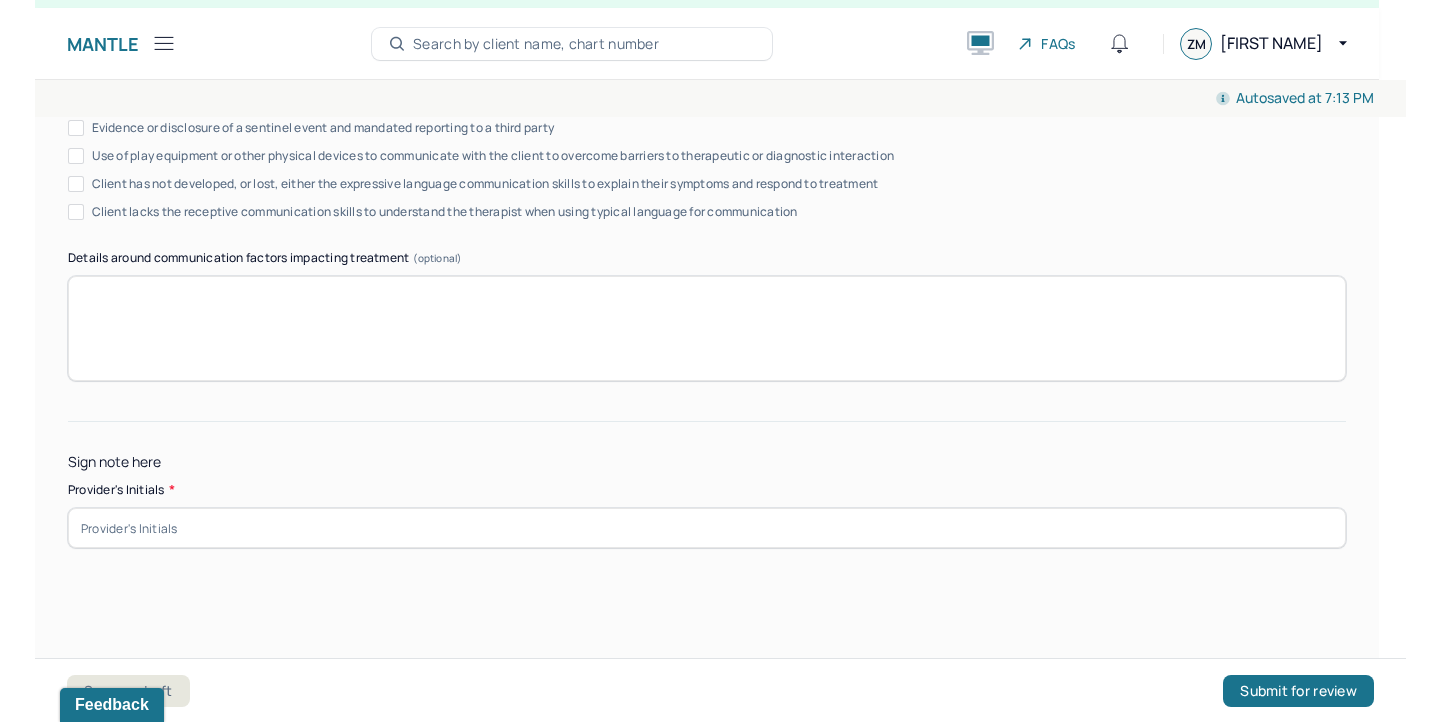 scroll, scrollTop: 10861, scrollLeft: 0, axis: vertical 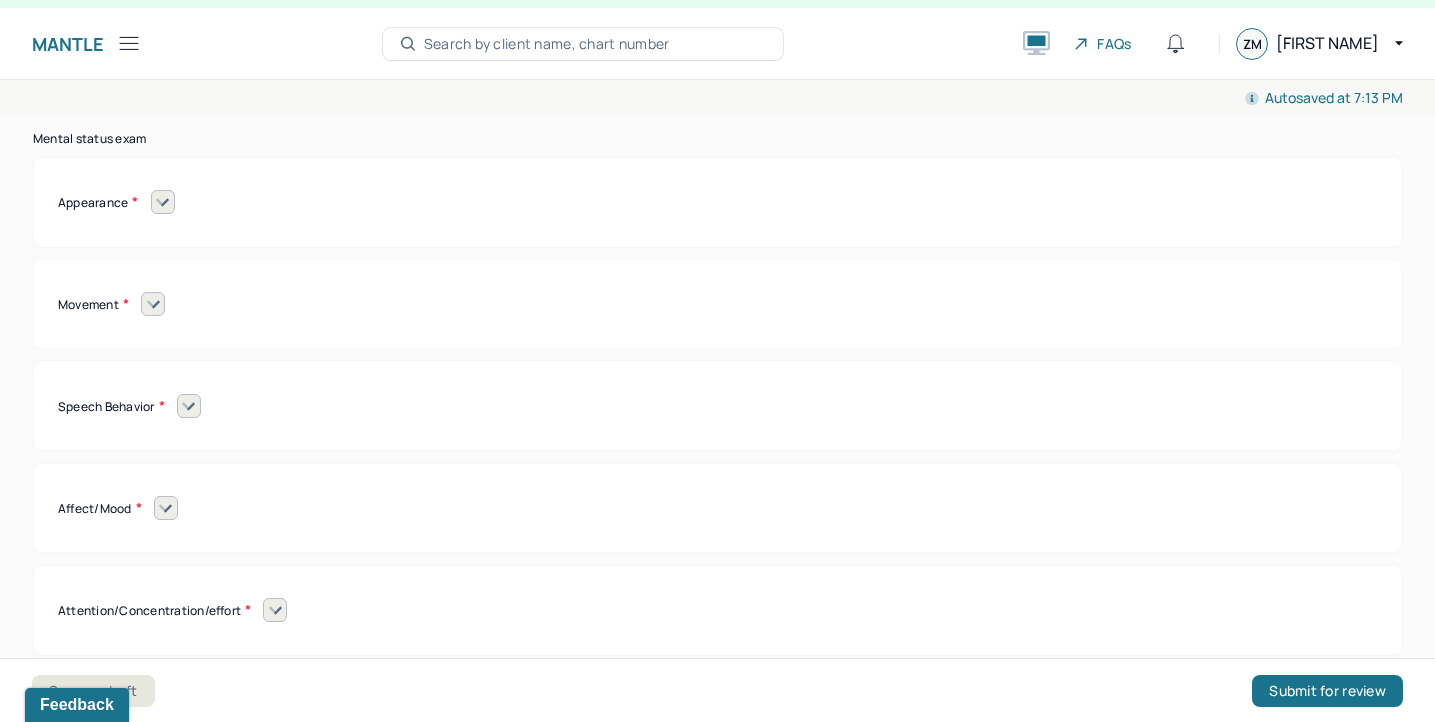 click 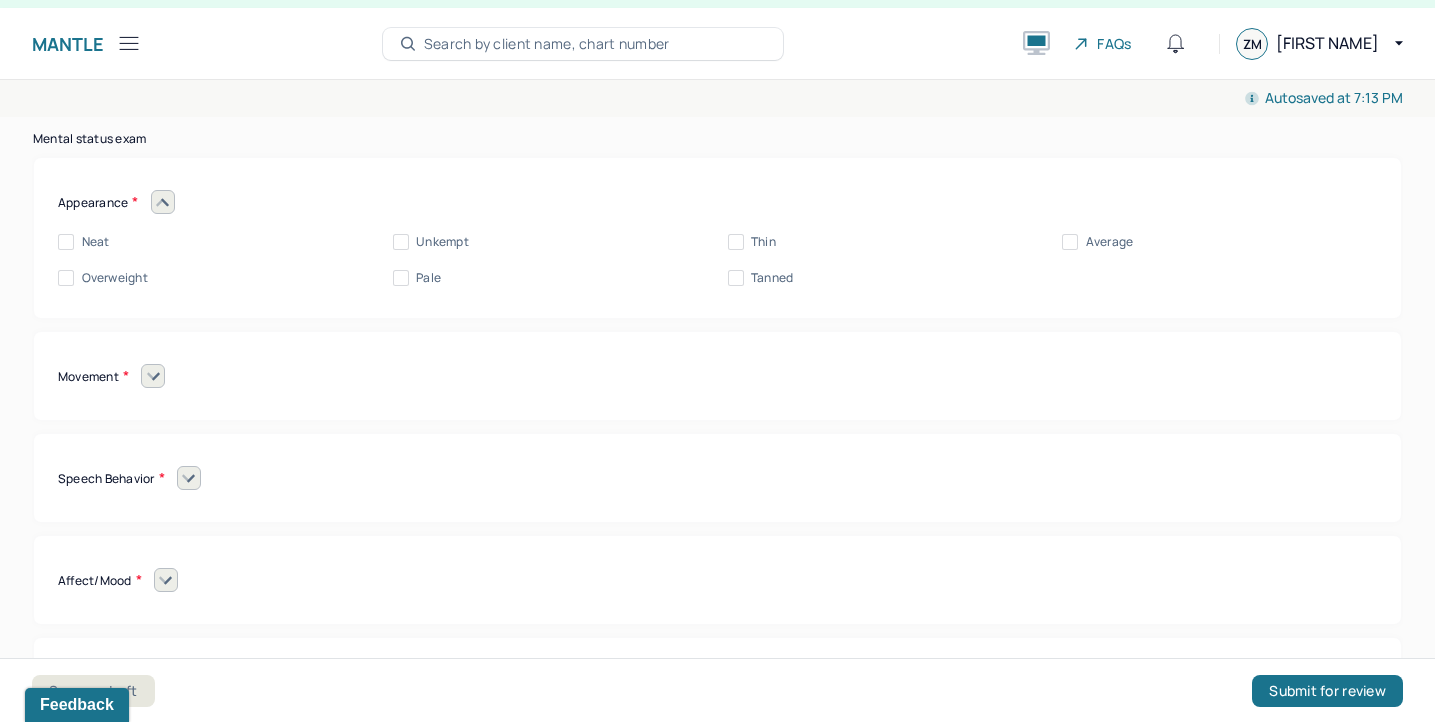 click on "Neat" at bounding box center [96, 242] 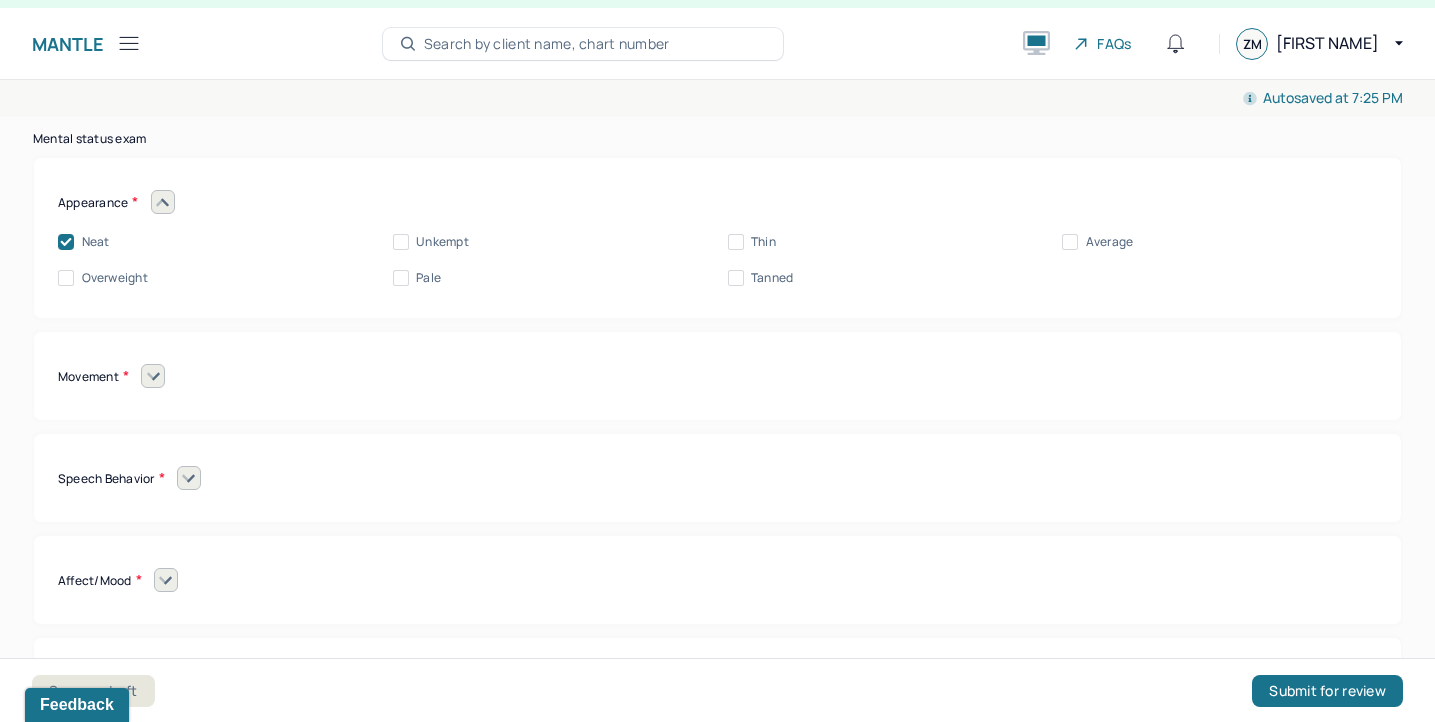 click on "Average" at bounding box center [1070, 242] 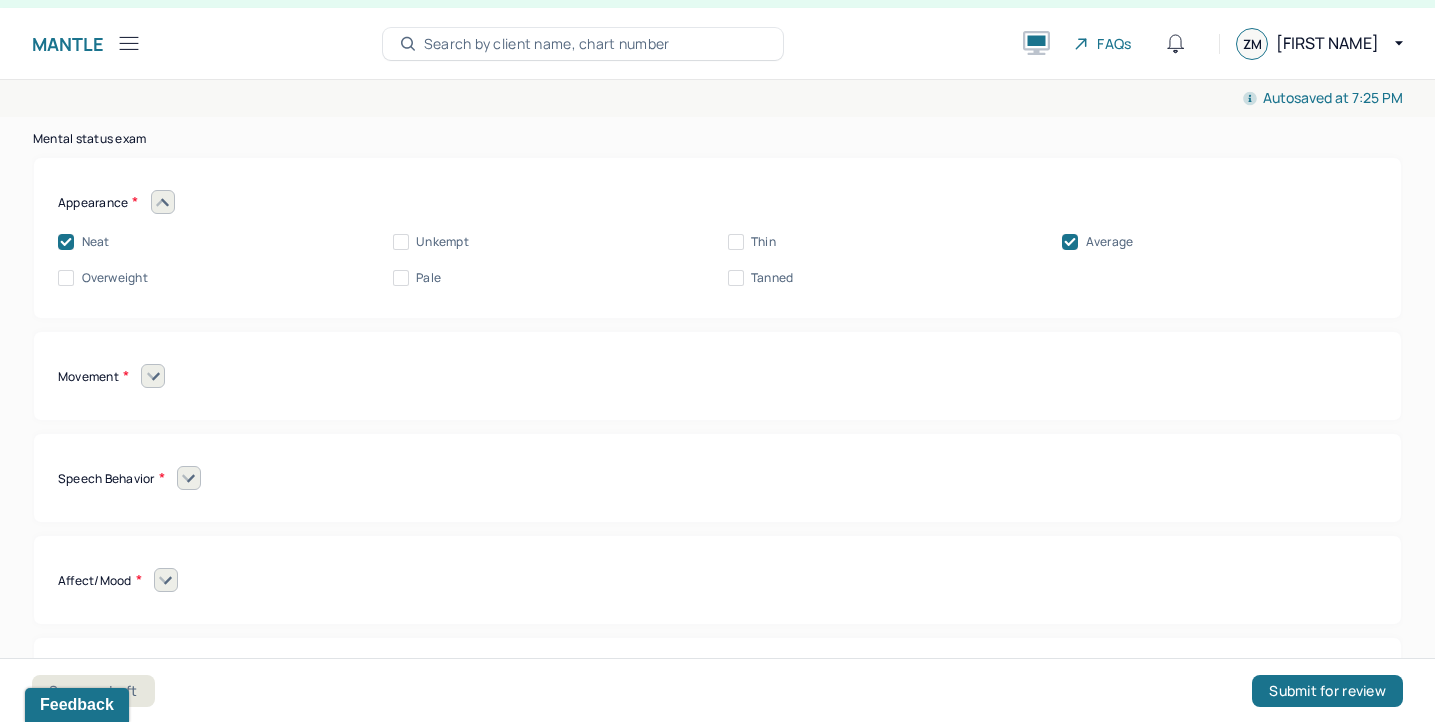 click on "Movement Coordinated Uncoordinated Mannerisms/oddities Good eye contact Kept eyes downcast Stared into space" at bounding box center [717, 376] 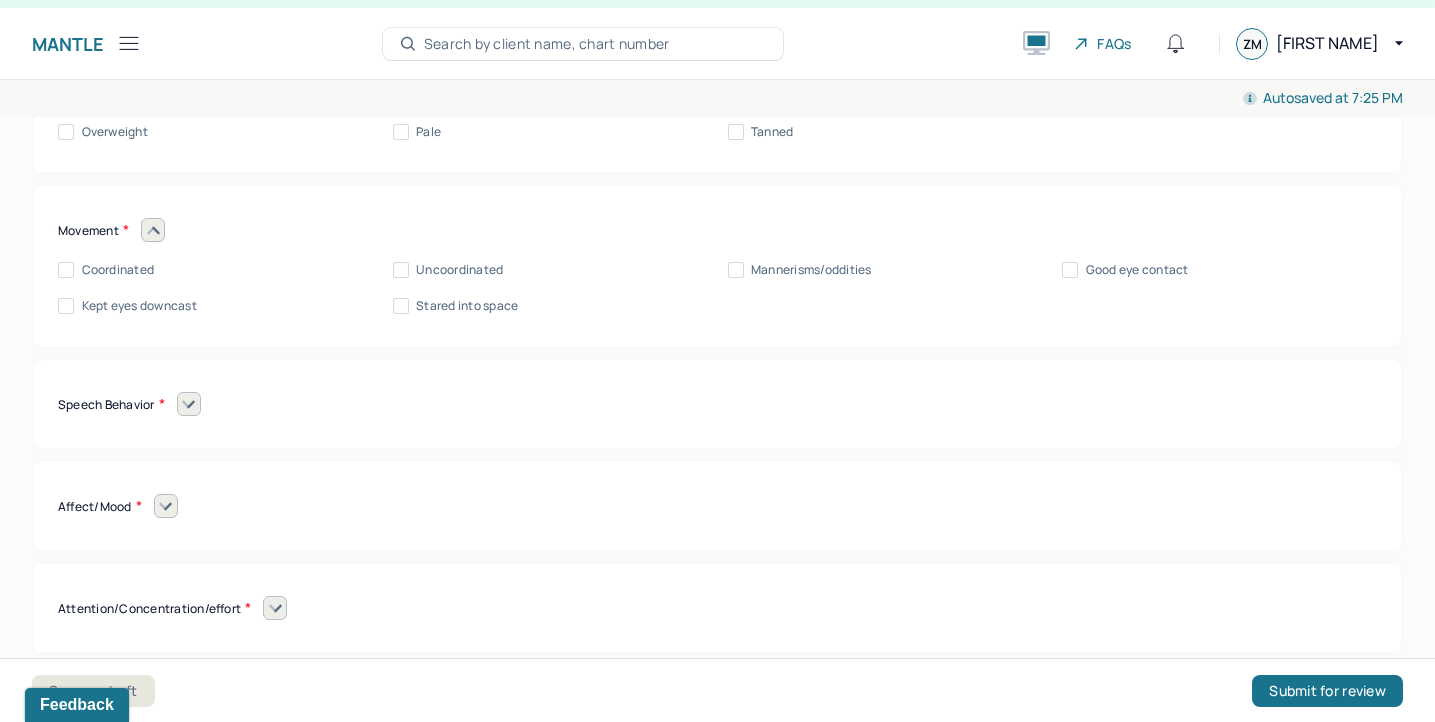scroll, scrollTop: 8426, scrollLeft: 0, axis: vertical 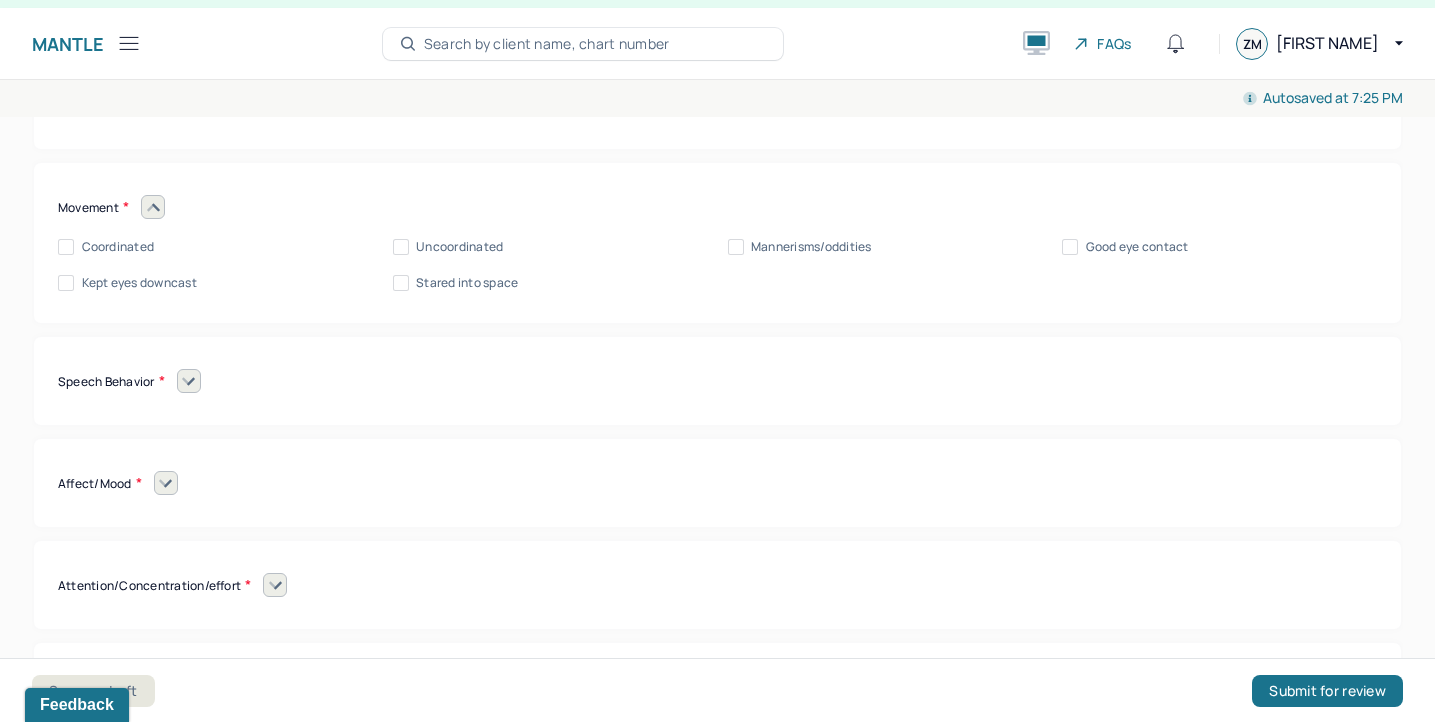click on "Coordinated" at bounding box center (118, 247) 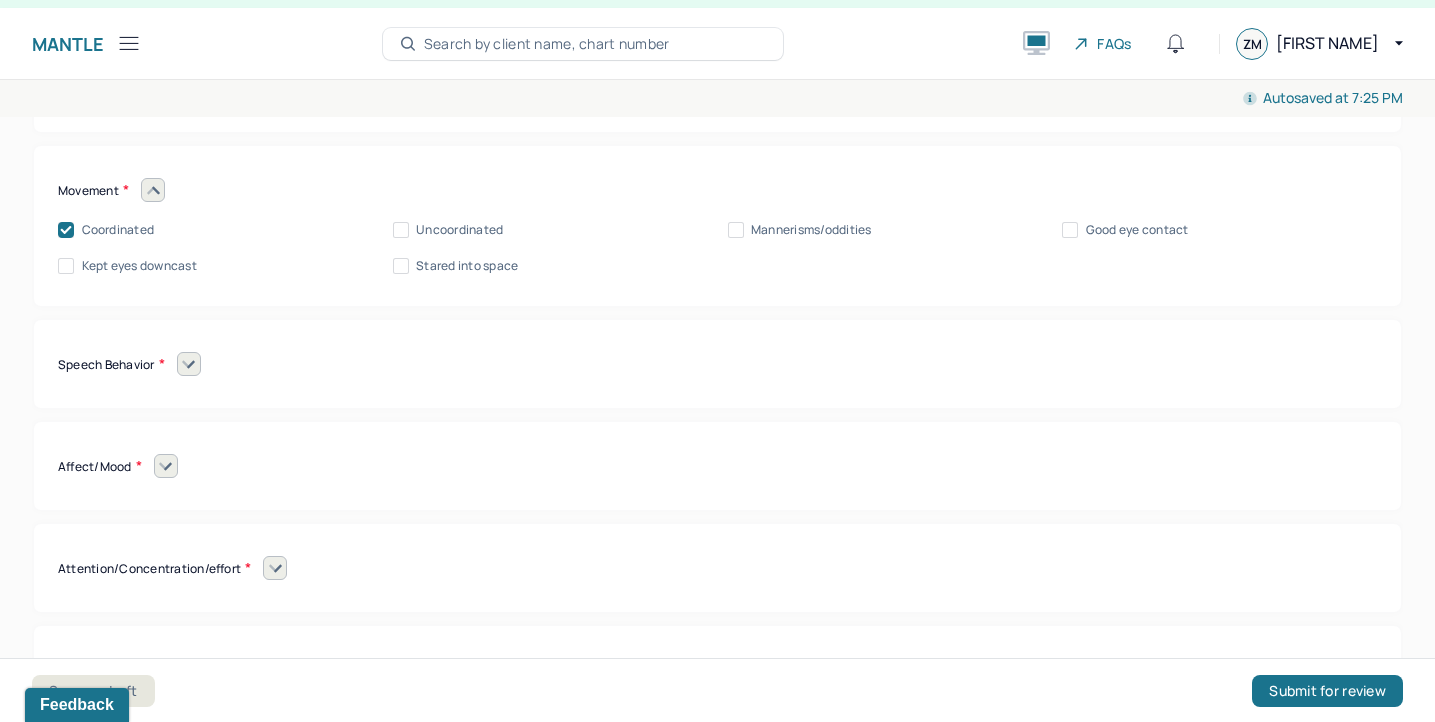 scroll, scrollTop: 8445, scrollLeft: 0, axis: vertical 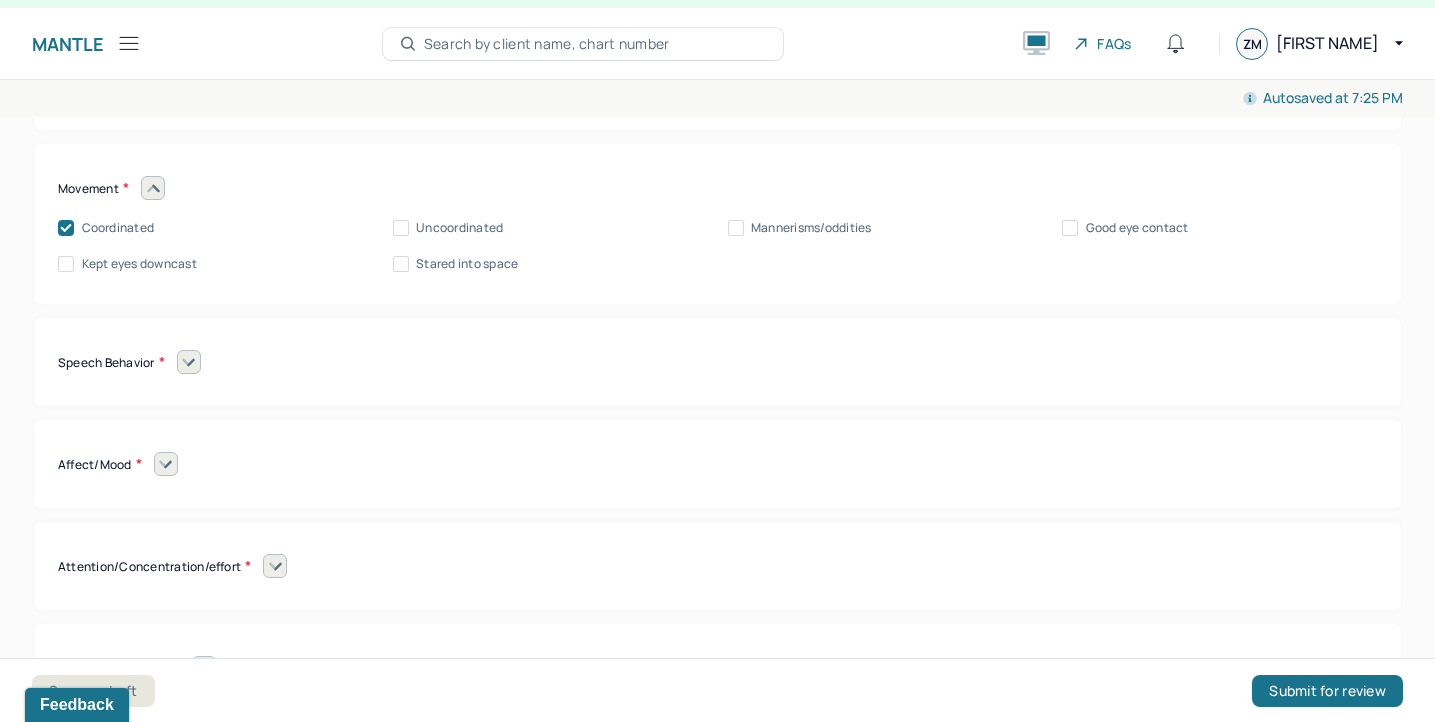 click on "Good eye contact" at bounding box center [1070, 228] 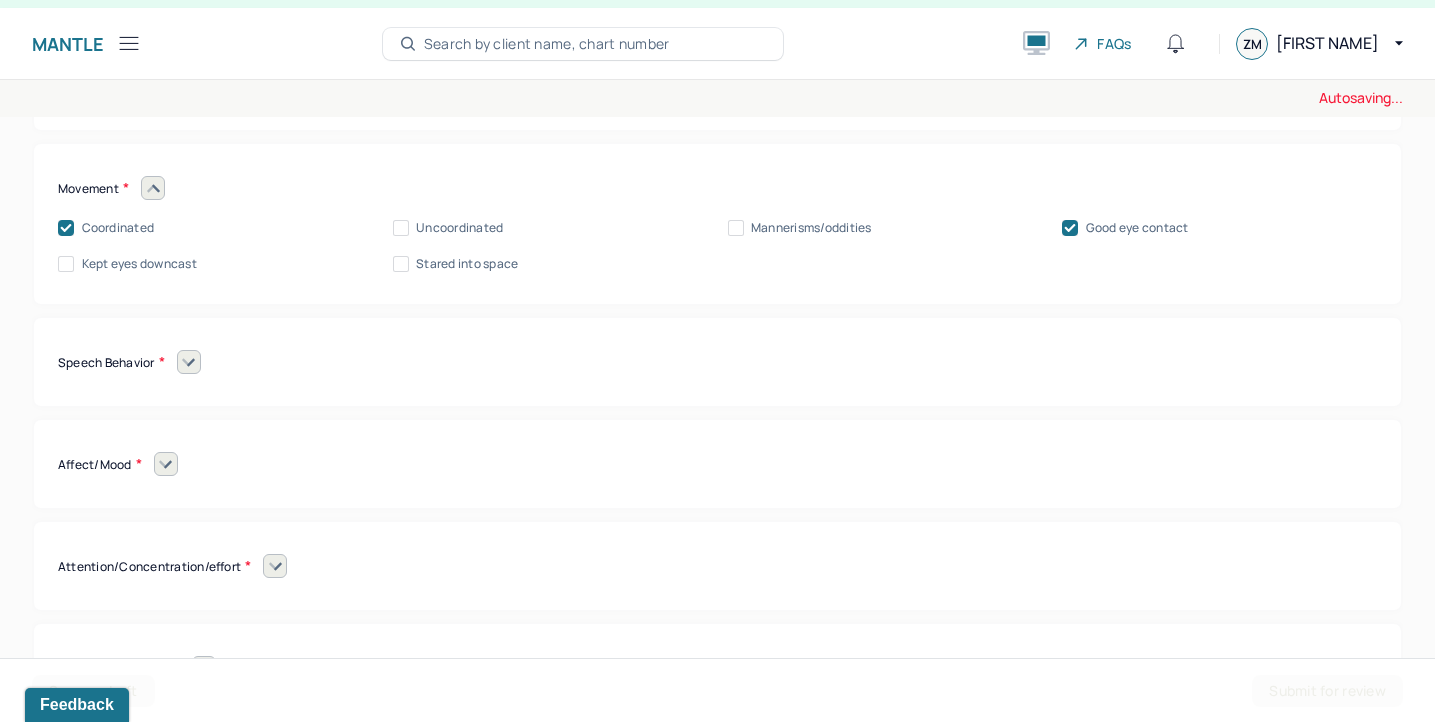 click at bounding box center [189, 362] 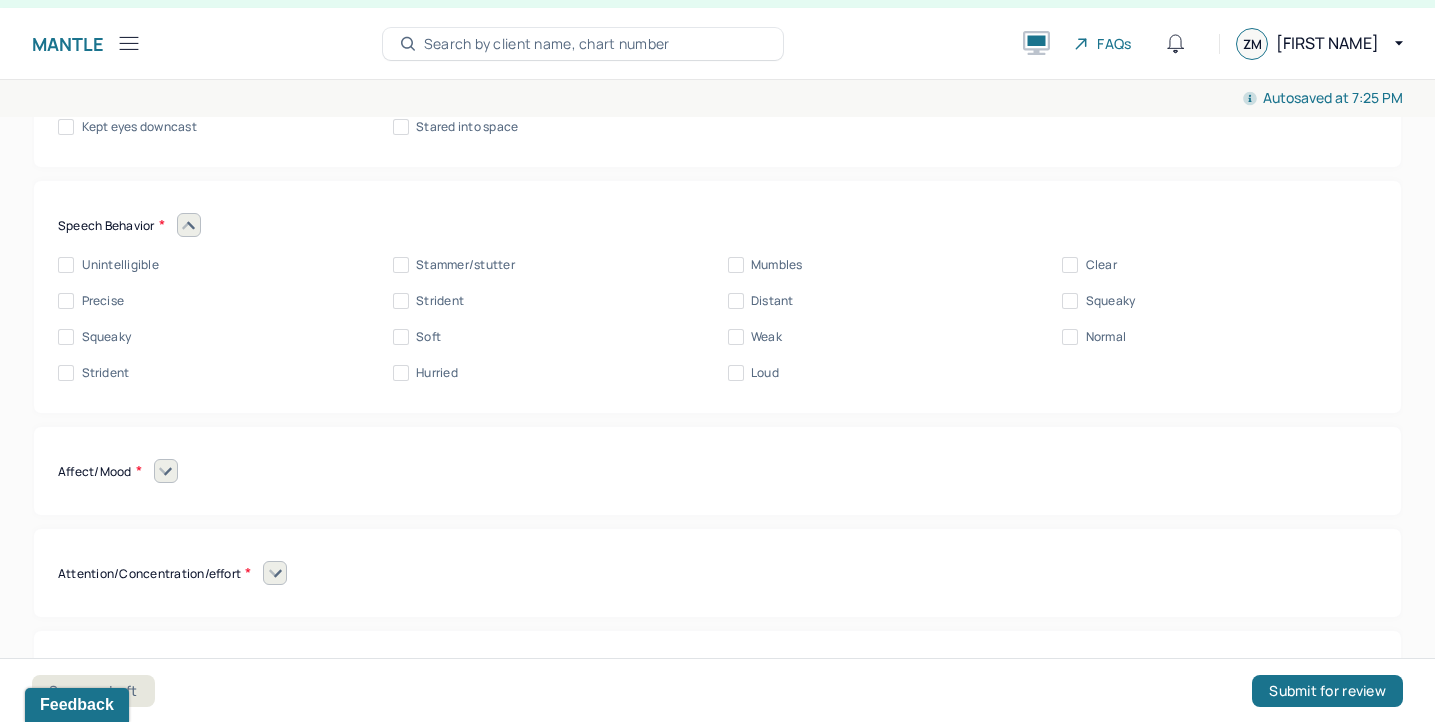 scroll, scrollTop: 8594, scrollLeft: 0, axis: vertical 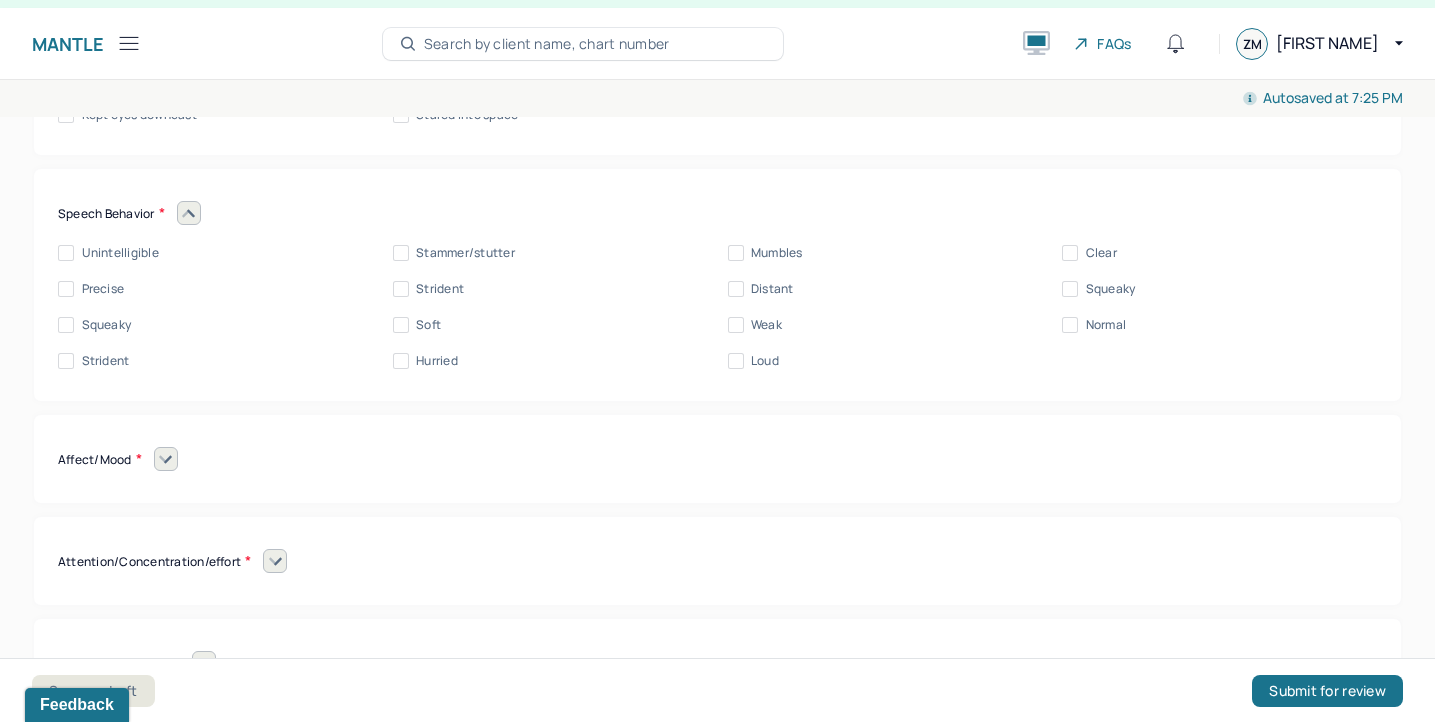 click on "Normal" at bounding box center (1070, 325) 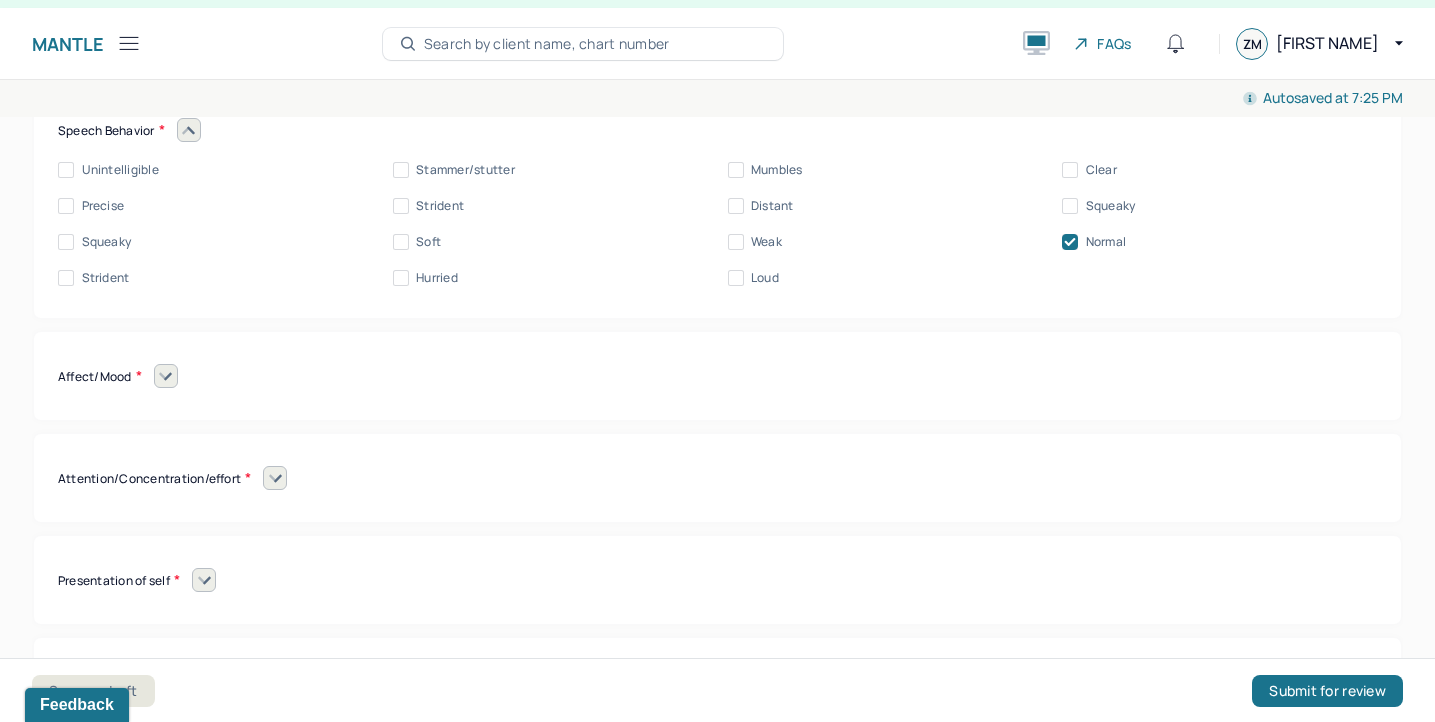 scroll, scrollTop: 8686, scrollLeft: 0, axis: vertical 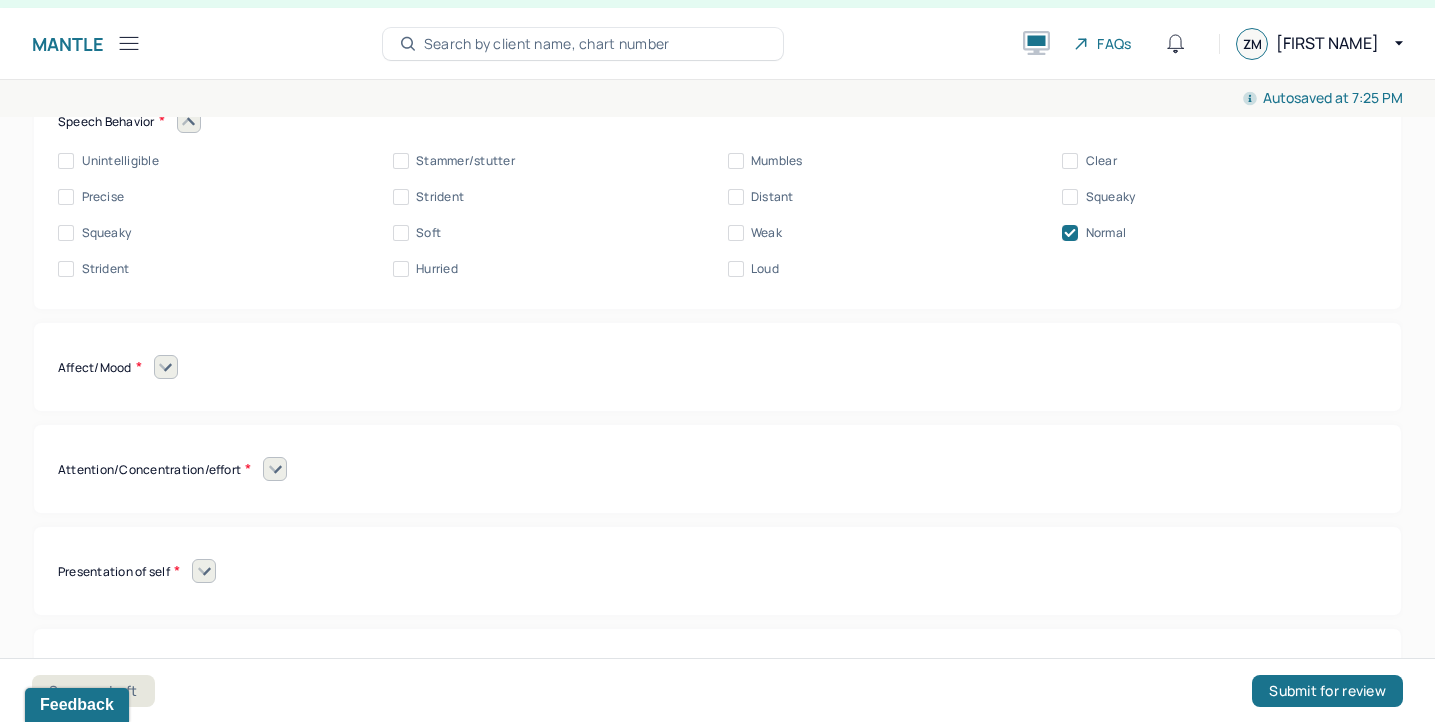 click at bounding box center (166, 367) 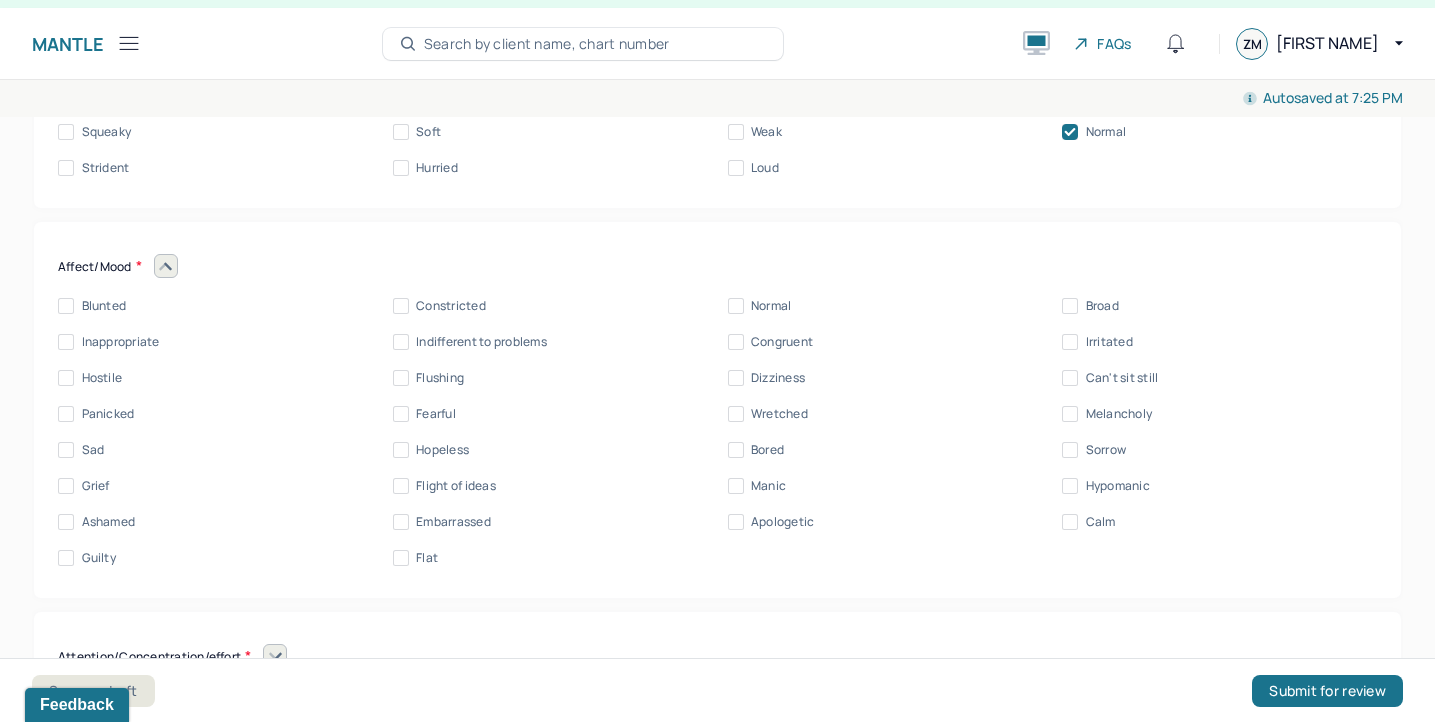 scroll, scrollTop: 8796, scrollLeft: 0, axis: vertical 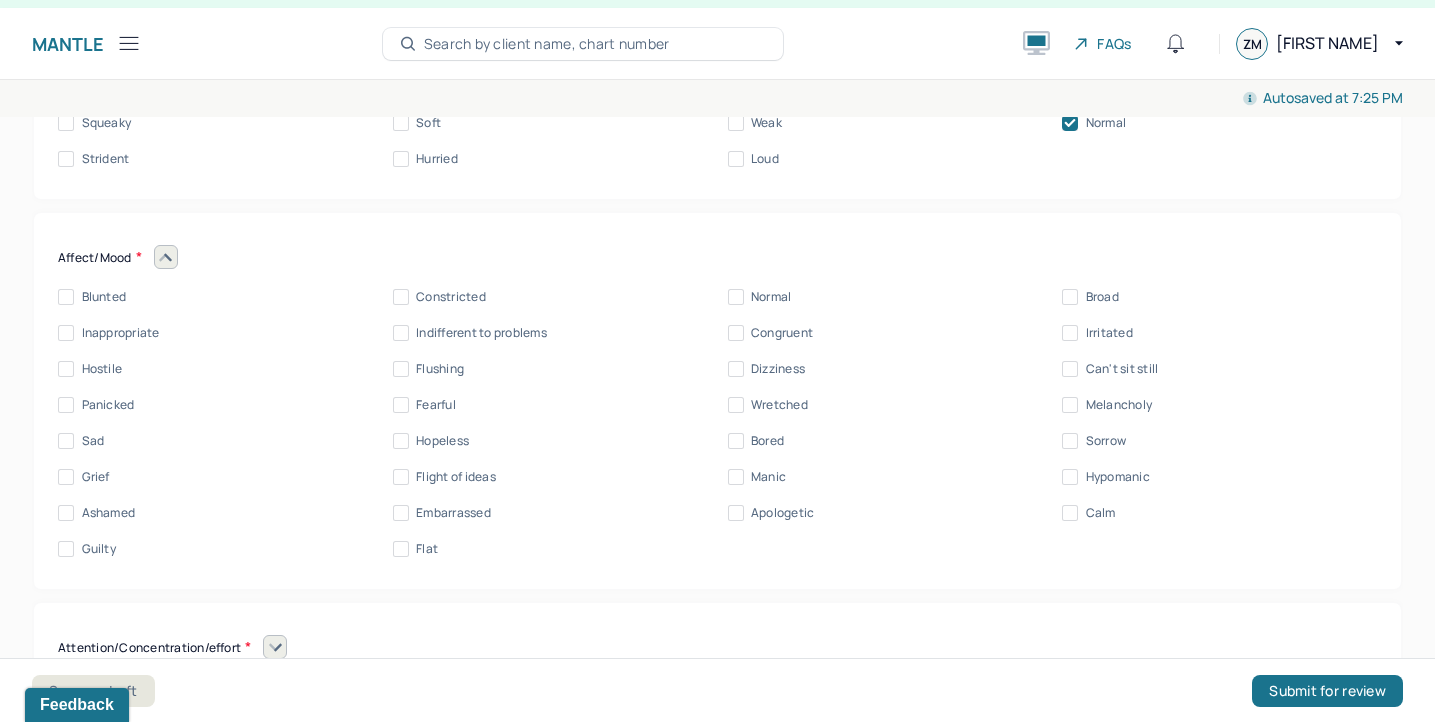 click on "Normal" at bounding box center [736, 297] 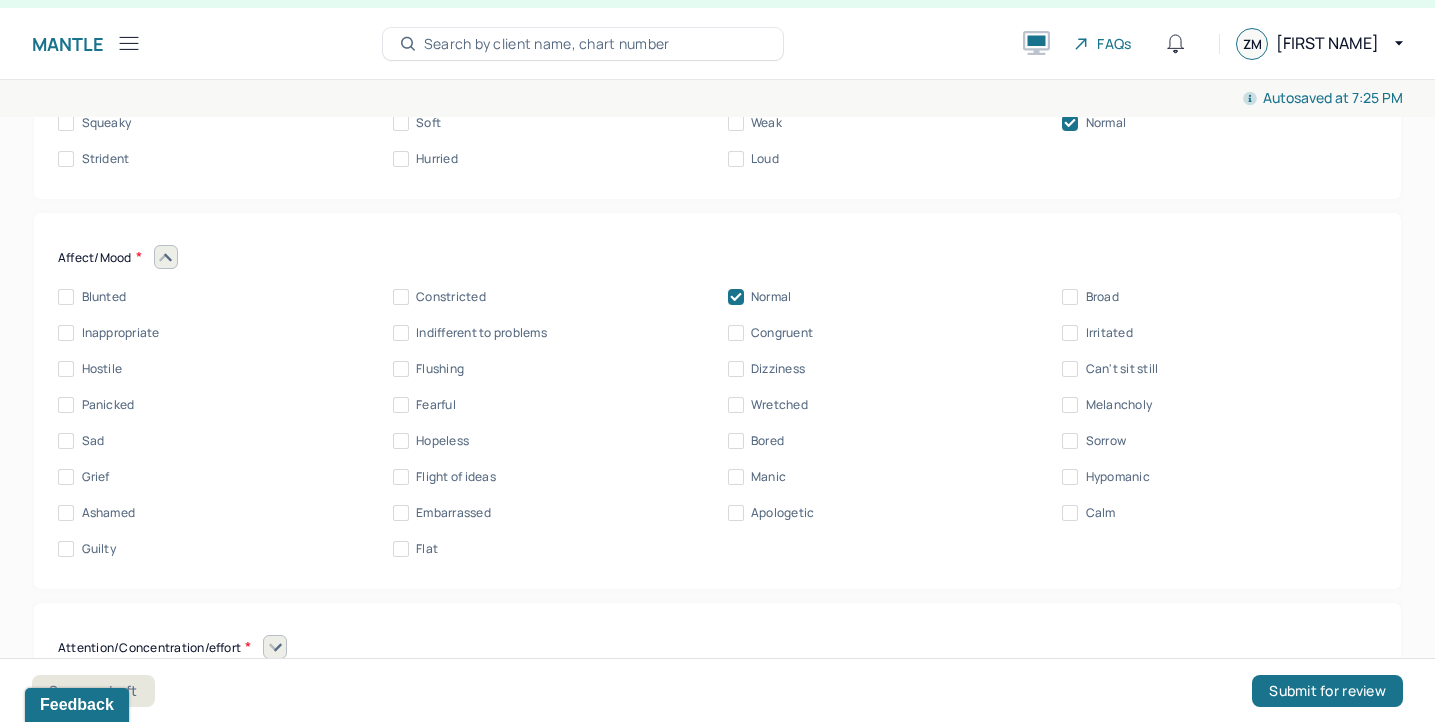 click on "Congruent" at bounding box center (736, 333) 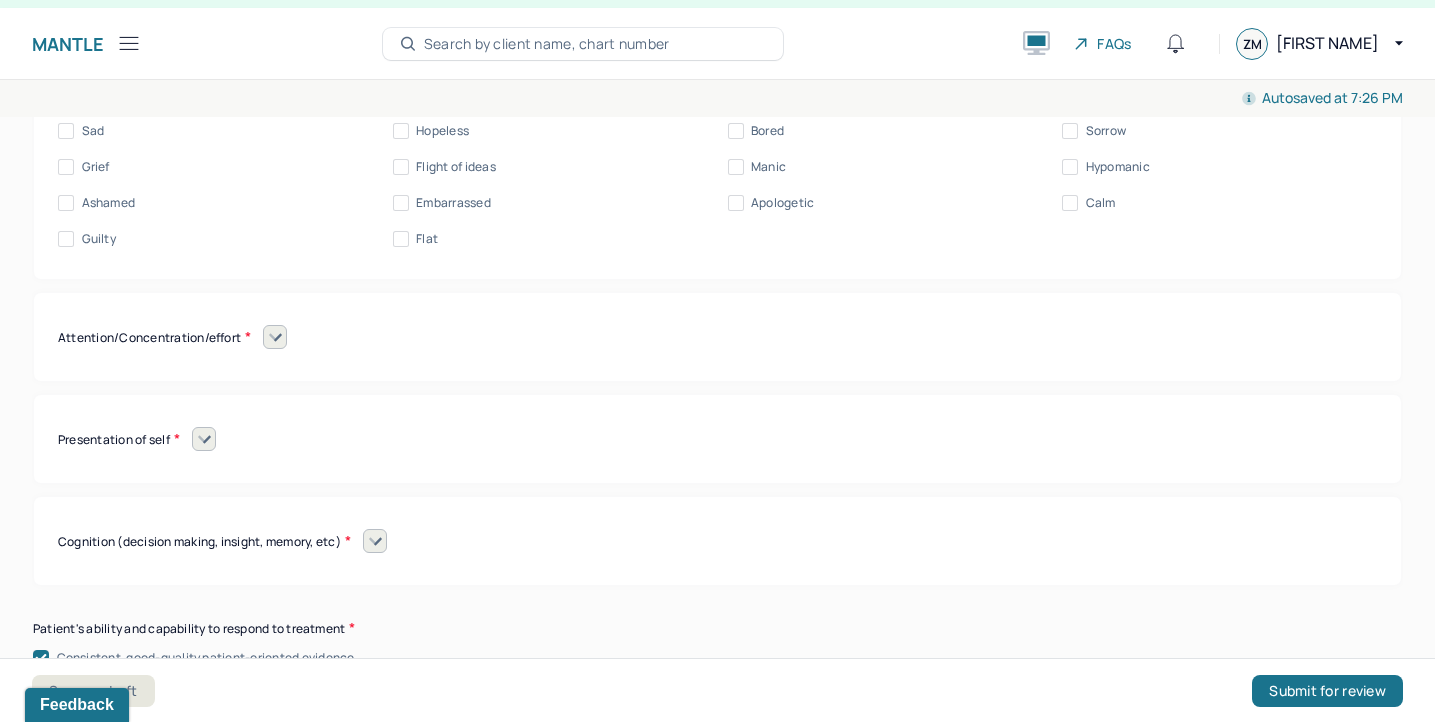 scroll, scrollTop: 9156, scrollLeft: 0, axis: vertical 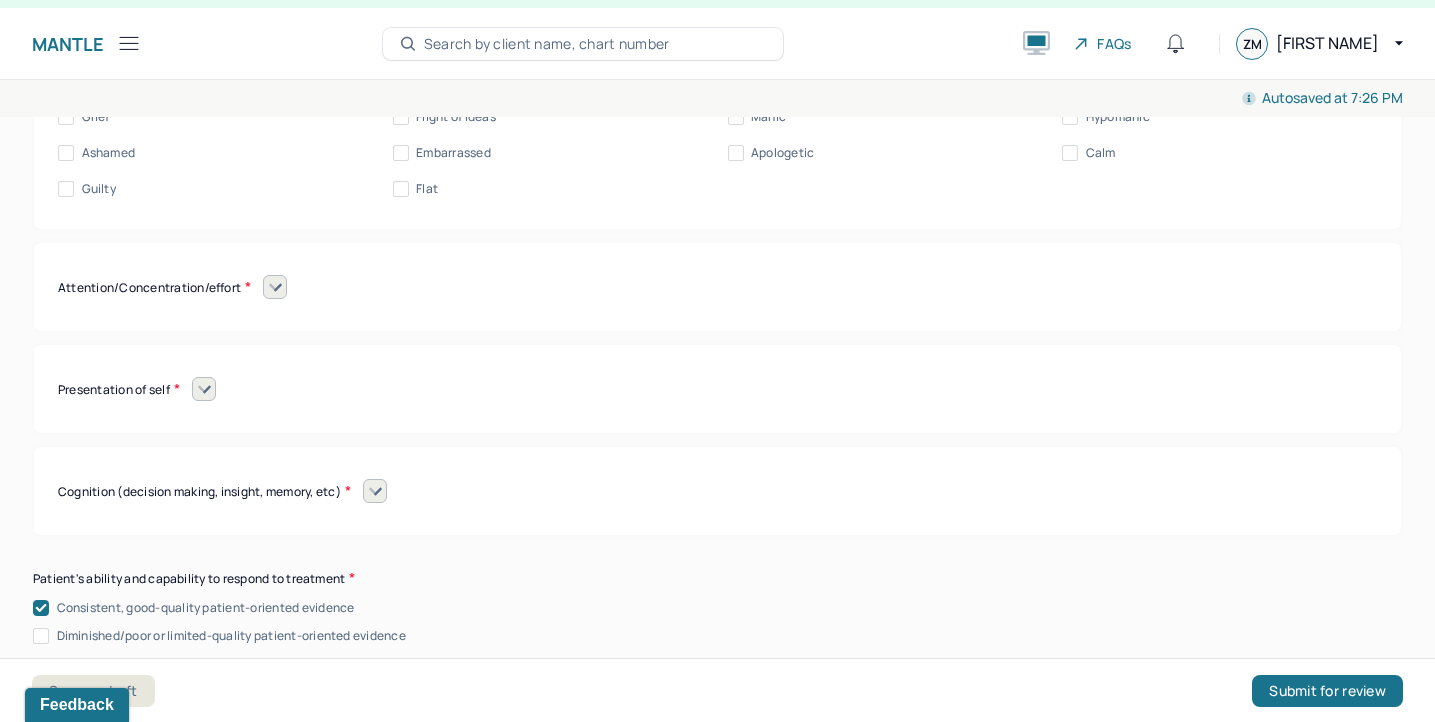 click 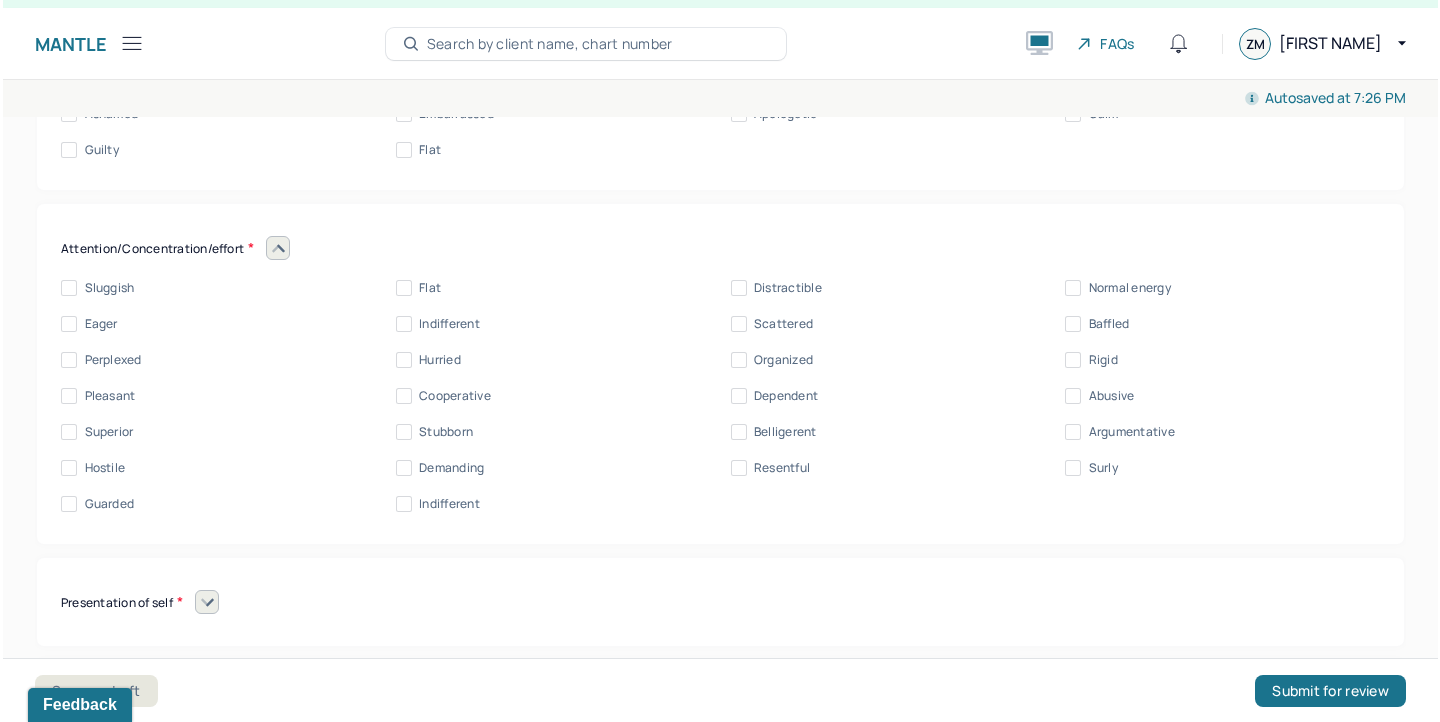 scroll, scrollTop: 9199, scrollLeft: 0, axis: vertical 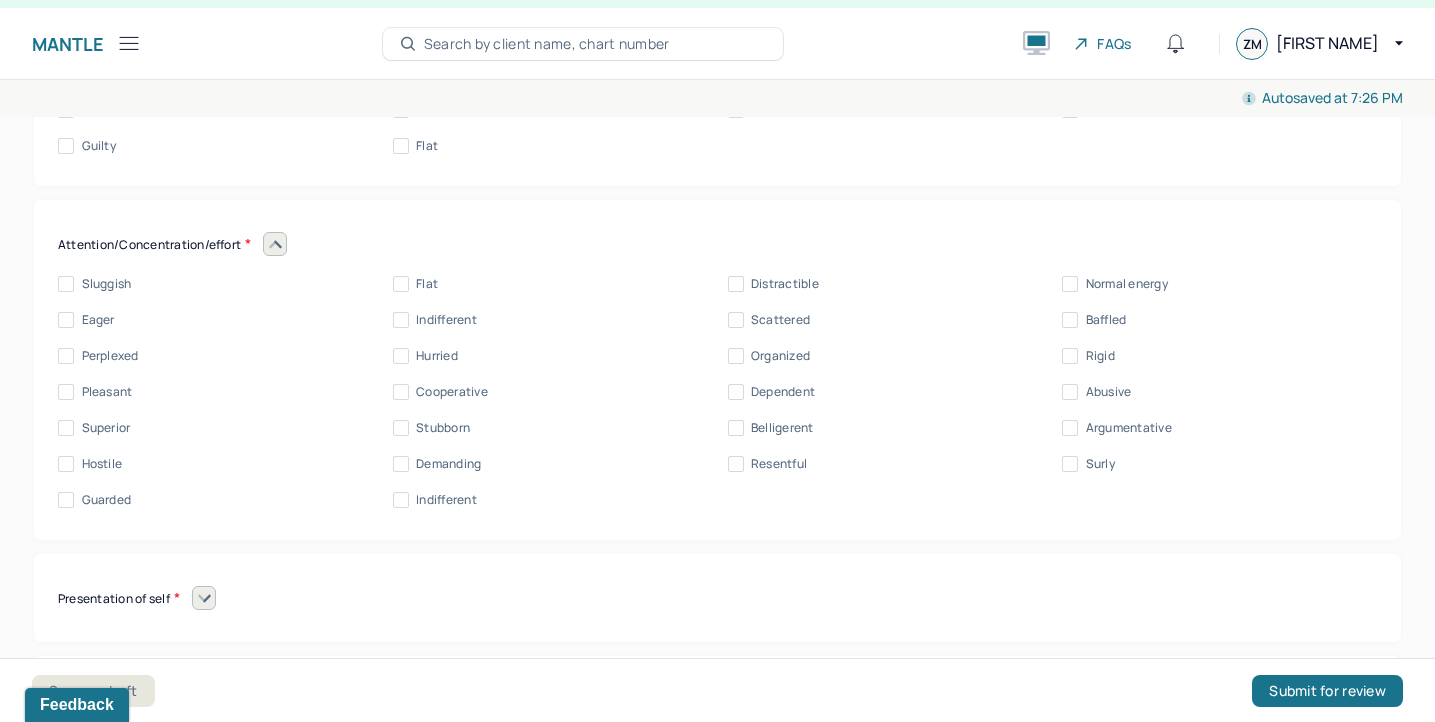 click on "Autosaved at 7:26 PM Appointment Details     Client name [FIRST] [LAST] Date of service 07/16/2025 Time 6:00pm - 7:00pm Duration 1hr Appointment type child therapy Provider name [FIRST] [LAST] Modifier 1 95 Telemedicine Note type Minor intake note Appointment Details     Client name [FIRST] [LAST] Date of service 07/16/2025 Time 6:00pm - 7:00pm Duration 1hr Appointment type child therapy Provider name [FIRST] [LAST] Modifier 1 95 Telemedicine Note type Minor intake note Instructions The fields marked with an asterisk ( * ) are required before you can submit your notes. Before you can submit your session notes, they must be signed. You have the option to save your notes as a draft before making a submission. Appointment location * Teletherapy Client Teletherapy Location Home Office Other Provider Teletherapy Location Home Office Other Consent was received for the teletherapy session The teletherapy session was conducted via video Primary diagnosis * Primary diagnosis Secondary diagnosis (optional) Secondary diagnosis" at bounding box center (717, 401) 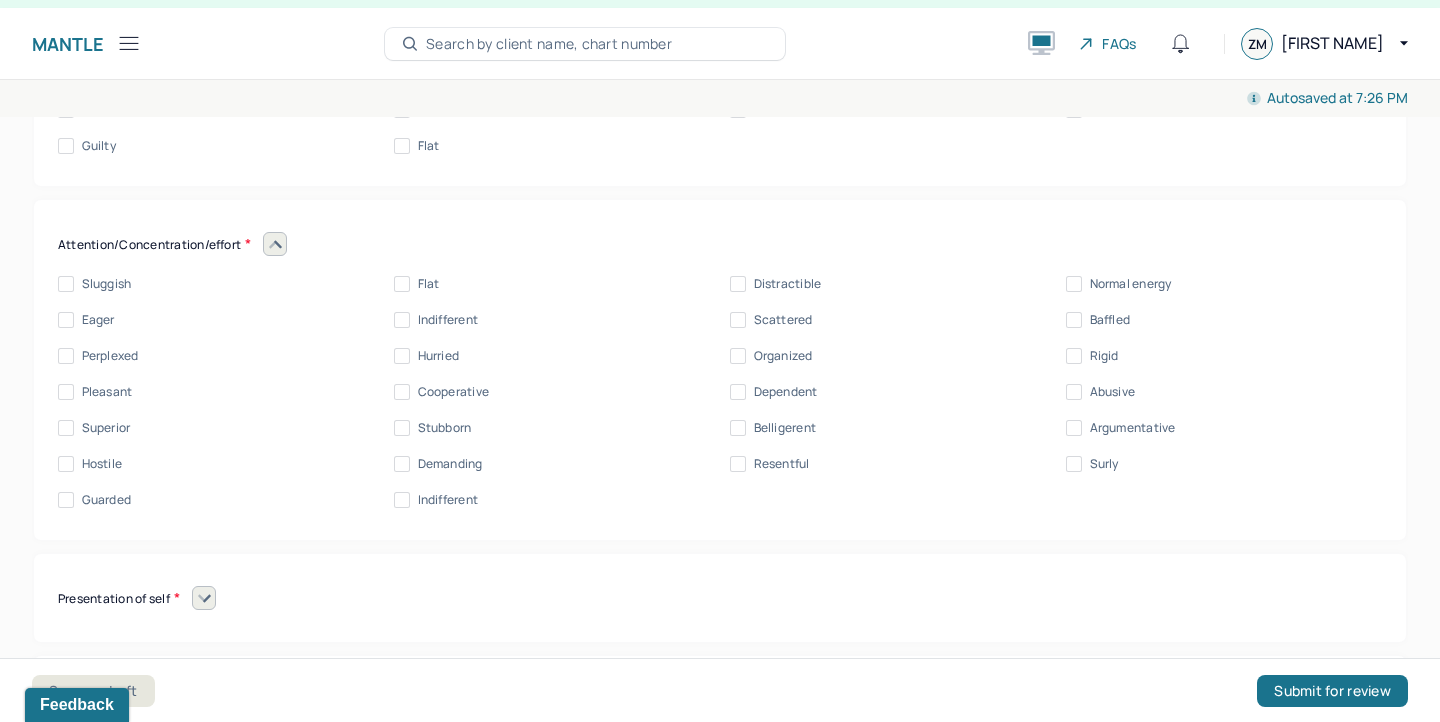 click on "Stubborn" at bounding box center [402, 428] 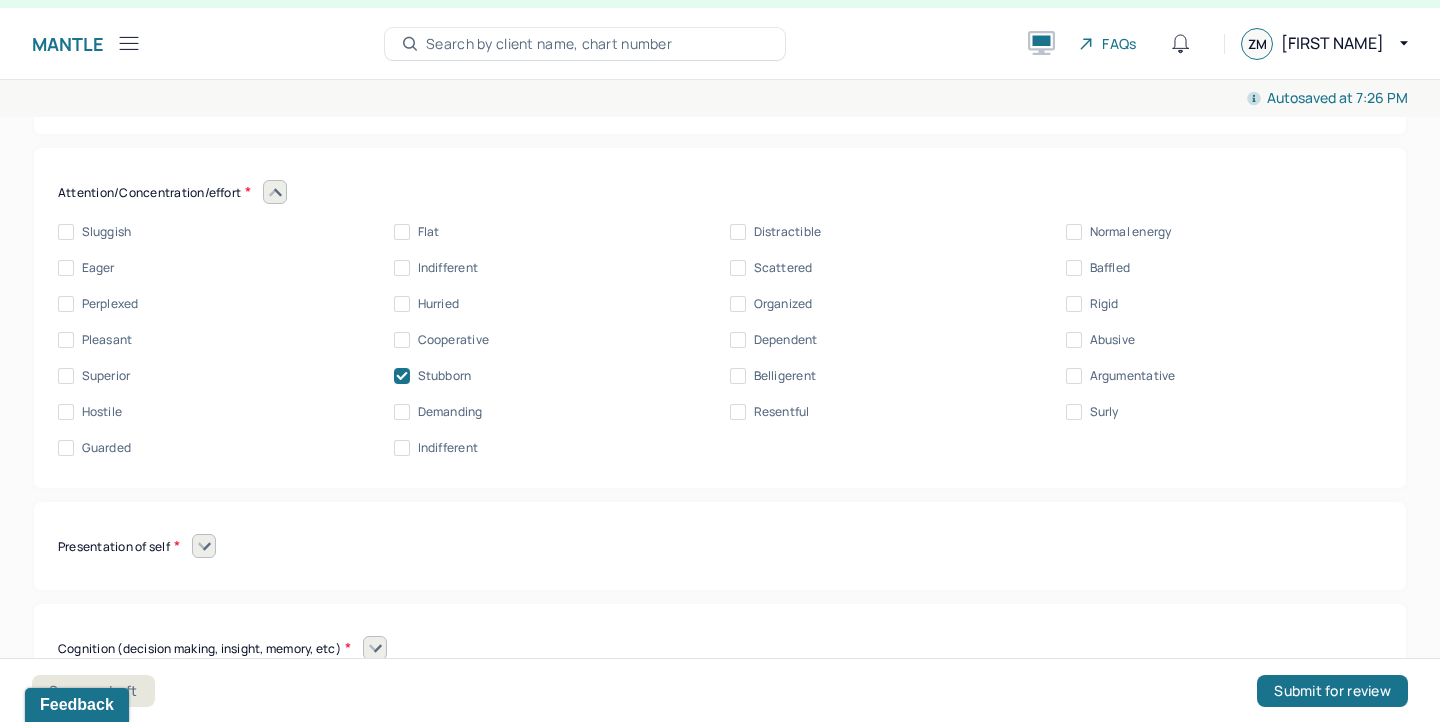 scroll, scrollTop: 9253, scrollLeft: 0, axis: vertical 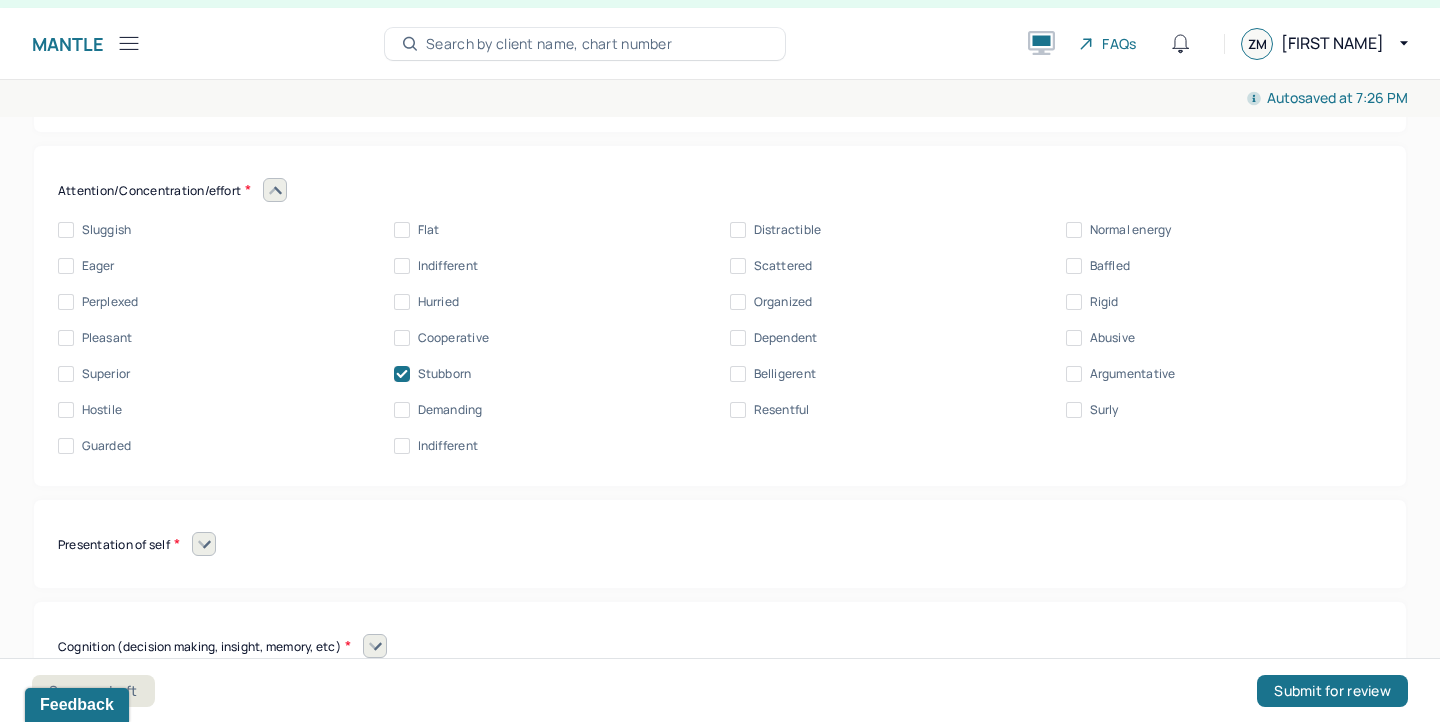click on "Normal energy" at bounding box center (1119, 230) 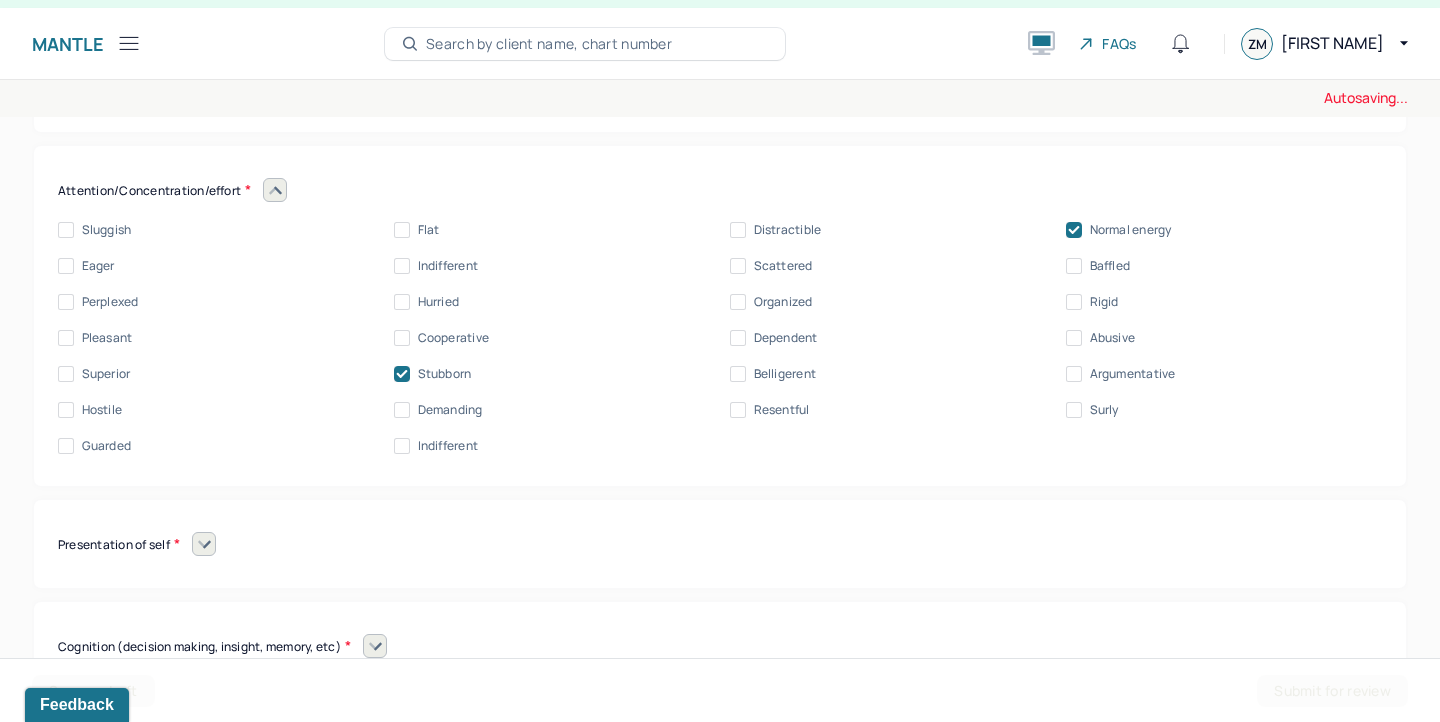 click on "Presentation of self" at bounding box center (720, 544) 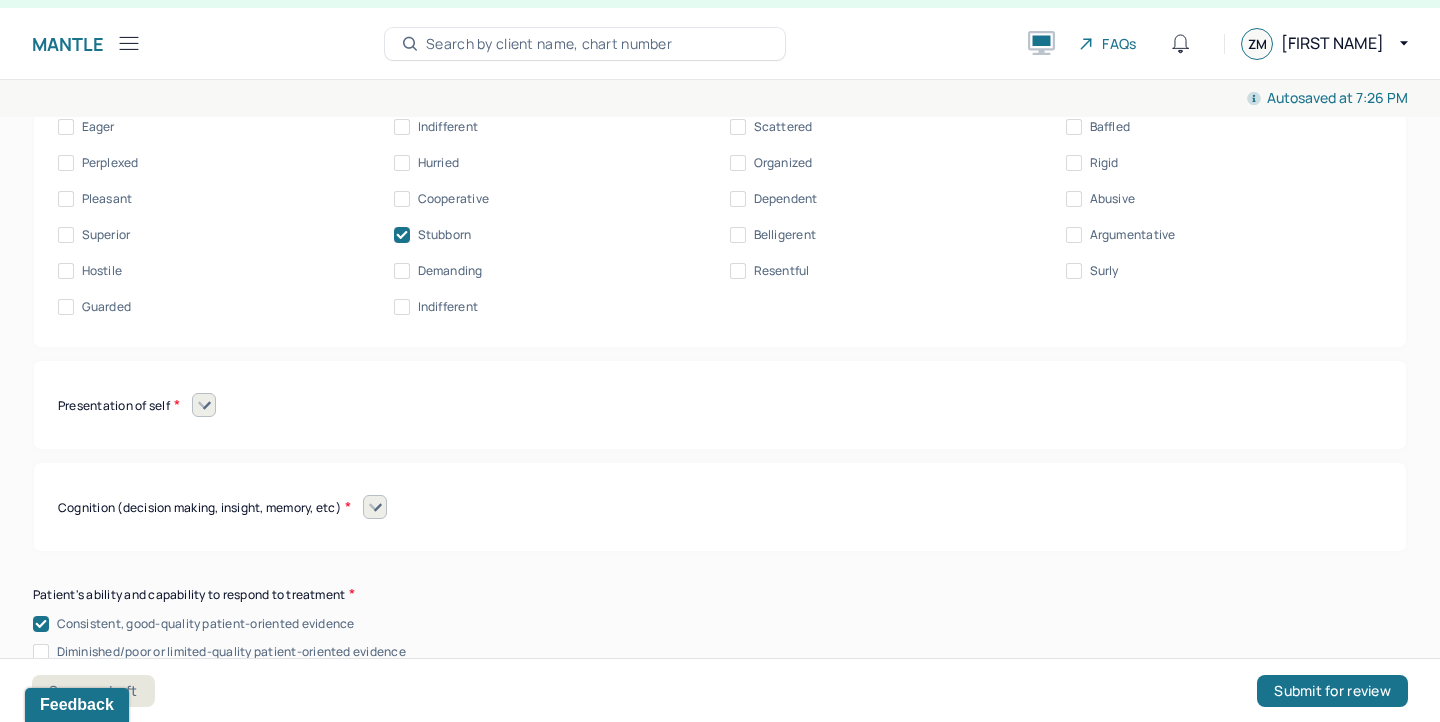 scroll, scrollTop: 9396, scrollLeft: 0, axis: vertical 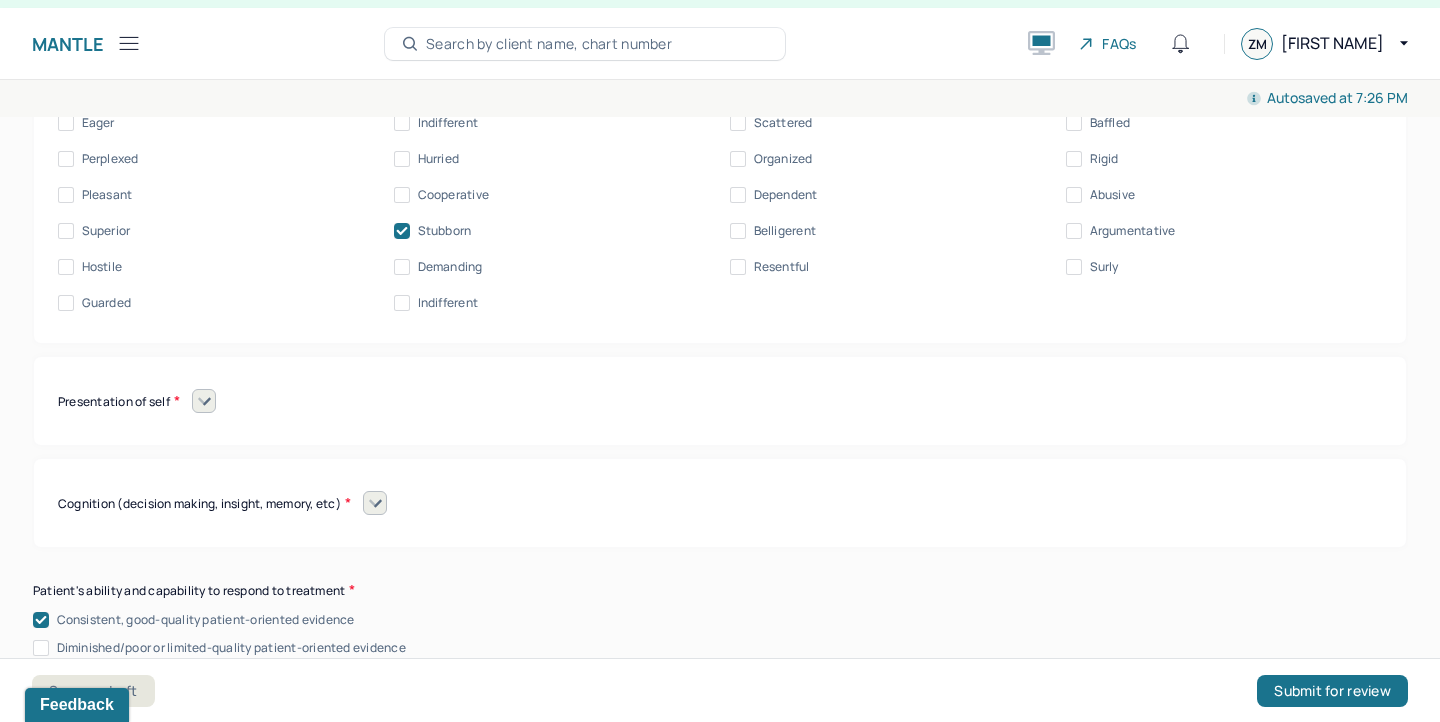 click 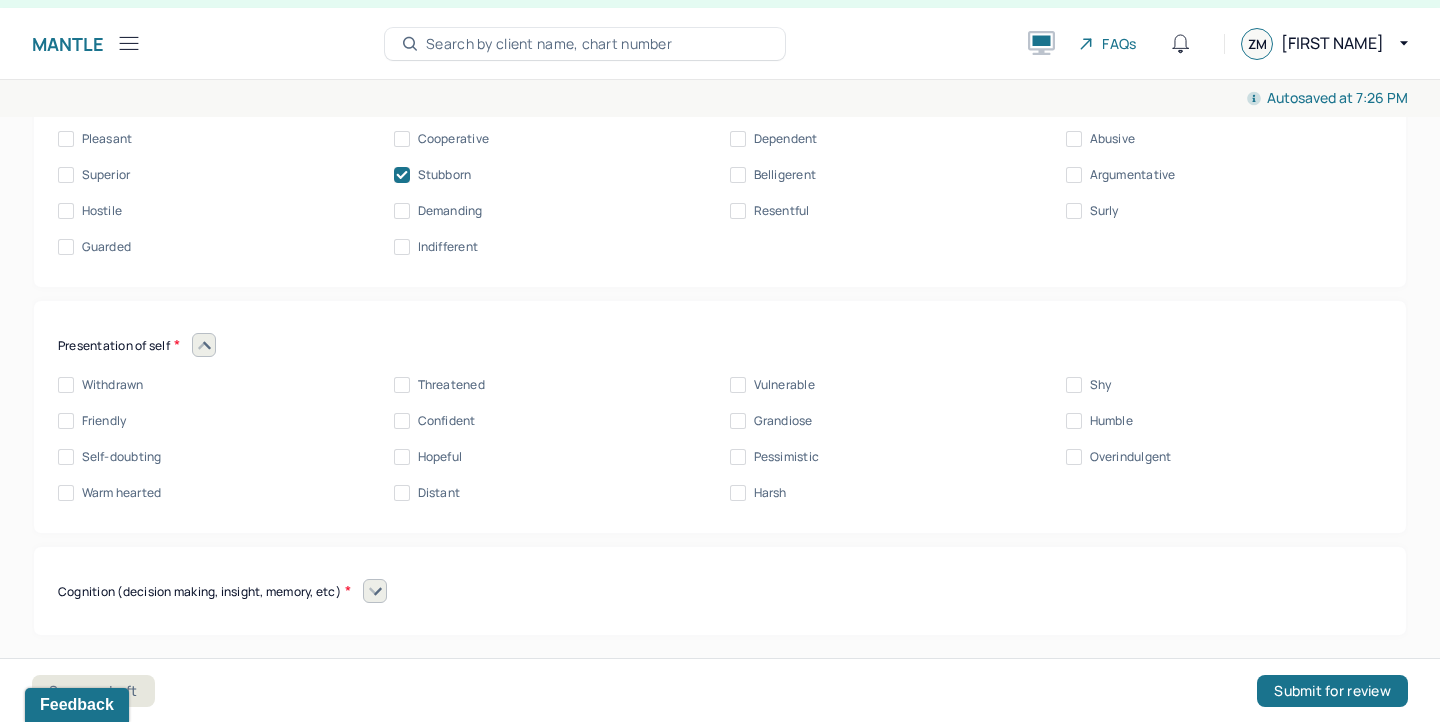 scroll, scrollTop: 9480, scrollLeft: 0, axis: vertical 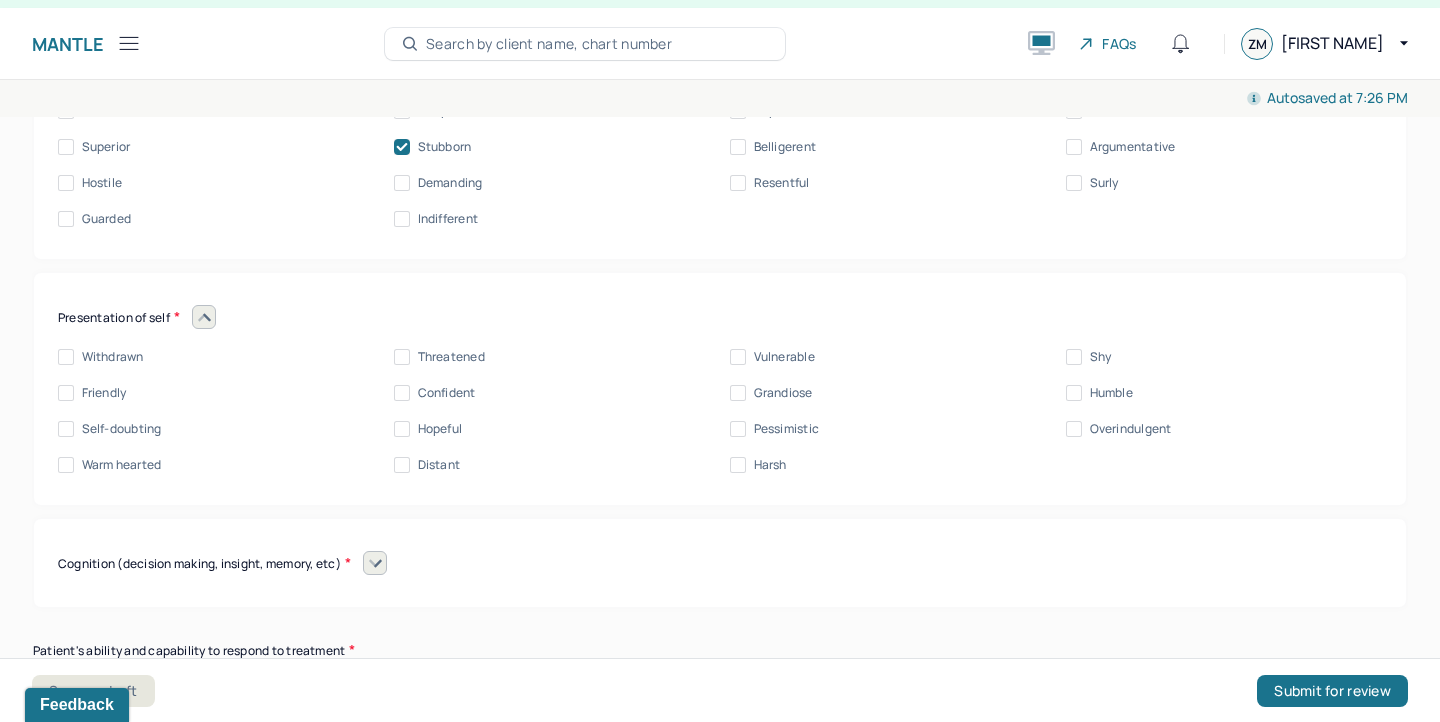 click on "Confident" at bounding box center (447, 393) 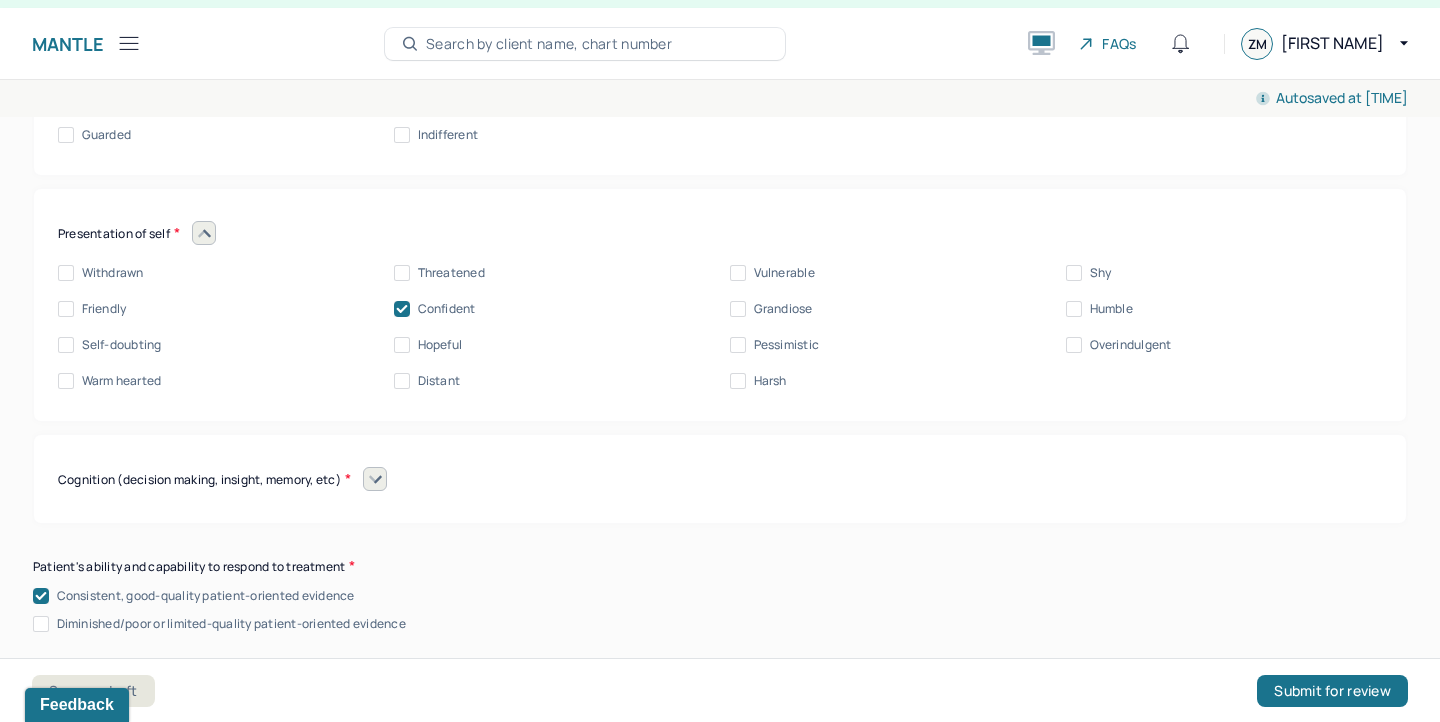 scroll, scrollTop: 9566, scrollLeft: 0, axis: vertical 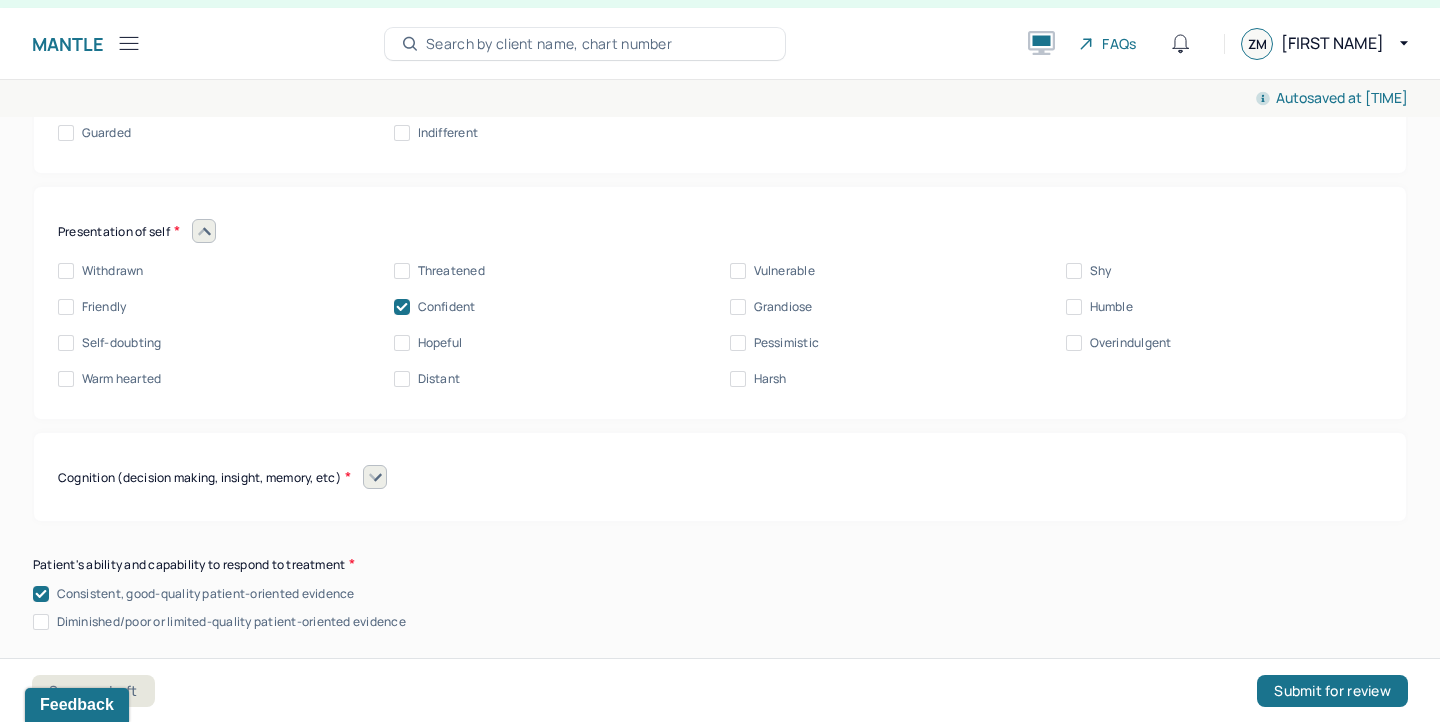 click at bounding box center (375, 477) 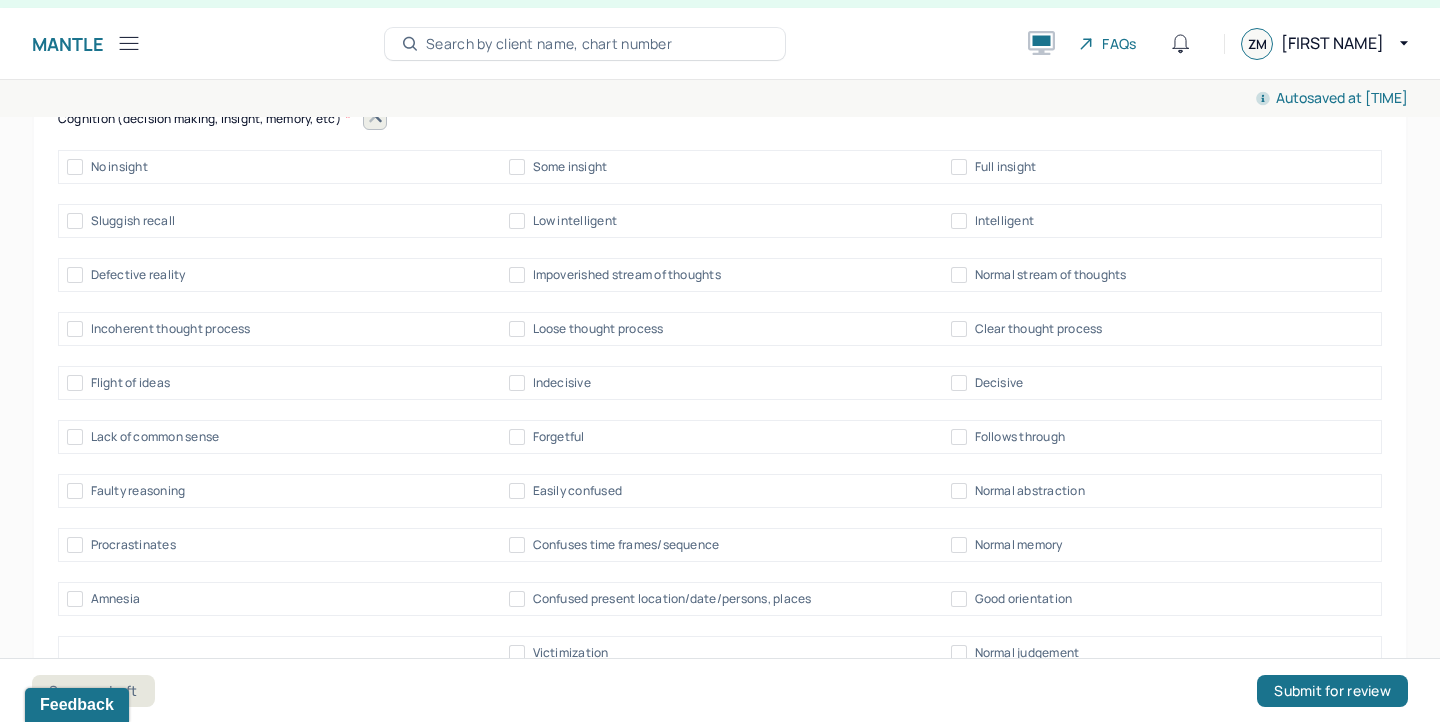 scroll, scrollTop: 9879, scrollLeft: 0, axis: vertical 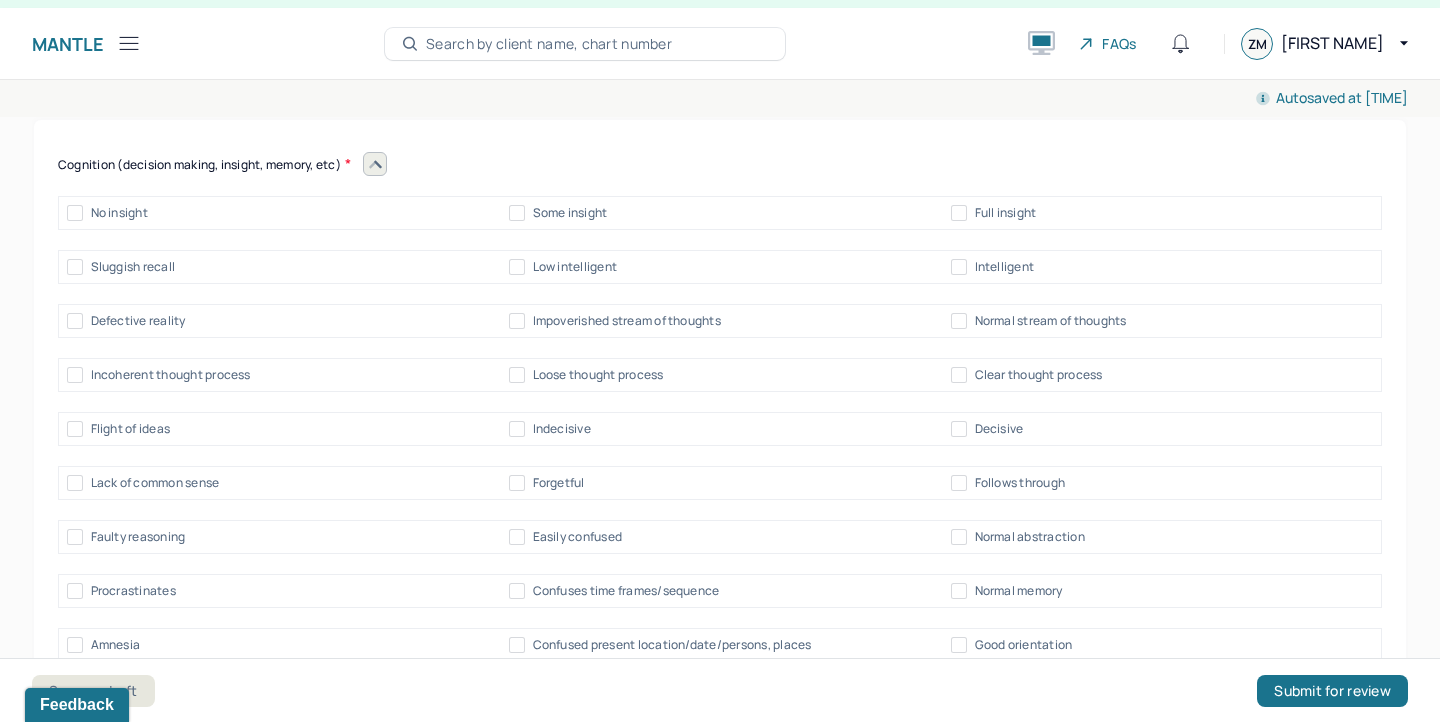 click on "No insight Some insight Full insight" at bounding box center [720, 213] 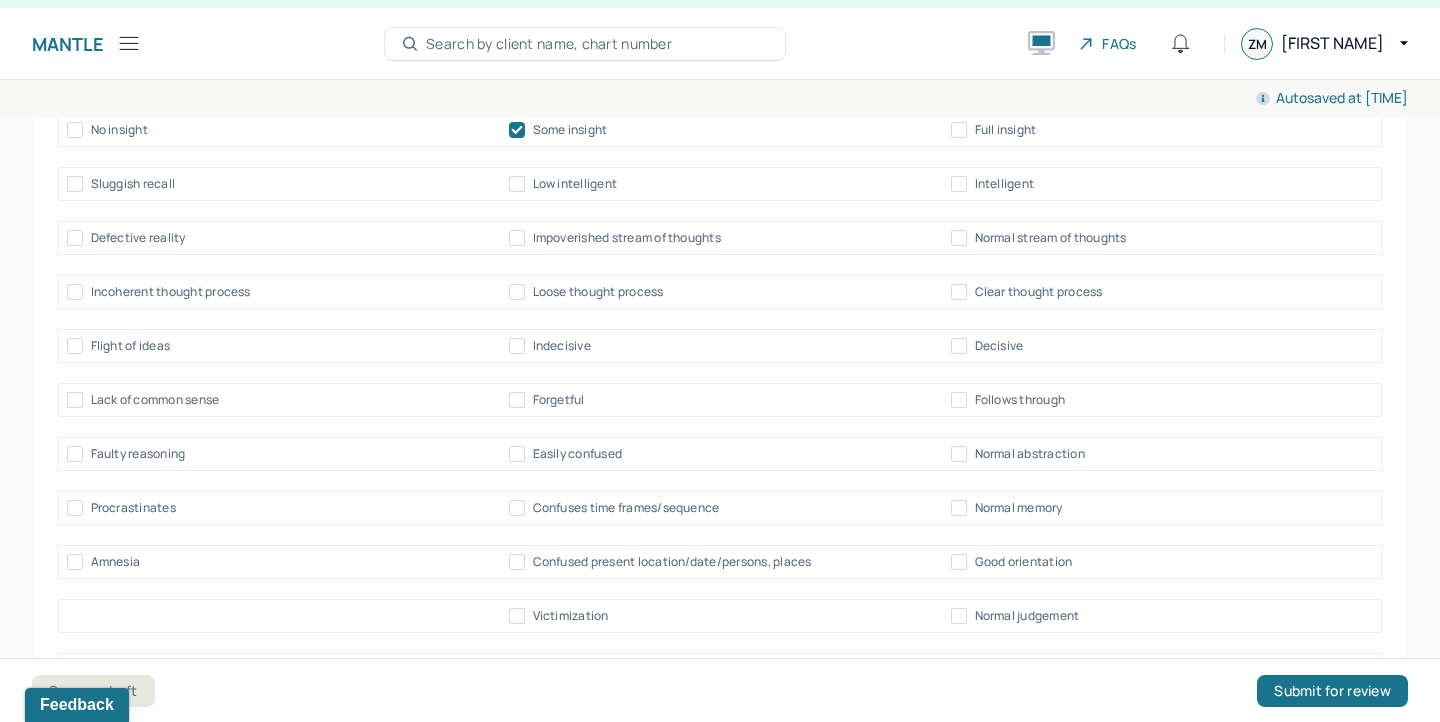 scroll, scrollTop: 9949, scrollLeft: 0, axis: vertical 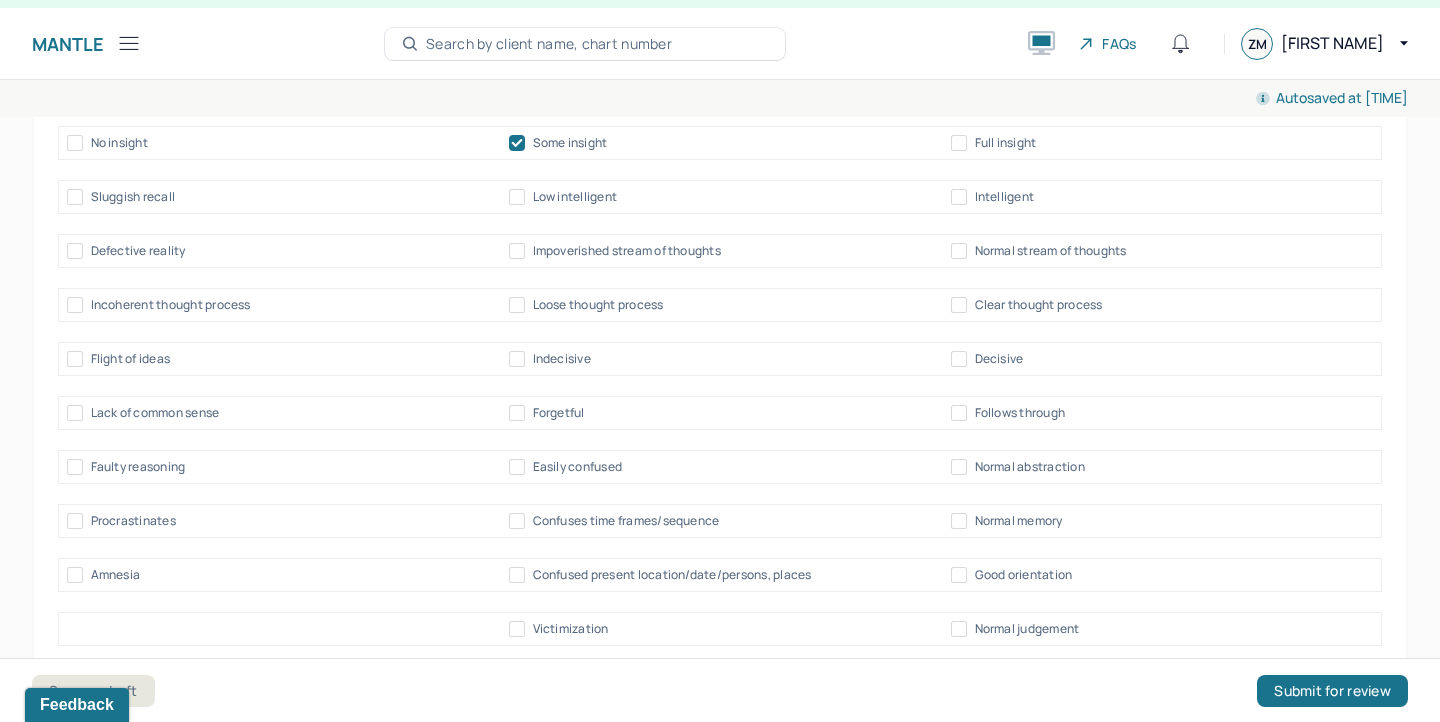 click on "Normal stream of thoughts" at bounding box center [1051, 251] 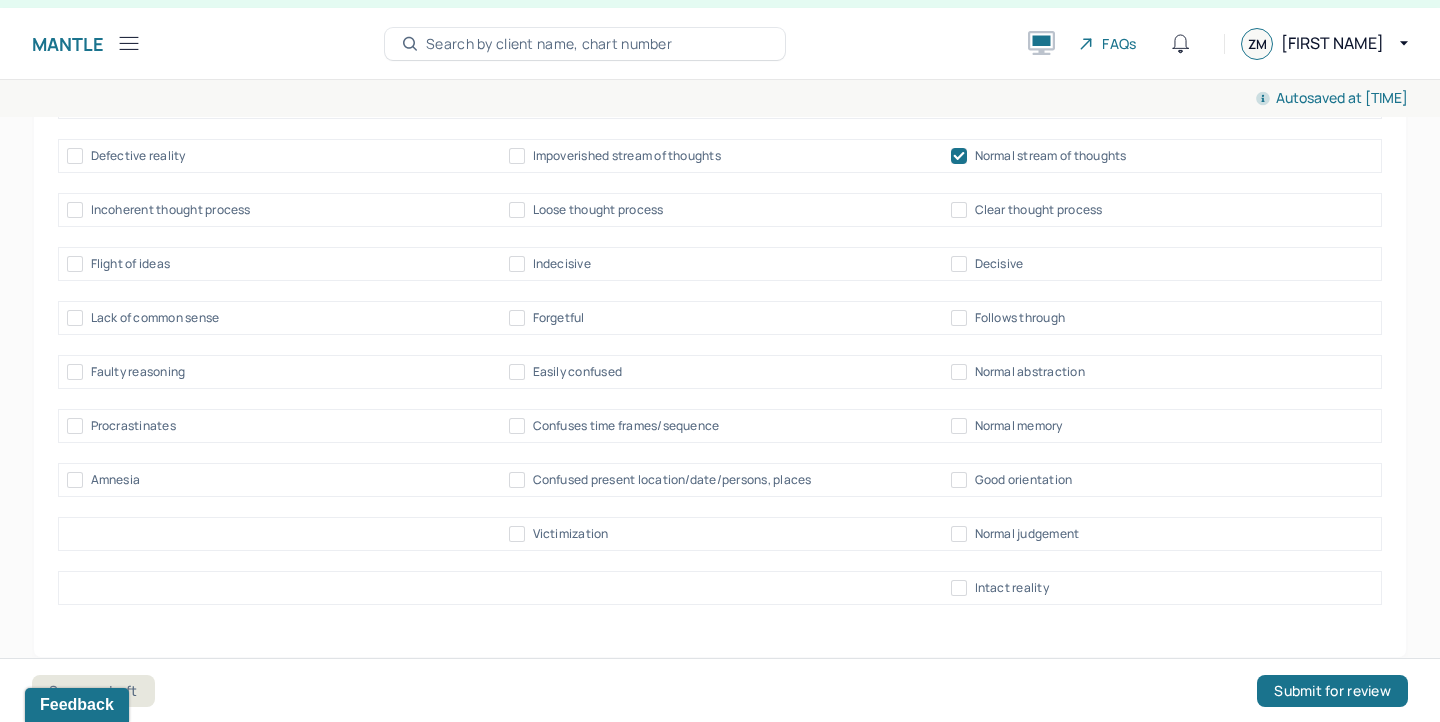 scroll, scrollTop: 10045, scrollLeft: 0, axis: vertical 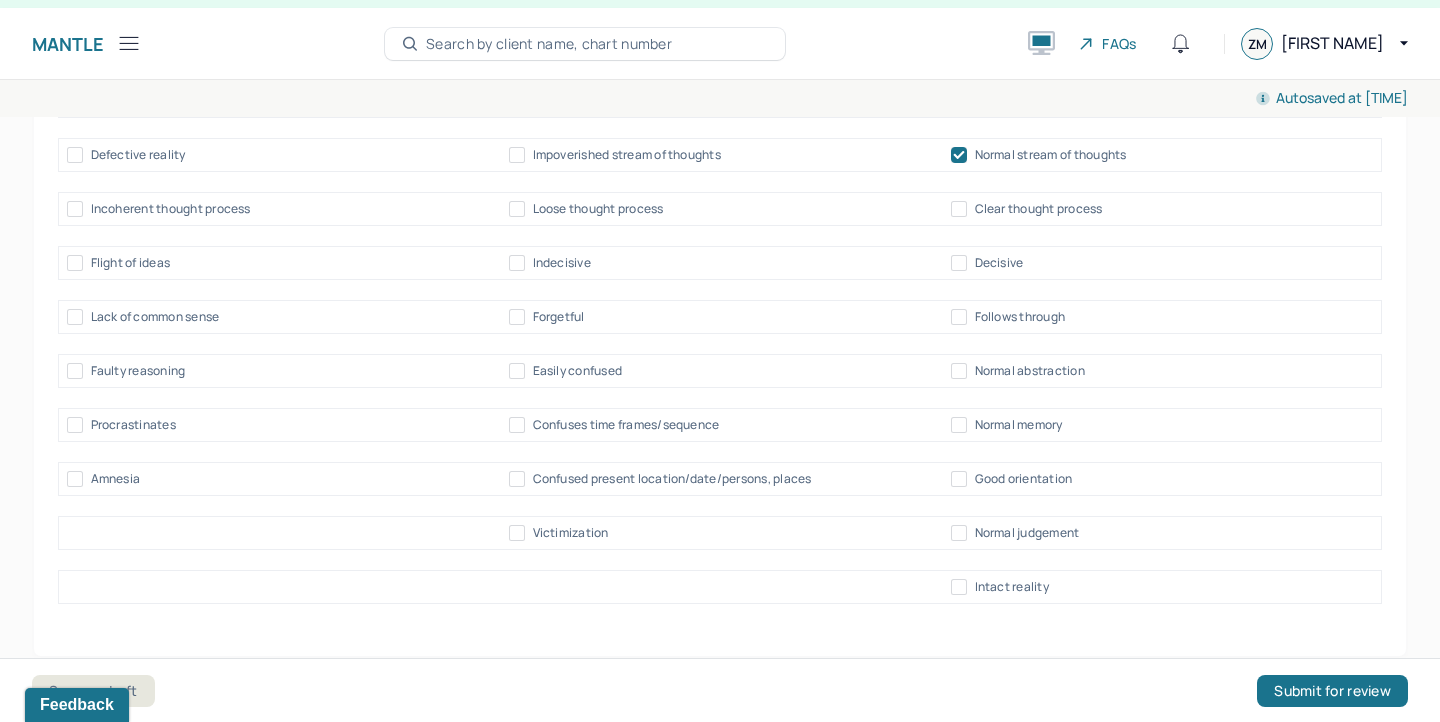 click on "Normal memory" at bounding box center (959, 425) 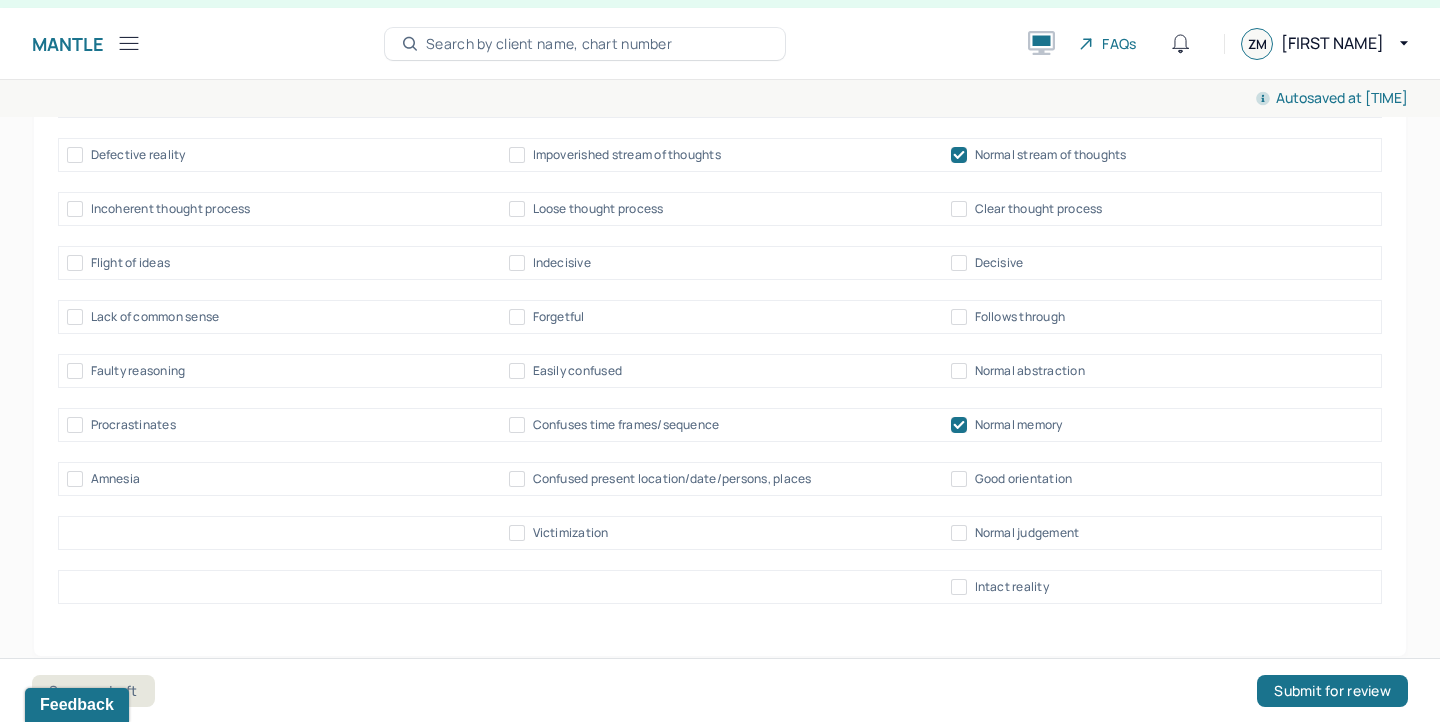 click on "Amnesia Confused present location/date/persons, places Good orientation" at bounding box center (720, 479) 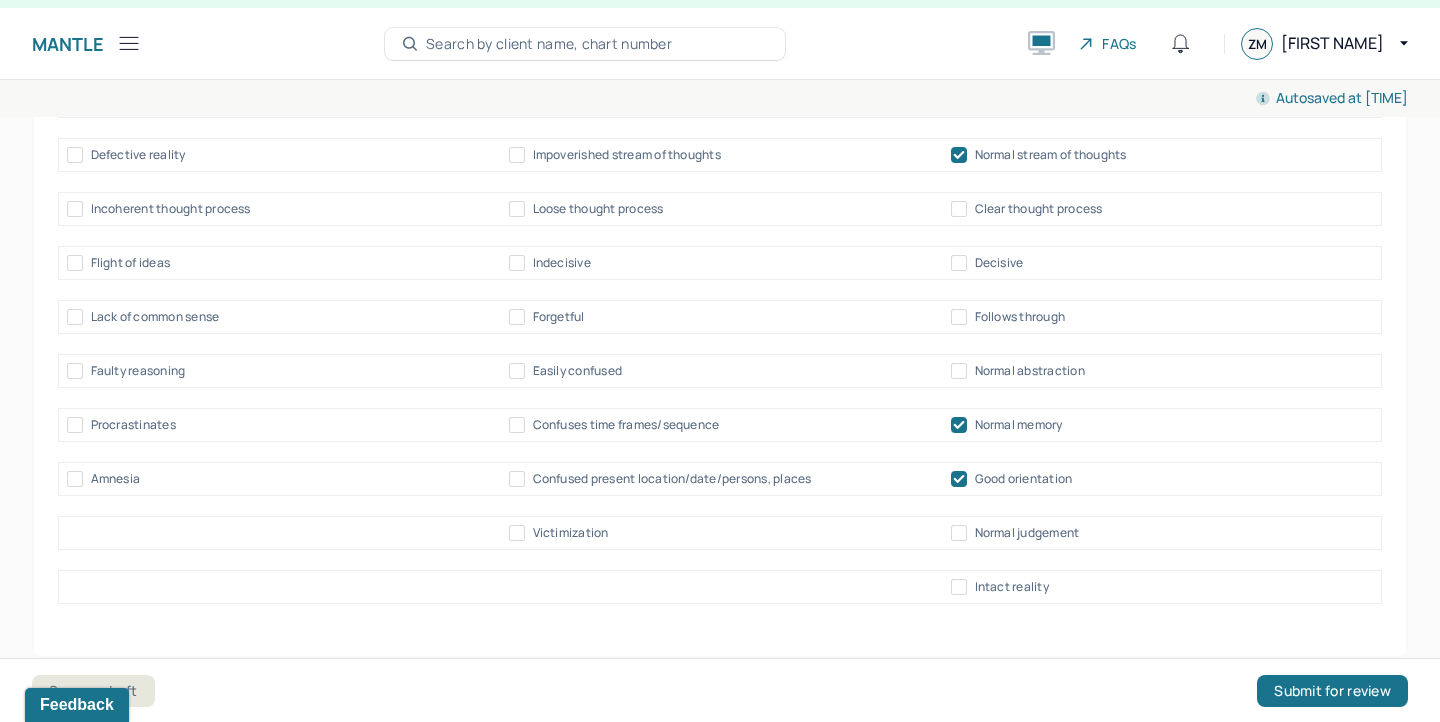 click on "Normal judgement" at bounding box center (959, 533) 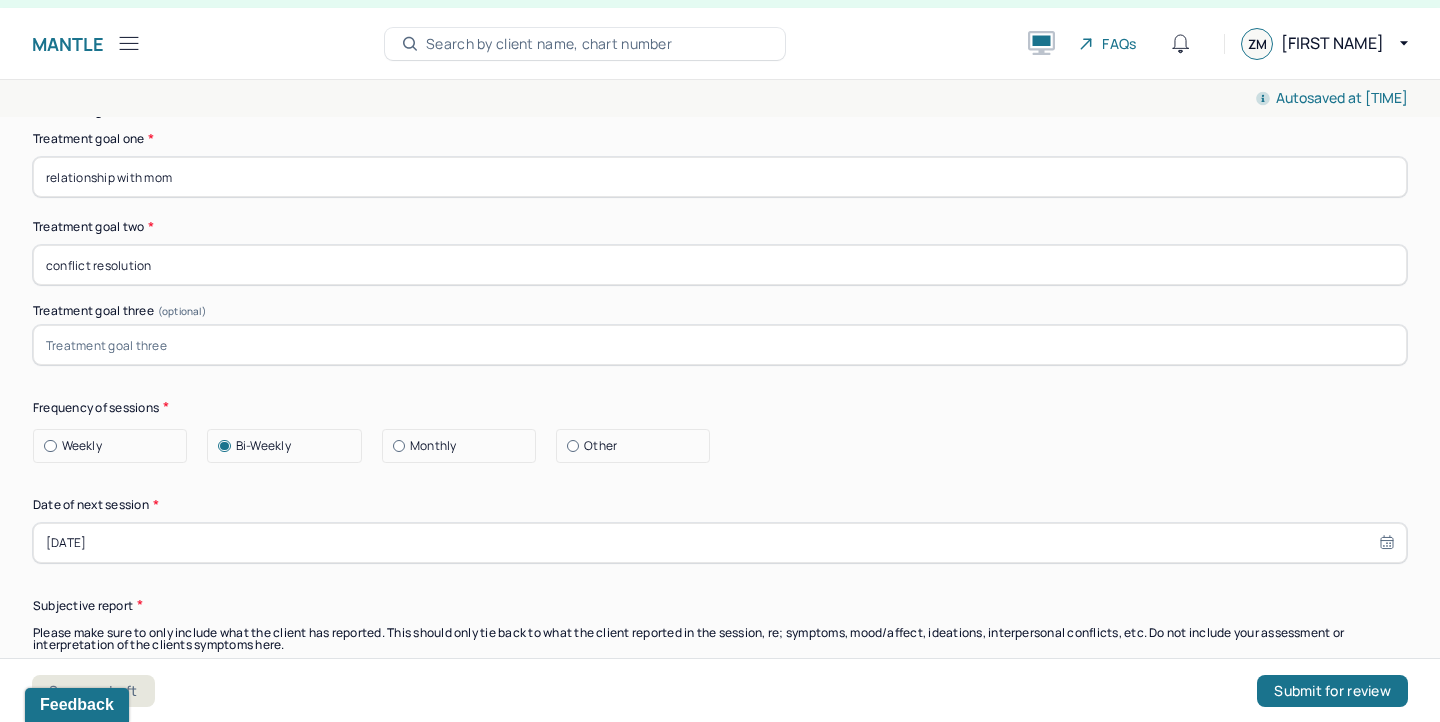 scroll, scrollTop: 11307, scrollLeft: 0, axis: vertical 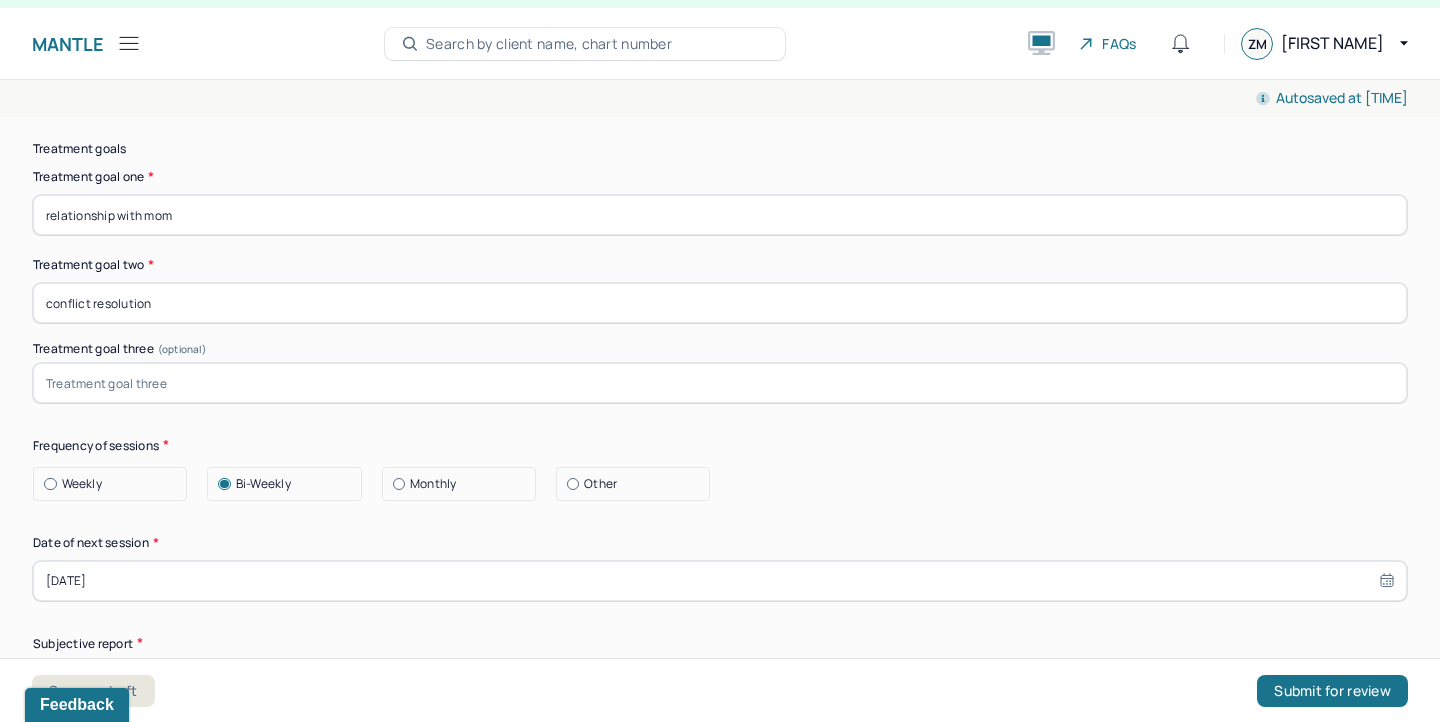 click on "relationship with mom" at bounding box center (720, 215) 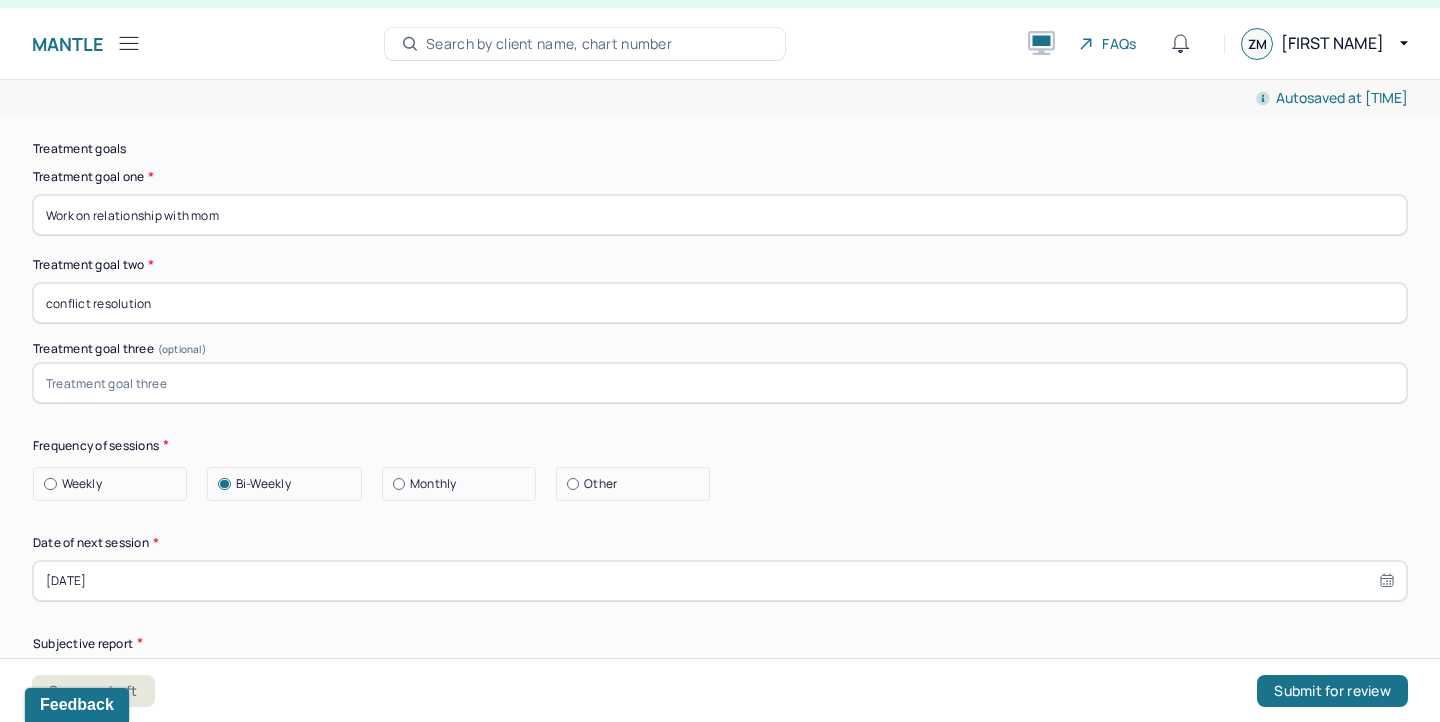 type on "Work on relationship with mom" 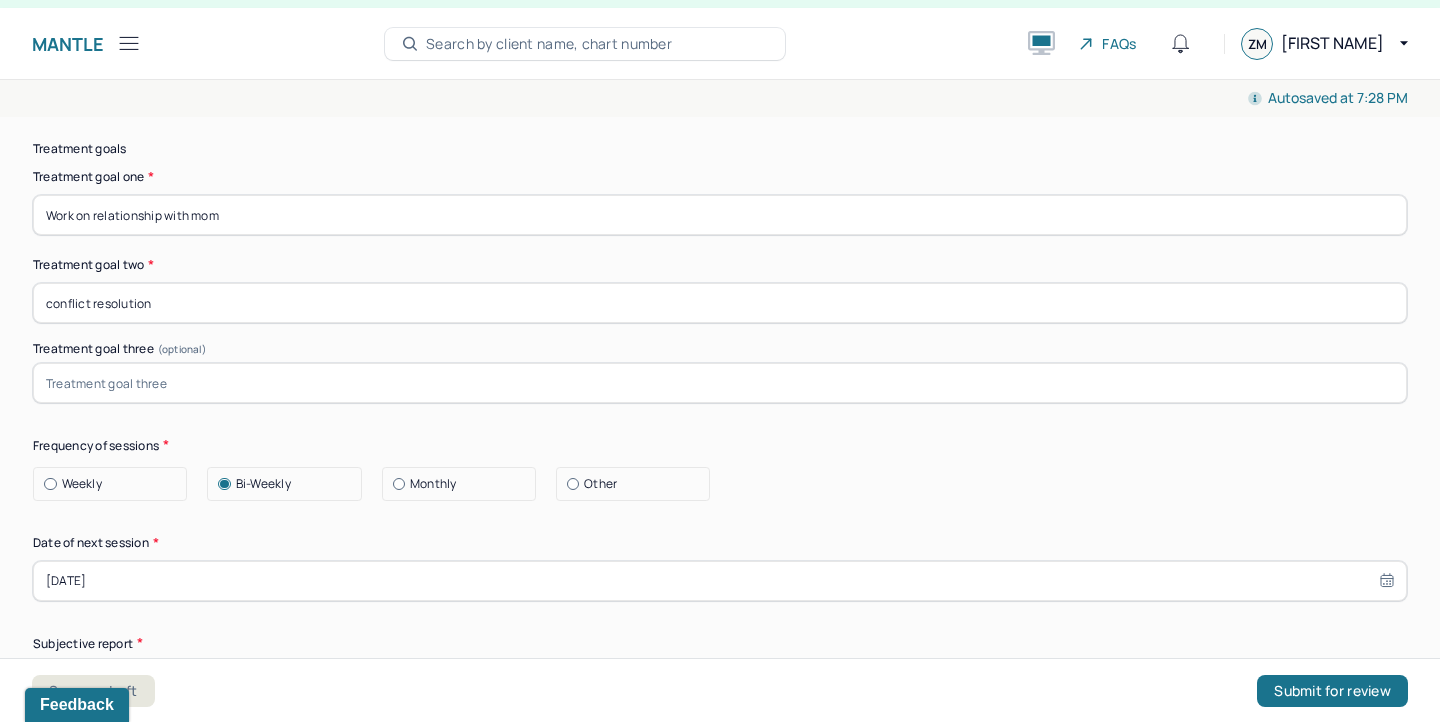 click on "conflict resolution" at bounding box center [720, 303] 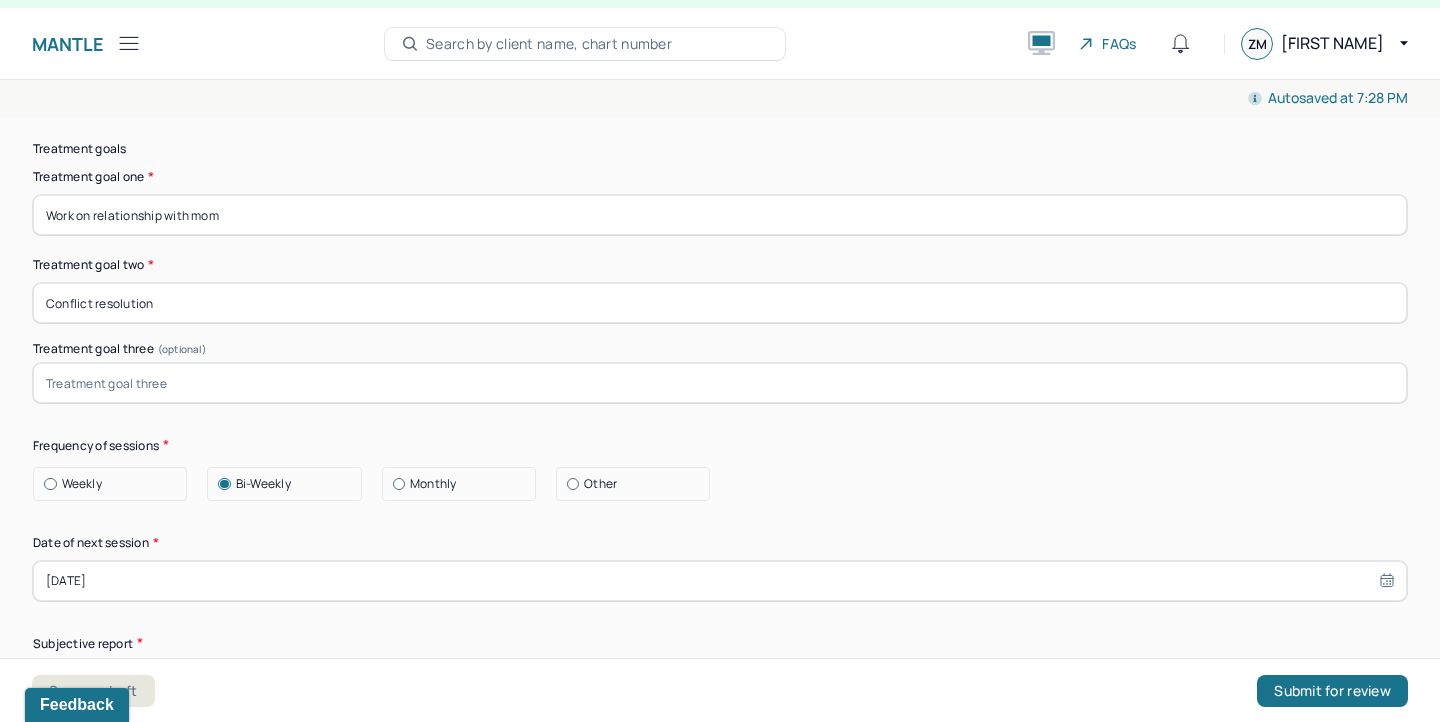 click on "Conflict resolution" at bounding box center (720, 303) 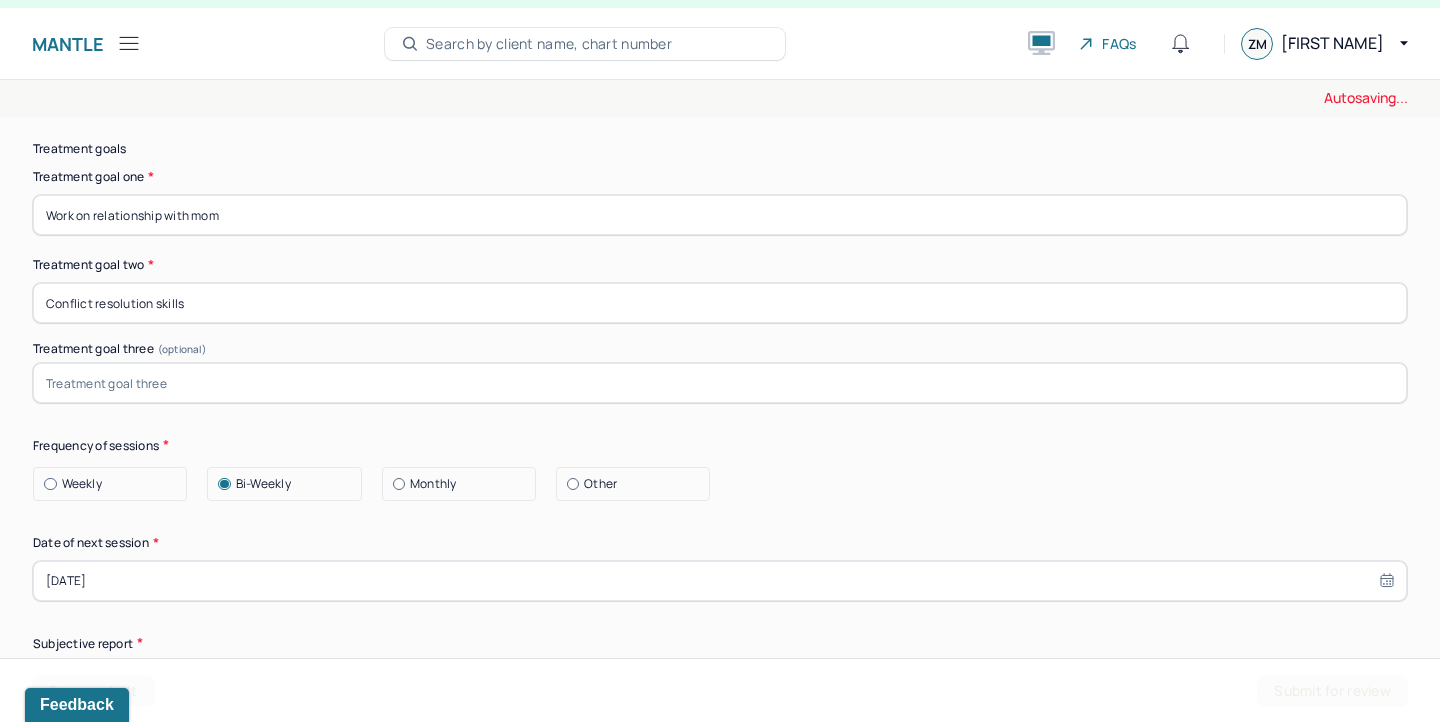 click on "Conflict resolution skills" at bounding box center (720, 303) 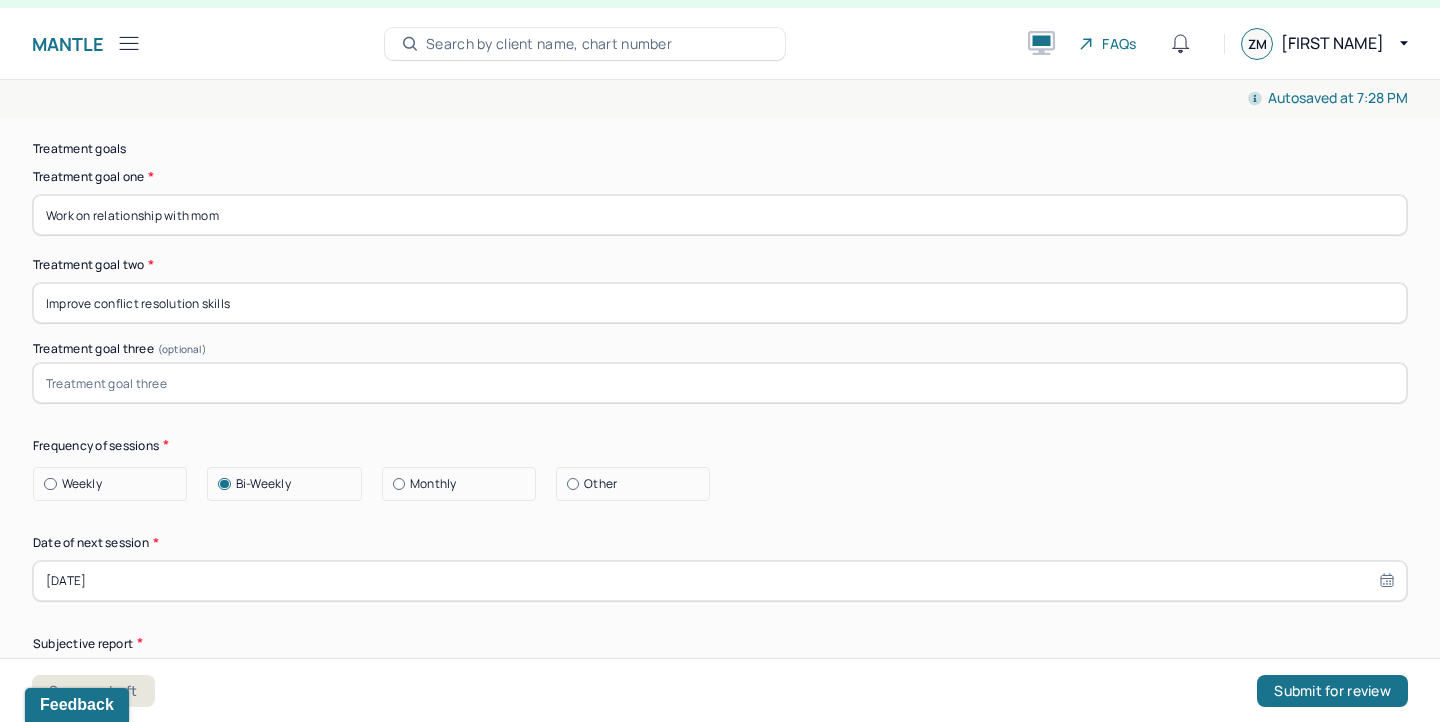 type on "Improve conflict resolution skills" 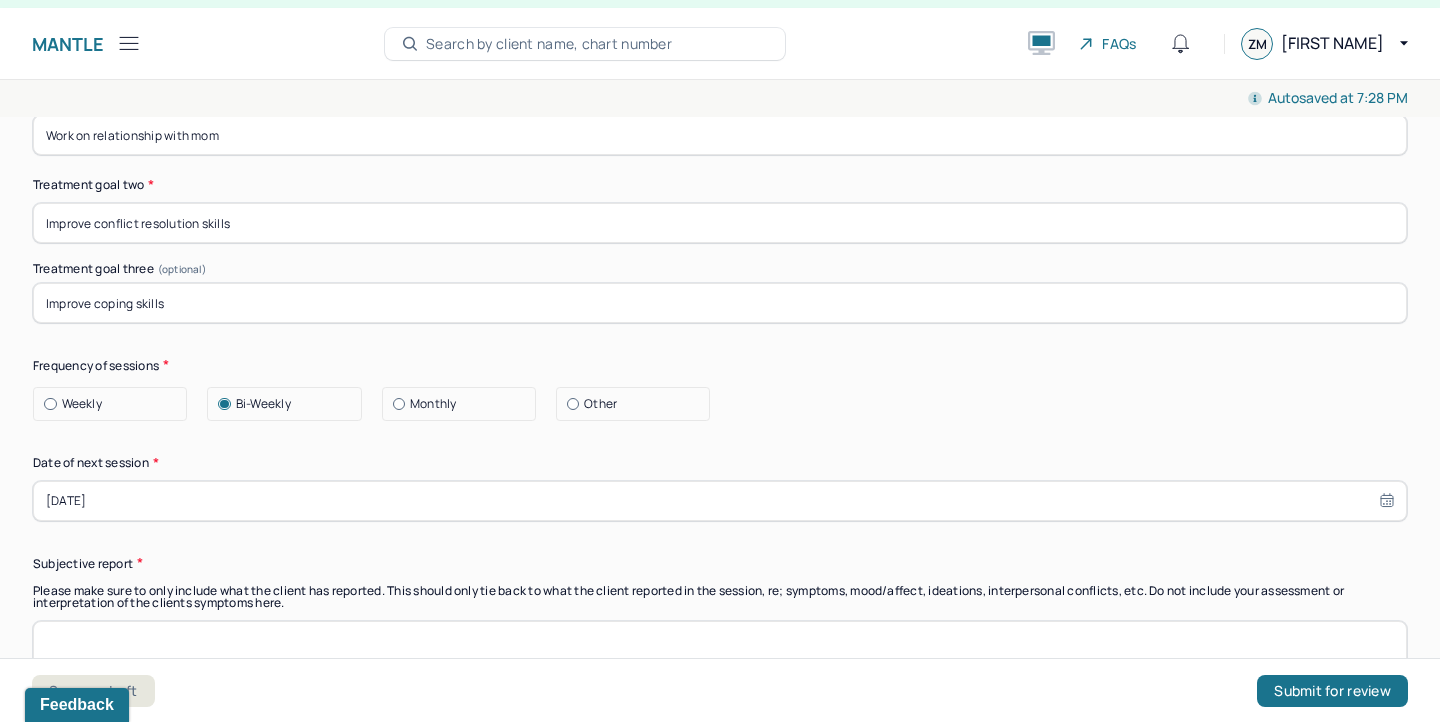 scroll, scrollTop: 11394, scrollLeft: 0, axis: vertical 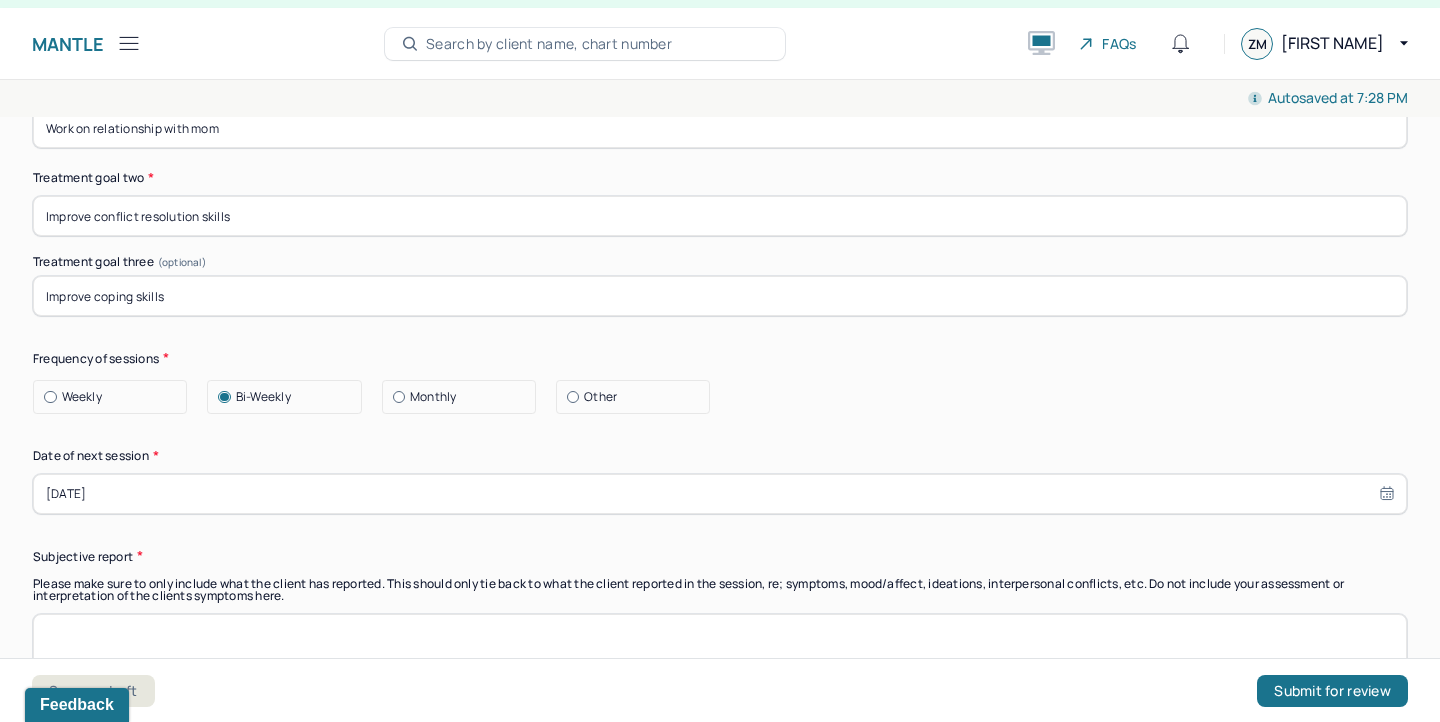 type on "Improve coping skills" 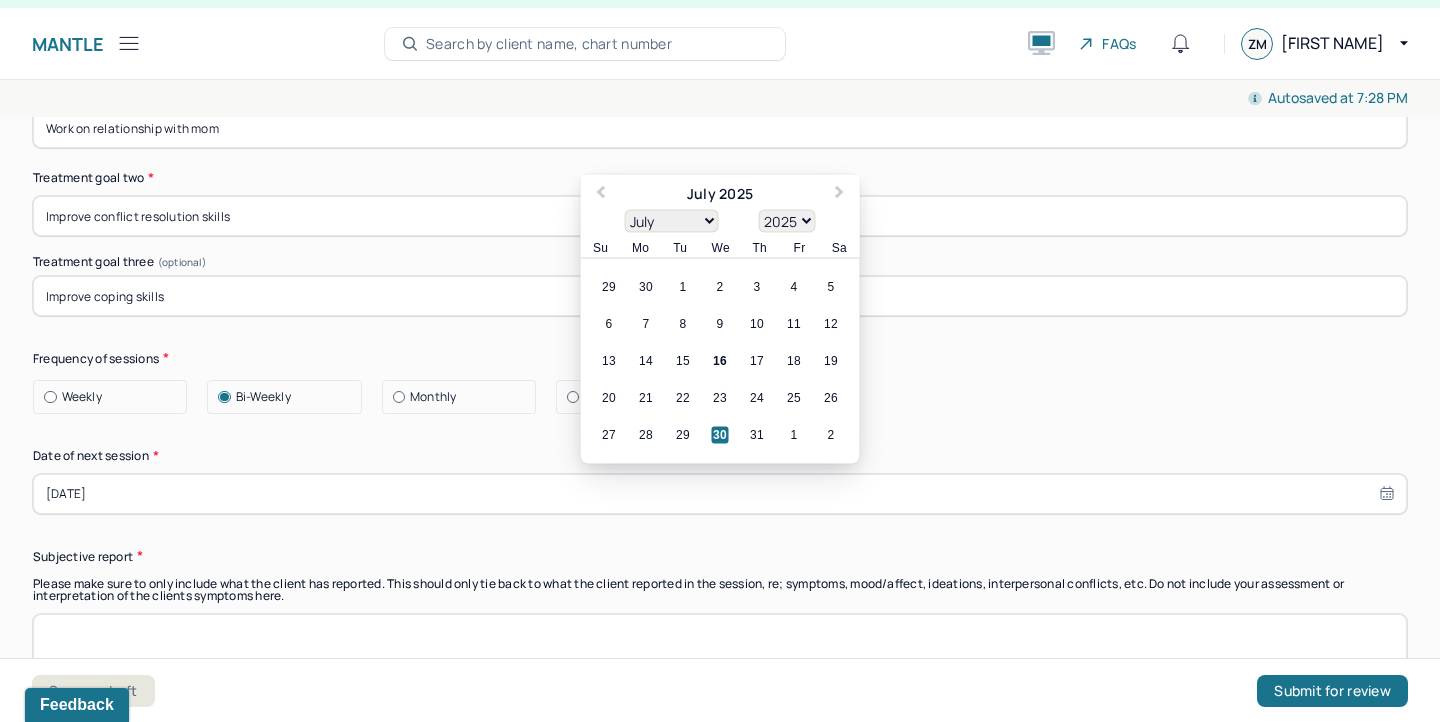click on "Subjective report" at bounding box center [720, 556] 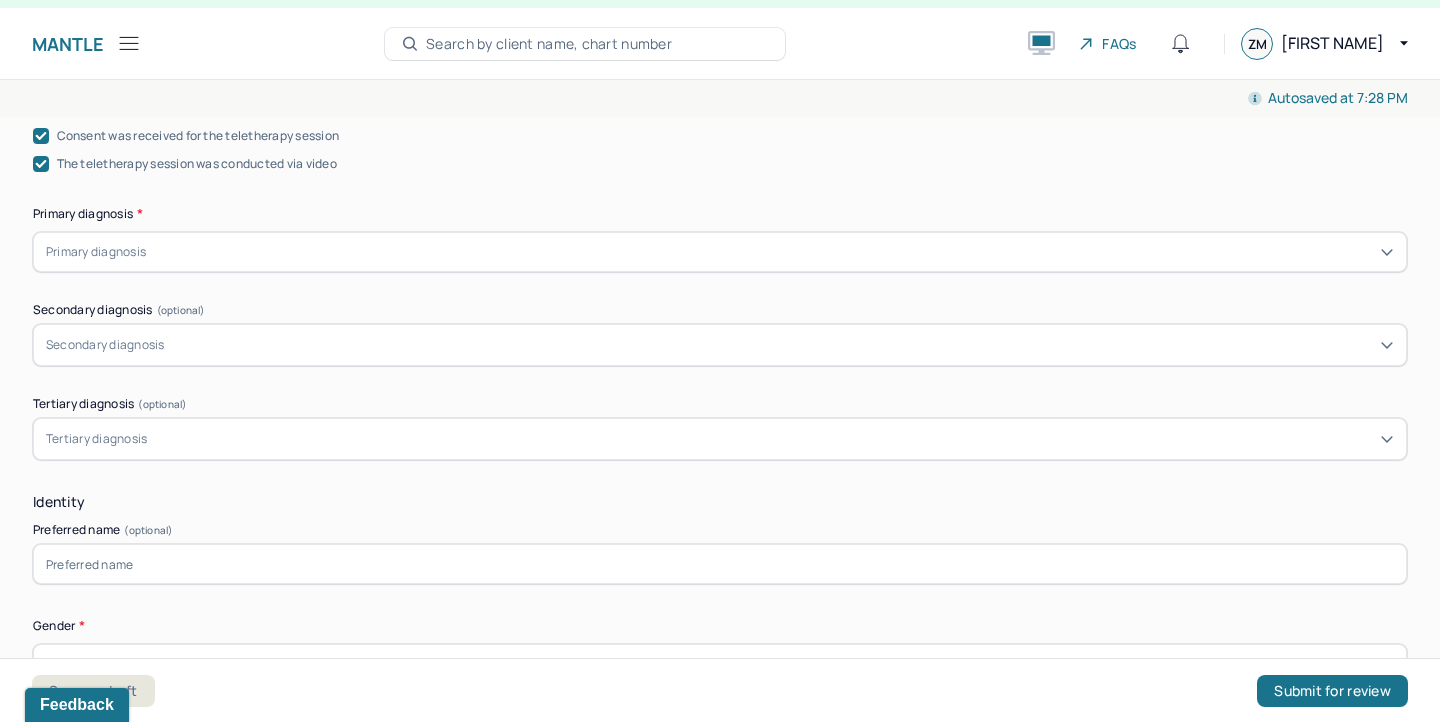 scroll, scrollTop: 621, scrollLeft: 0, axis: vertical 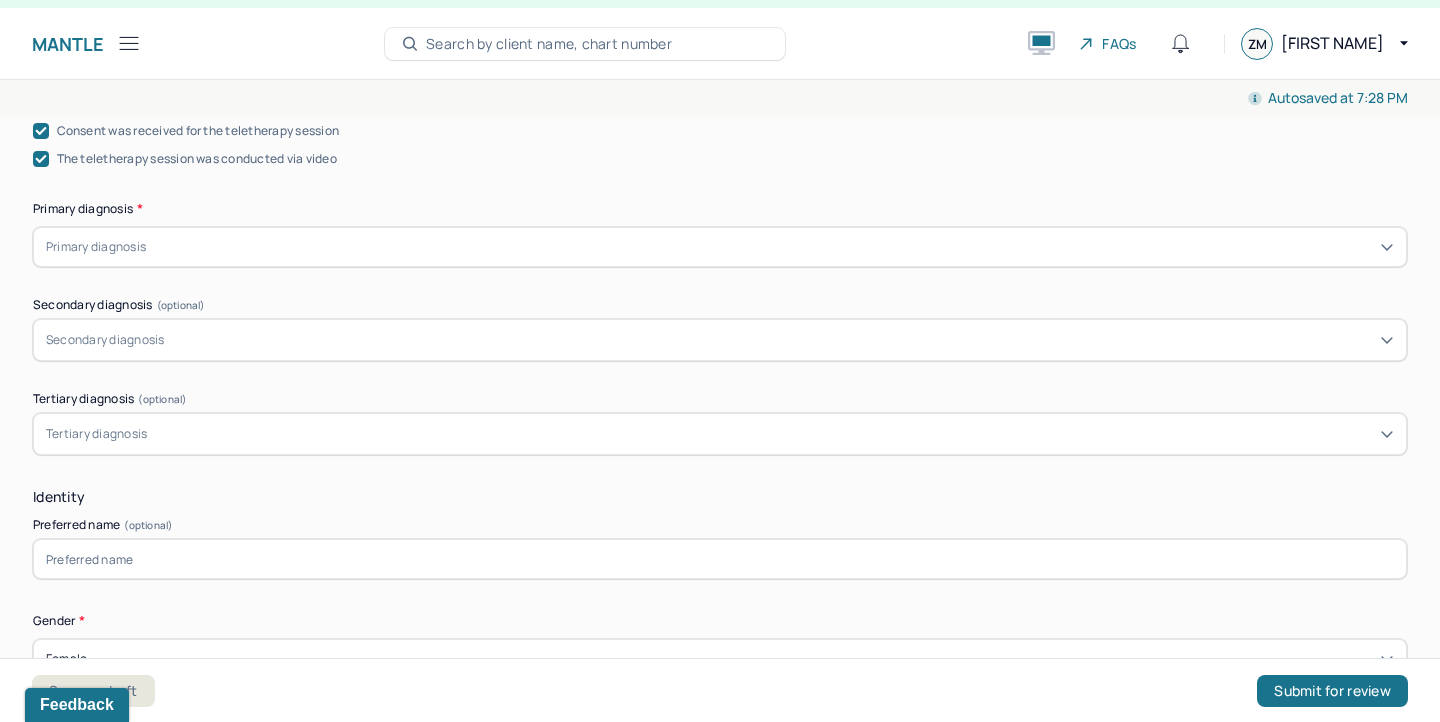 click at bounding box center [772, 247] 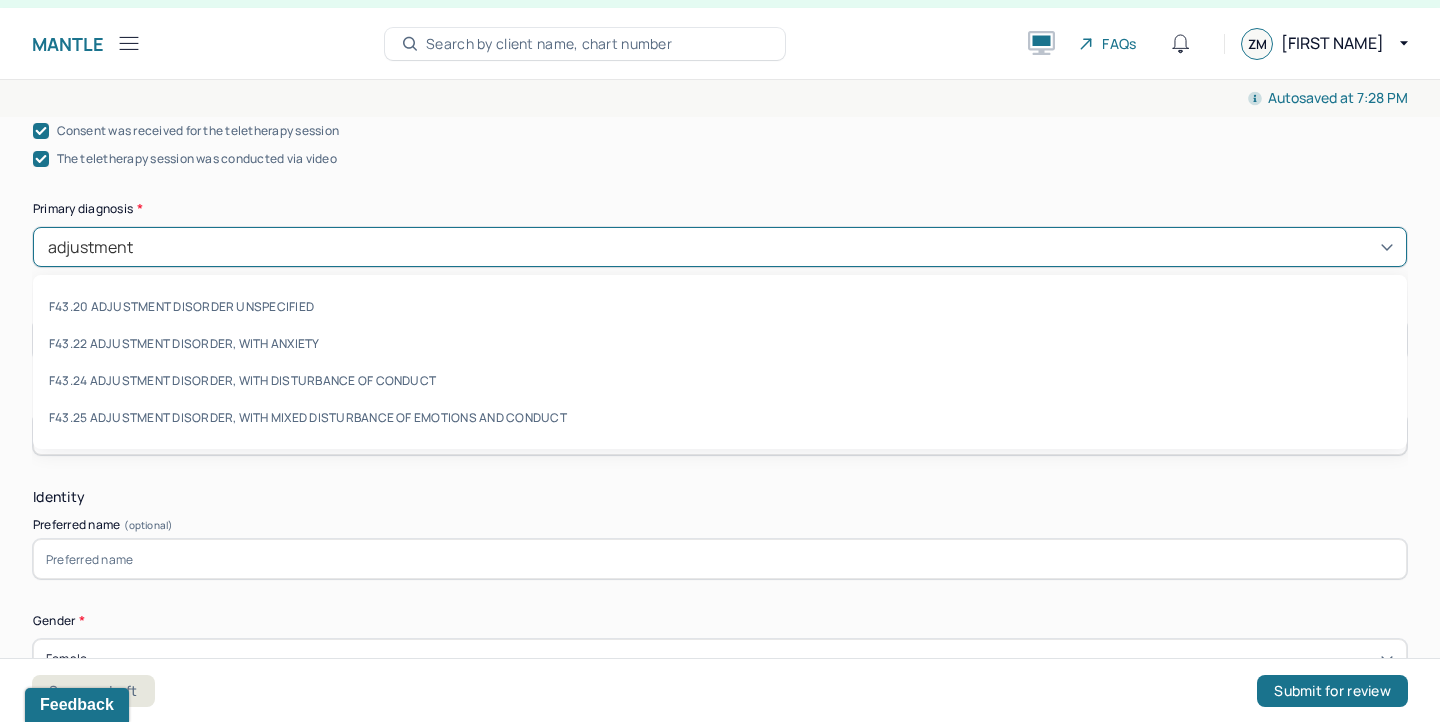 type on "adjustment" 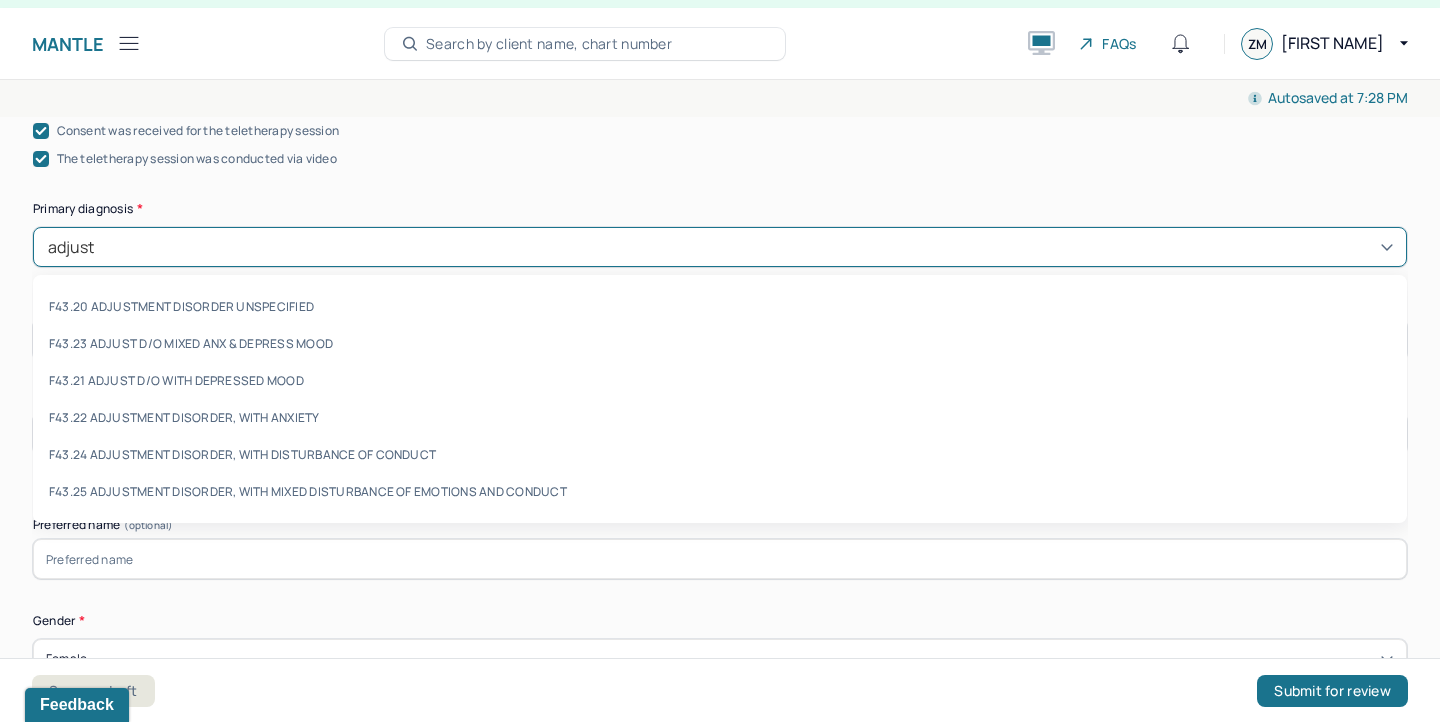 type on "adjustm" 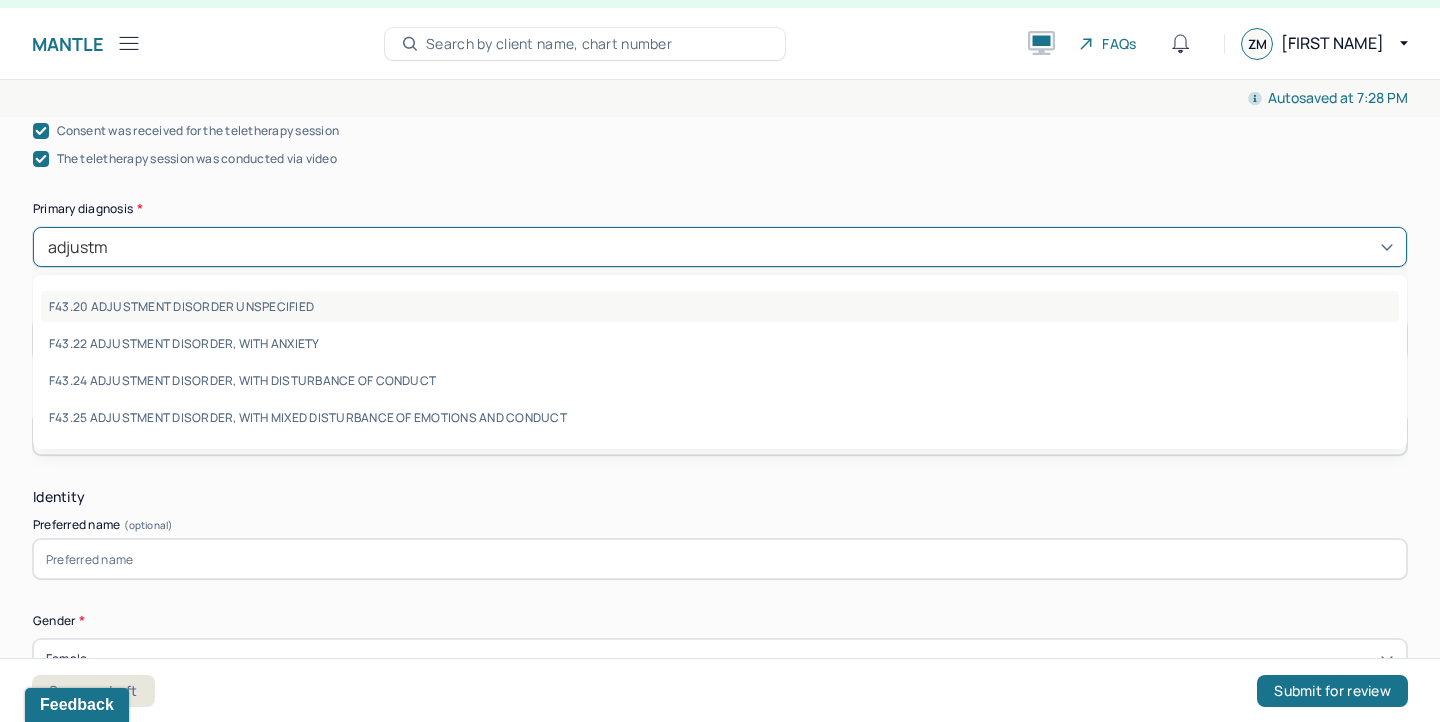 click on "F43.20 ADJUSTMENT DISORDER UNSPECIFIED" at bounding box center (720, 306) 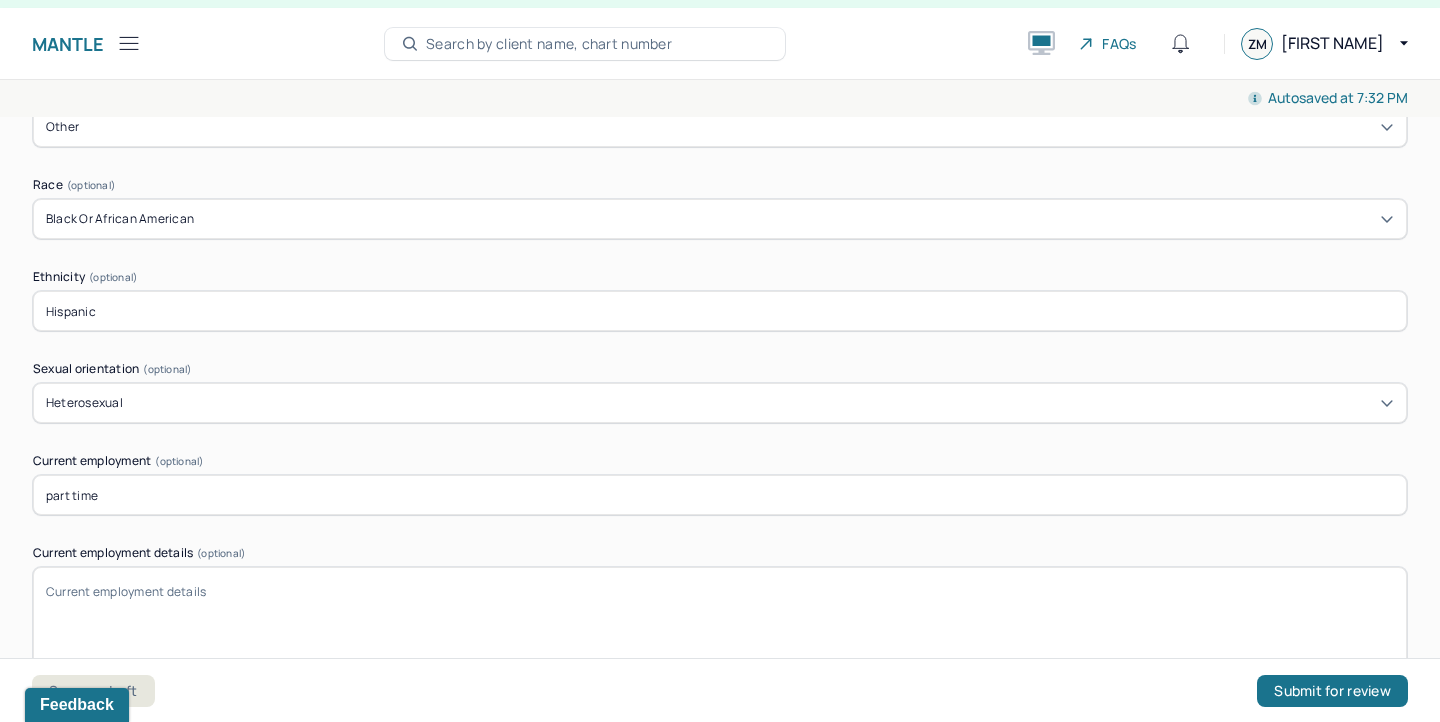 scroll, scrollTop: 1441, scrollLeft: 0, axis: vertical 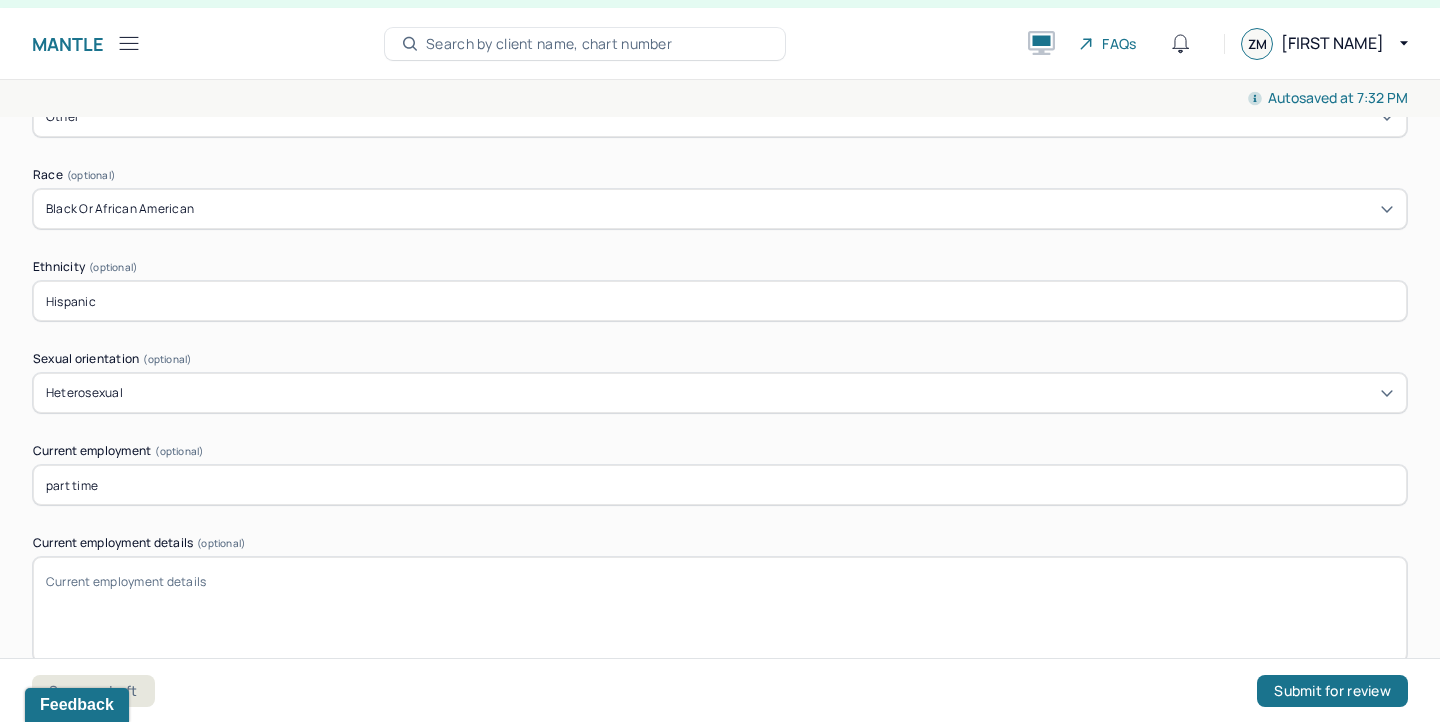 click on "Hispanic" at bounding box center (720, 301) 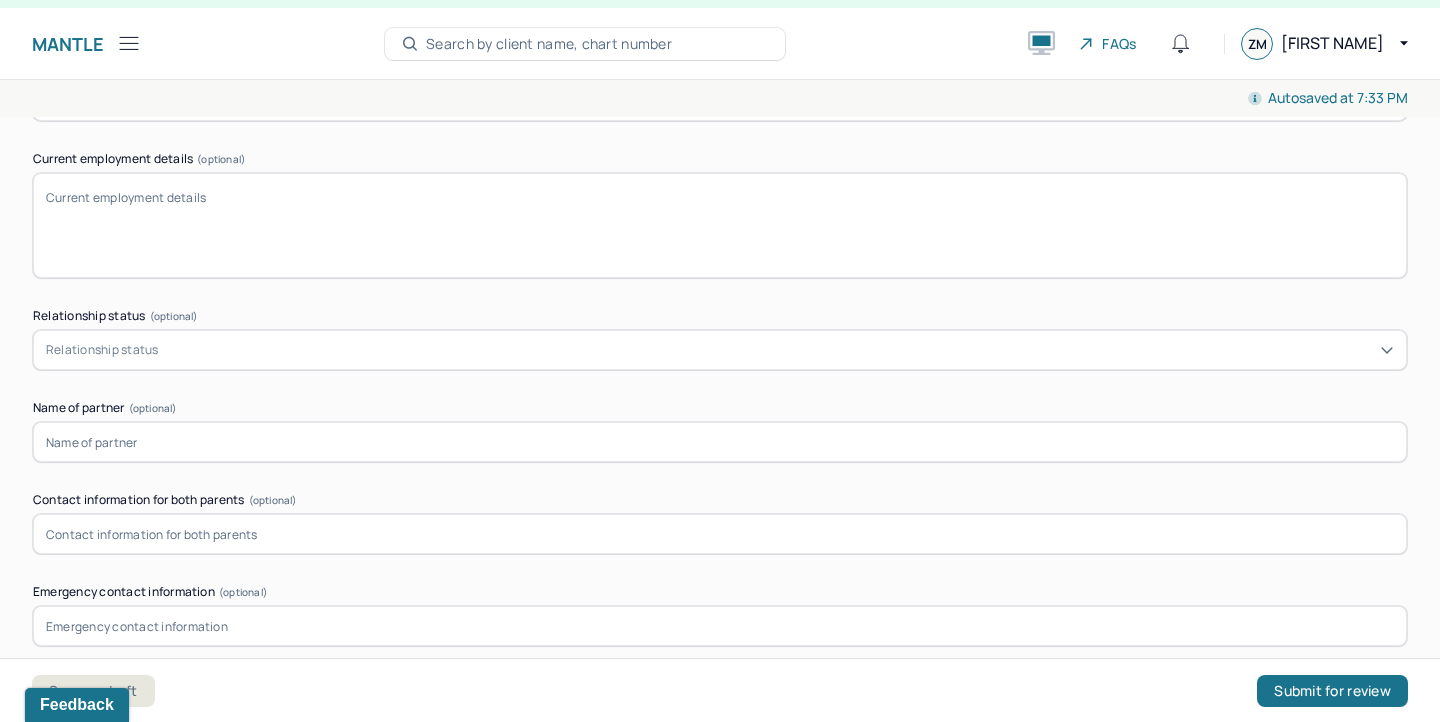 scroll, scrollTop: 1827, scrollLeft: 0, axis: vertical 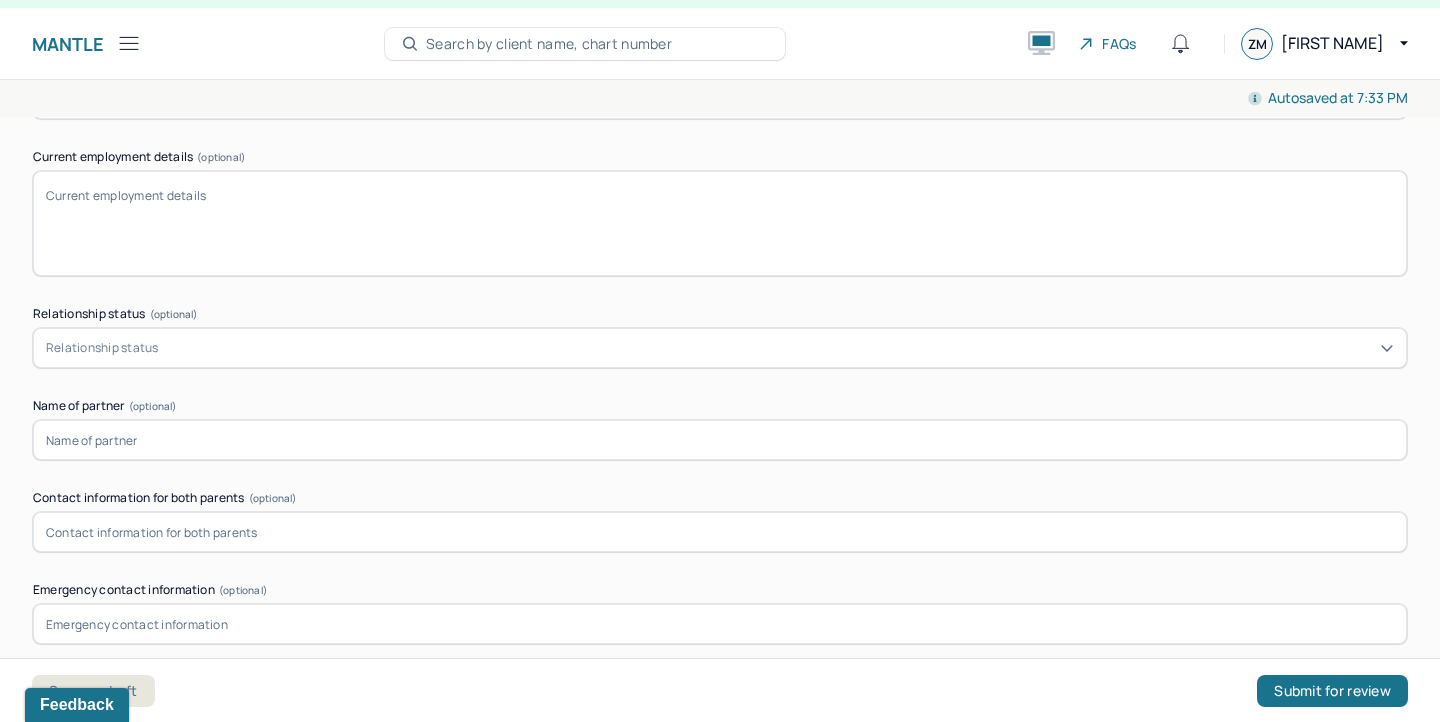 type on "Hispanic and West Indian" 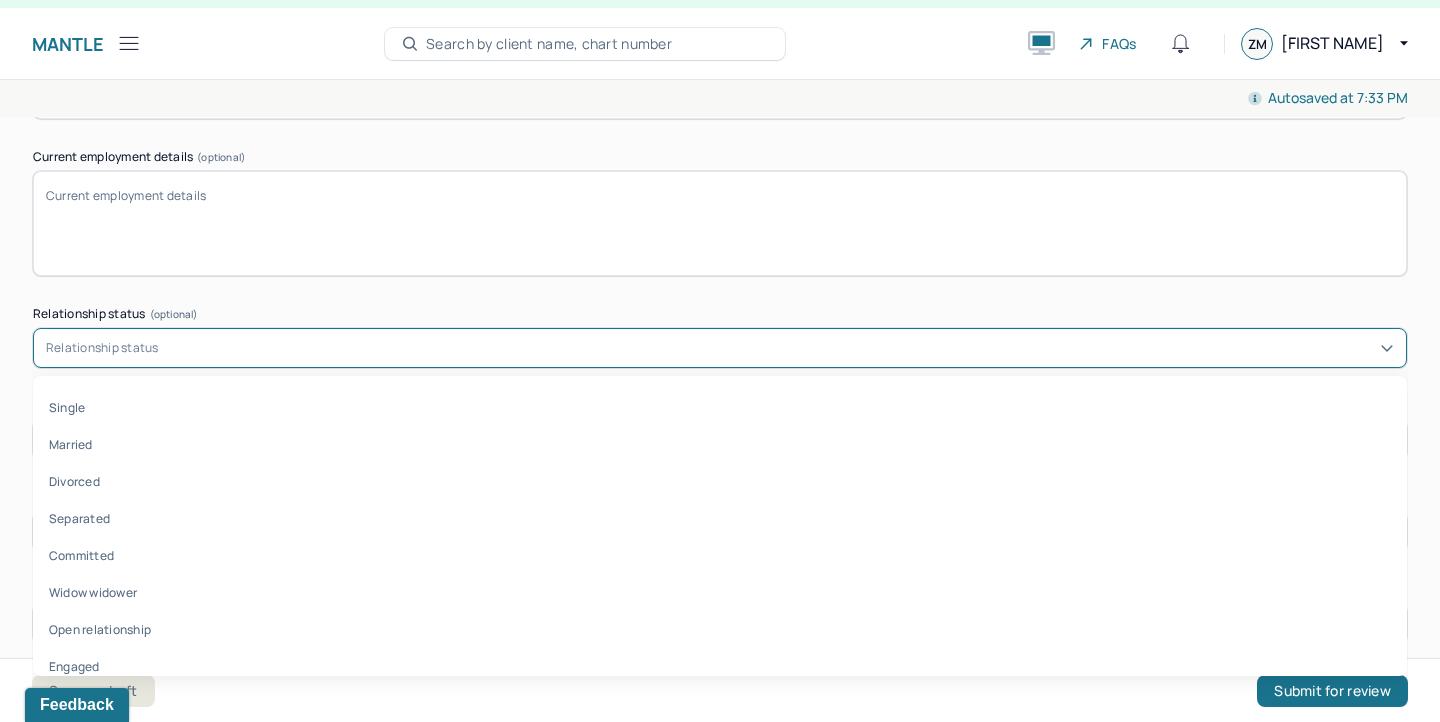 click on "Relationship status" at bounding box center [720, 348] 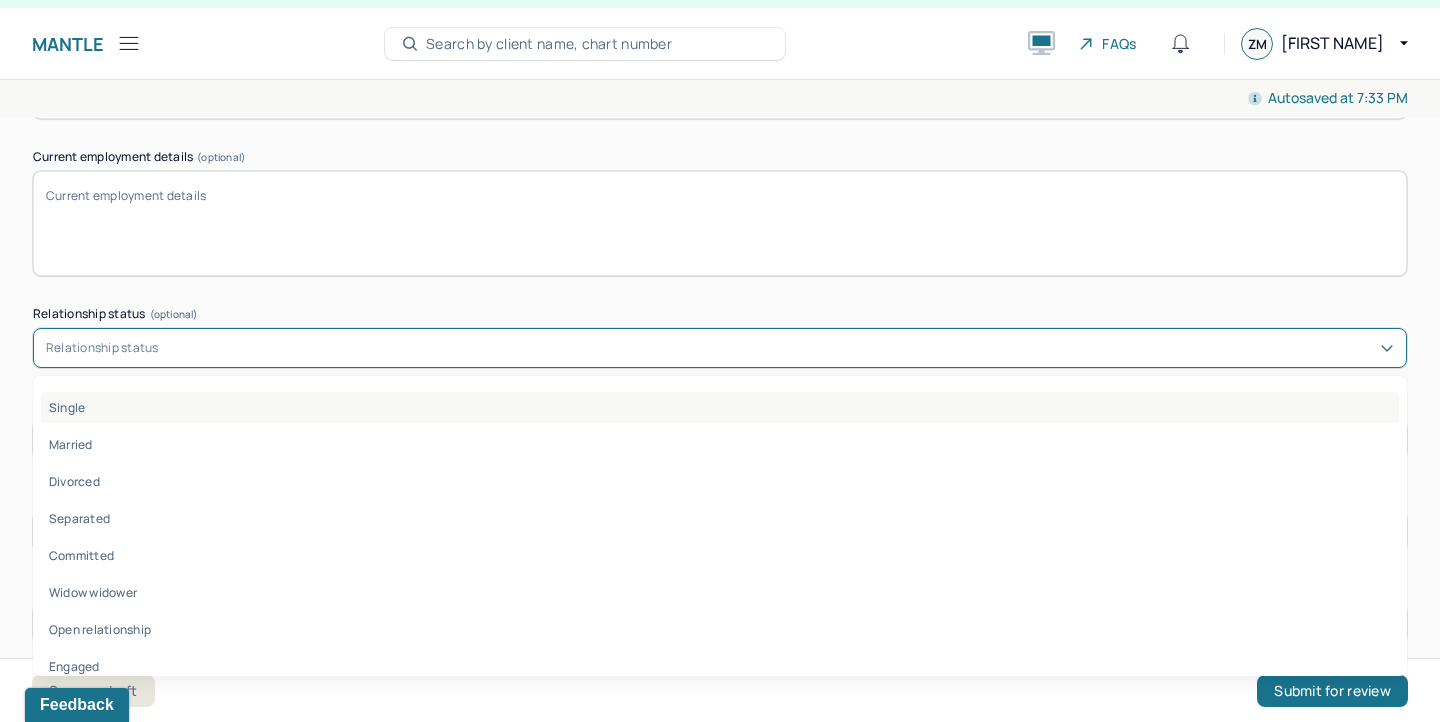 click on "Single" at bounding box center [720, 407] 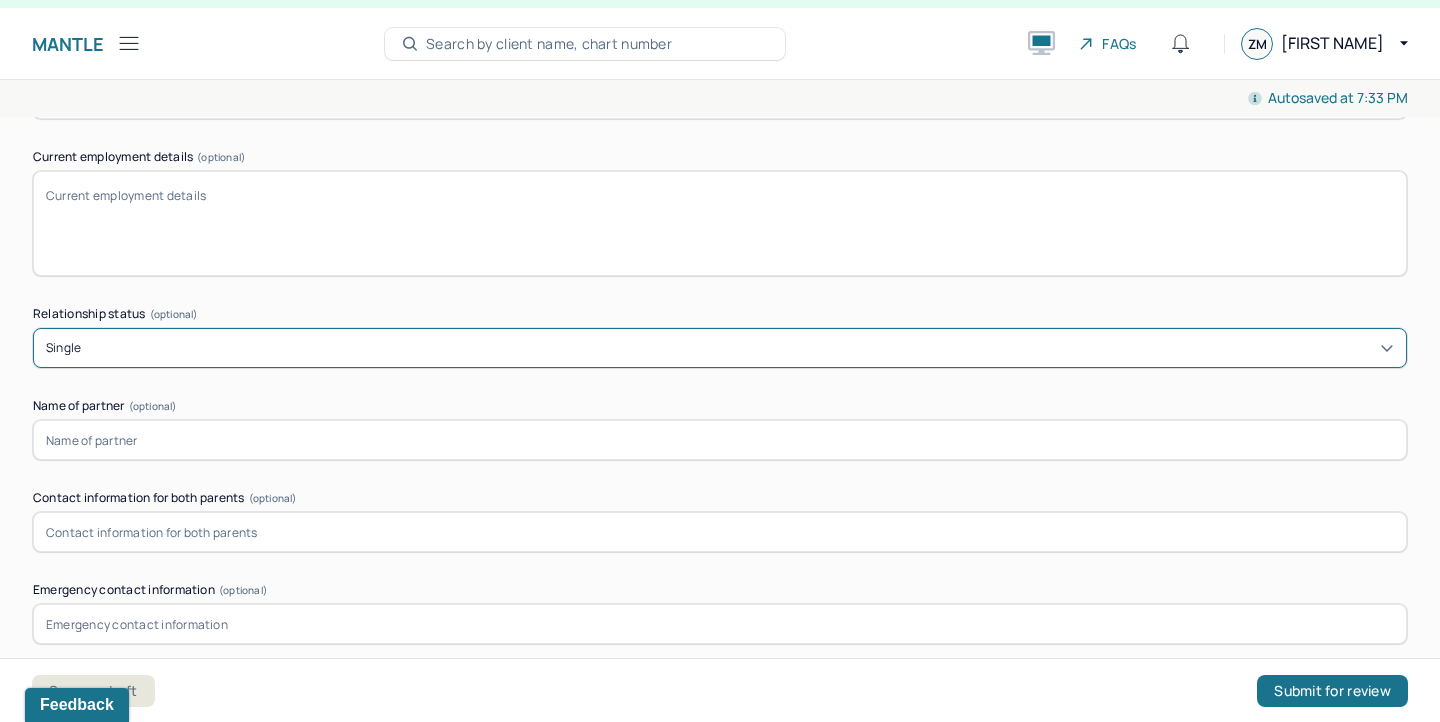 click at bounding box center (720, 440) 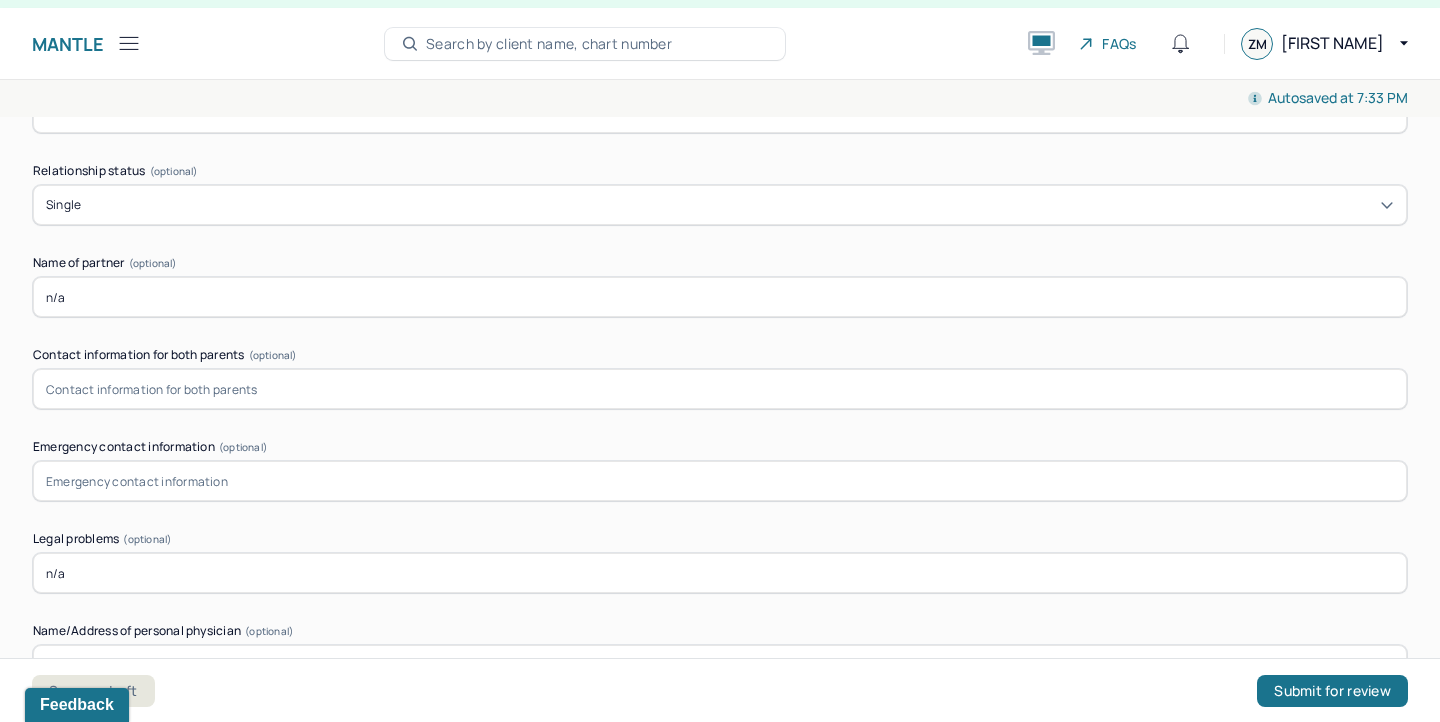 scroll, scrollTop: 1984, scrollLeft: 0, axis: vertical 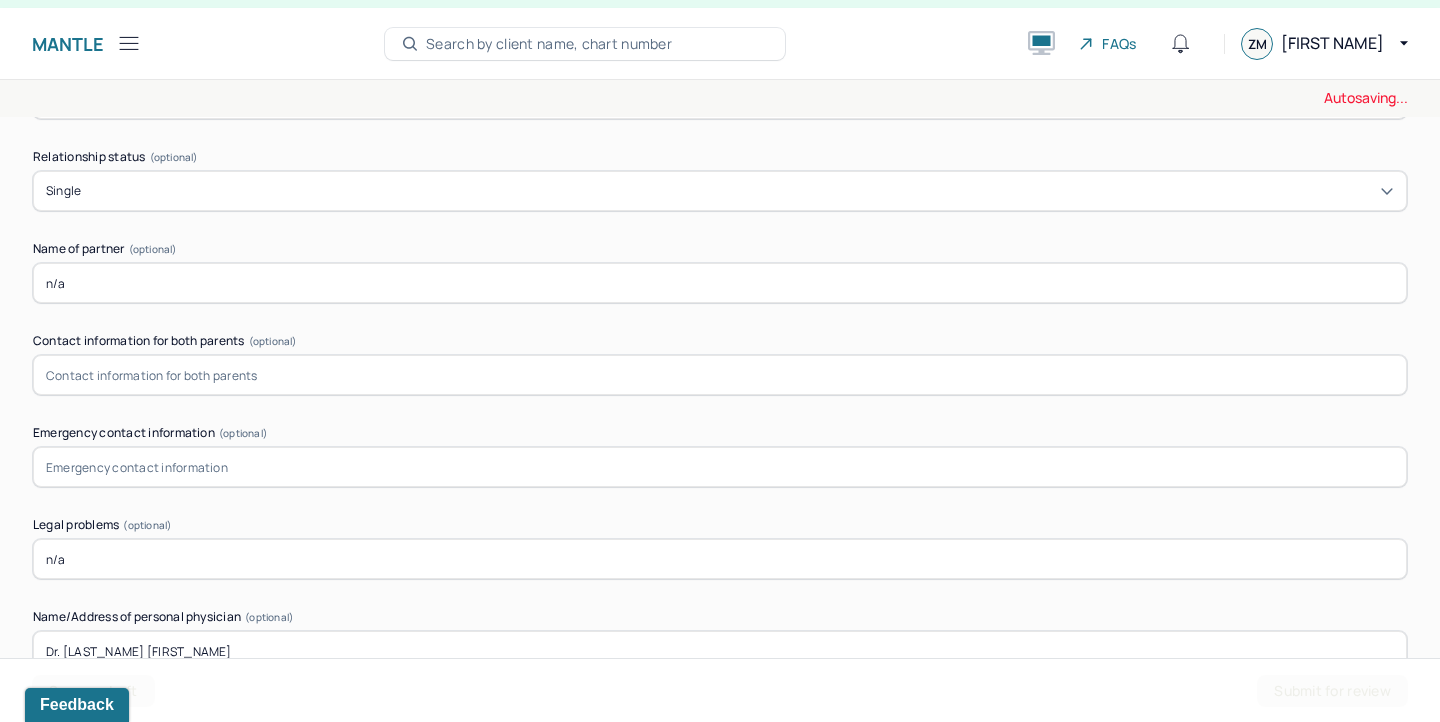 type on "n/a" 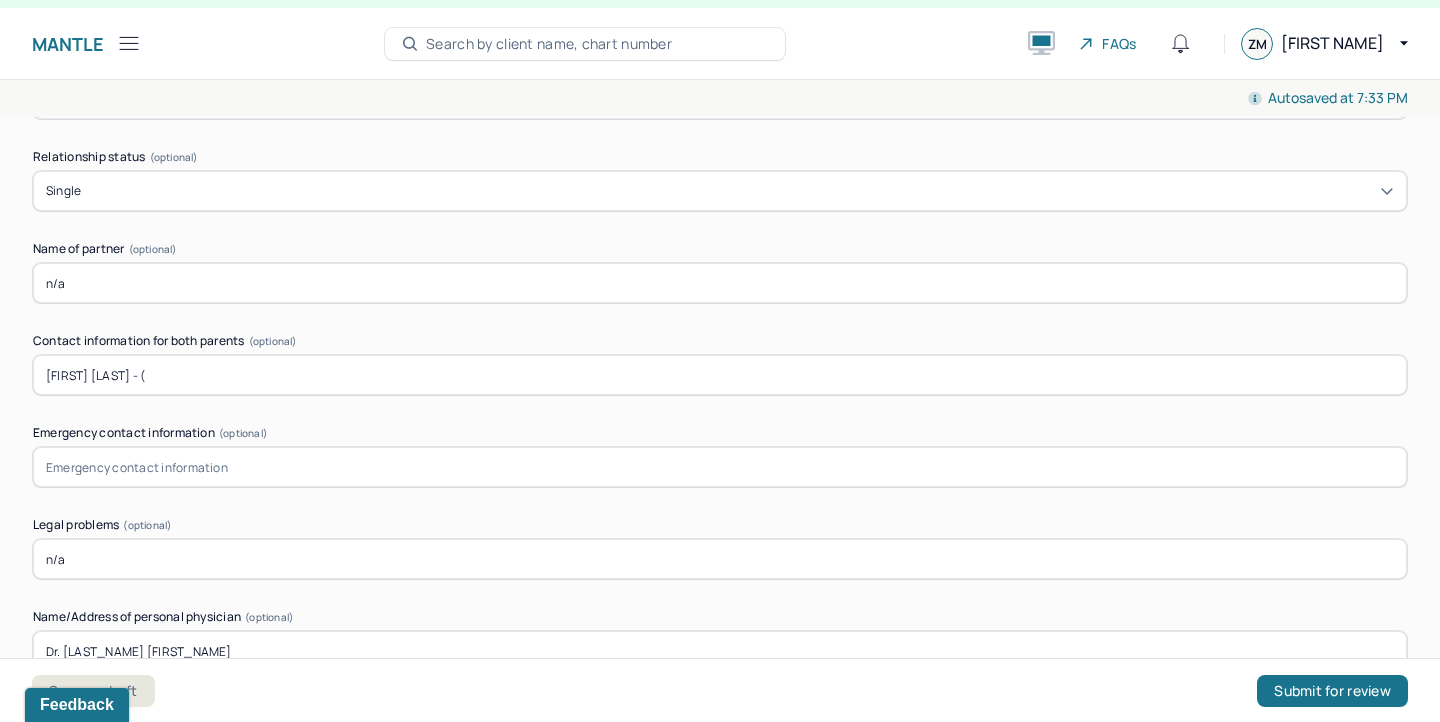 paste on "([PHONE]) [PHONE]" 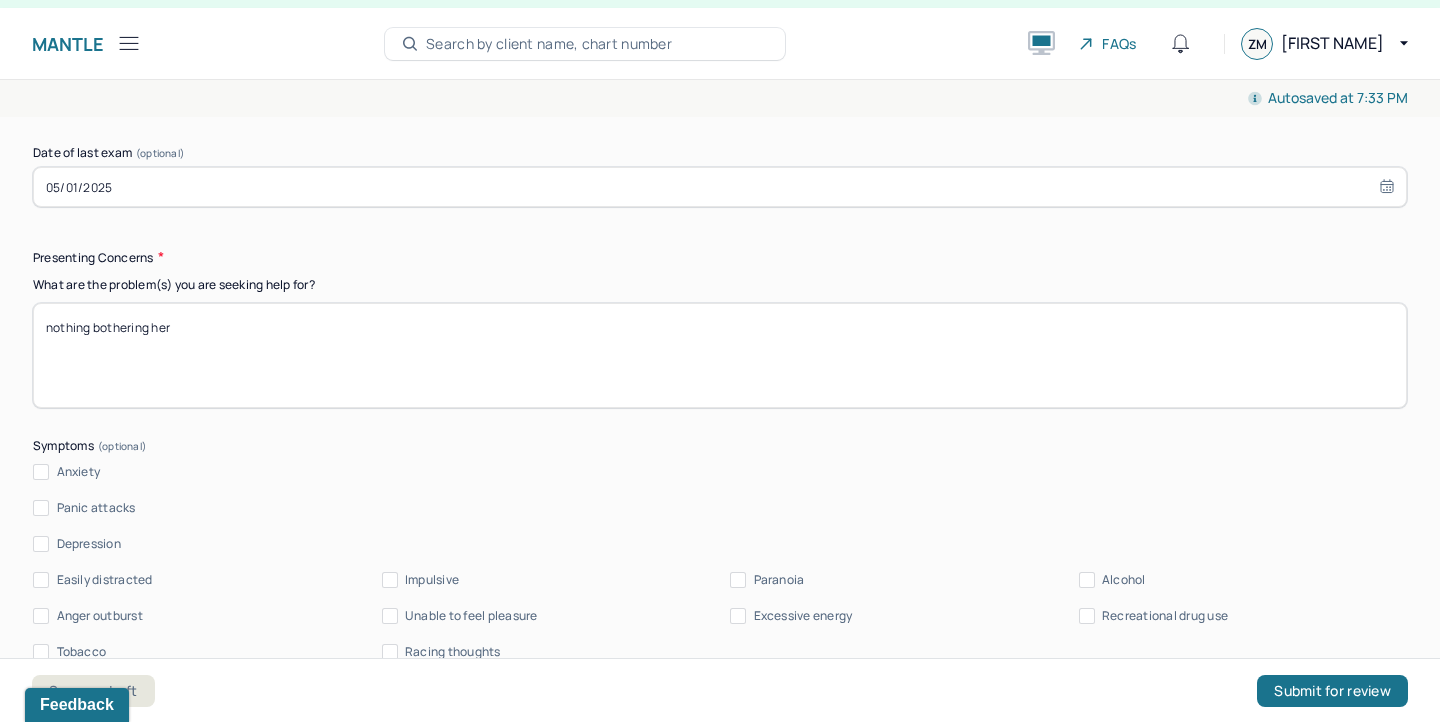 scroll, scrollTop: 2545, scrollLeft: 0, axis: vertical 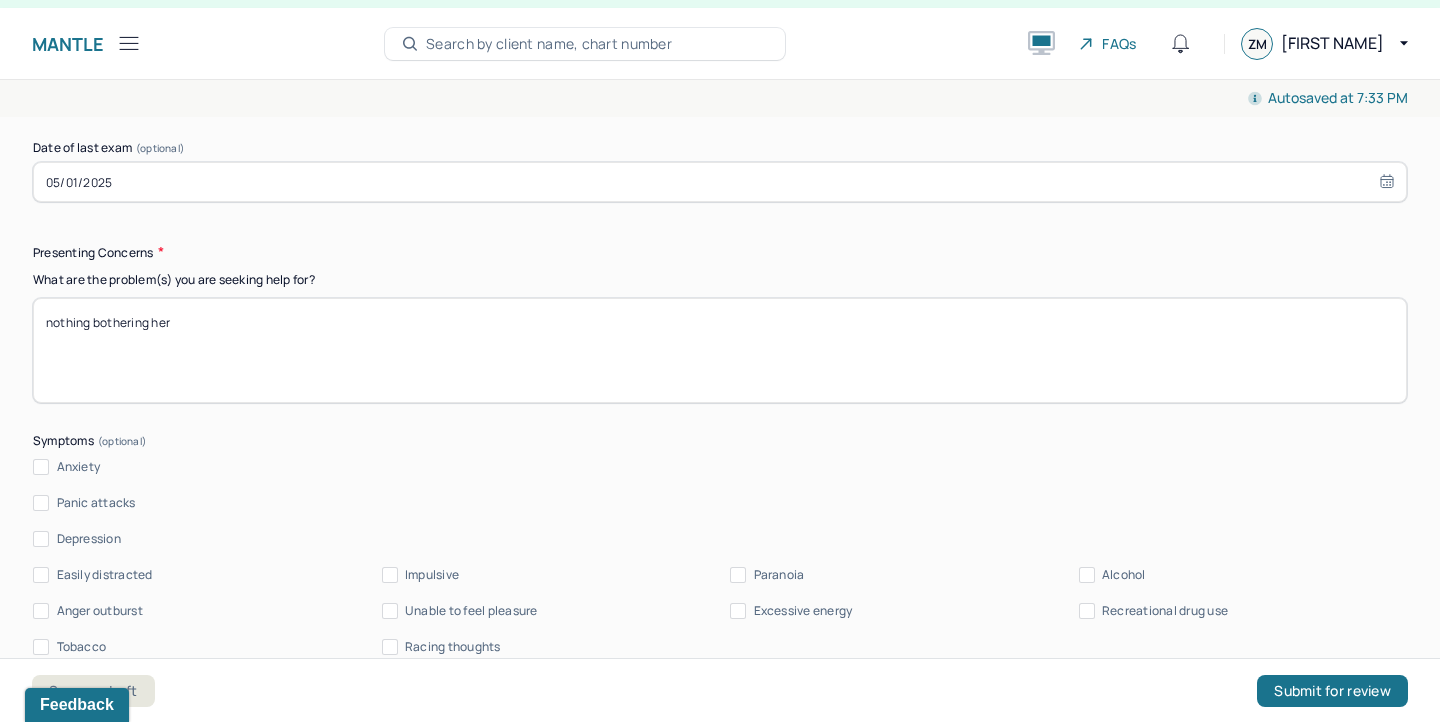 type on "[FIRST] [LAST] - ([PHONE])" 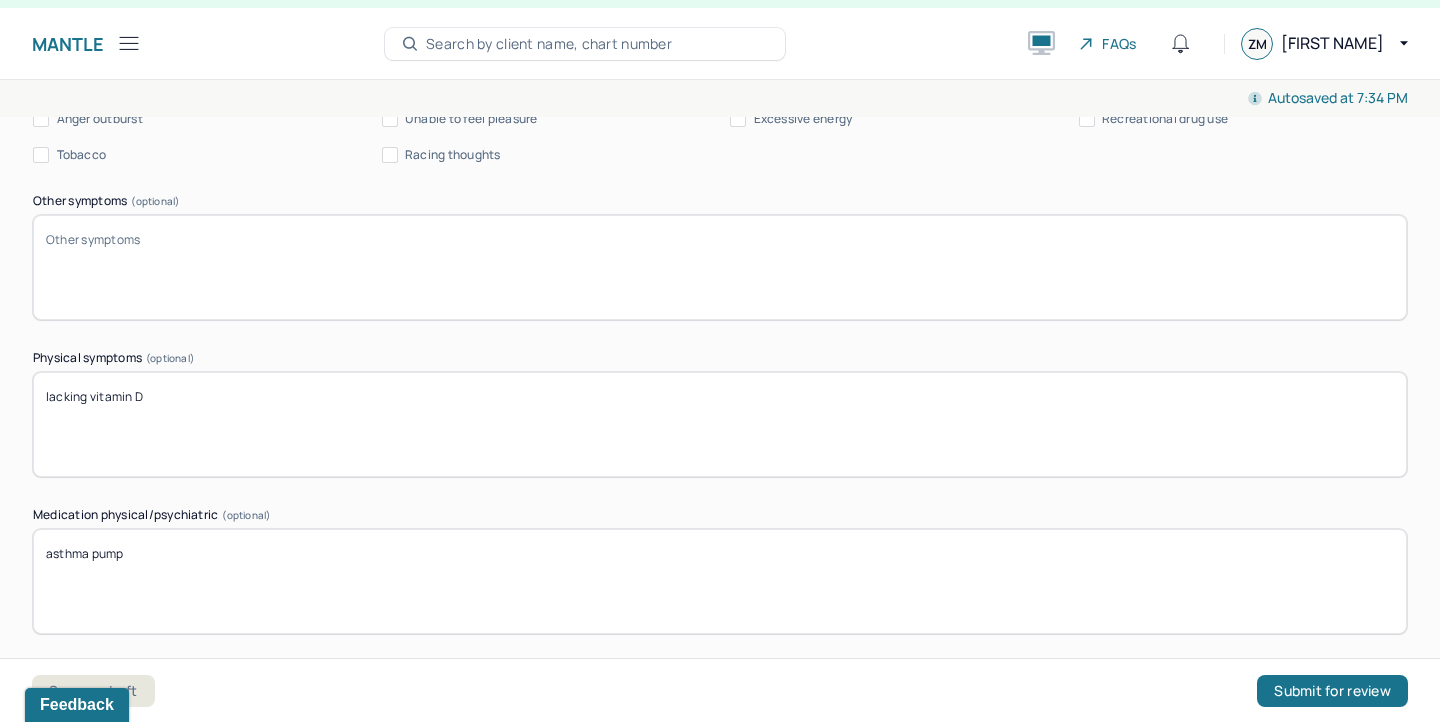 scroll, scrollTop: 3063, scrollLeft: 0, axis: vertical 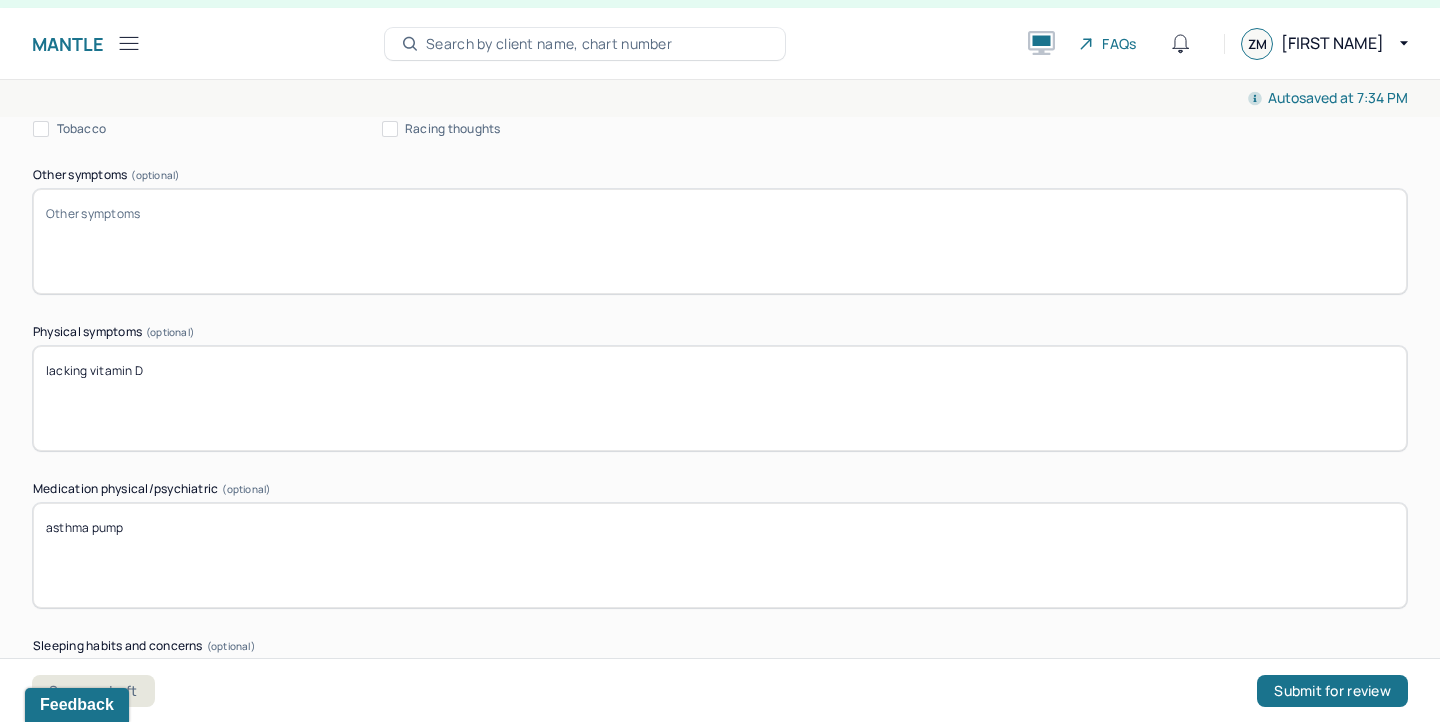type on "Client states that she does not need to be in therapy as there is "nothing wrong with her". Client expressed interest in working on strained relationship with mother." 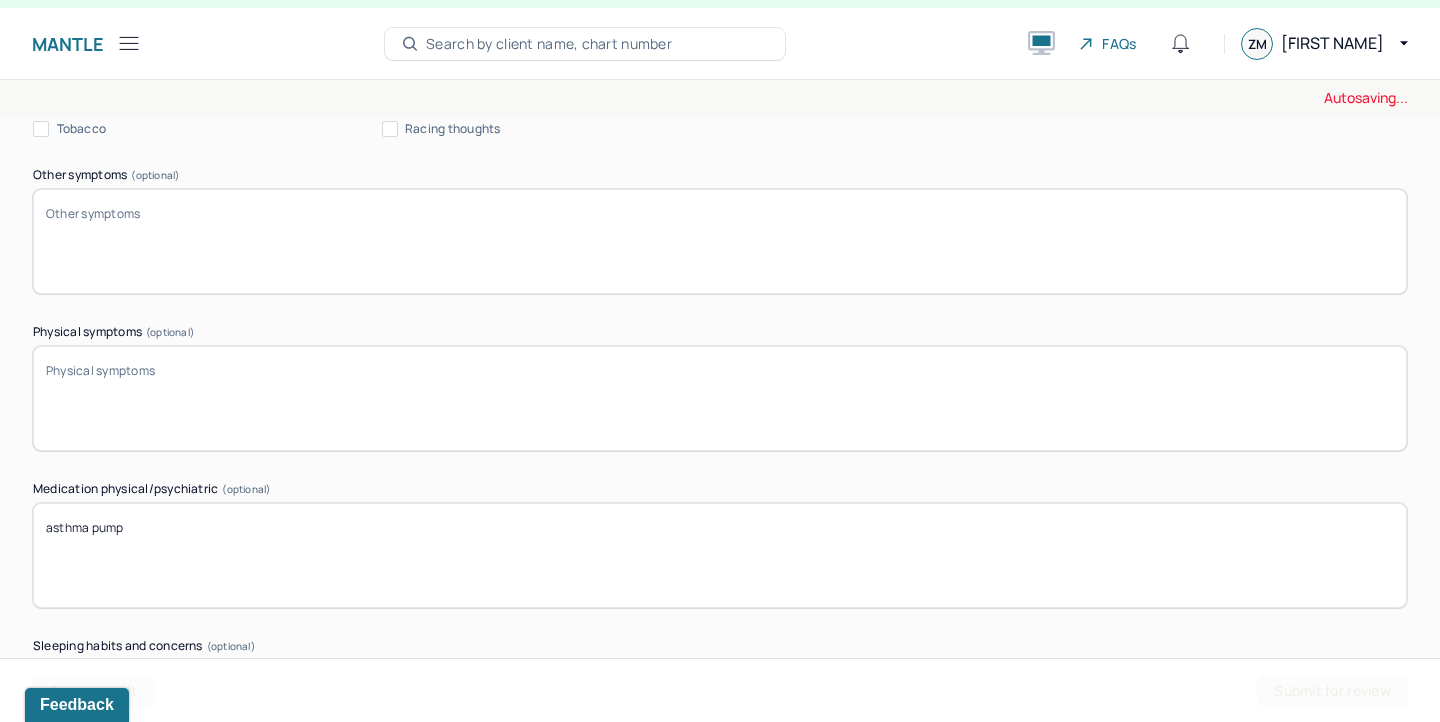 type 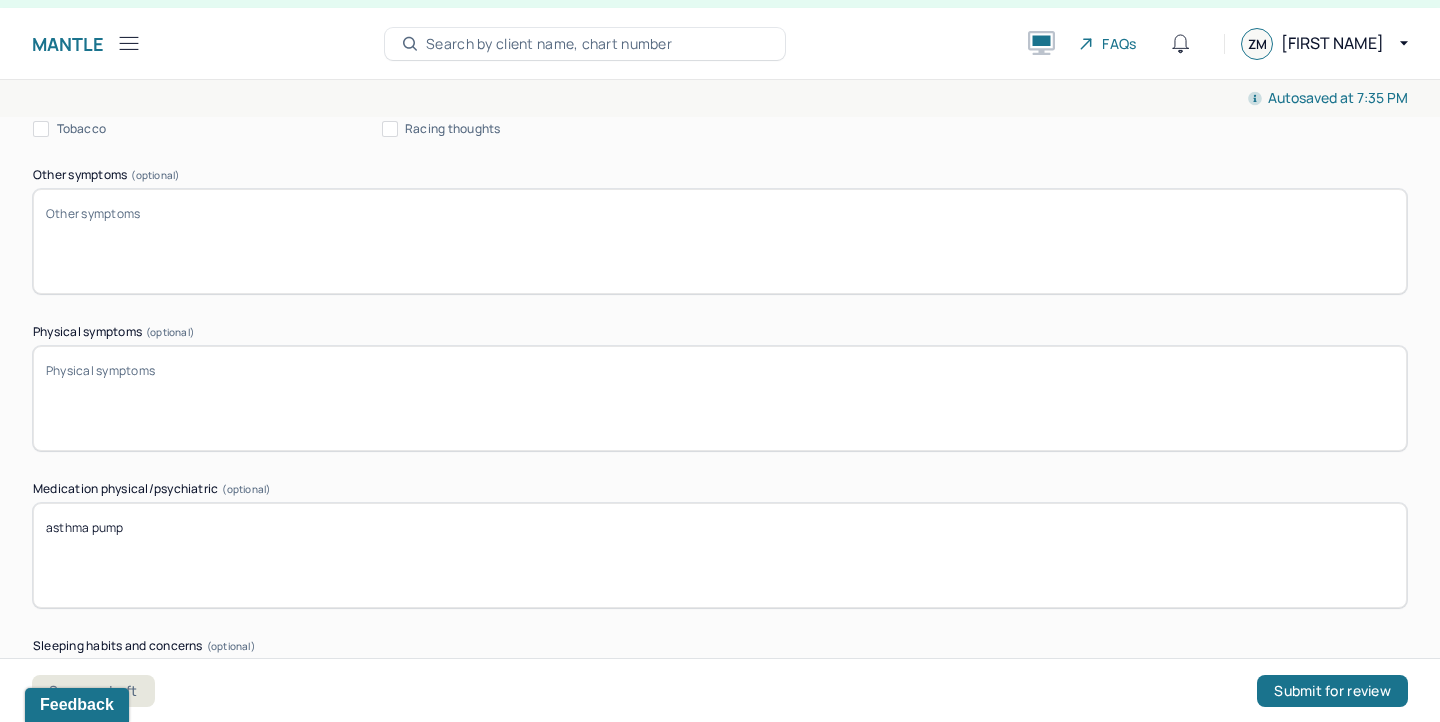 click on "Physical symptoms (optional)" at bounding box center (720, 398) 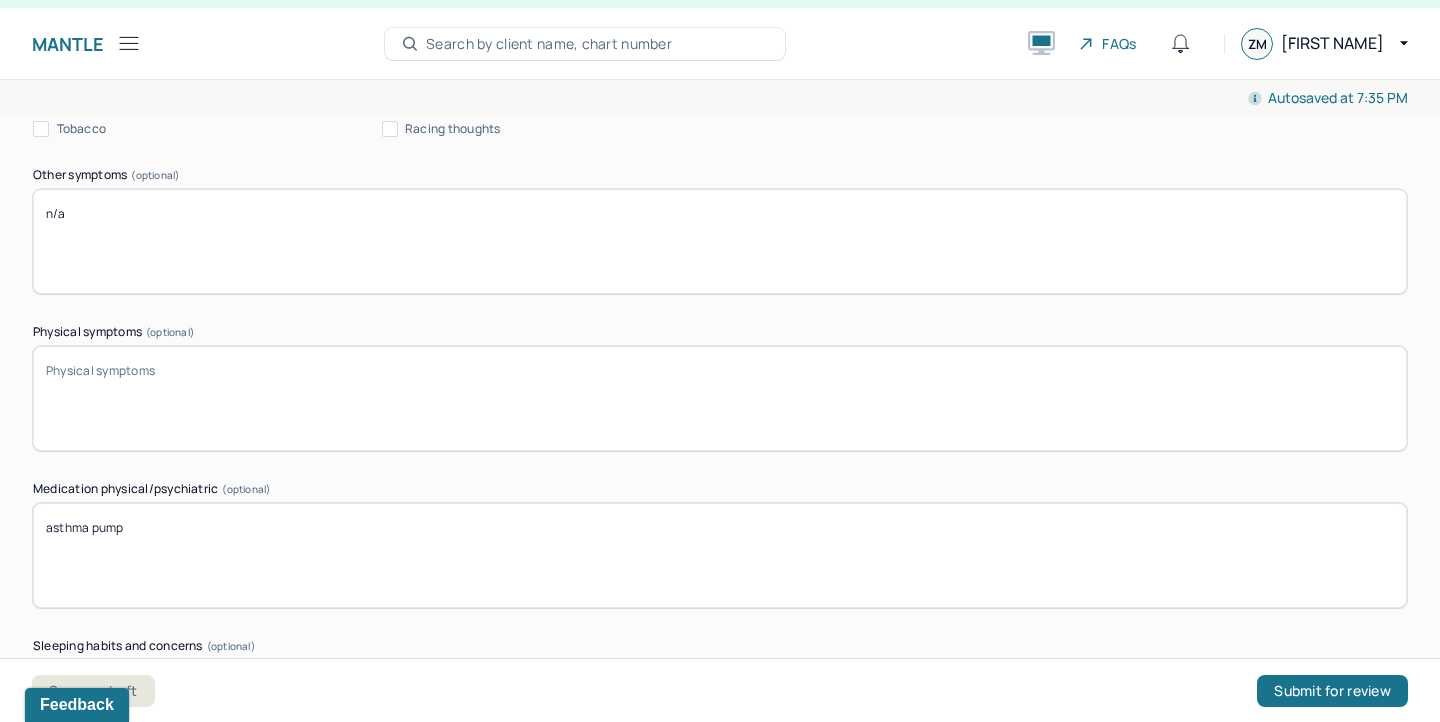 type on "n/a" 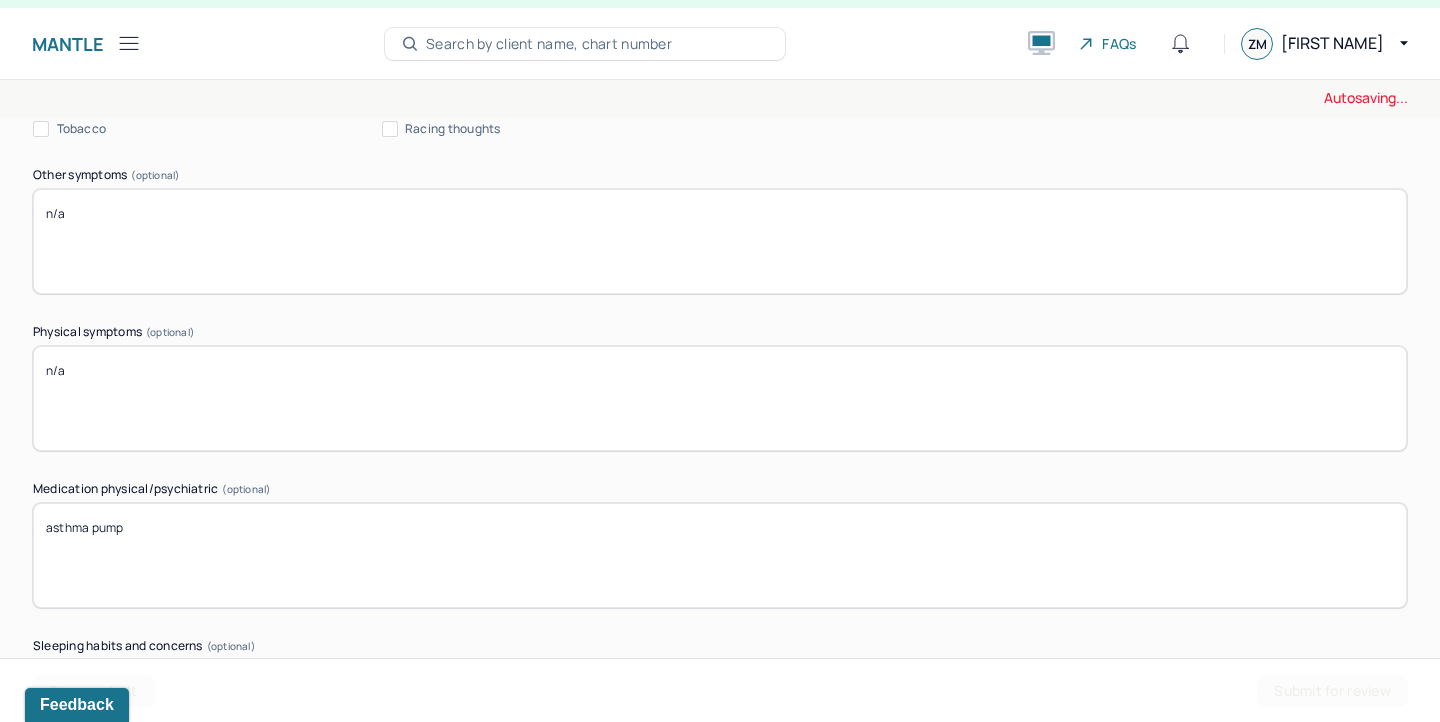 type on "n/a" 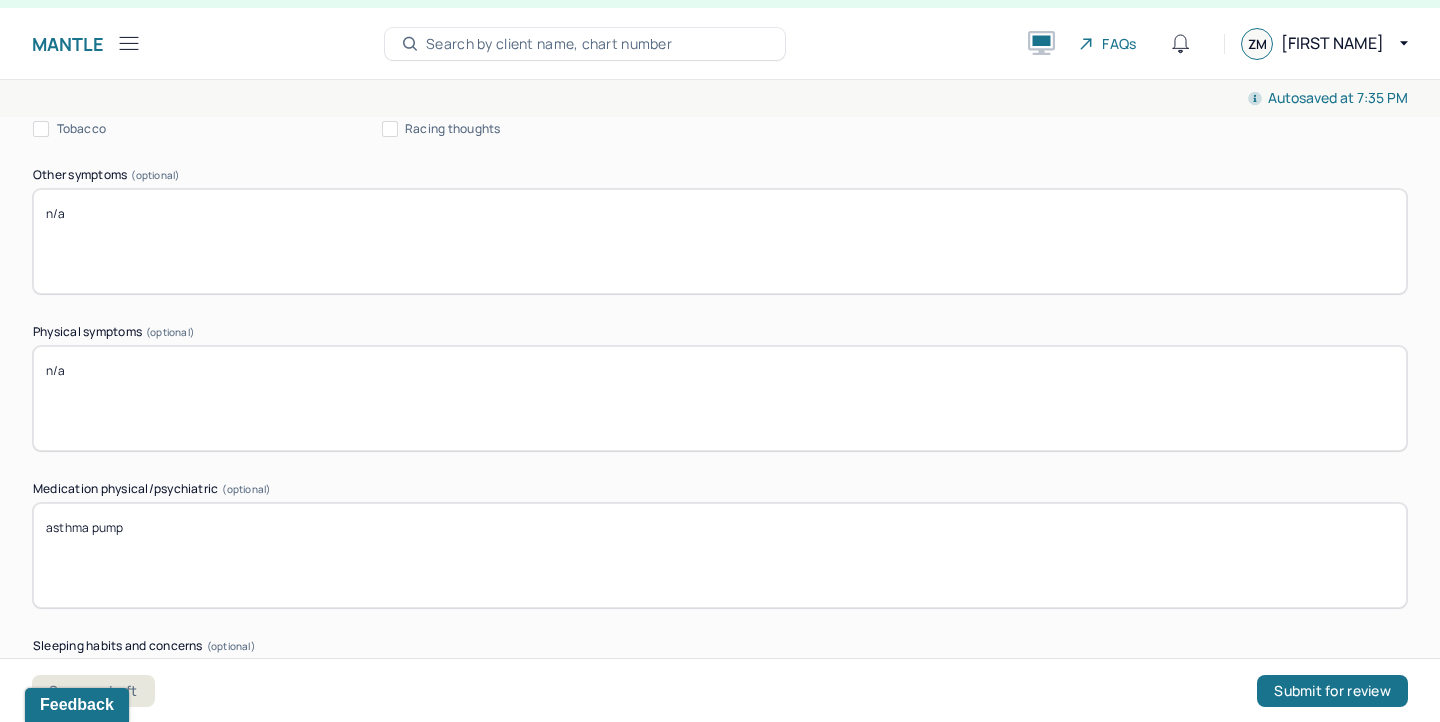 drag, startPoint x: 135, startPoint y: 526, endPoint x: 40, endPoint y: 519, distance: 95.257545 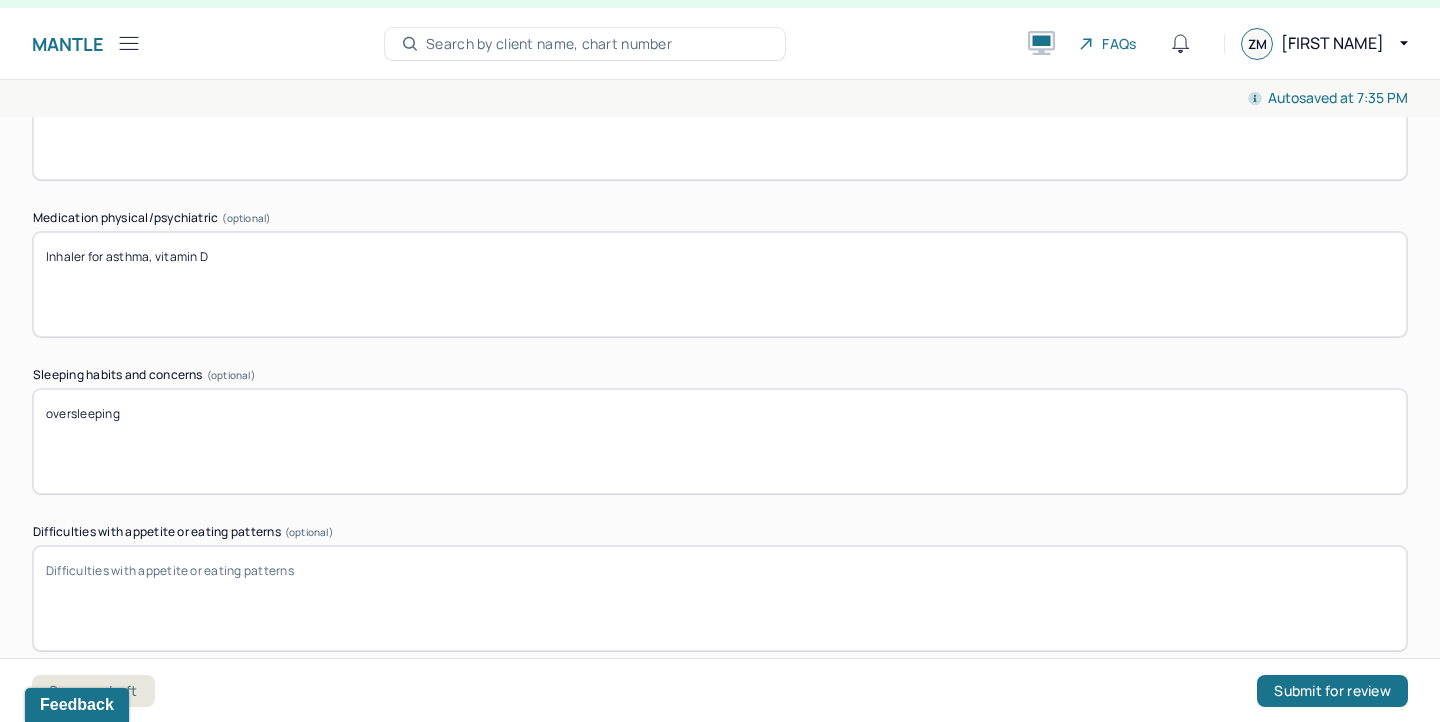 scroll, scrollTop: 3358, scrollLeft: 0, axis: vertical 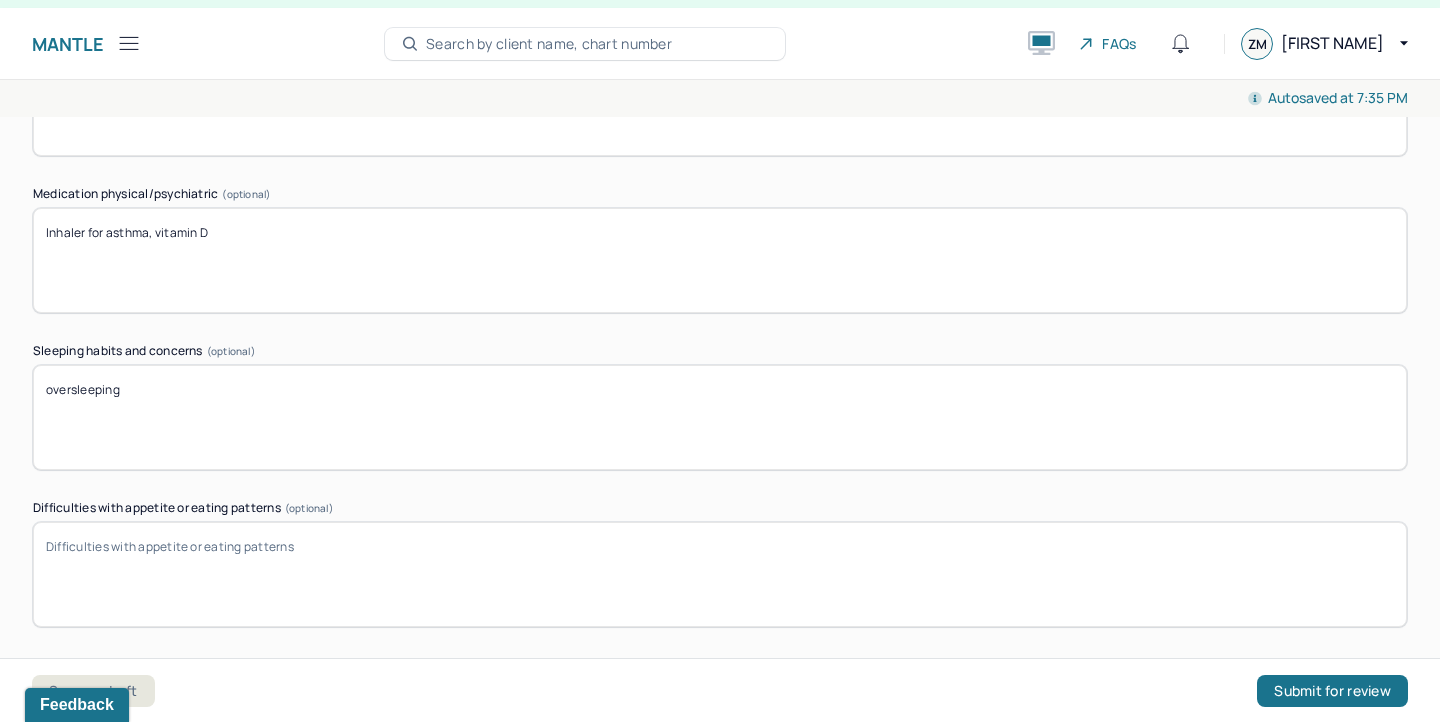 type on "Inhaler for asthma, vitamin D" 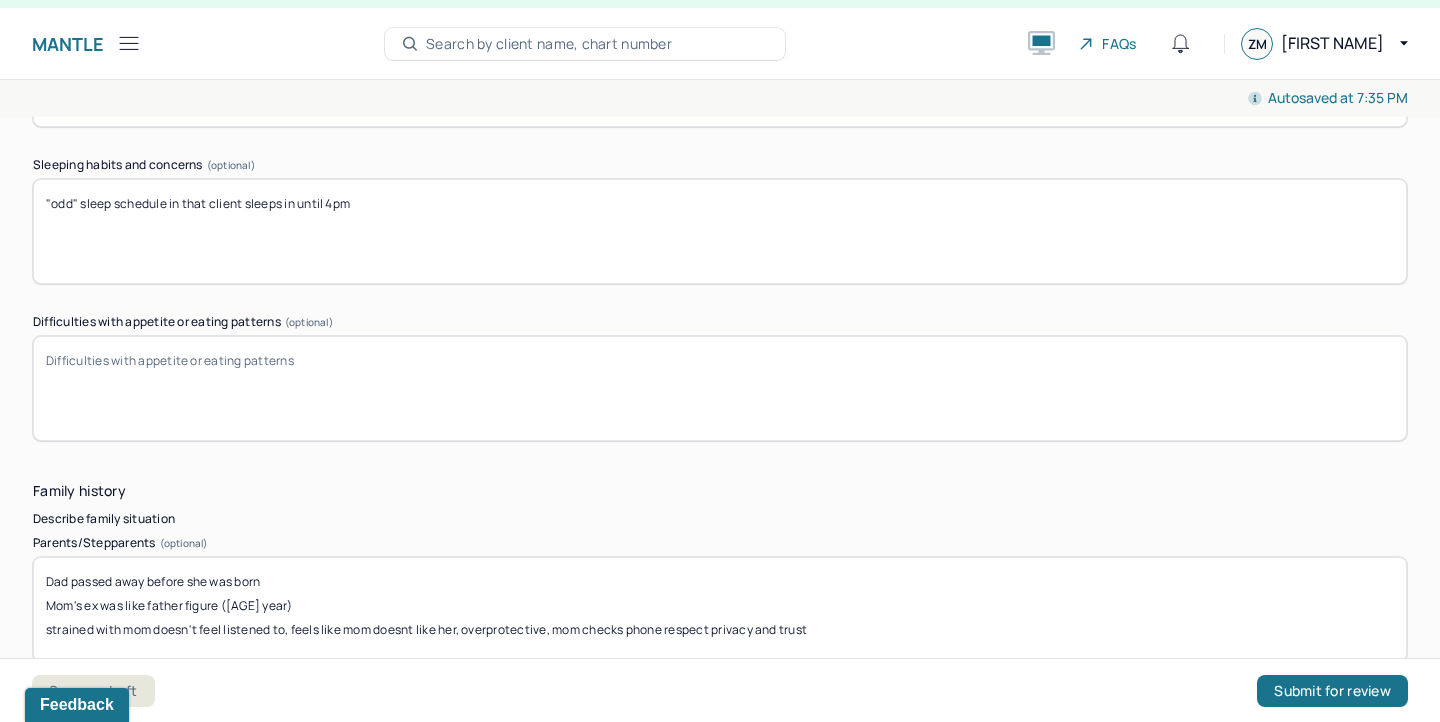scroll, scrollTop: 3571, scrollLeft: 0, axis: vertical 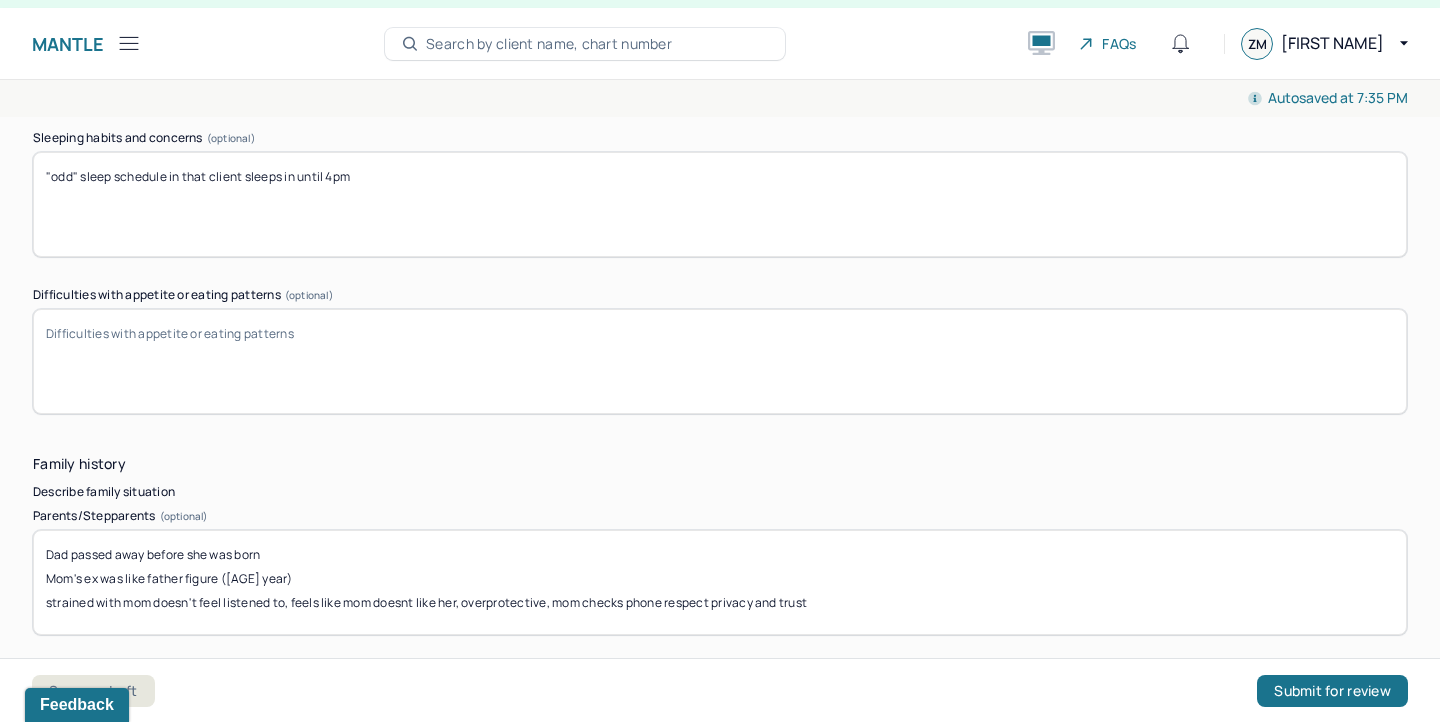 type on ""odd" sleep schedule in that client sleeps in until 4pm" 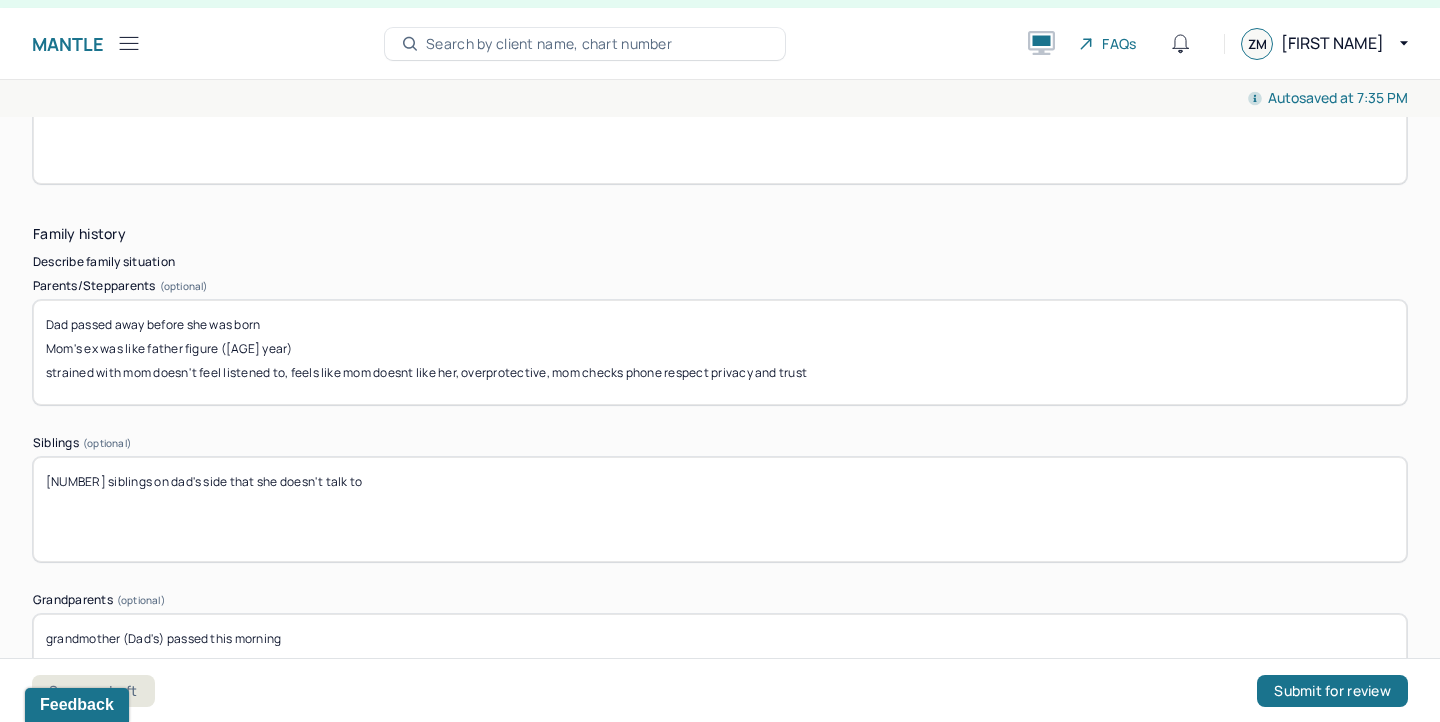 scroll, scrollTop: 3806, scrollLeft: 0, axis: vertical 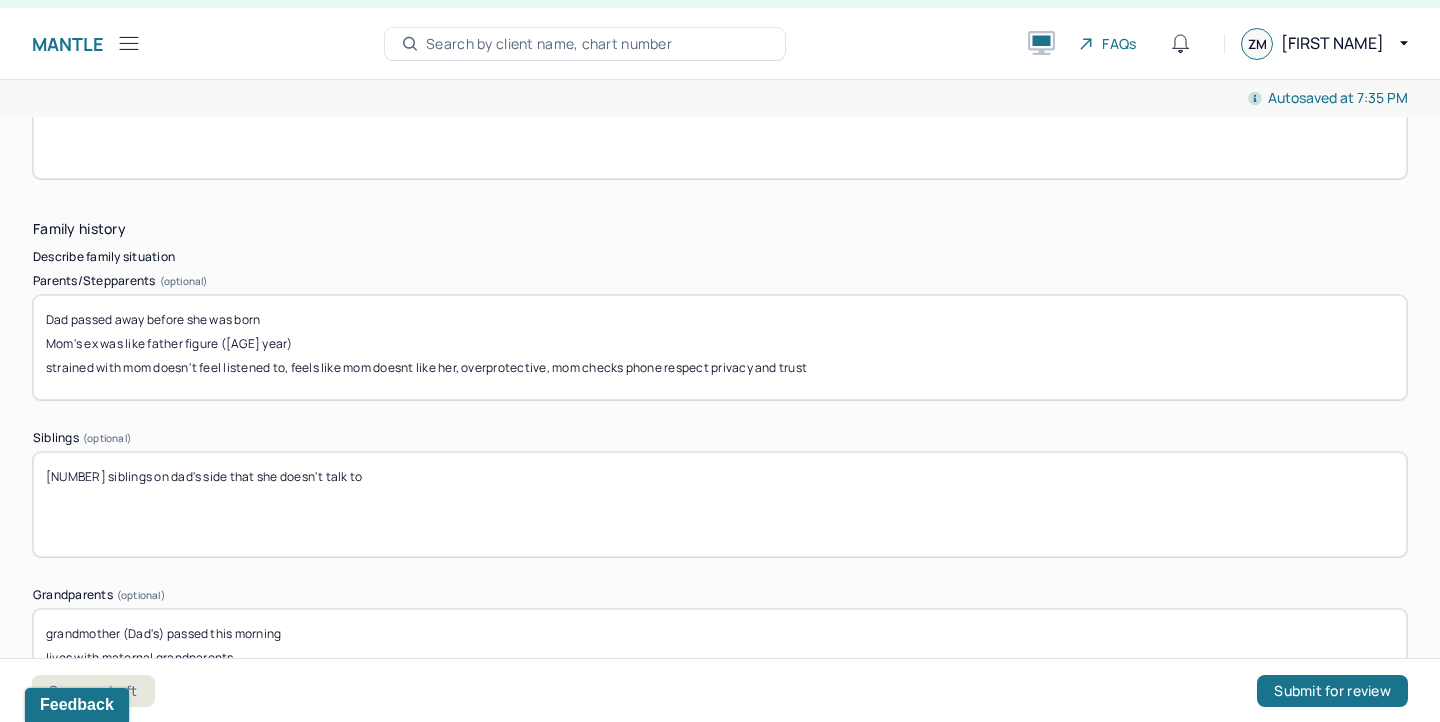type on "n/a" 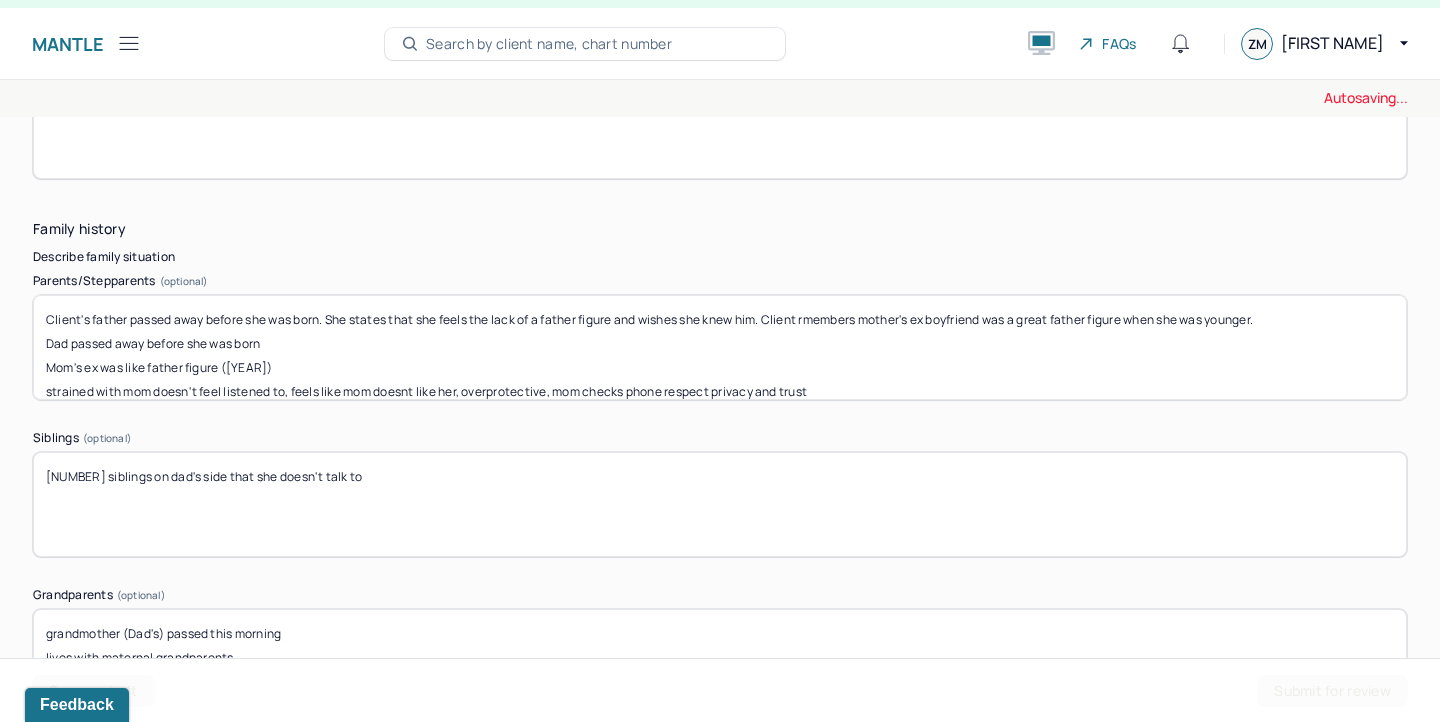 click on "Client's father passed away before she was born. She states that she feels the lack of a father figure and wishes she knew him. Client rmembers
Dad passed away before she was born
Mom's ex was like father figure ([AGE] year)
strained with mom doesn't feel listened to, feels like mom doesnt like her, overprotective, mom checks phone respect privacy and trust" at bounding box center [720, 347] 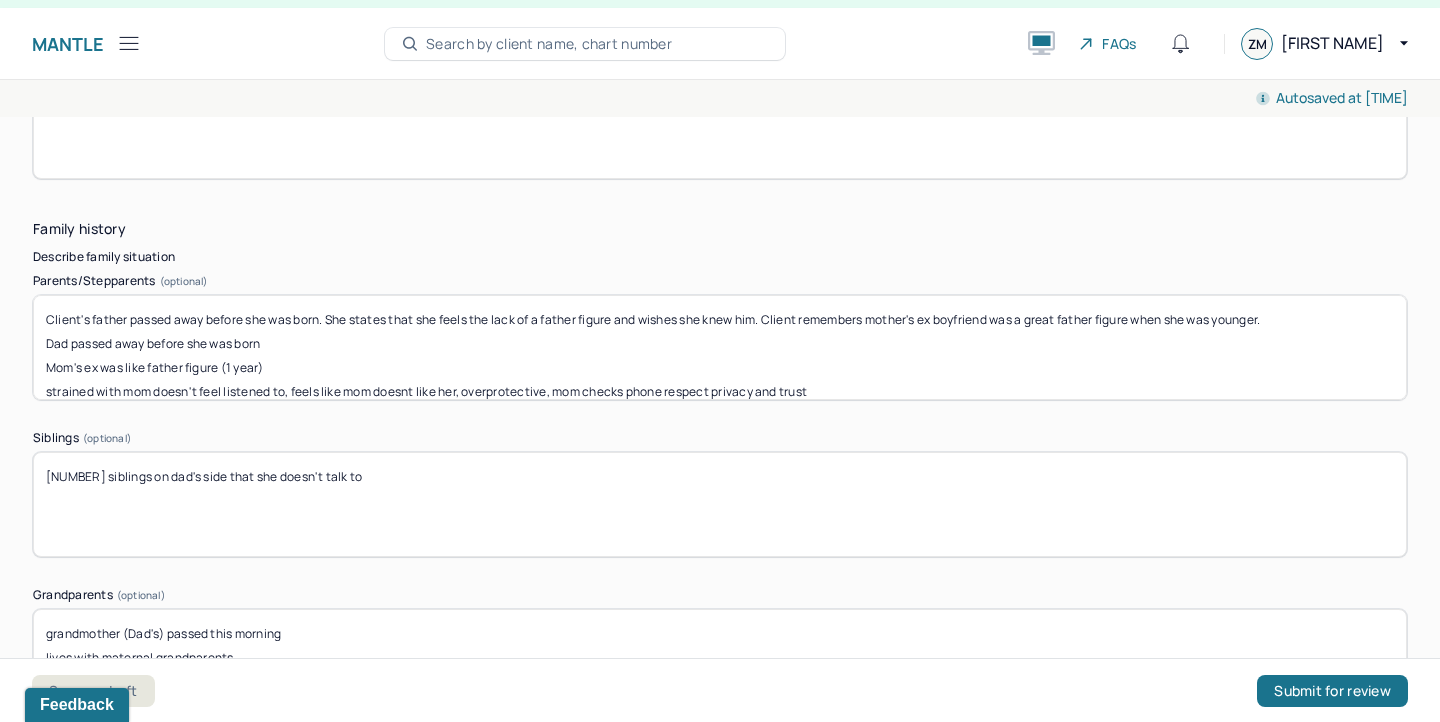 drag, startPoint x: 276, startPoint y: 368, endPoint x: 26, endPoint y: 347, distance: 250.88045 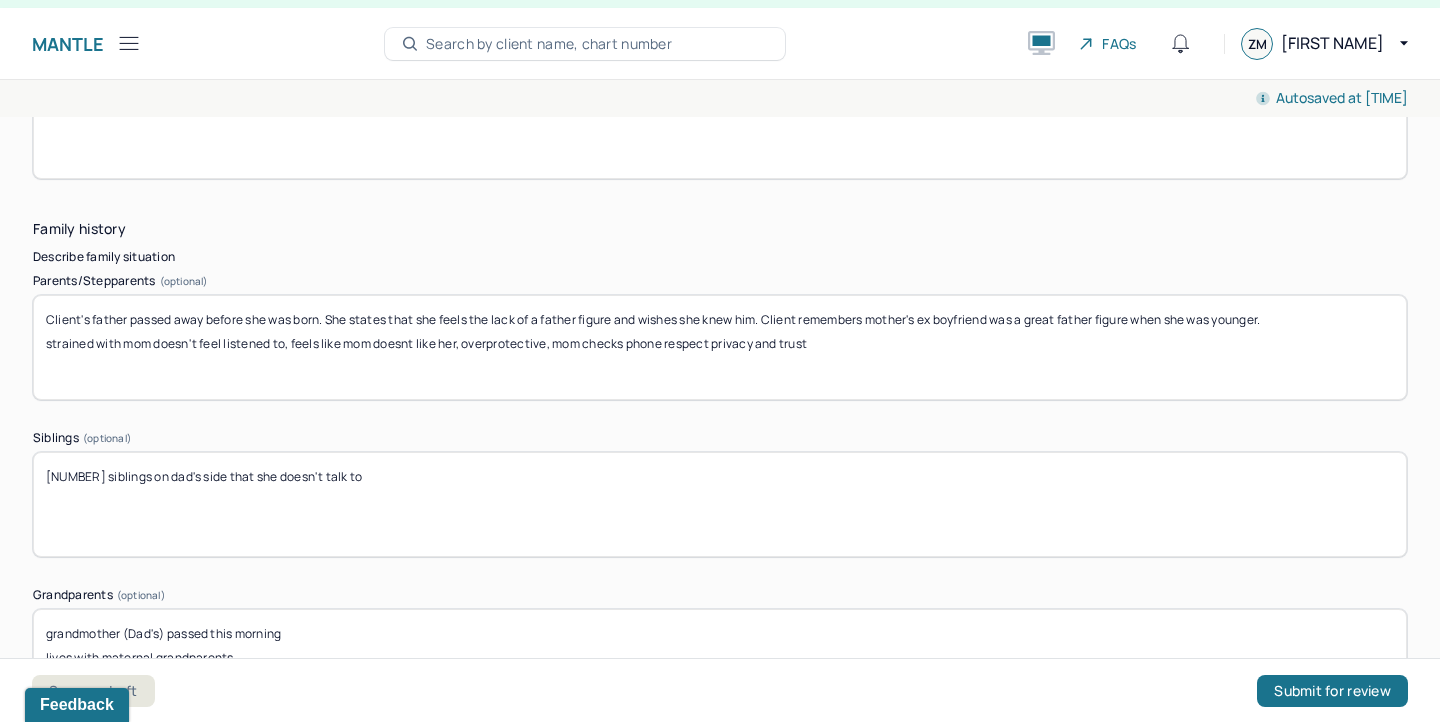 click on "Client's father passed away before she was born. She states that she feels the lack of a father figure and wishes she knew him. Client remembers mother's ex boyfriend was a great father figure when she was younger.
strained with mom doesn't feel listened to, feels like mom doesnt like her, overprotective, mom checks phone respect privacy and trust" at bounding box center [720, 347] 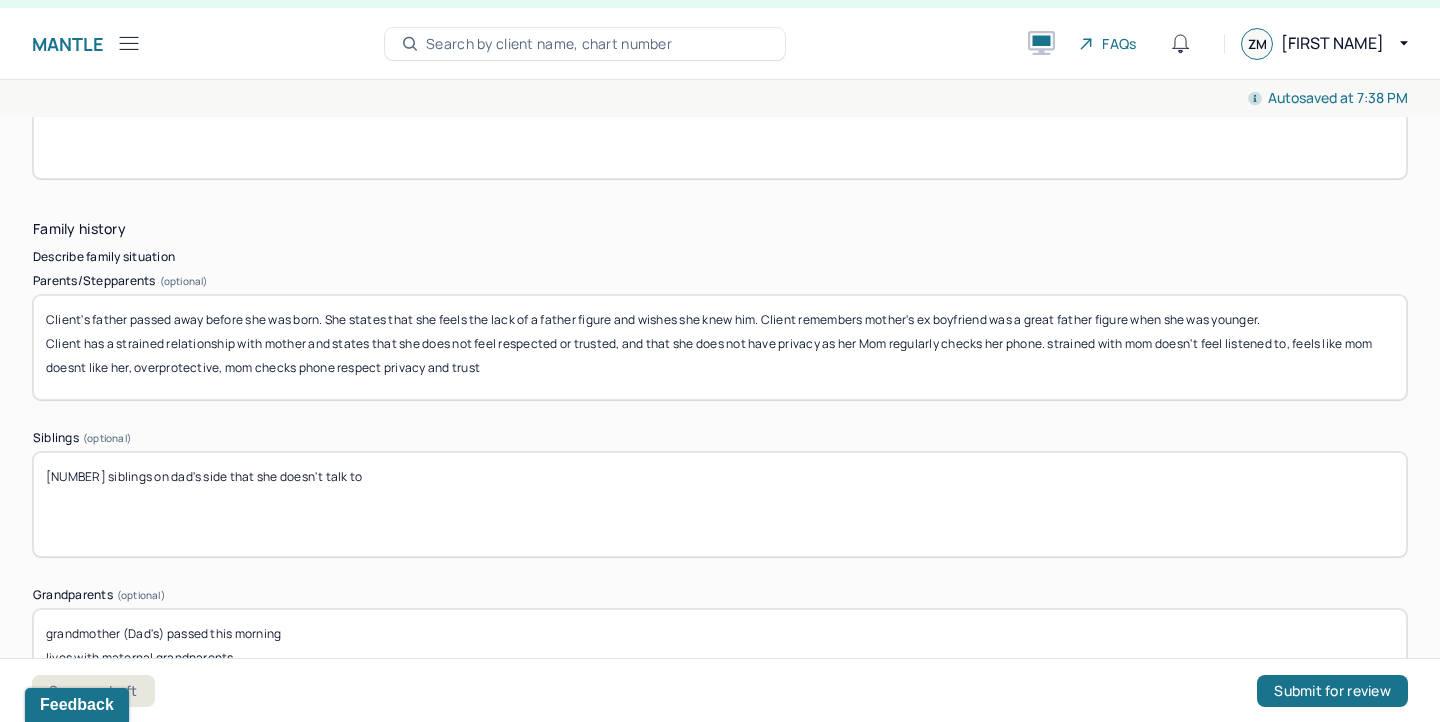 drag, startPoint x: 1063, startPoint y: 340, endPoint x: 1089, endPoint y: 376, distance: 44.407207 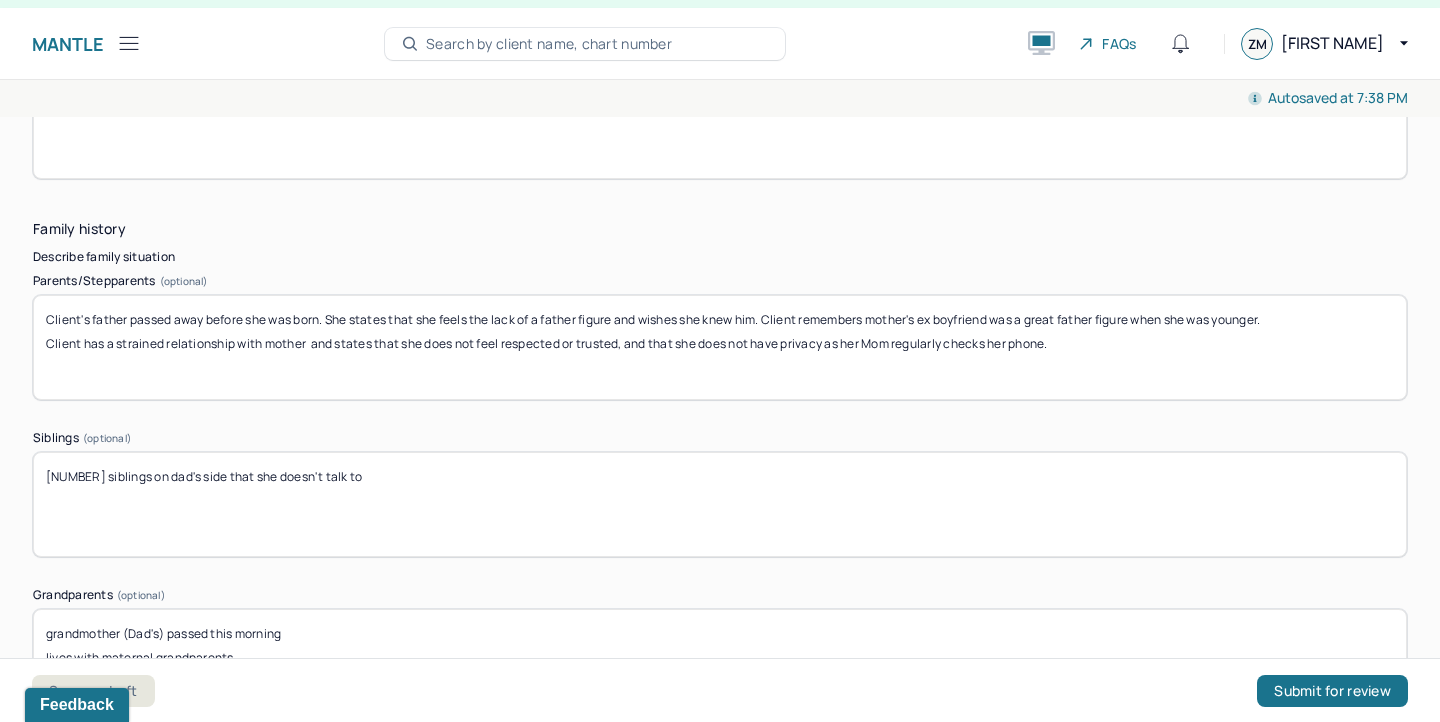 type on "Client's father passed away before she was born. She states that she feels the lack of a father figure and wishes she knew him. Client remembers mother's ex boyfriend was a great father figure when she was younger.
Client has a strained relationship with mother  and states that she does not feel respected or trusted, and that she does not have privacy as her Mom regularly checks her phone." 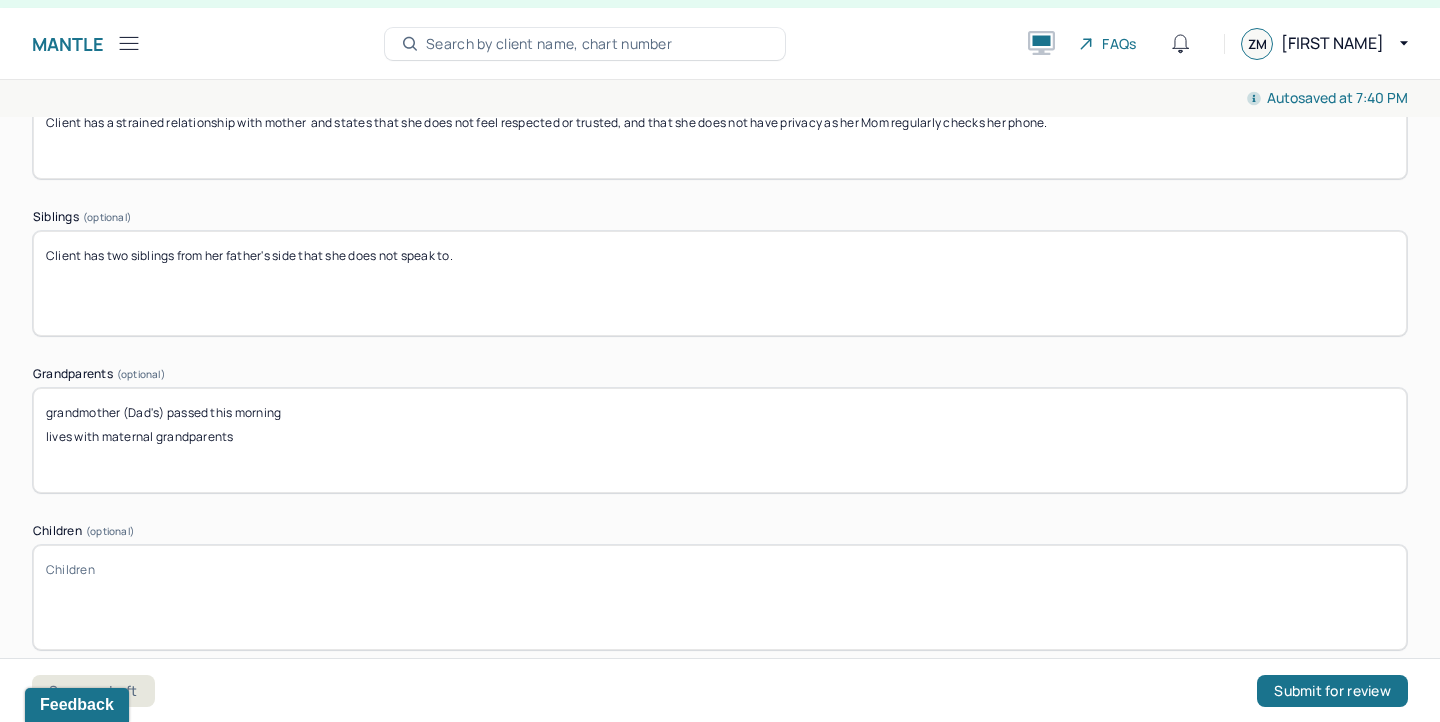scroll, scrollTop: 4054, scrollLeft: 0, axis: vertical 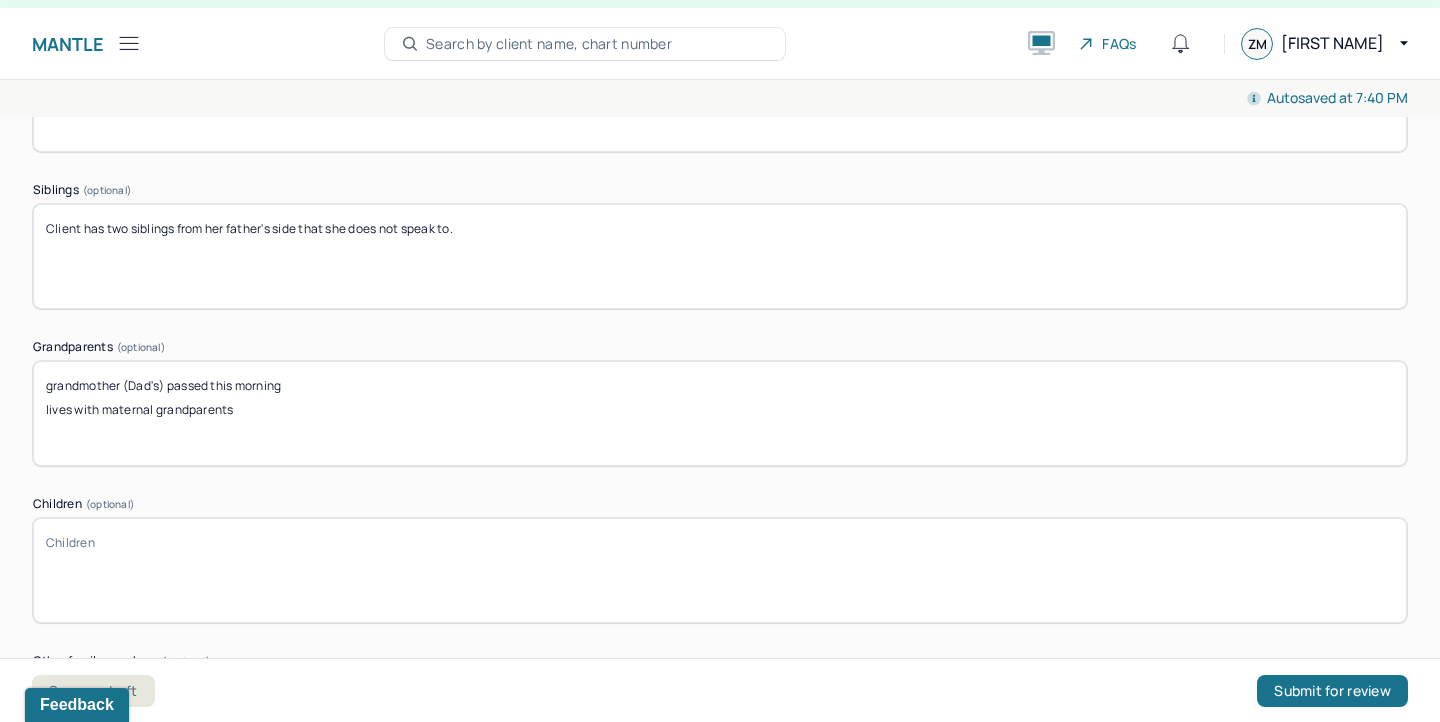 type on "Client has two siblings from her father's side that she does not speak to." 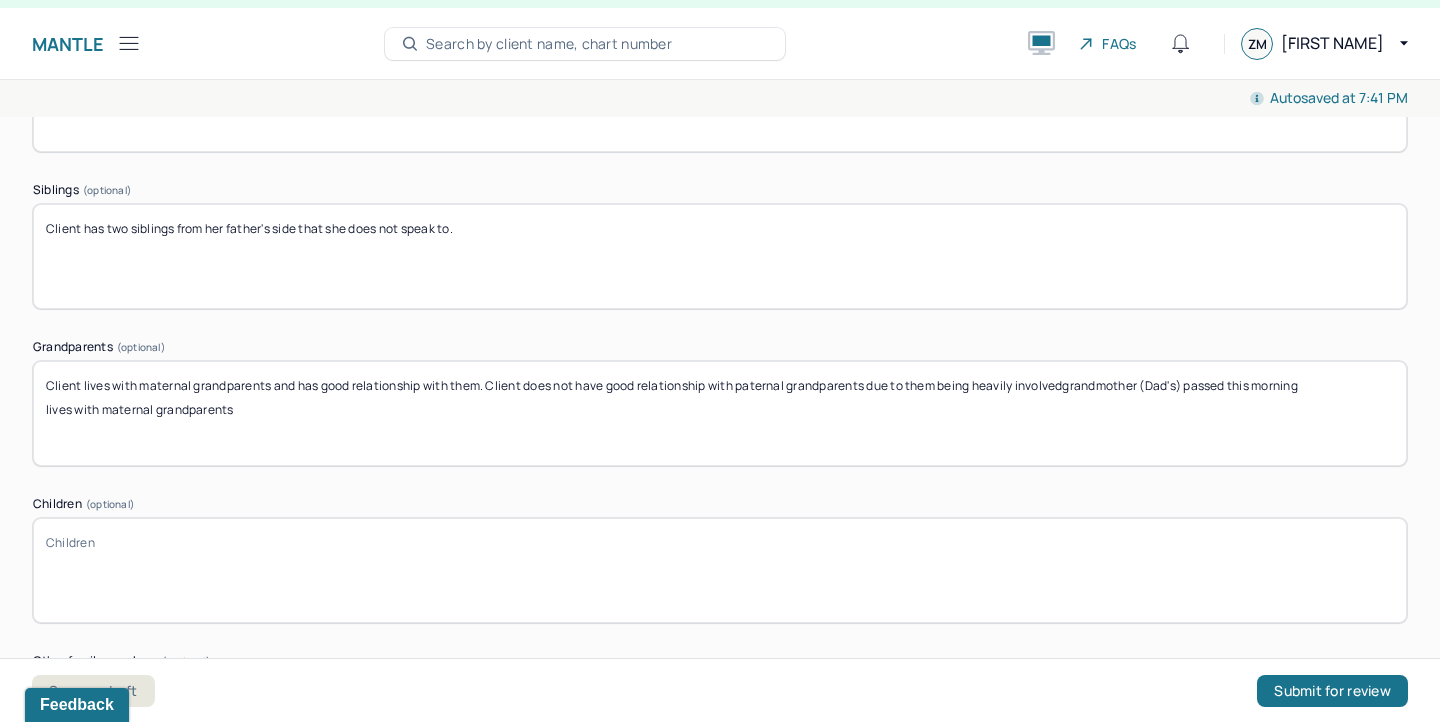 drag, startPoint x: 910, startPoint y: 383, endPoint x: 926, endPoint y: 409, distance: 30.528675 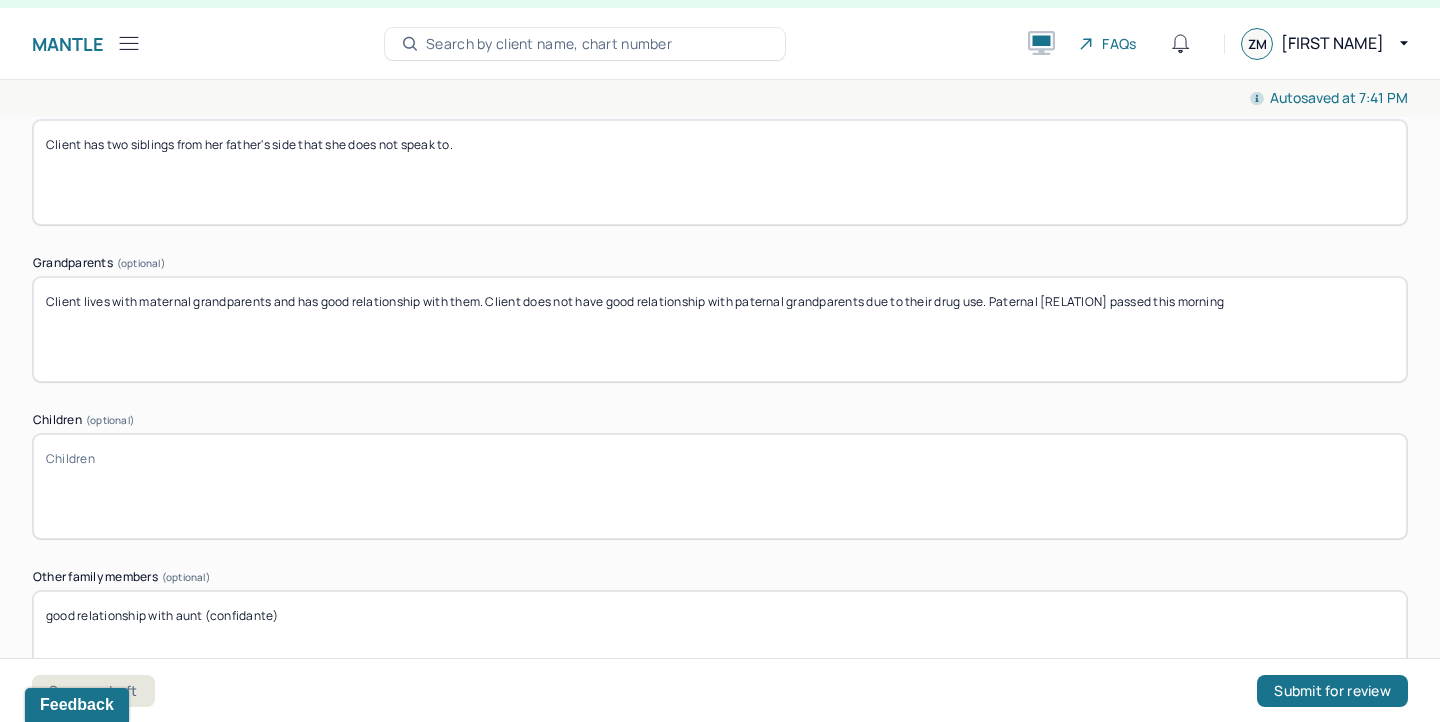 scroll, scrollTop: 4142, scrollLeft: 0, axis: vertical 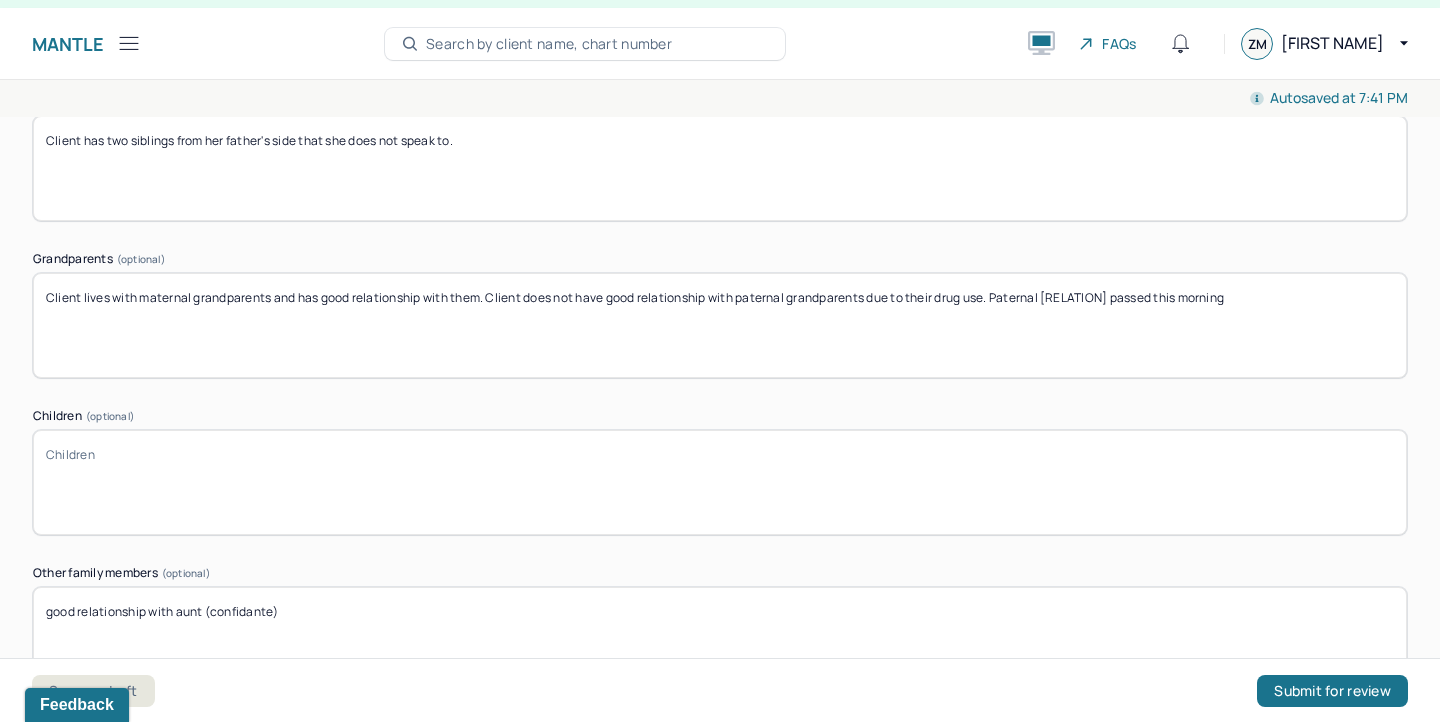 type on "Client lives with maternal grandparents and has good relationship with them. Client does not have good relationship with paternal grandparents due to their drug use. Paternal [RELATION] passed this morning" 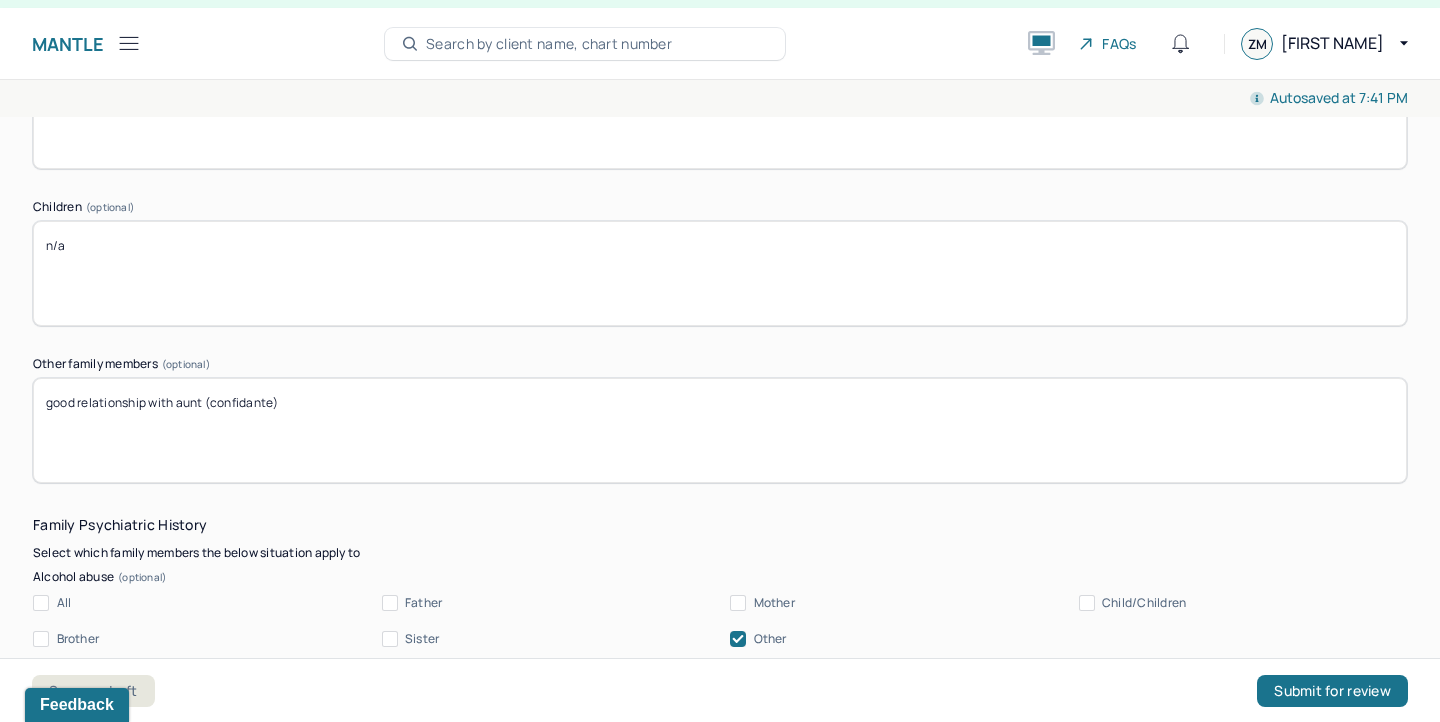 scroll, scrollTop: 4358, scrollLeft: 0, axis: vertical 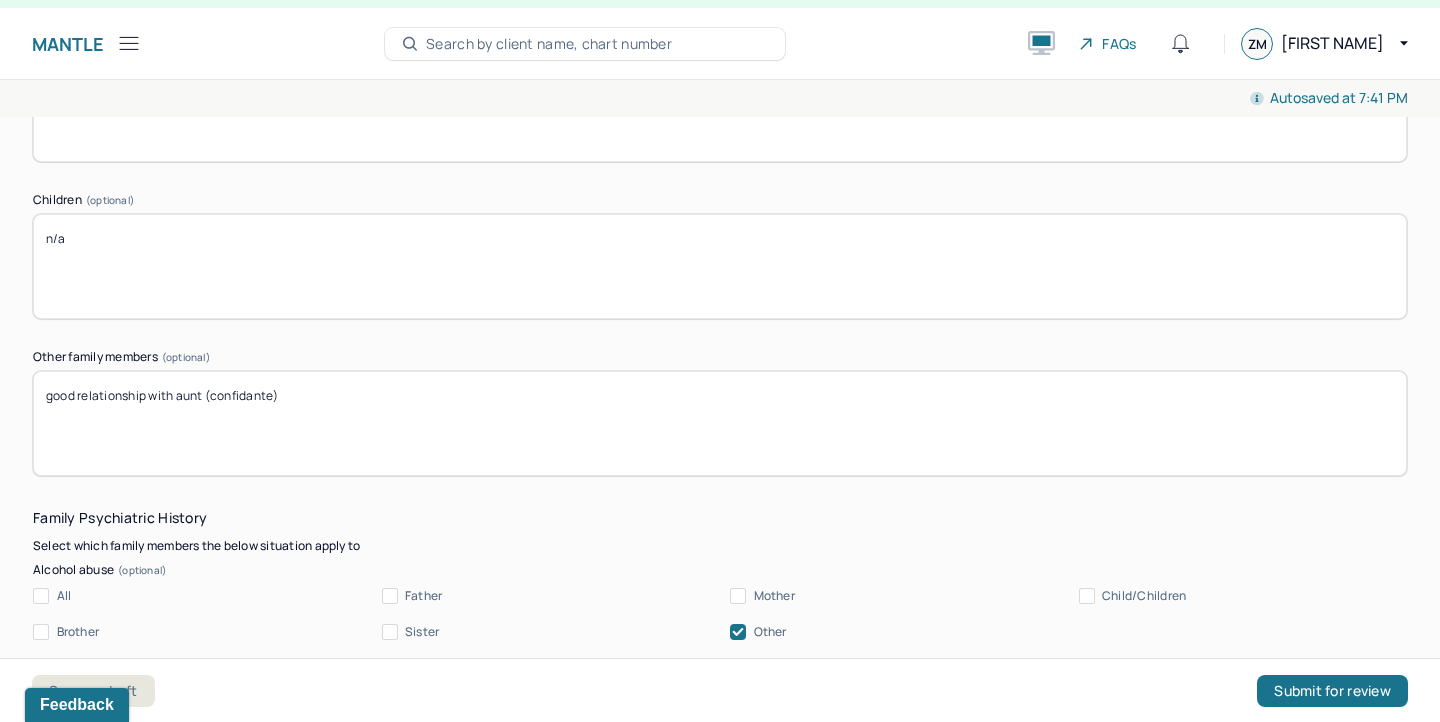 type on "n/a" 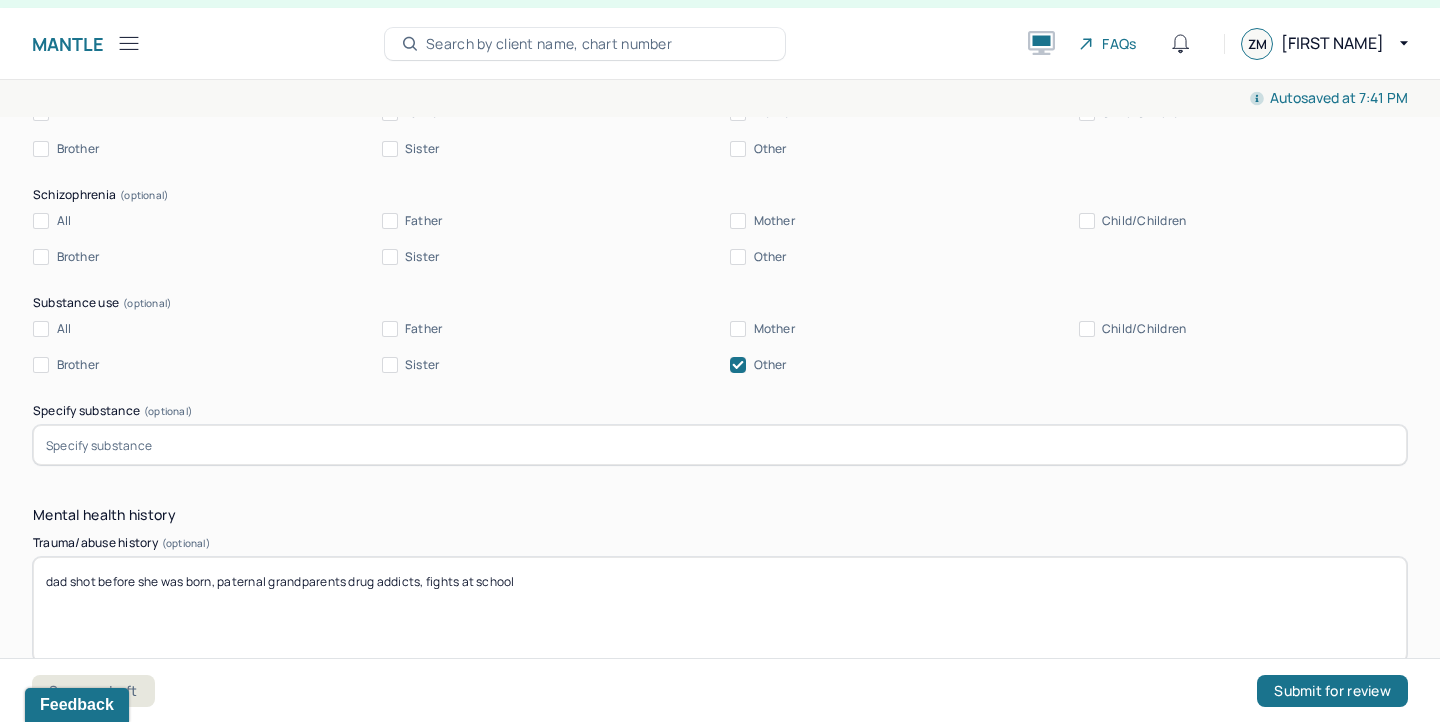 scroll, scrollTop: 5318, scrollLeft: 0, axis: vertical 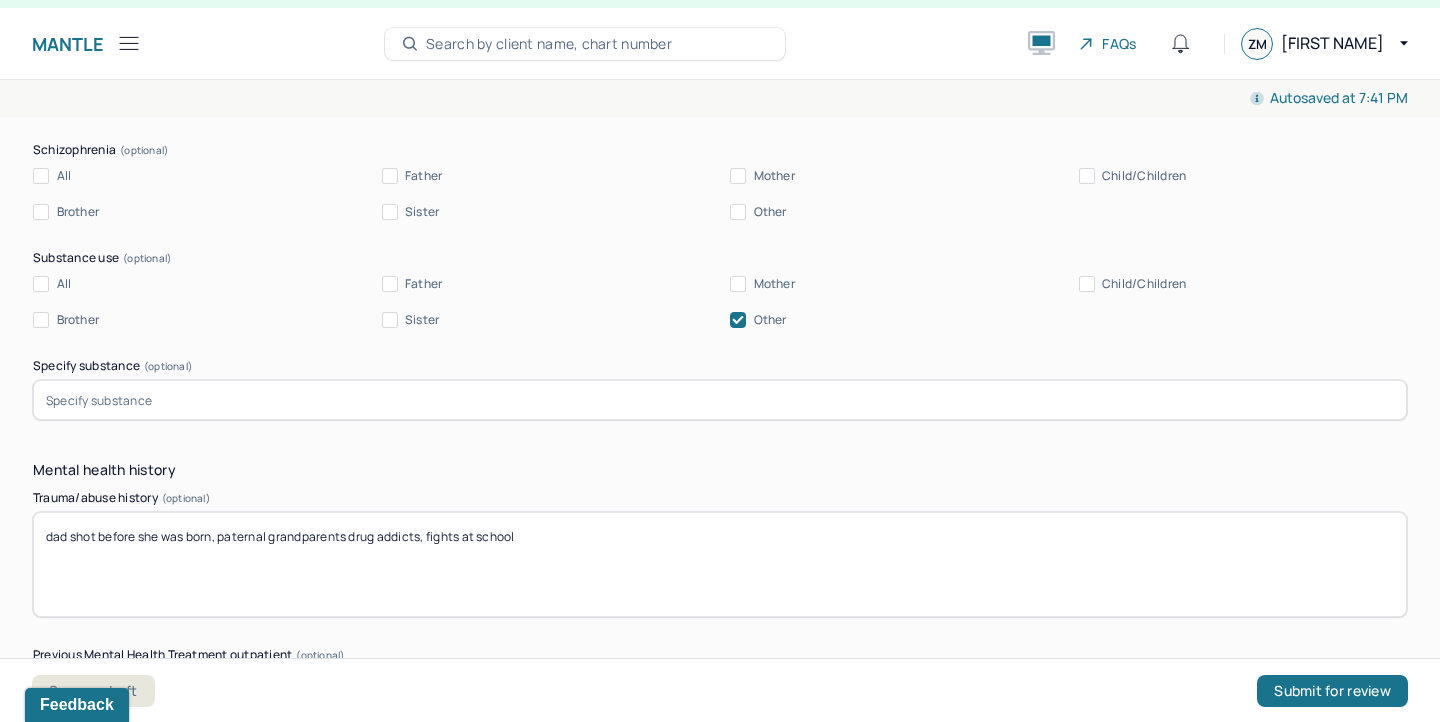 click at bounding box center [720, 400] 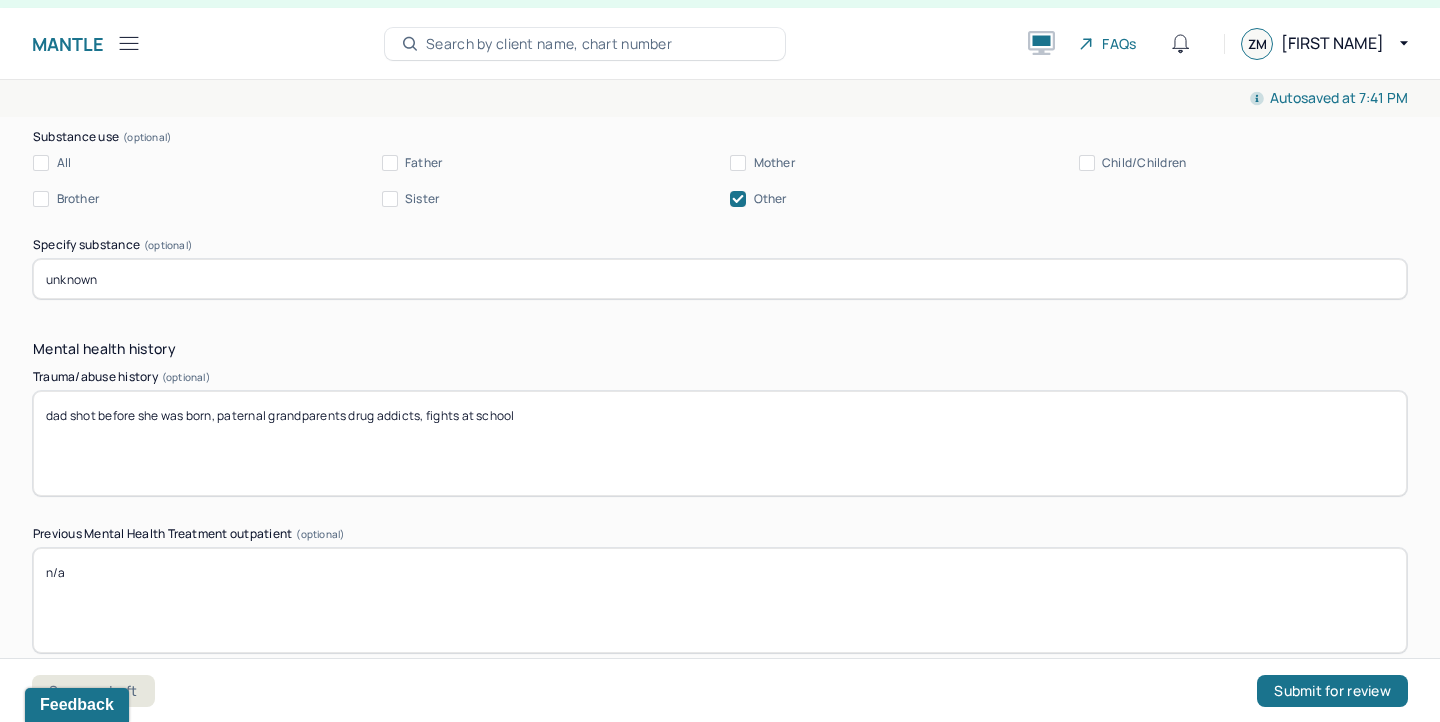 scroll, scrollTop: 5440, scrollLeft: 0, axis: vertical 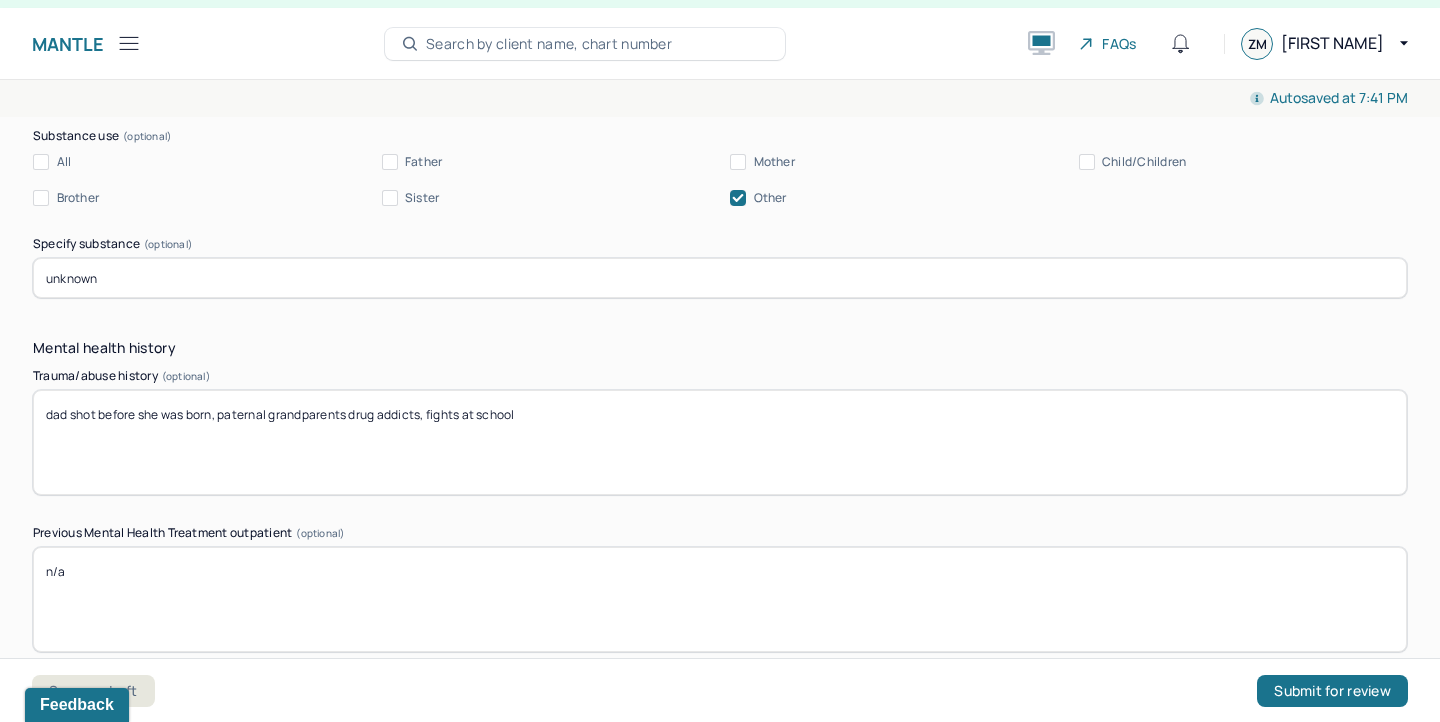 type on "unknown" 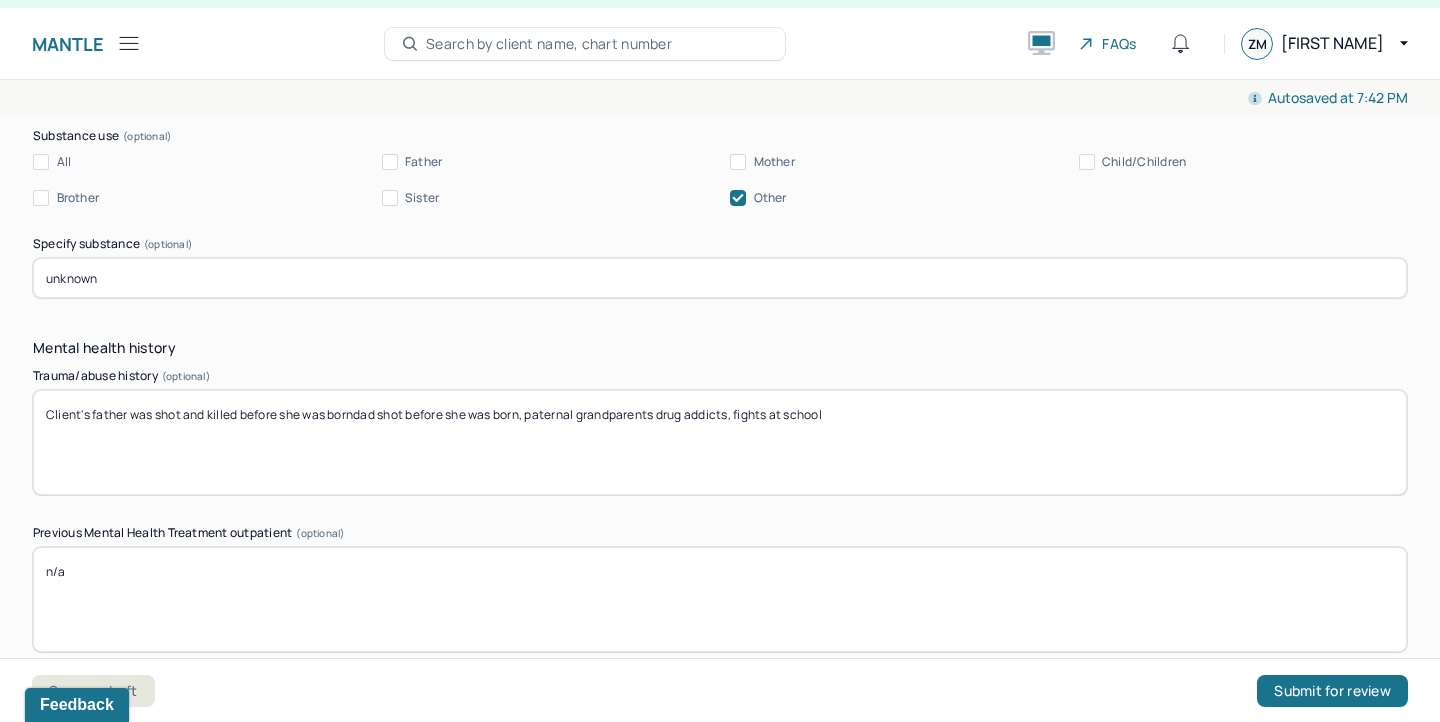 click on "Client's father was shot and killed before she was borndad shot before she was born, paternal grandparents drug addicts, fights at school" at bounding box center (720, 442) 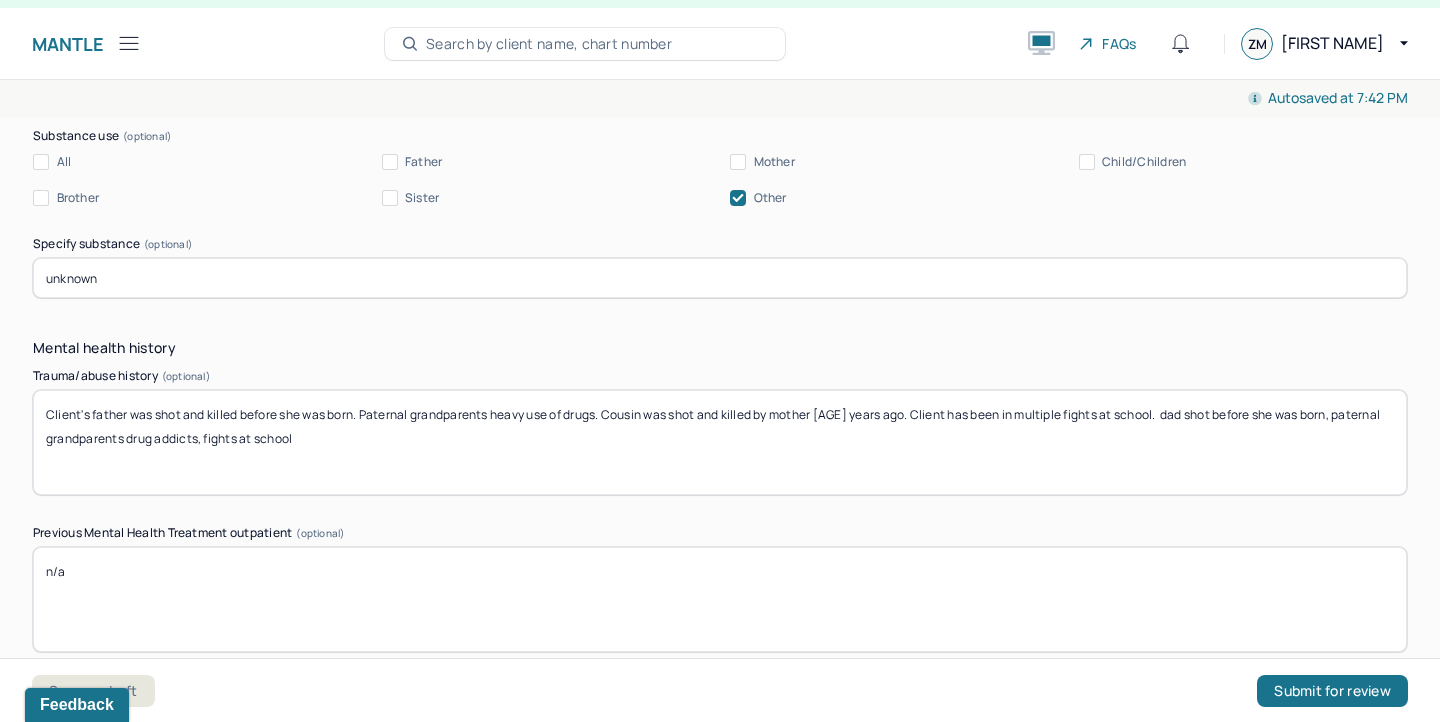 drag, startPoint x: 1146, startPoint y: 413, endPoint x: 1175, endPoint y: 469, distance: 63.06346 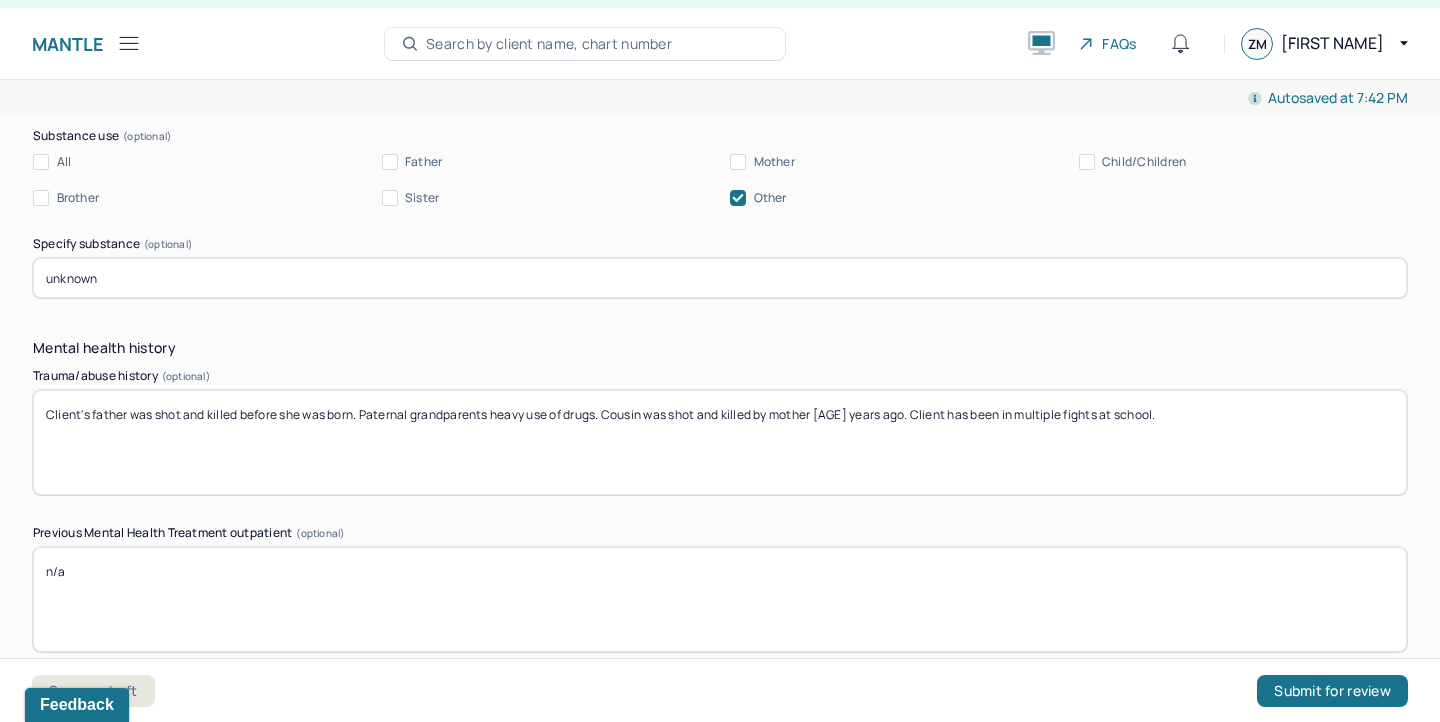 click on "Client's father was shot and killed before she was born. Paternal grandparents heavy use of drugs. Cousin was shot and killed by mother [AGE] years ago. Client has been in multiple fights at school.  dad shot before she was born, paternal grandparents drug addicts, fights at school" at bounding box center (720, 442) 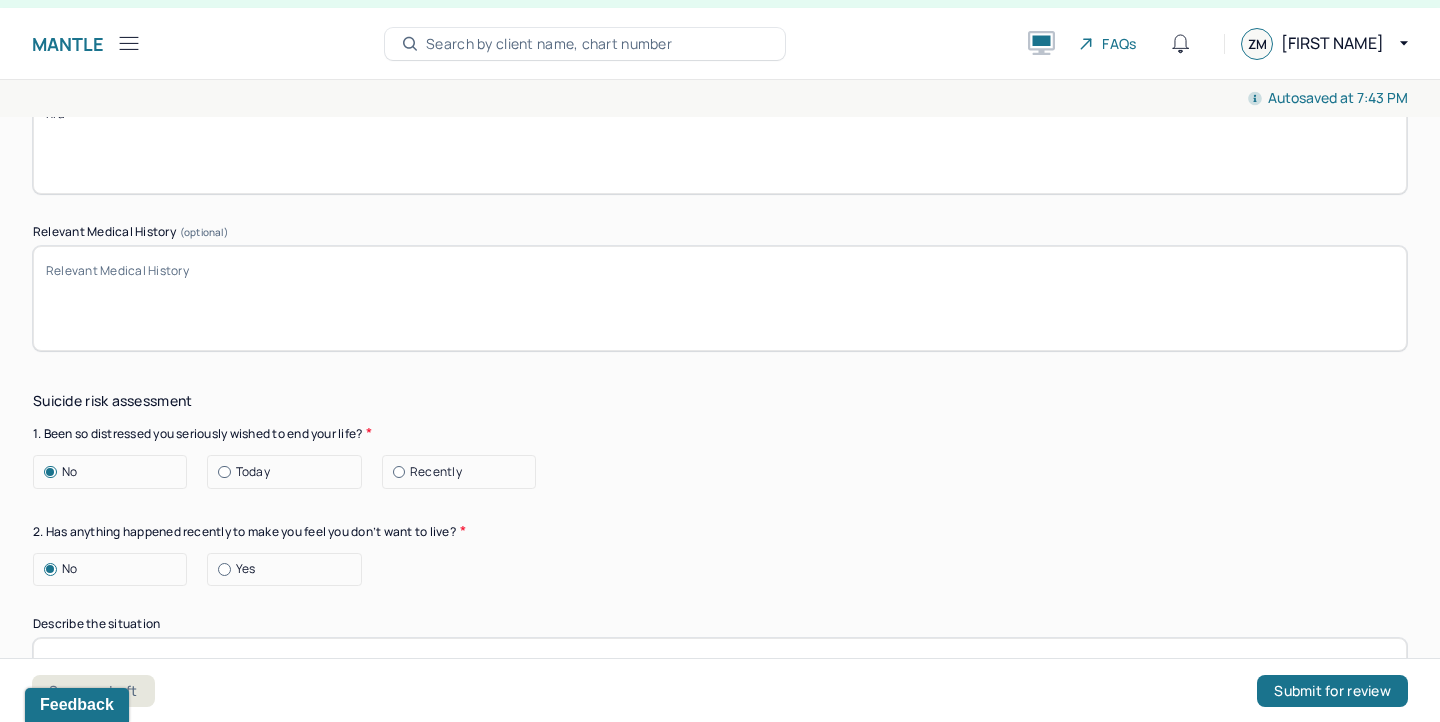 scroll, scrollTop: 6062, scrollLeft: 0, axis: vertical 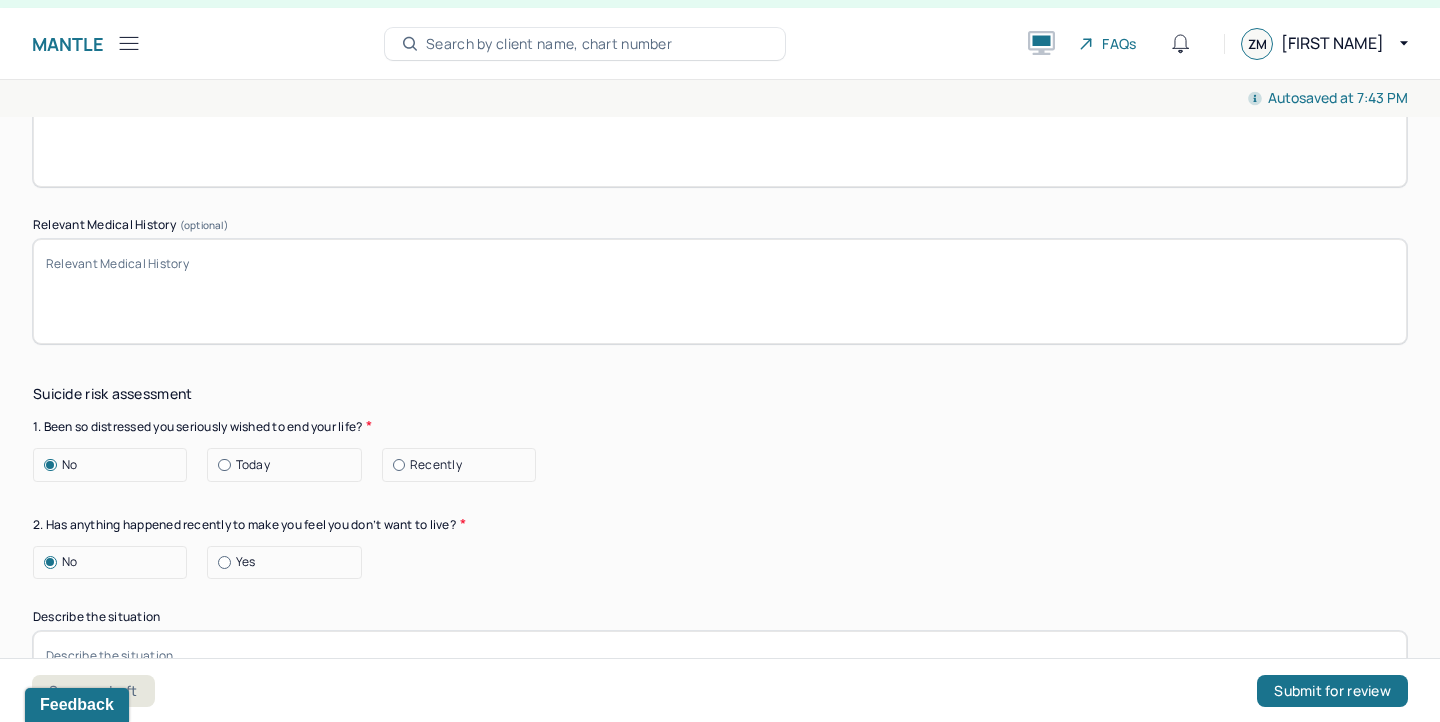 type on "Client's father was shot and killed before she was born. Paternal grandparents heavy use of drugs. Cousin was shot and killed by mother 2 years ago. Client has been in multiple fights at school which she did not instigate." 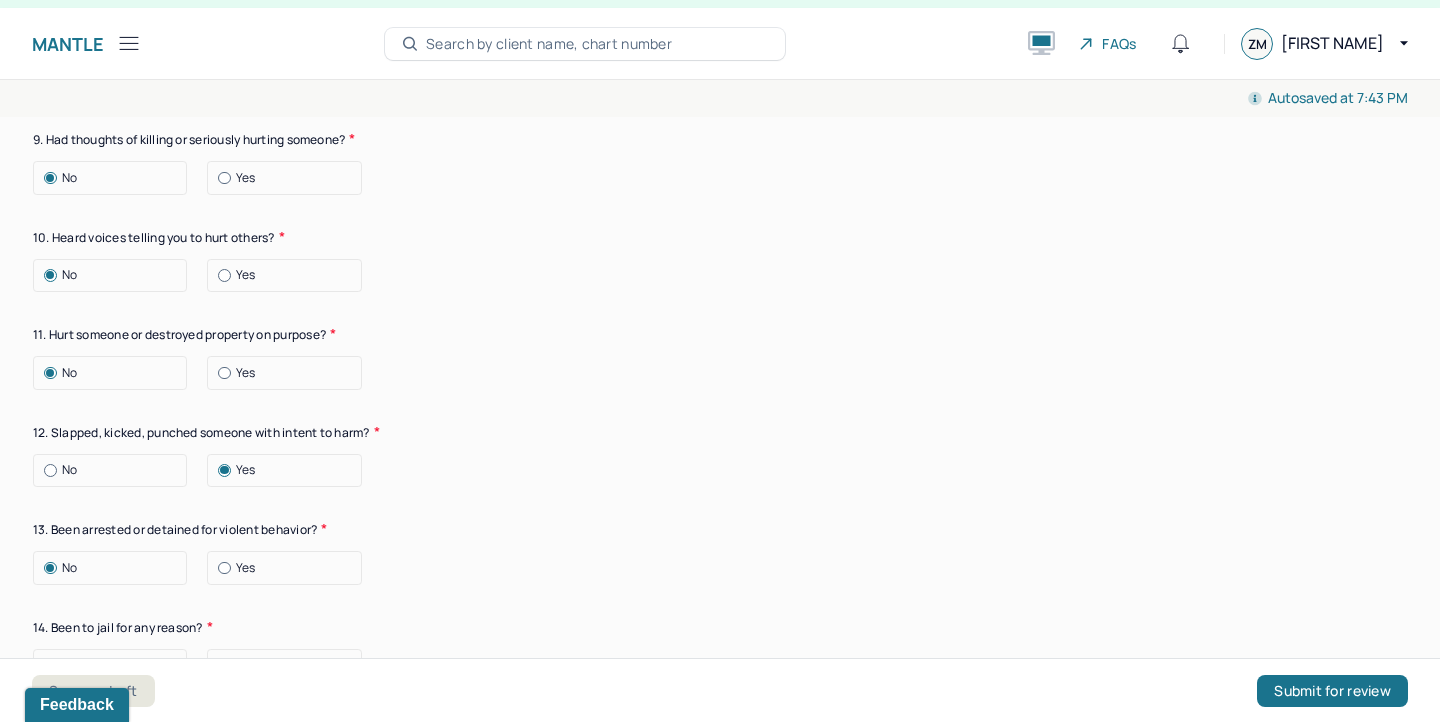 scroll, scrollTop: 7467, scrollLeft: 0, axis: vertical 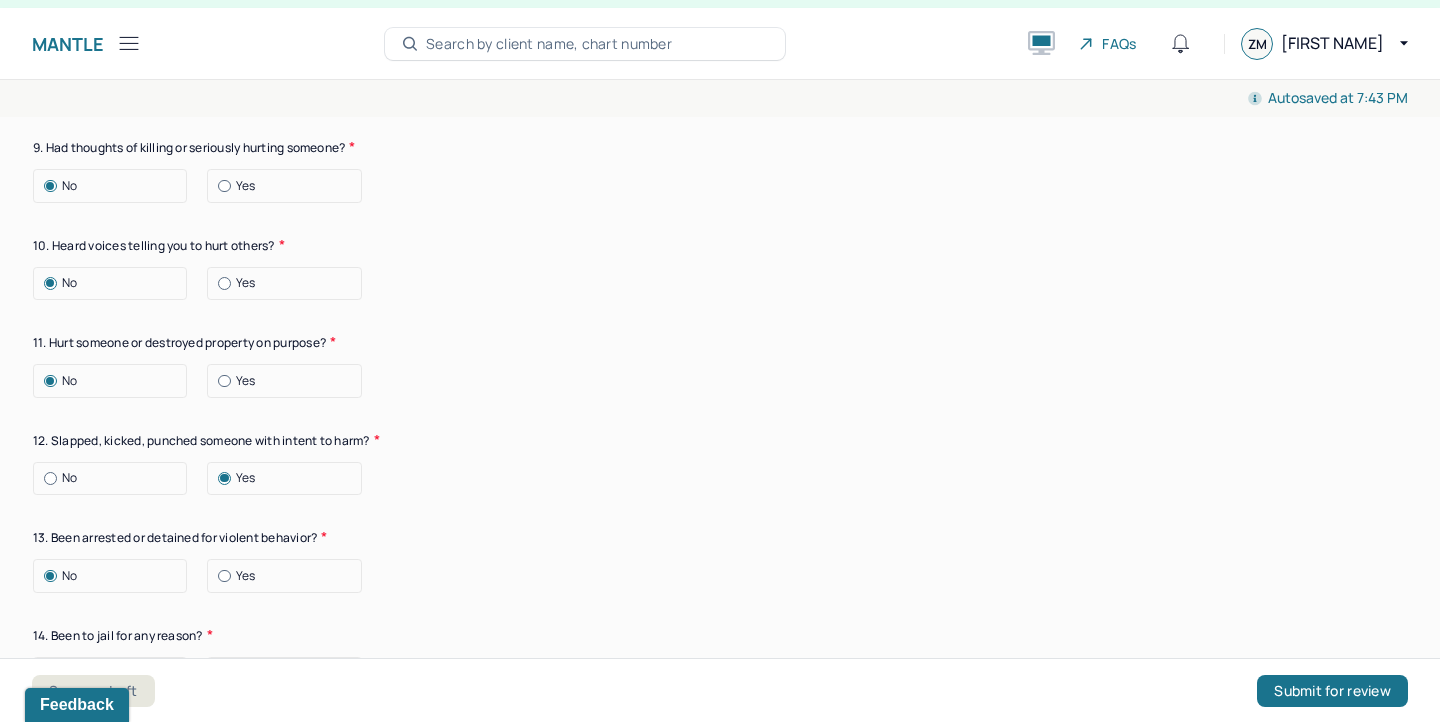 type on "n/a" 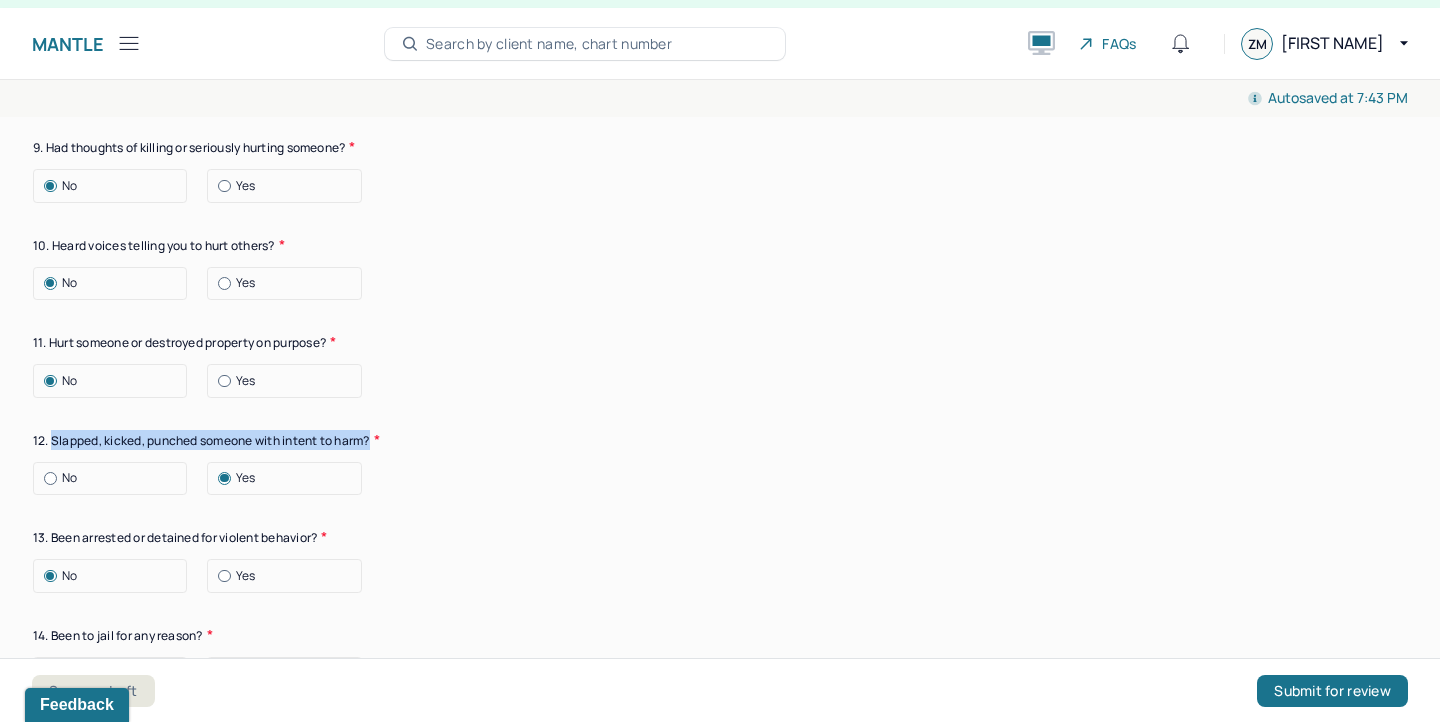 drag, startPoint x: 53, startPoint y: 426, endPoint x: 383, endPoint y: 428, distance: 330.00607 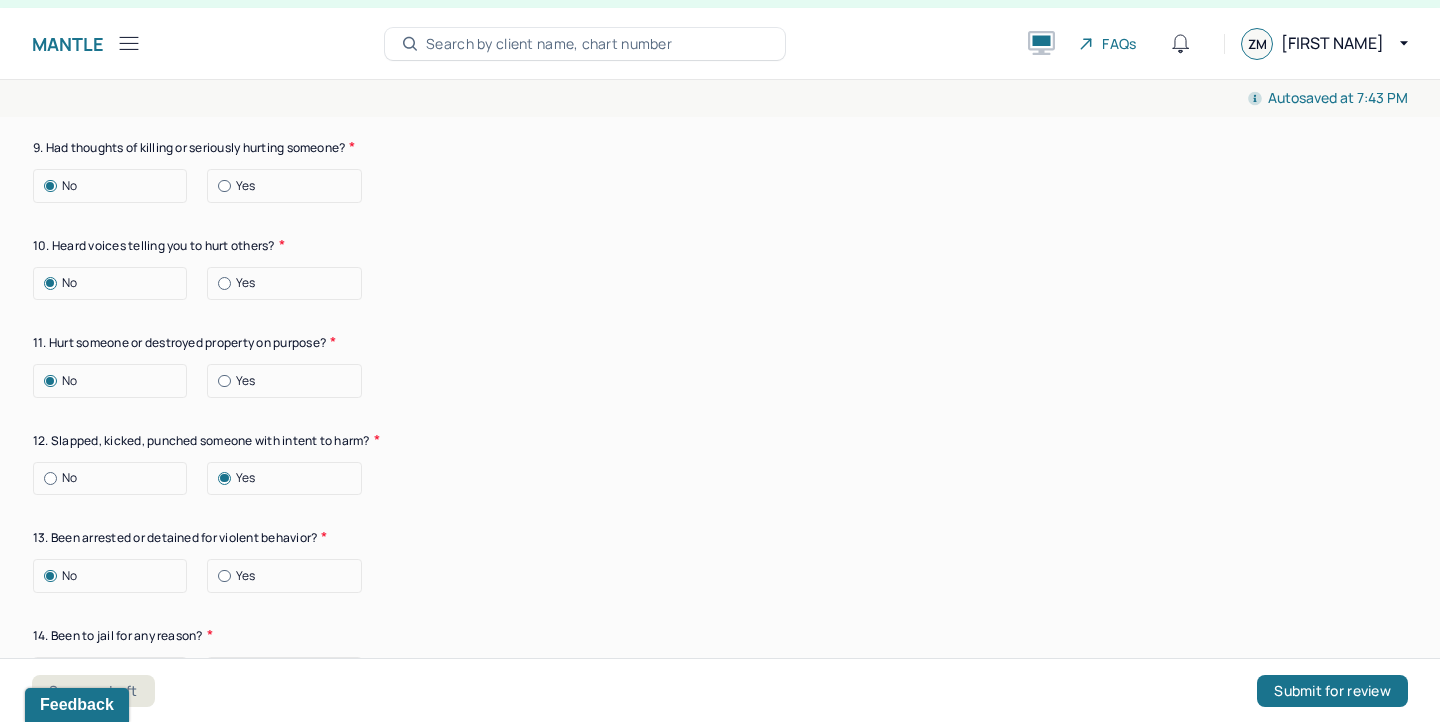 click on "Suicide risk assessment 1. Been so distressed you seriously wished to end your life? No Today Recently 2. Has anything happened recently to make you feel you don’t want to live? No Yes Describe the situation Have you had/Do you have - 3. A specific plan of how you would kill yourself? No Yes 4. Access to weapons or means of hurting self? No Yes 5. Made serious suicide attempts No Yes 6. Purposely done something to hurt yourself? No Yes Describe the situation 7. Heard voices telling you to hurt yourself? No Yes 8. Had relatives who attempted or commited sucide? No Yes 9. Had thoughts of killing or seriously hurting someone? No Yes 10. Heard voices telling you to hurt others? No Yes 11. Hurt someone or destroyed property on purpose? No Yes 12. Slapped, kicked, punched someone with intent to harm? No Yes 13. Been arrested or detained for violent behavior? No Yes 14. Been to jail for any reason? No Yes 15. Been on probation for any reason? No Yes 16. Do you have access to guns? No Yes" at bounding box center (720, -68) 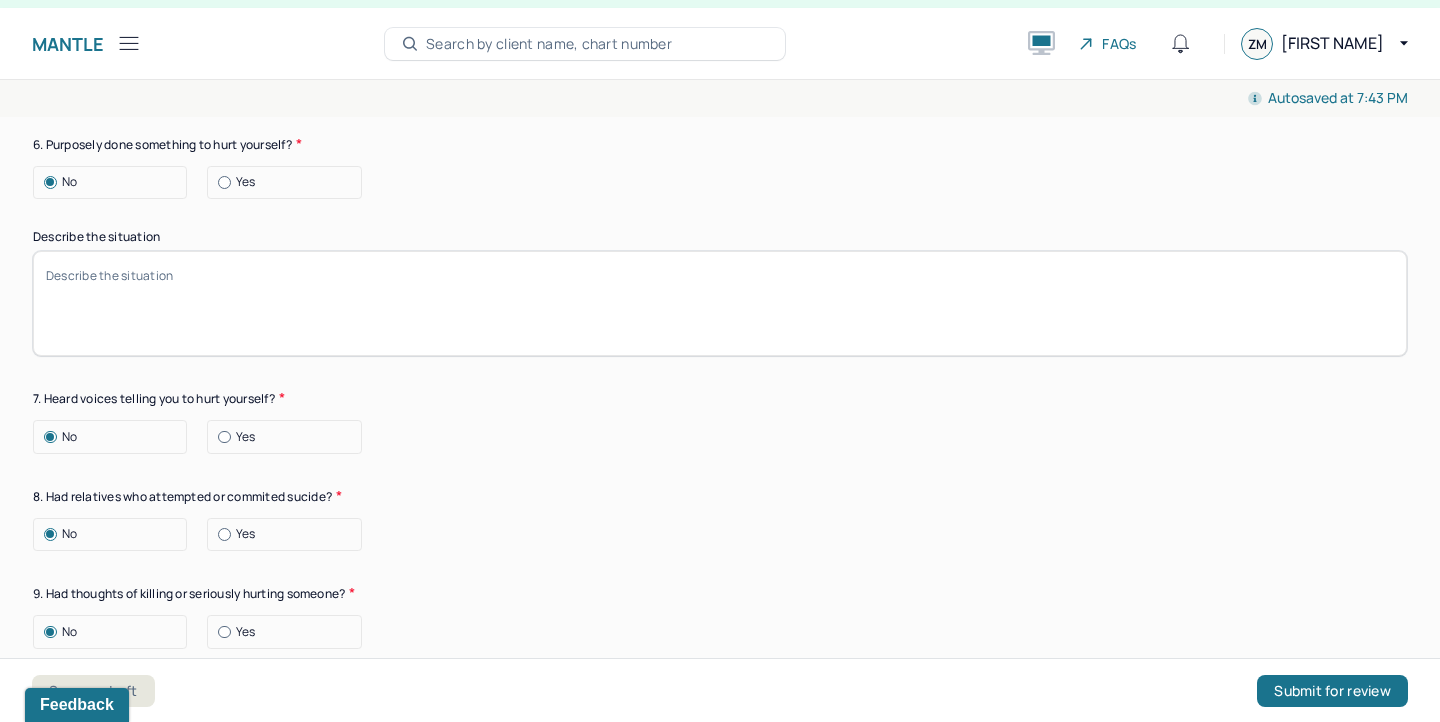 scroll, scrollTop: 7016, scrollLeft: 0, axis: vertical 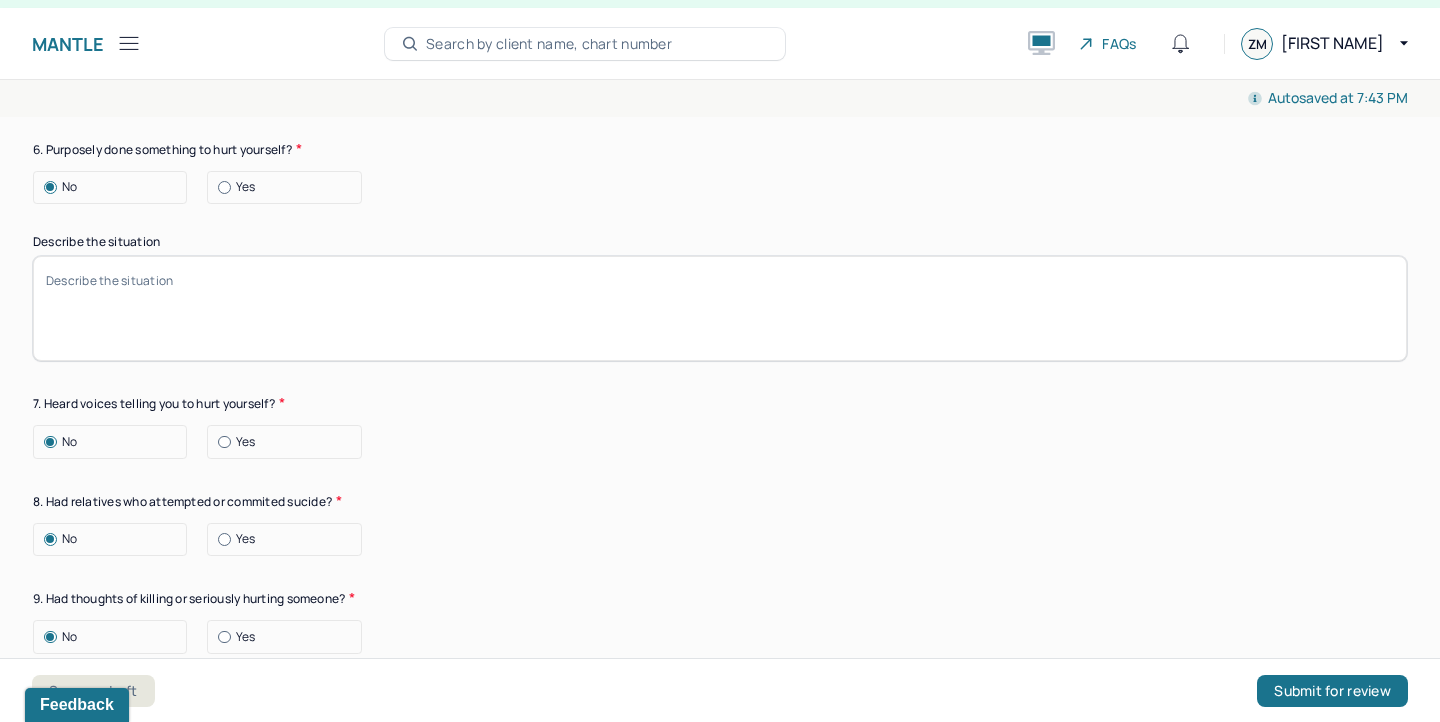 click on "Describe the situation" at bounding box center [720, 308] 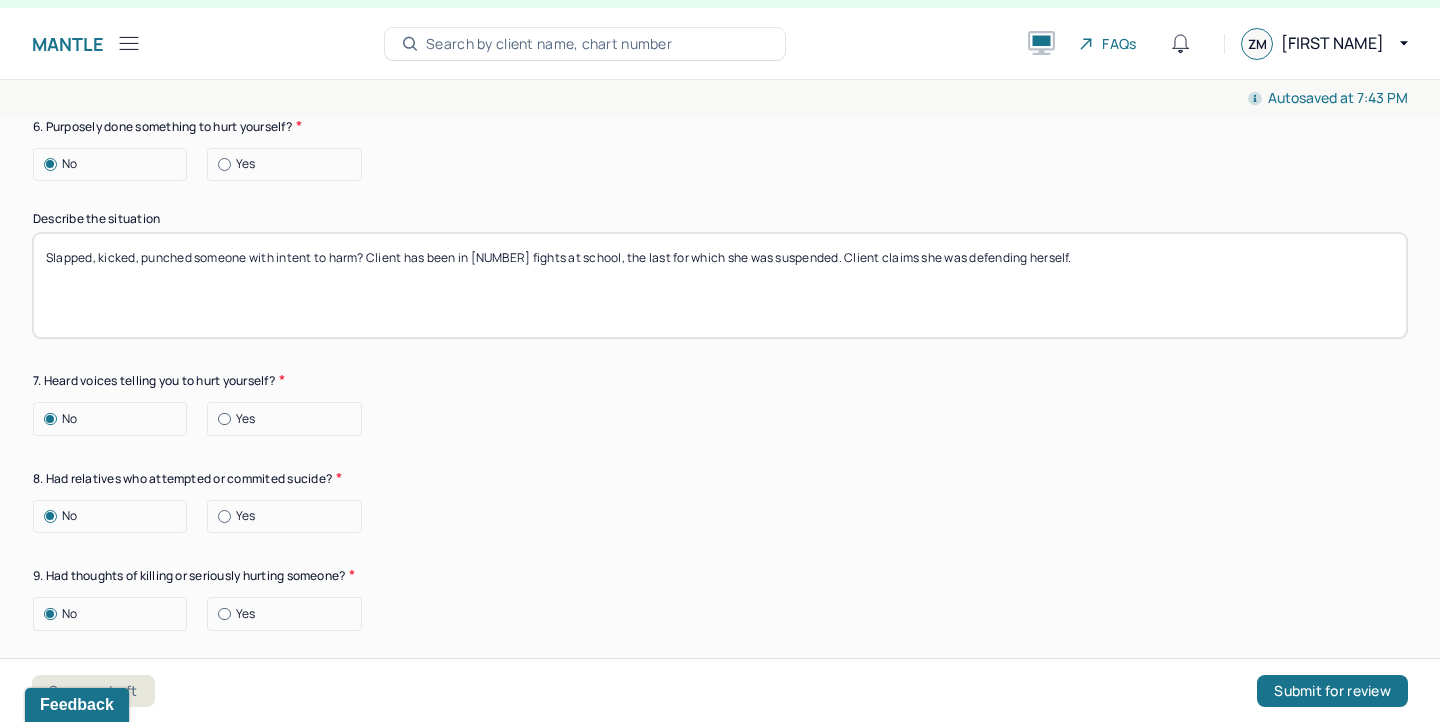 scroll, scrollTop: 7040, scrollLeft: 0, axis: vertical 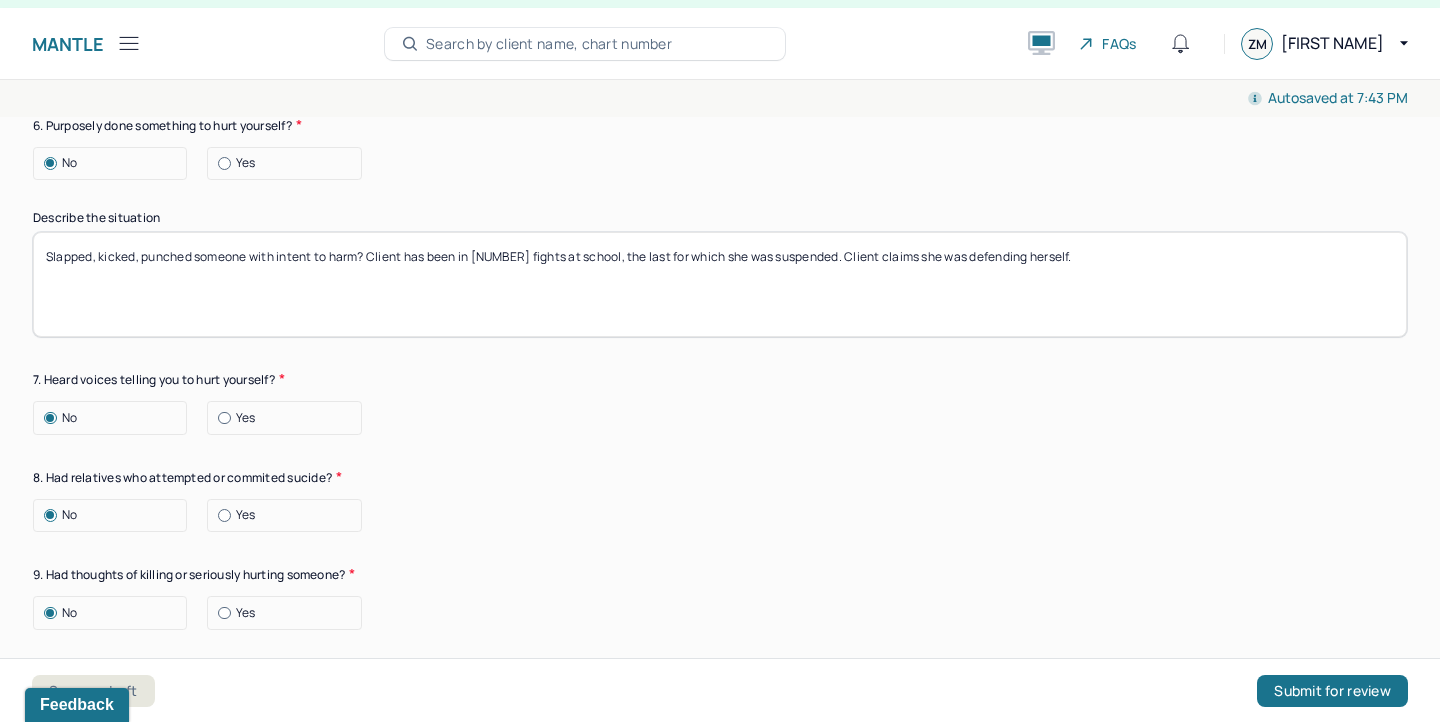 drag, startPoint x: 802, startPoint y: 245, endPoint x: 1050, endPoint y: 297, distance: 253.39297 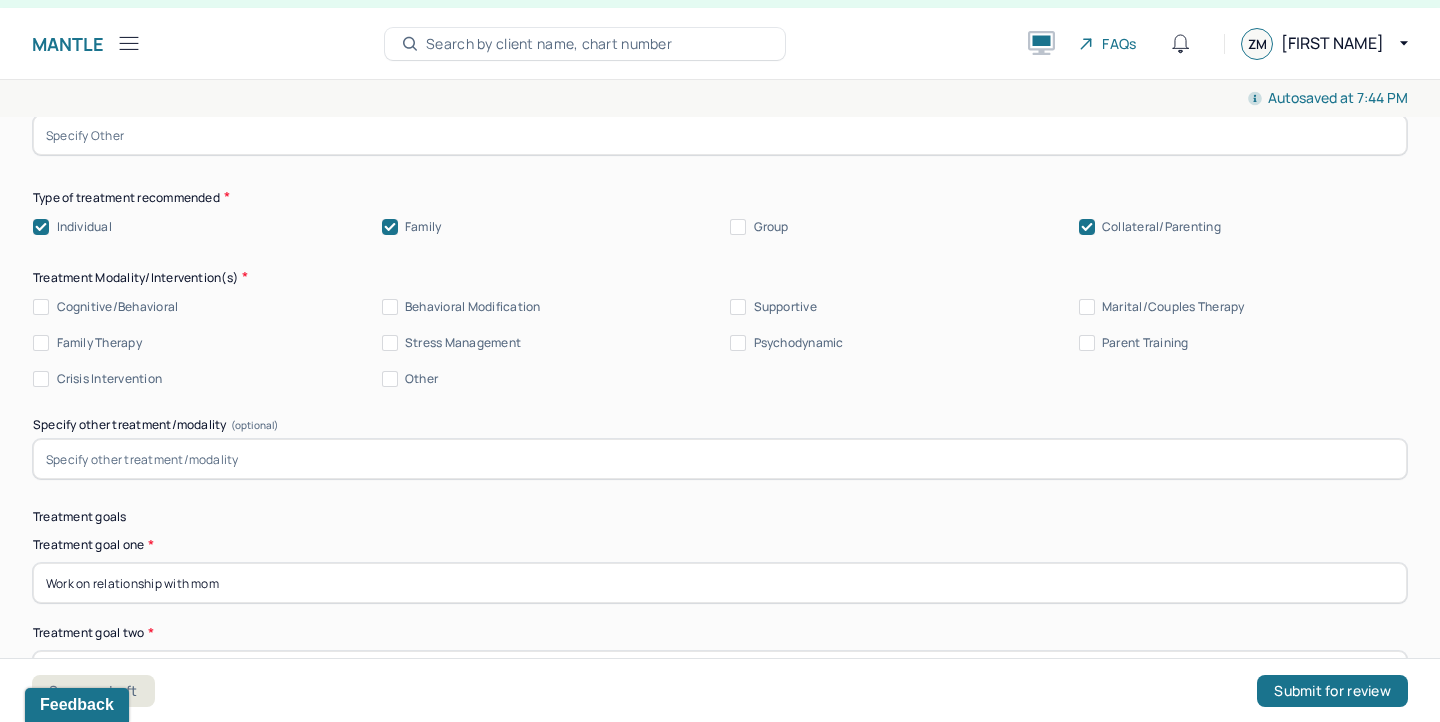 scroll, scrollTop: 10944, scrollLeft: 0, axis: vertical 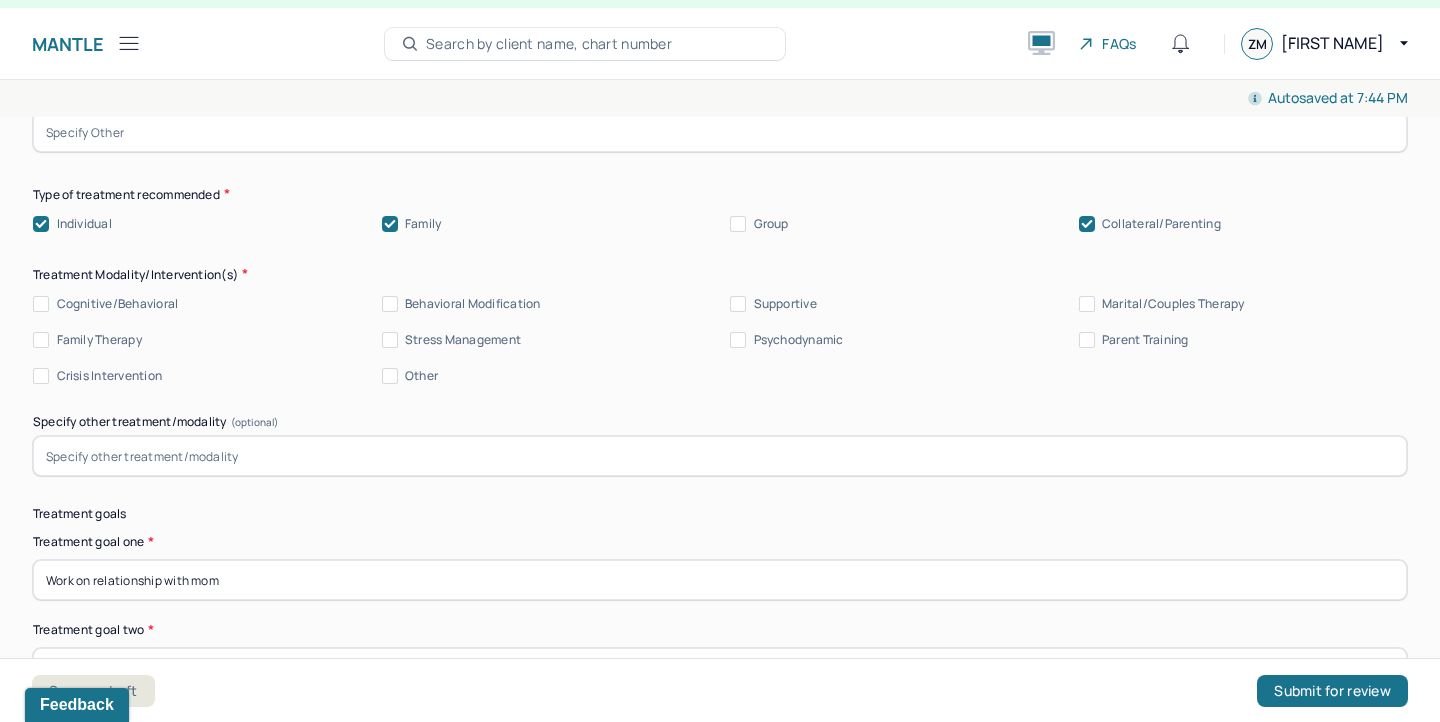 type on "Slapped, kicked, punched someone with intent to harm? Client has been in 3 fights at school, the last for which she was suspended." 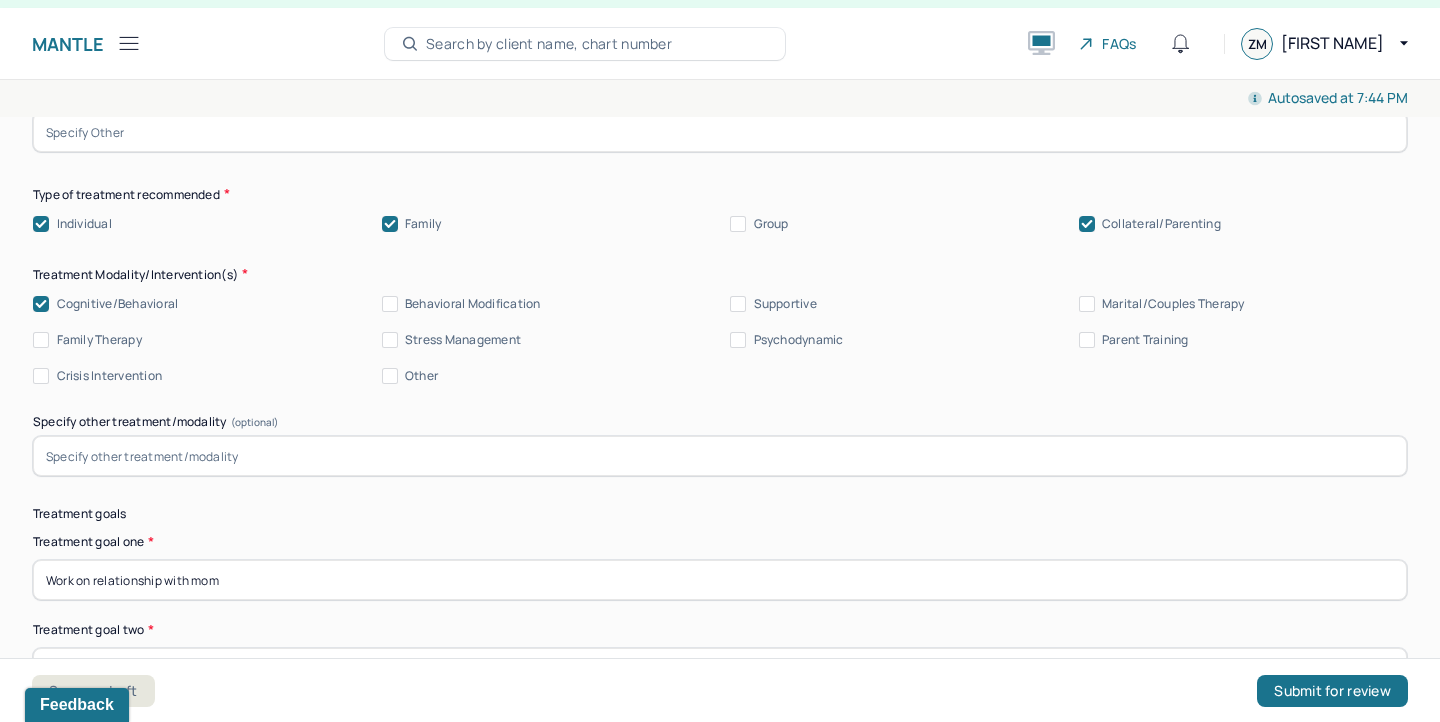 click on "Family Therapy" at bounding box center (41, 340) 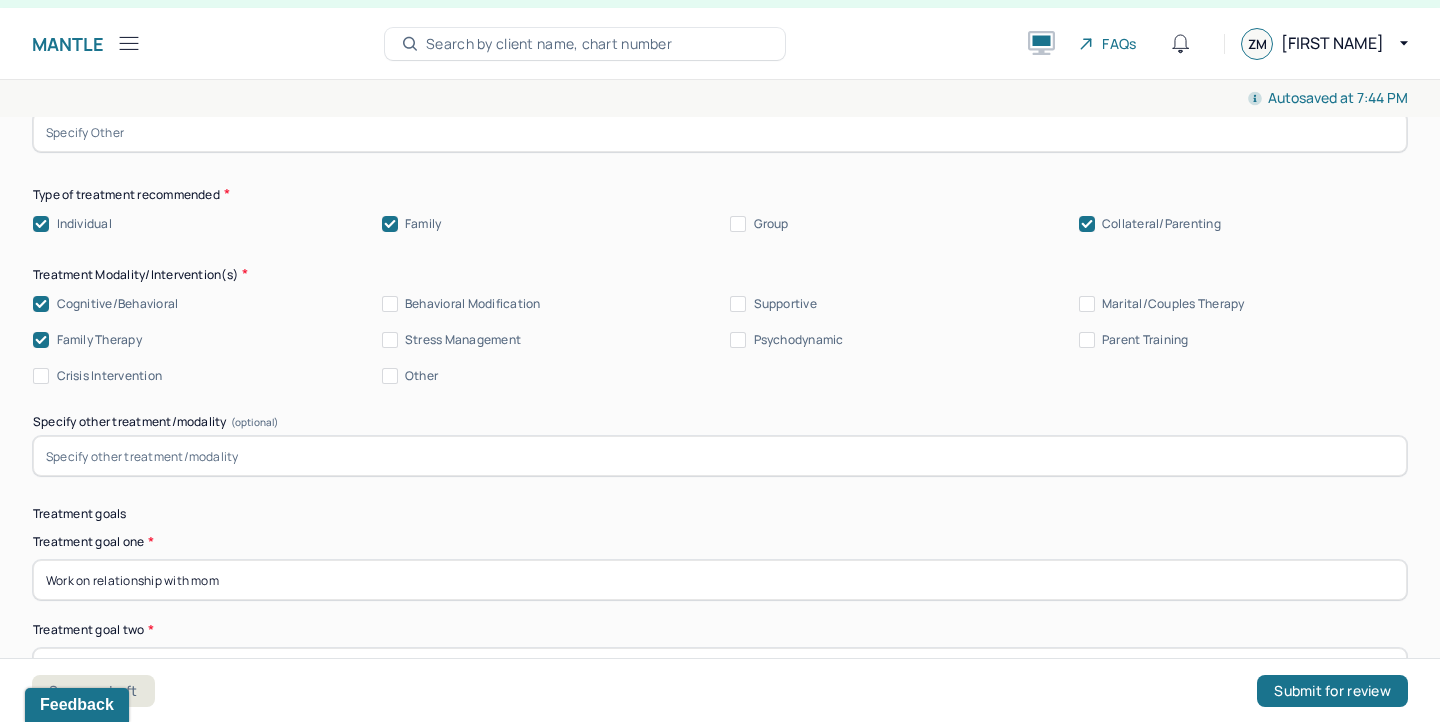 click on "Stress Management" at bounding box center [463, 340] 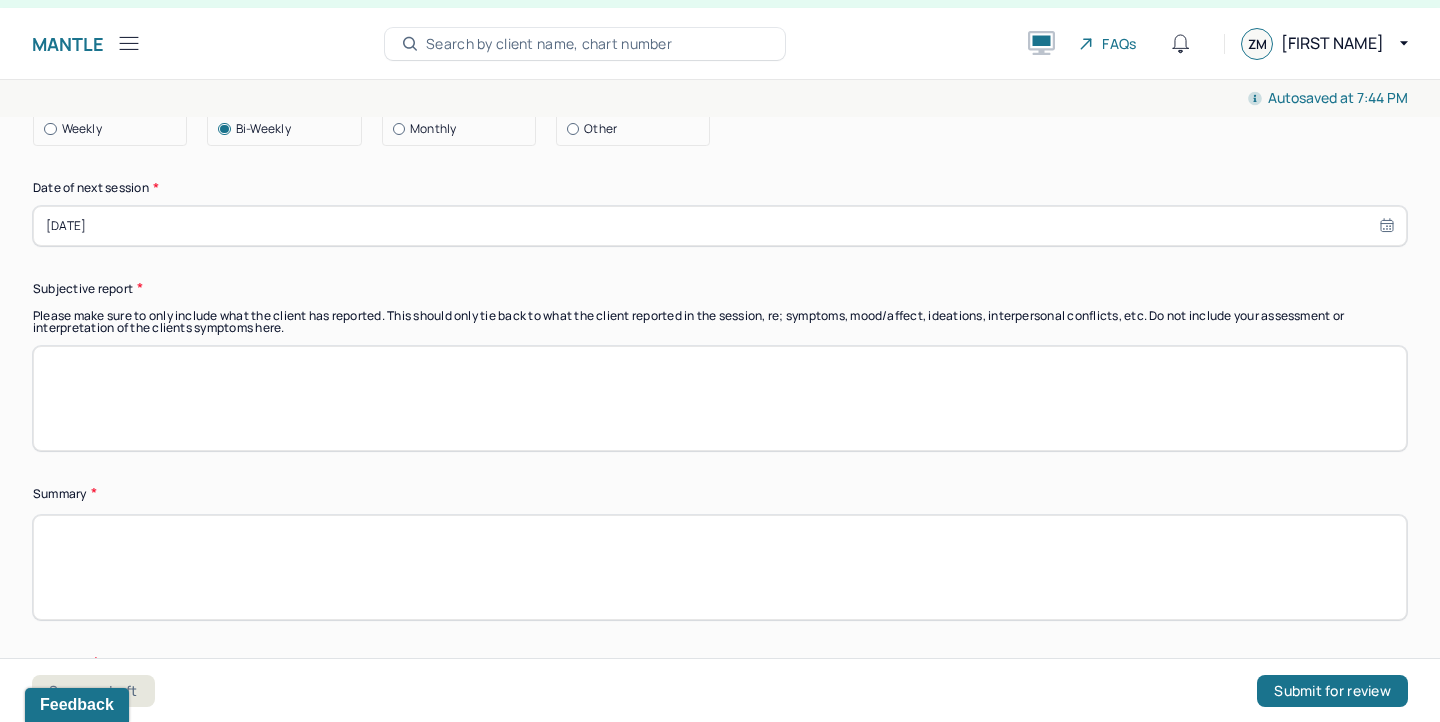 scroll, scrollTop: 11667, scrollLeft: 0, axis: vertical 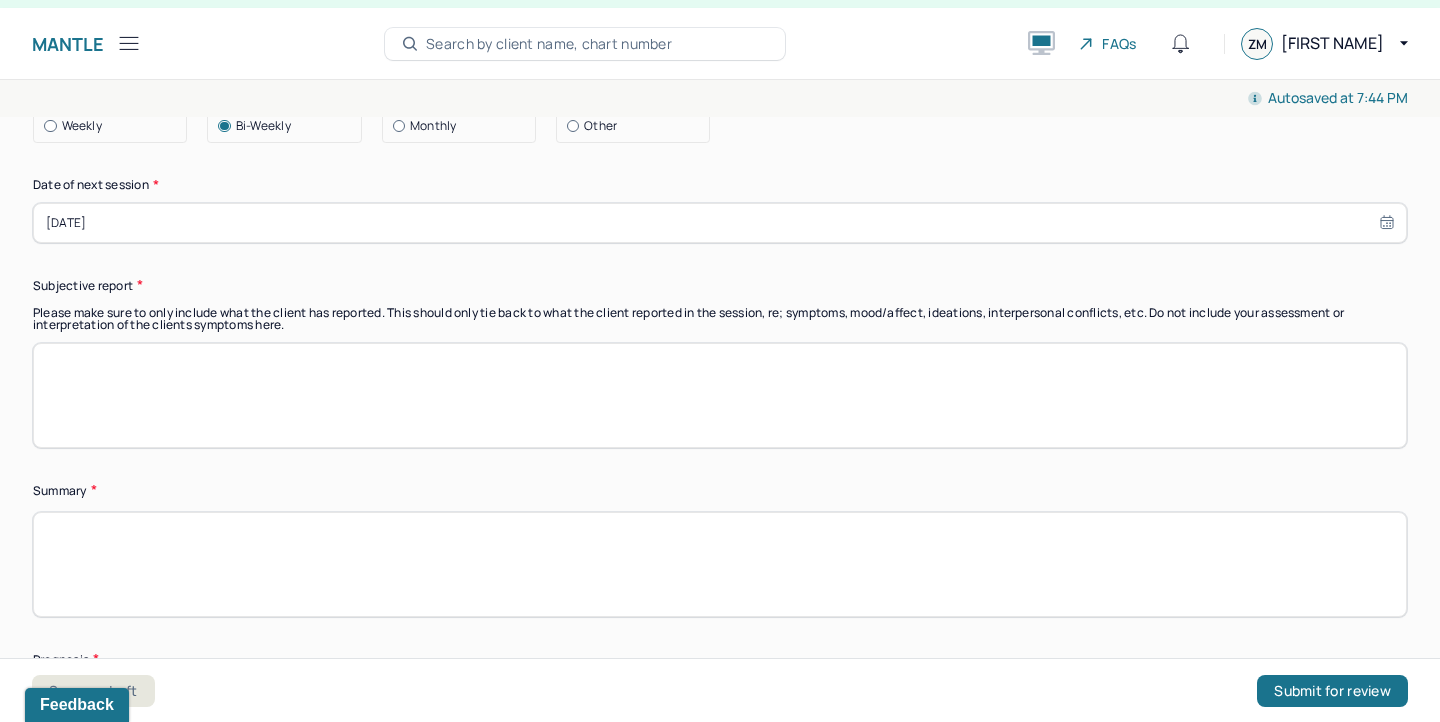 click 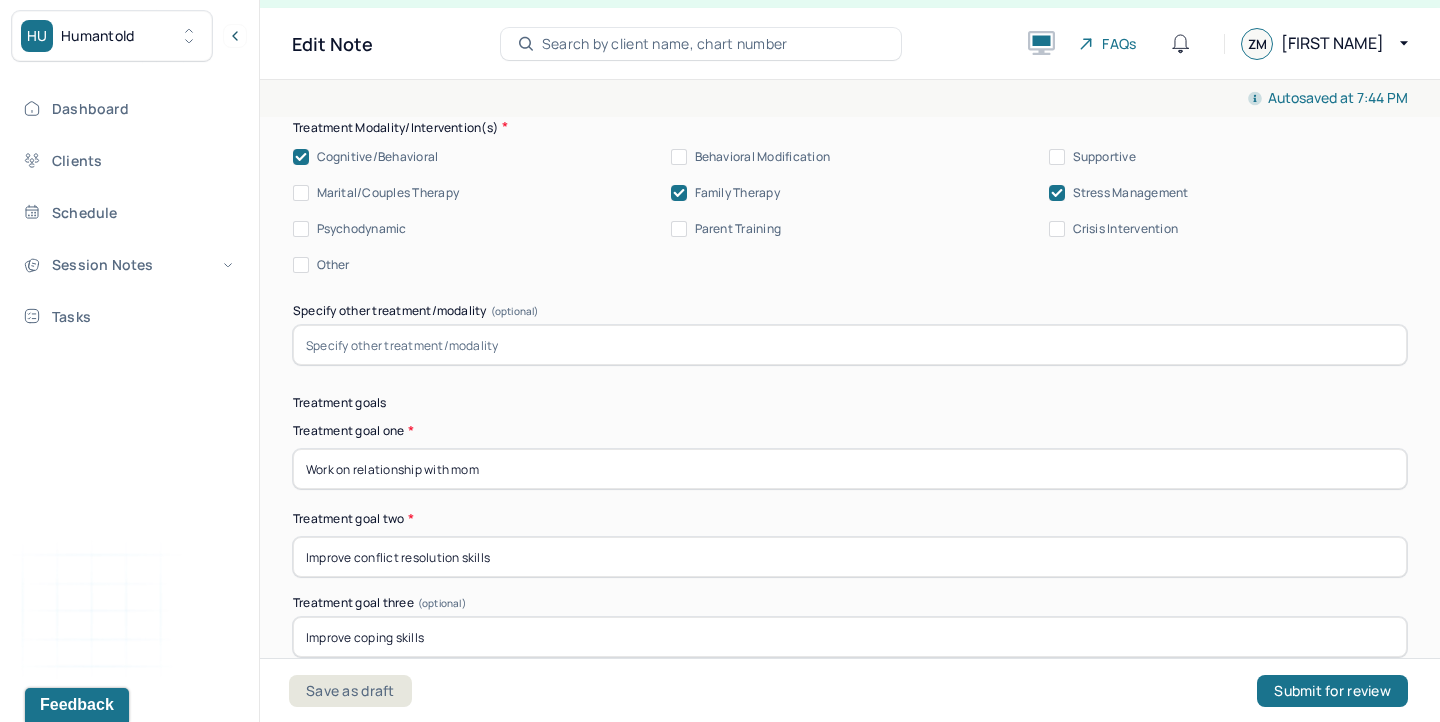 scroll, scrollTop: 12279, scrollLeft: 0, axis: vertical 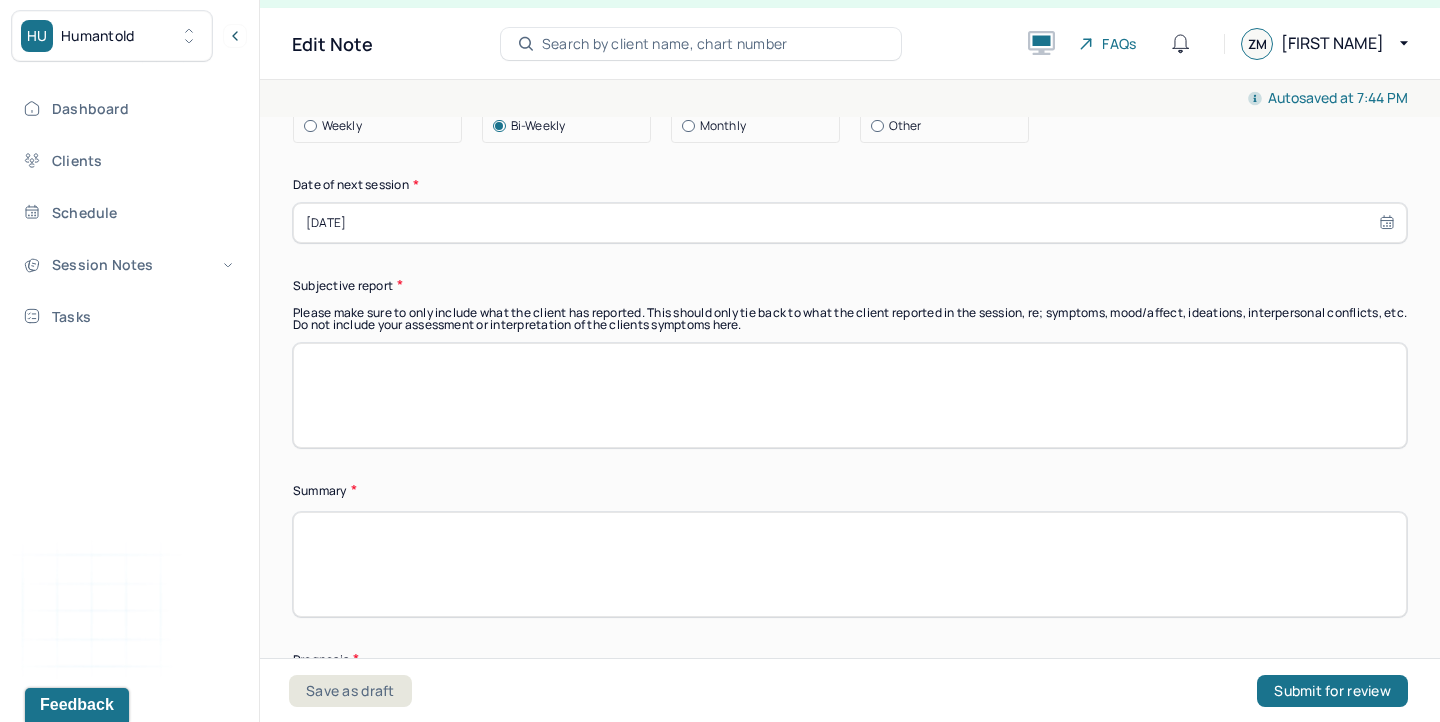 click at bounding box center (850, 395) 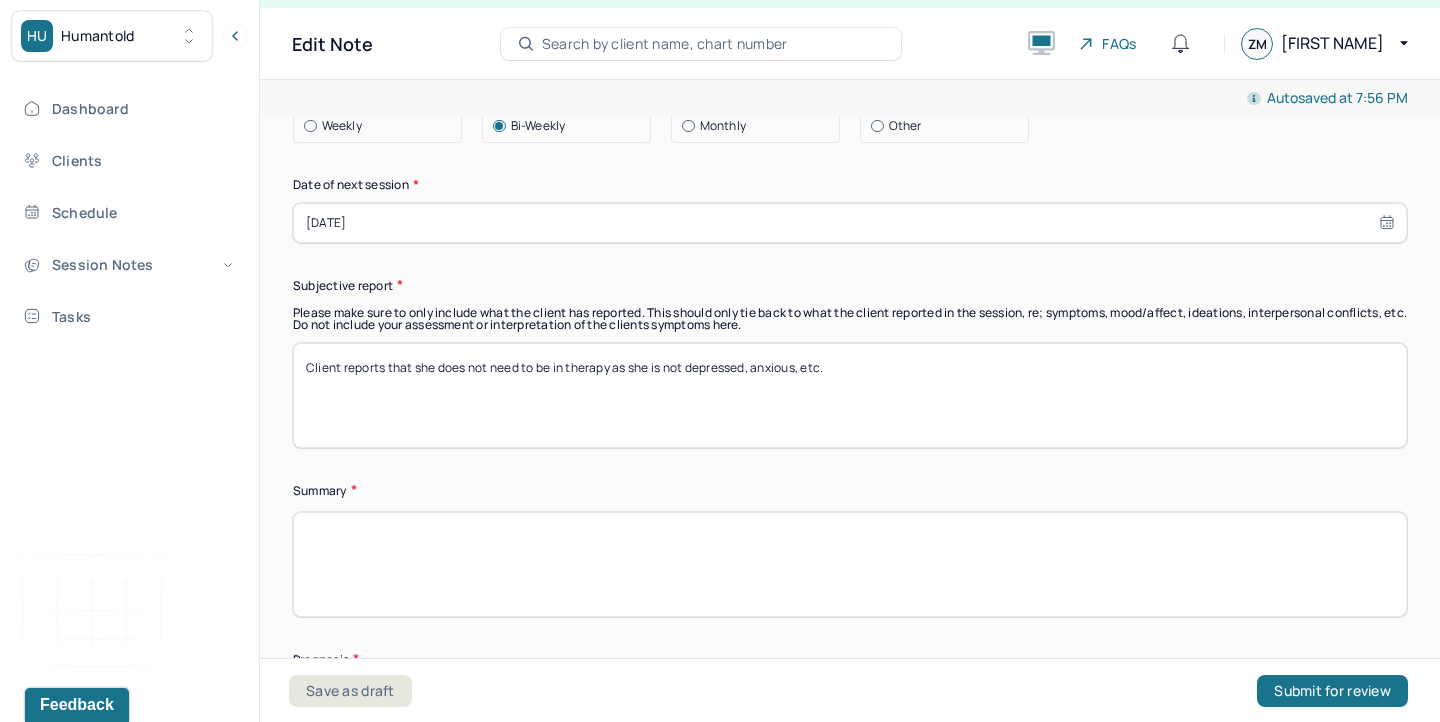 click on "Client reports that she does not need to be in therapy as she is not depressed, anxious, etc." at bounding box center [850, 395] 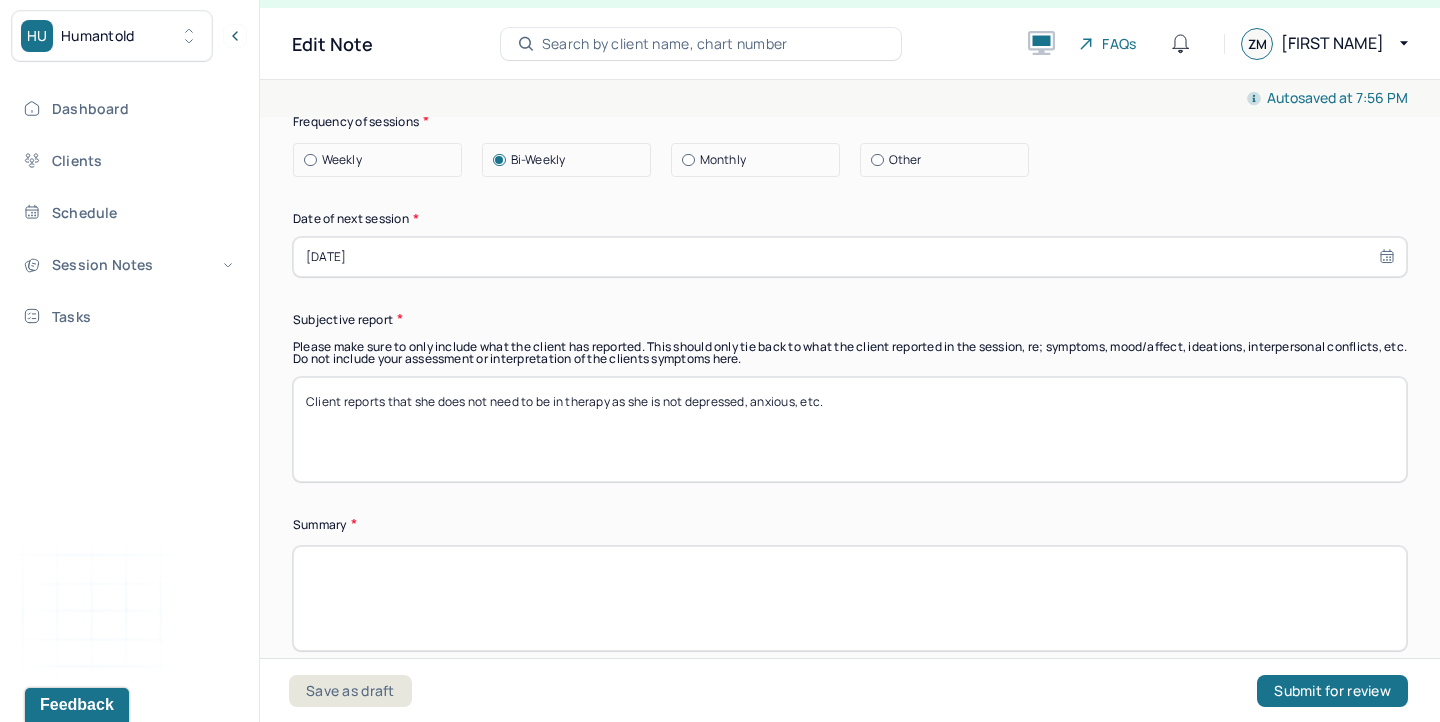 scroll, scrollTop: 12234, scrollLeft: 0, axis: vertical 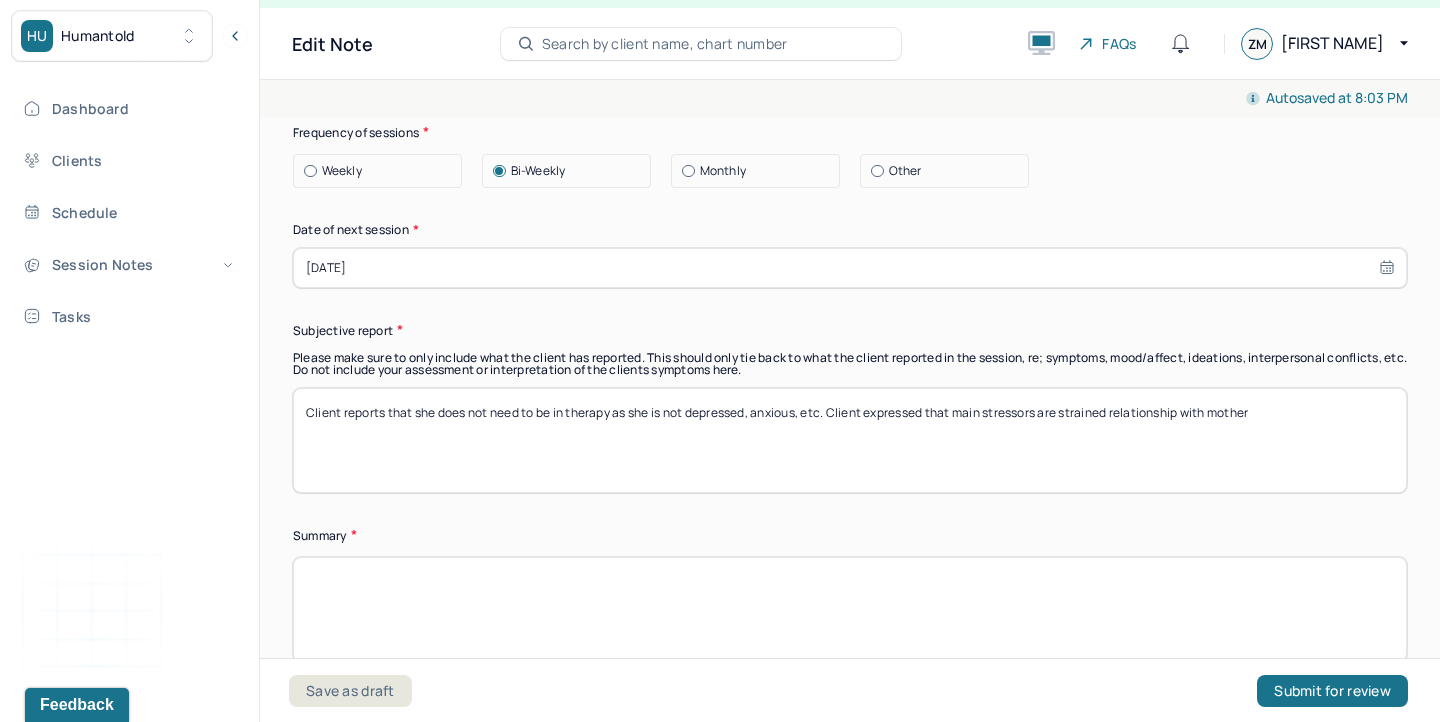 click on "Client reports that she does not need to be in therapy as she is not depressed, anxious, etc. Client expressed that main stressors are strained relationship with mother" at bounding box center (850, 440) 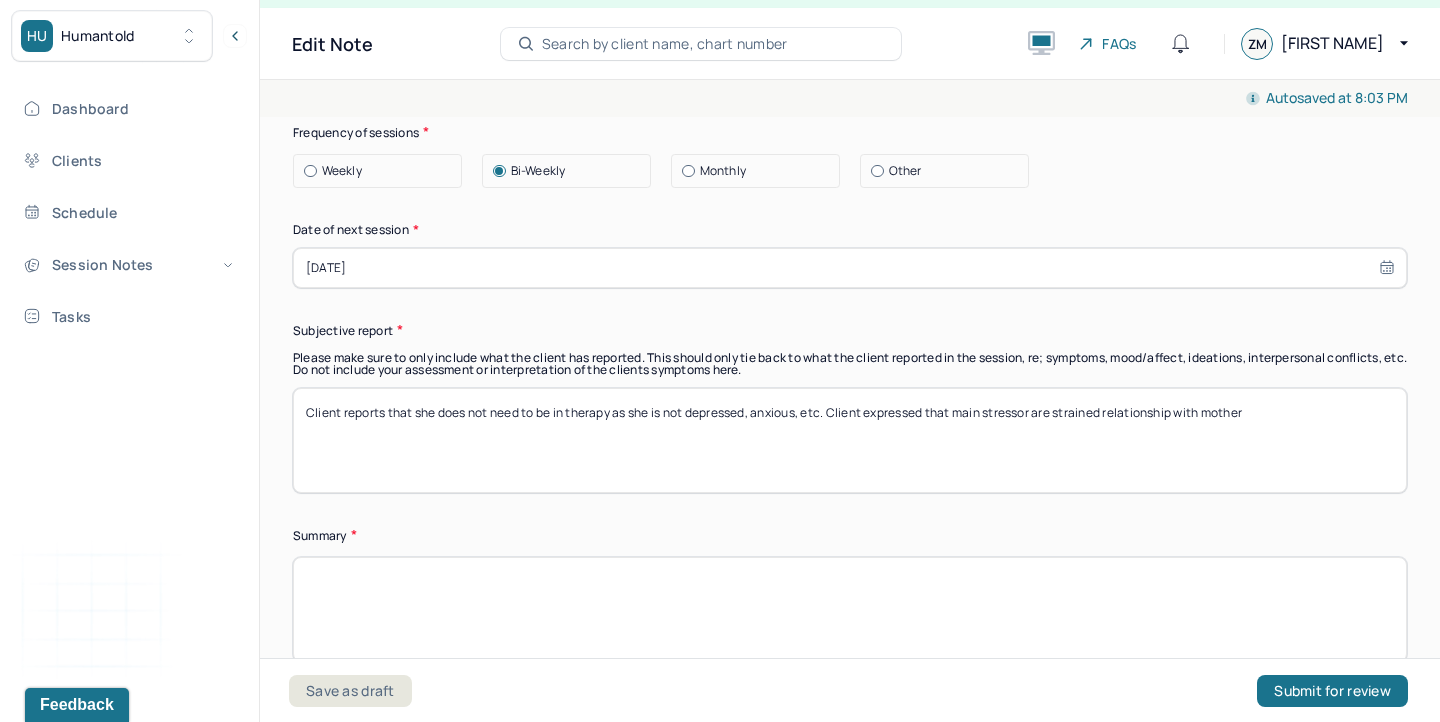 click on "Client reports that she does not need to be in therapy as she is not depressed, anxious, etc. Client expressed that main stressor are strained relationship with mother" at bounding box center [850, 440] 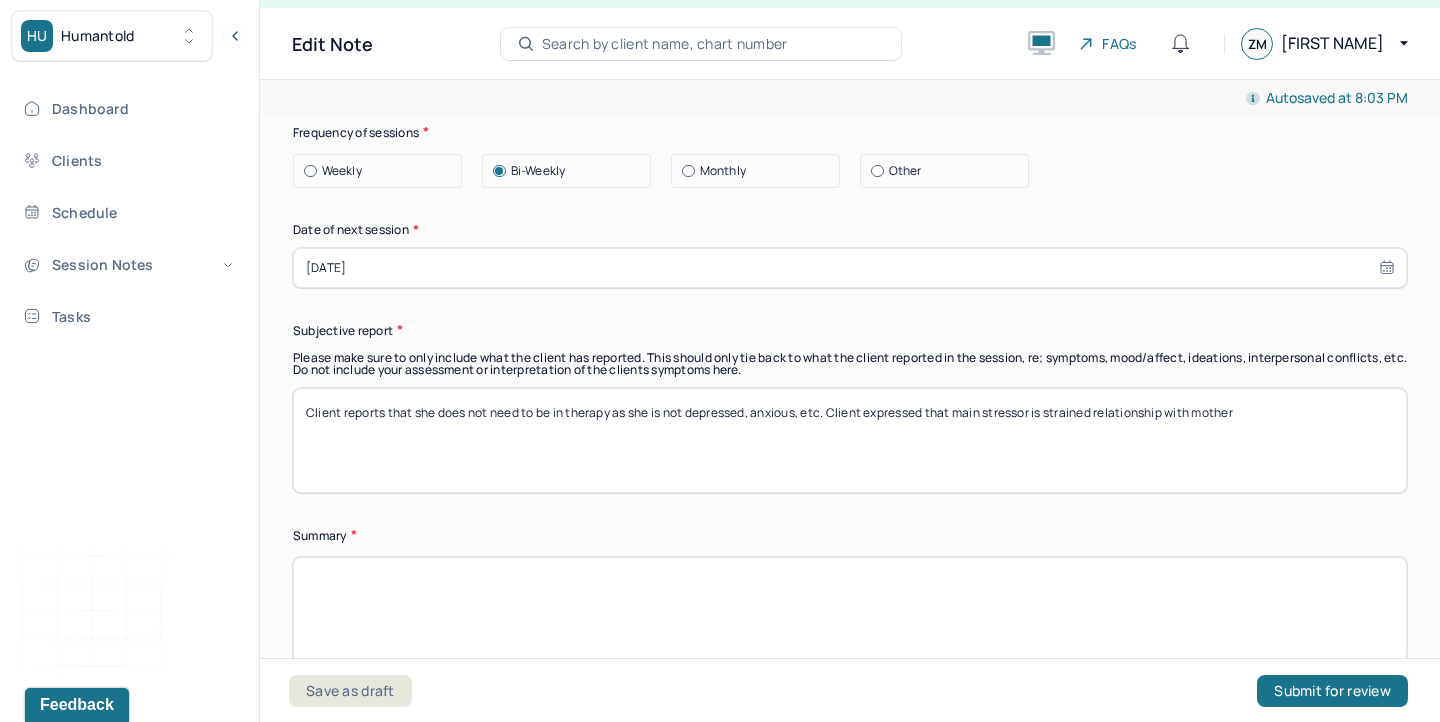 click on "Client reports that she does not need to be in therapy as she is not depressed, anxious, etc. Client expressed that main stressor are strained relationship with mother" at bounding box center (850, 440) 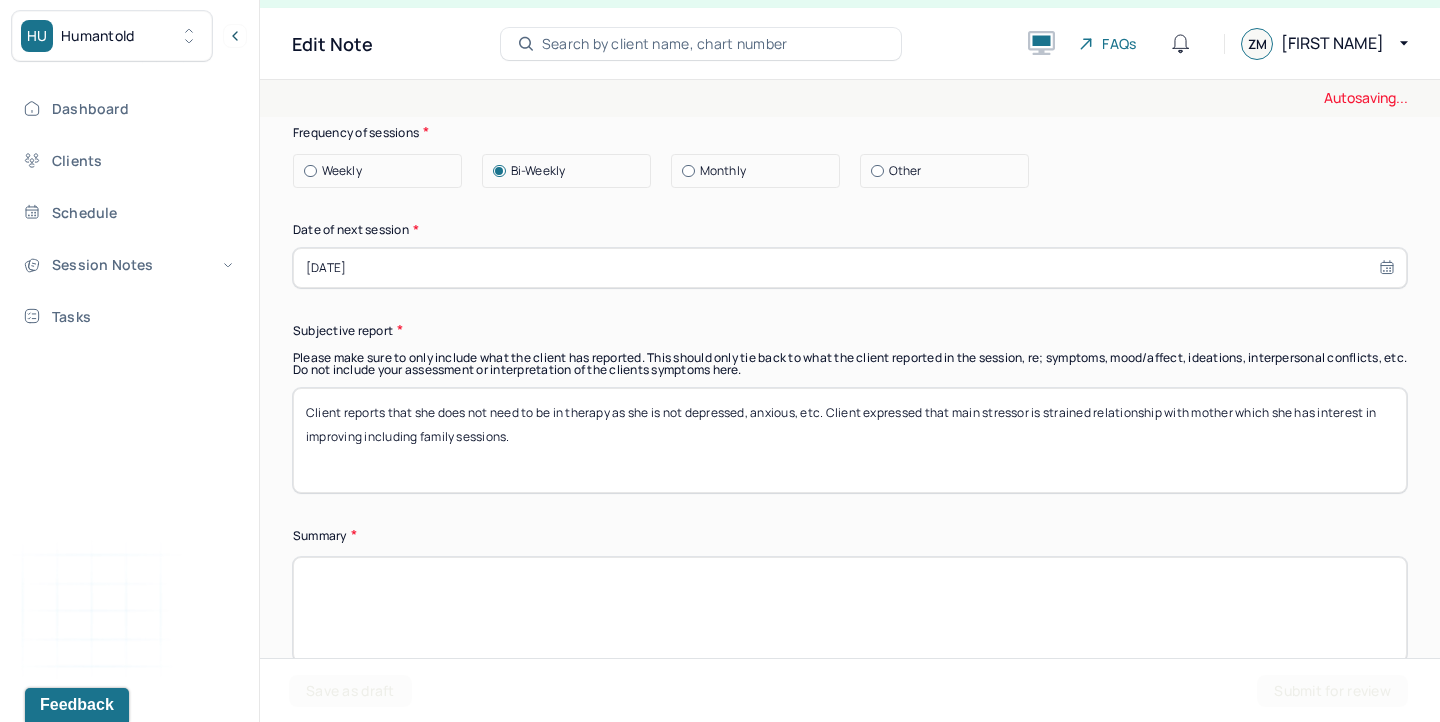 type on "Client reports that she does not need to be in therapy as she is not depressed, anxious, etc. Client expressed that main stressor is strained relationship with mother which she has interest in improving including family sessions." 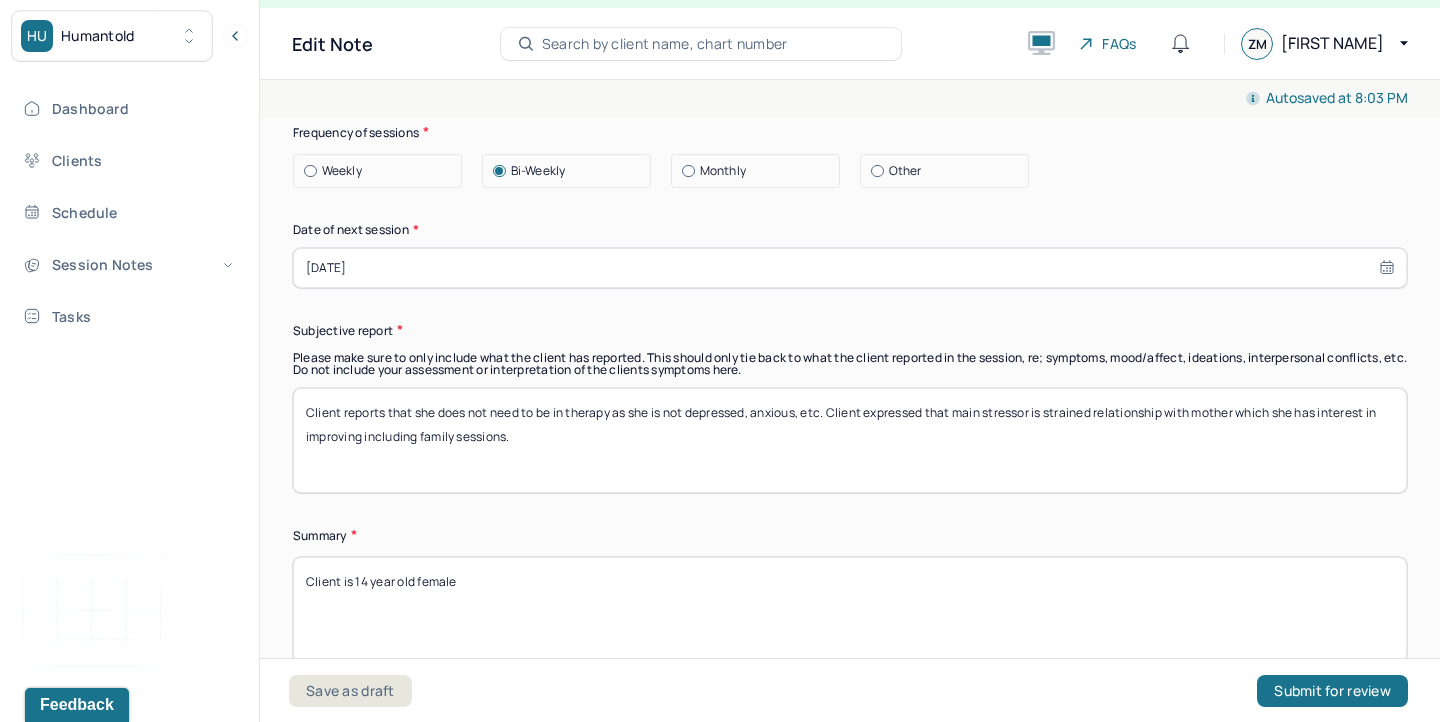 paste on "with no previous h/o treatment" 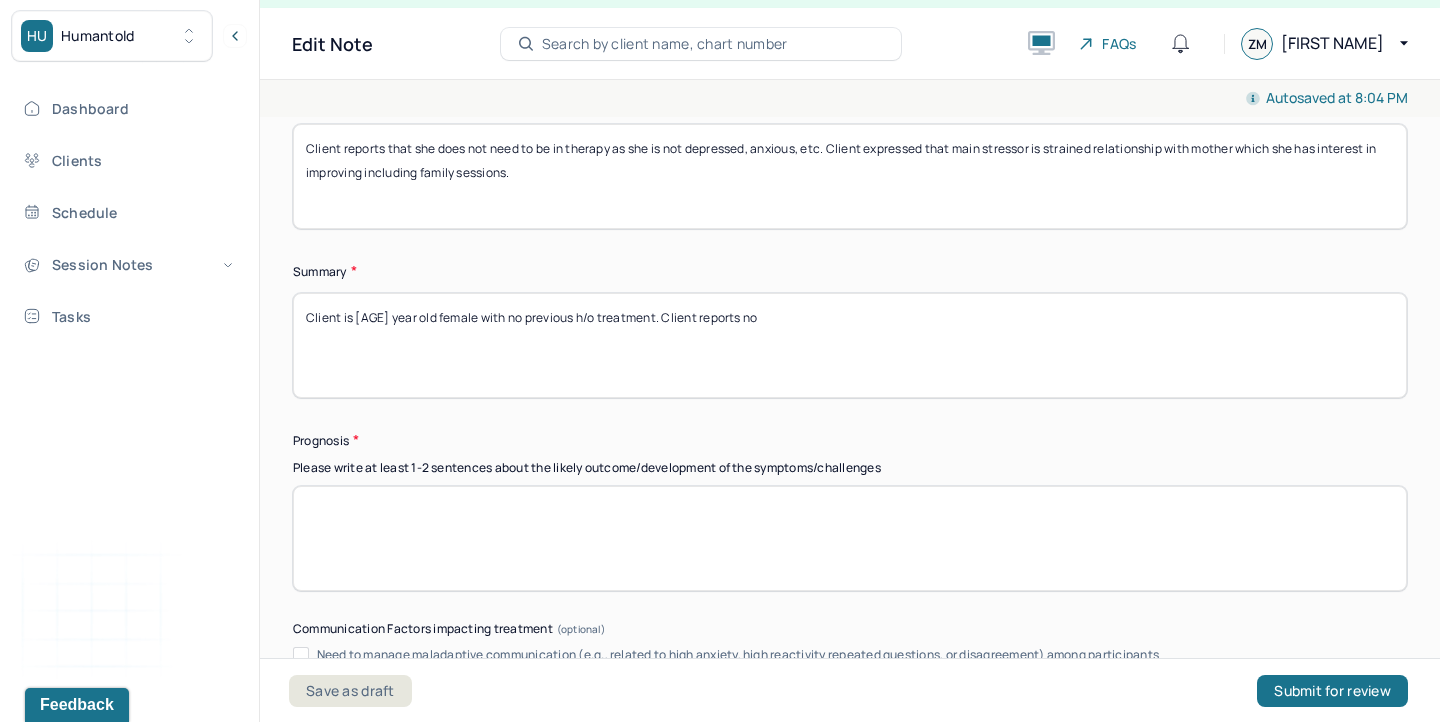 scroll, scrollTop: 12499, scrollLeft: 0, axis: vertical 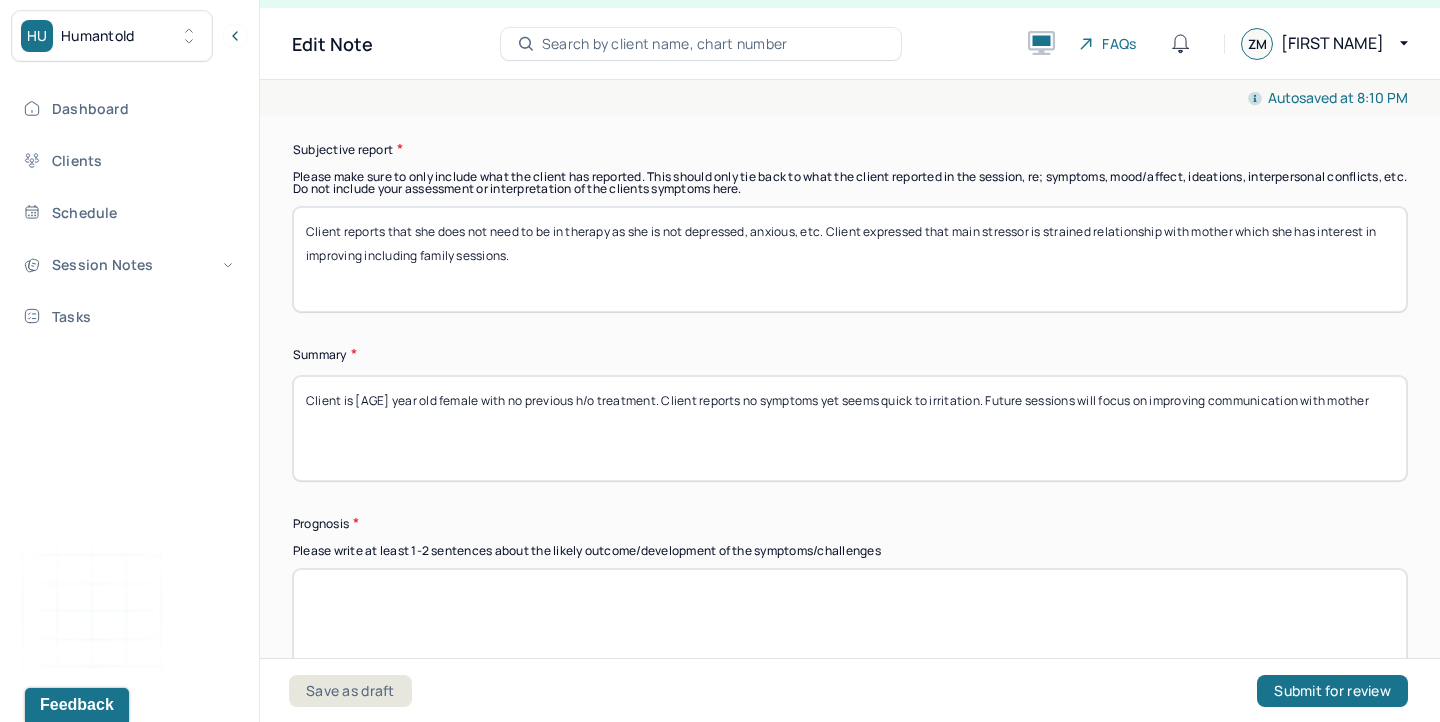 click on "Client is [AGE] year old female with no previous h/o treatment. Client reports no symptoms yet seems quick to irritation. Future sessions will focus on improving communication with mother" at bounding box center [850, 428] 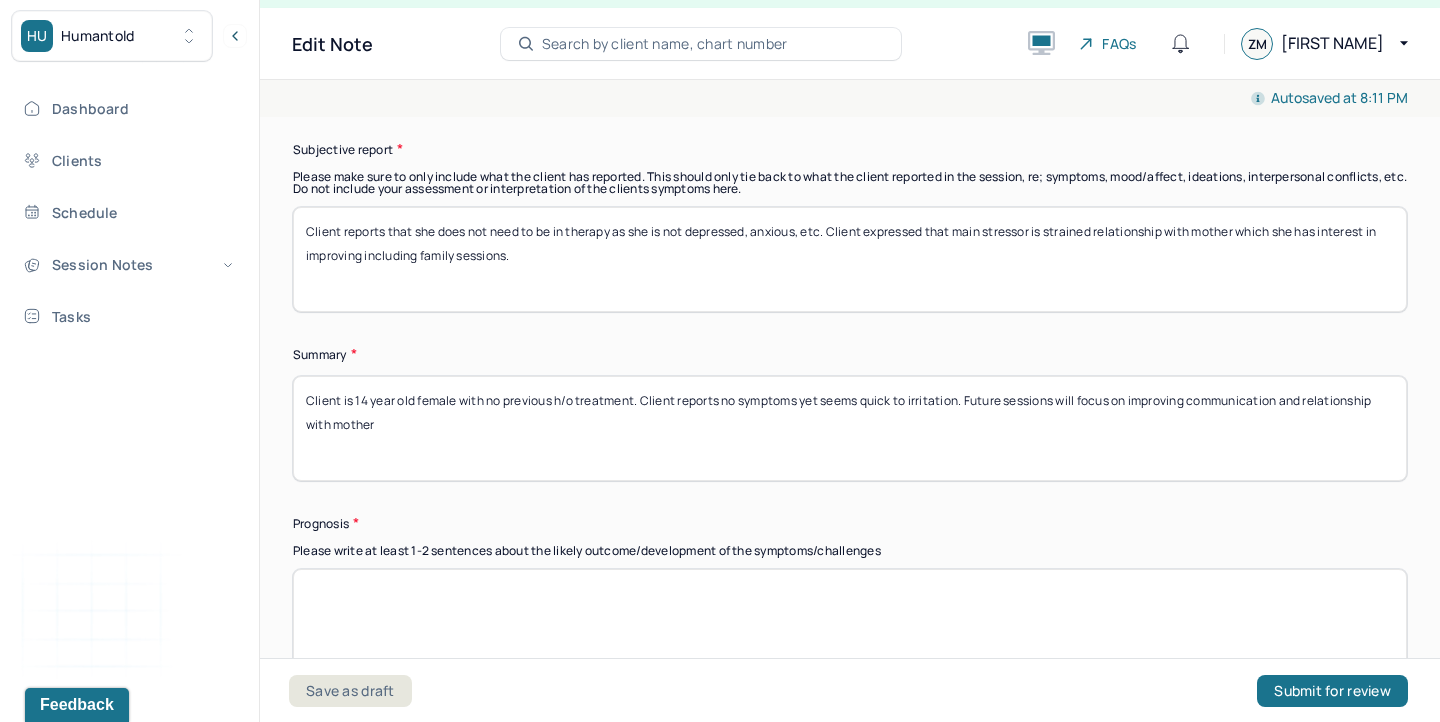 click on "Client is [AGE] year old female with no previous h/o treatment. Client reports no symptoms yet seems quick to irritation. Future sessions will focus on improving communication and relationshipwith mother" at bounding box center (850, 428) 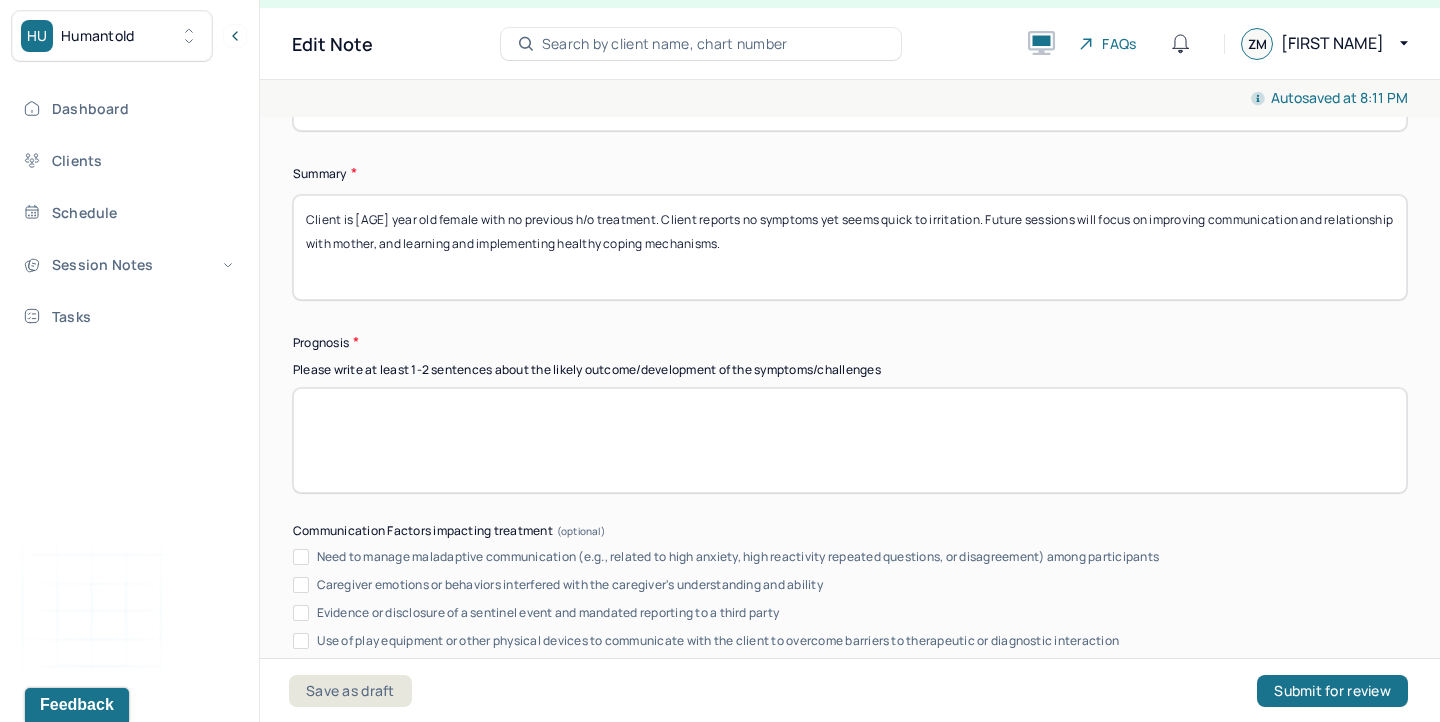 scroll, scrollTop: 12603, scrollLeft: 0, axis: vertical 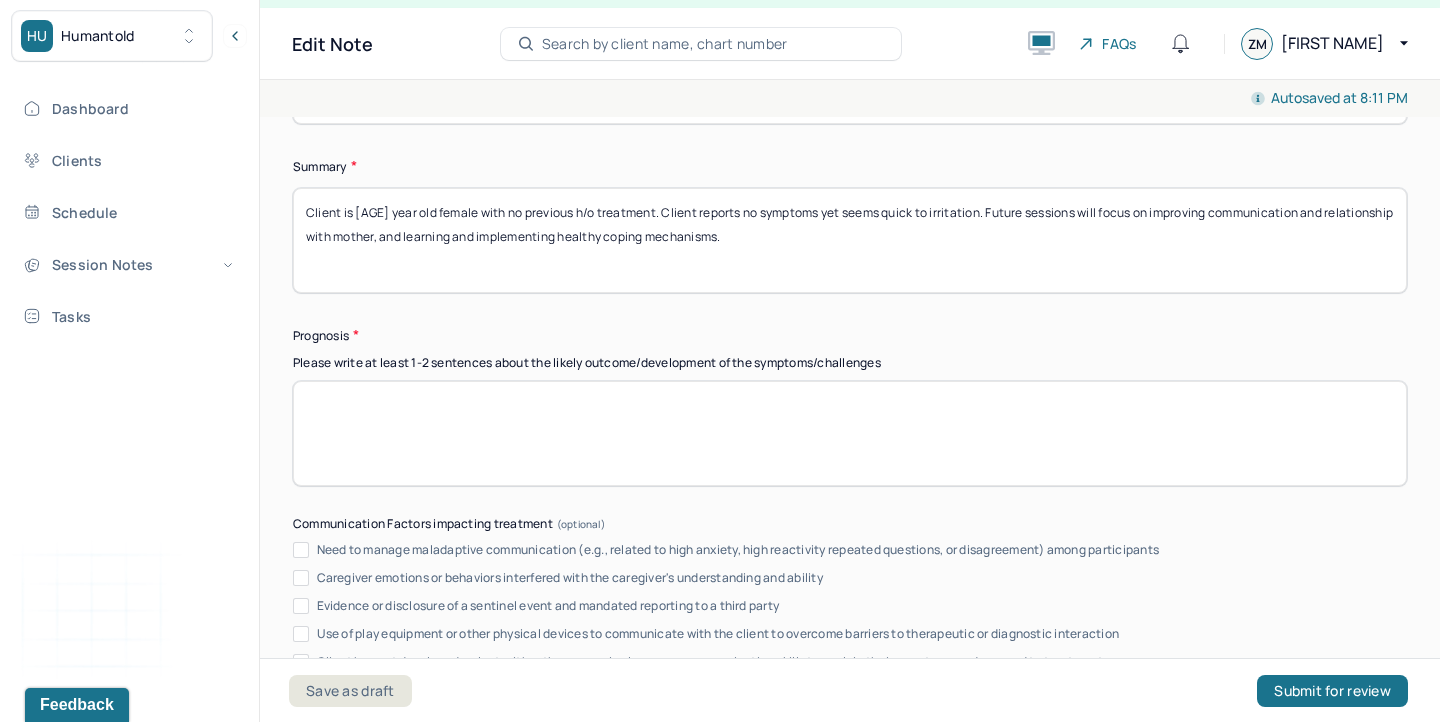 type on "Client is [AGE] year old female with no previous h/o treatment. Client reports no symptoms yet seems quick to irritation. Future sessions will focus on improving communication and relationship with mother, and learning and implementing healthy coping mechanisms." 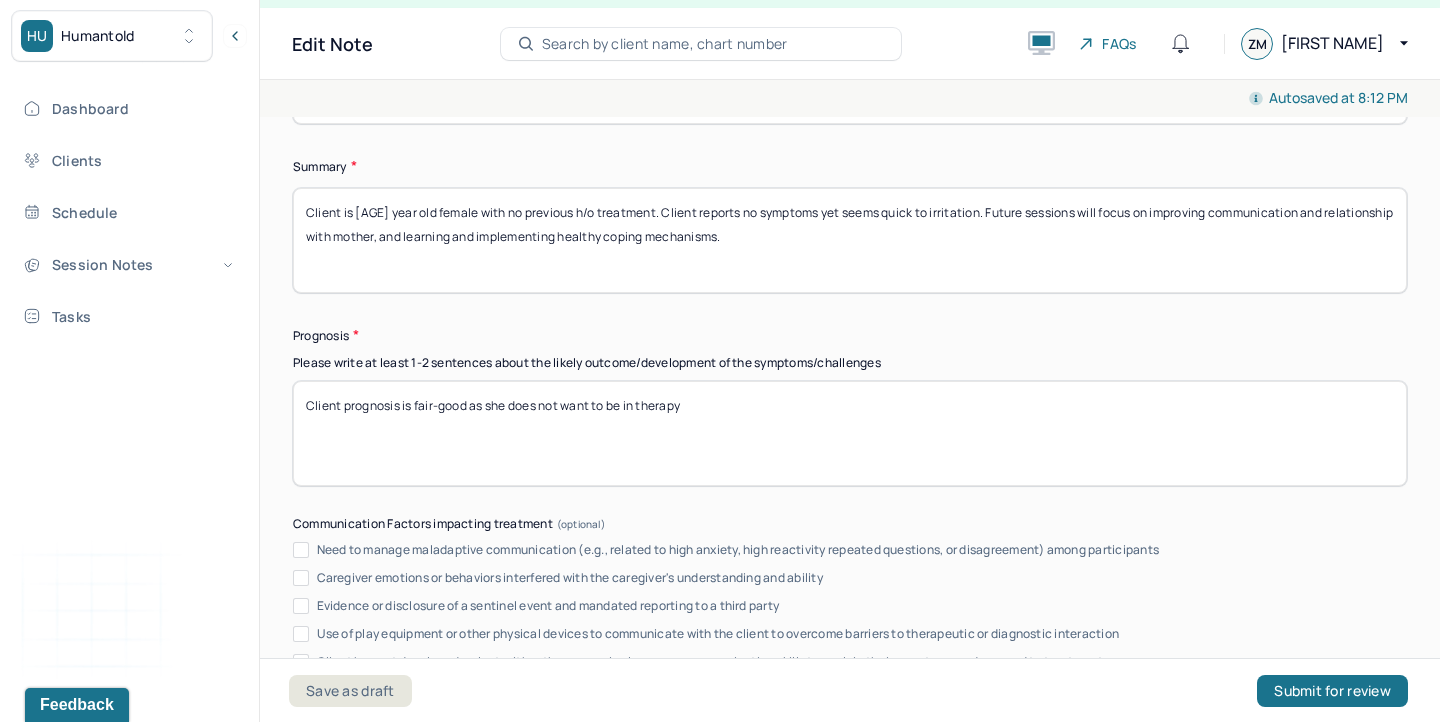 click on "Client prognosis is fair-good as she does not want to be in therapy" at bounding box center [850, 433] 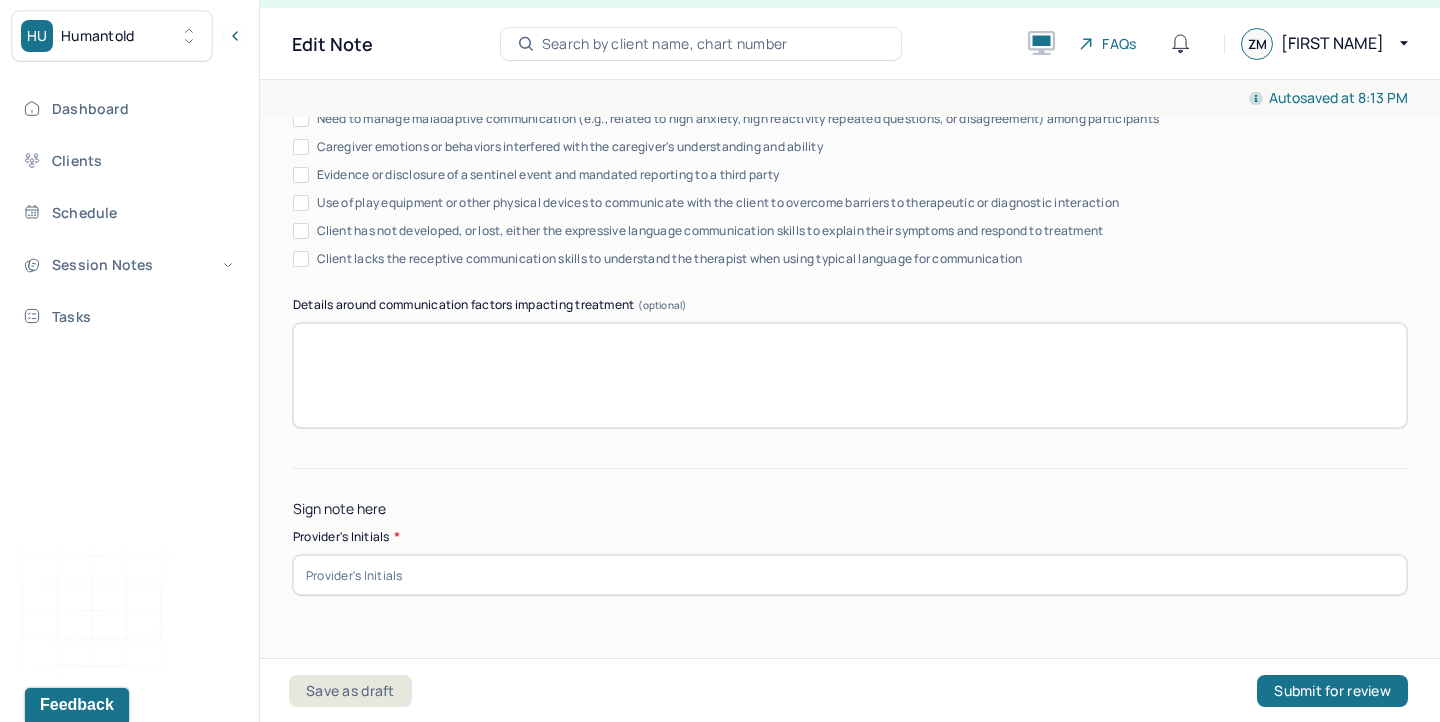 scroll, scrollTop: 13060, scrollLeft: 0, axis: vertical 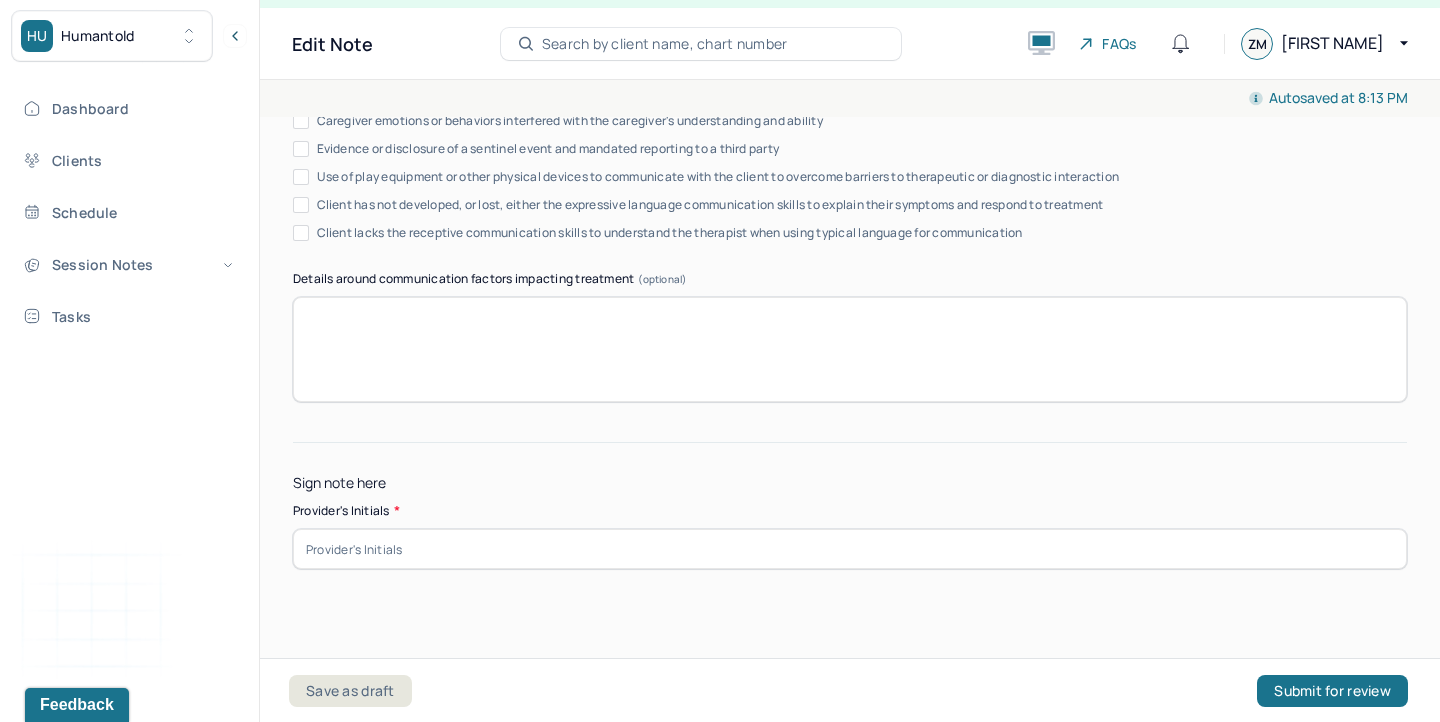 type on "Client prognosis is fair-good as she does not want to be in therapy, but has significant interest in improving her relationship with her mother." 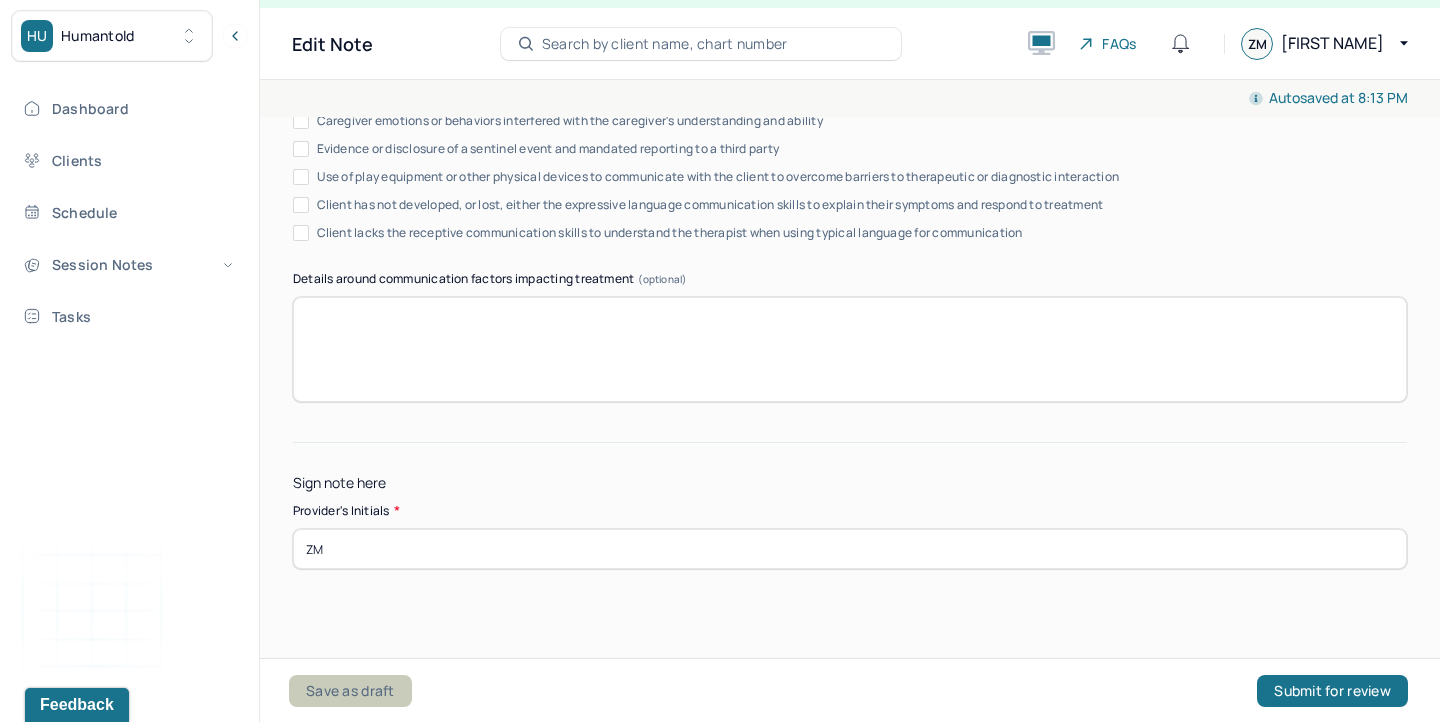type on "ZM" 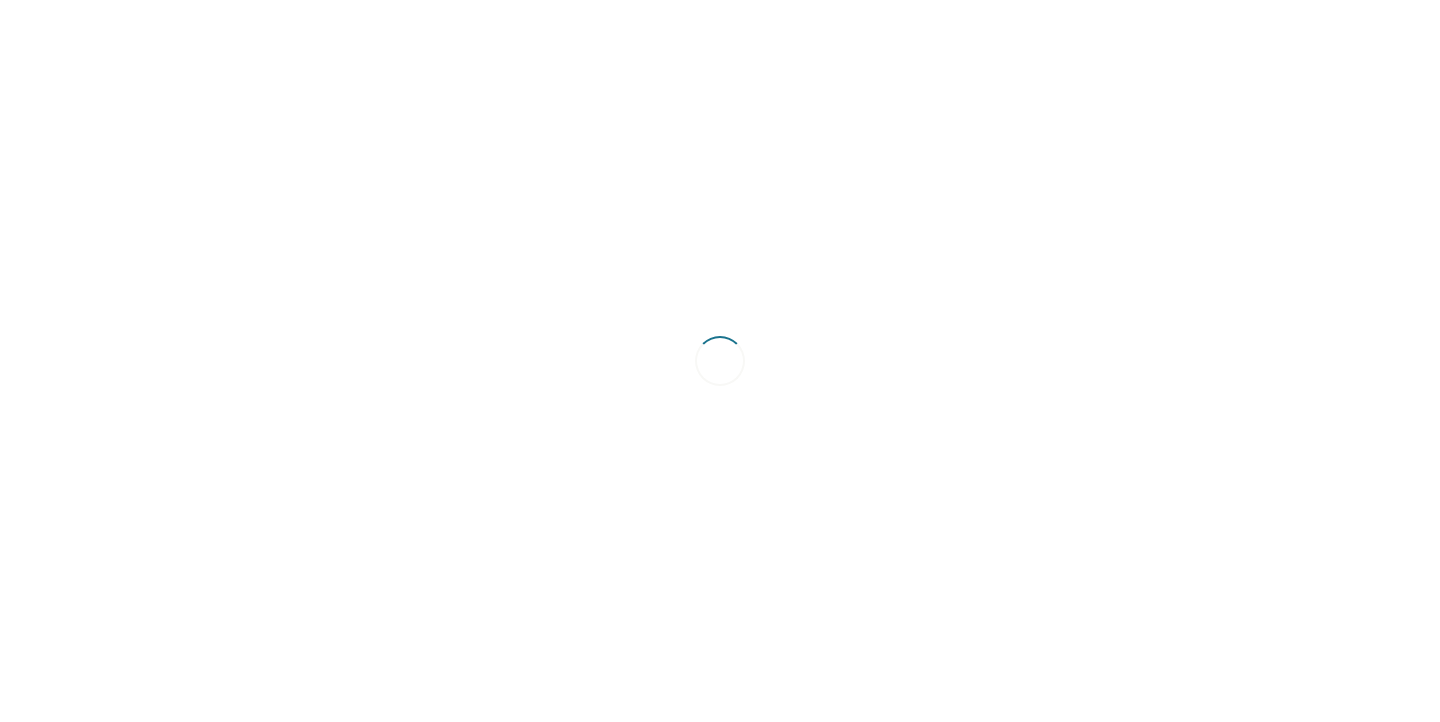 scroll, scrollTop: 0, scrollLeft: 0, axis: both 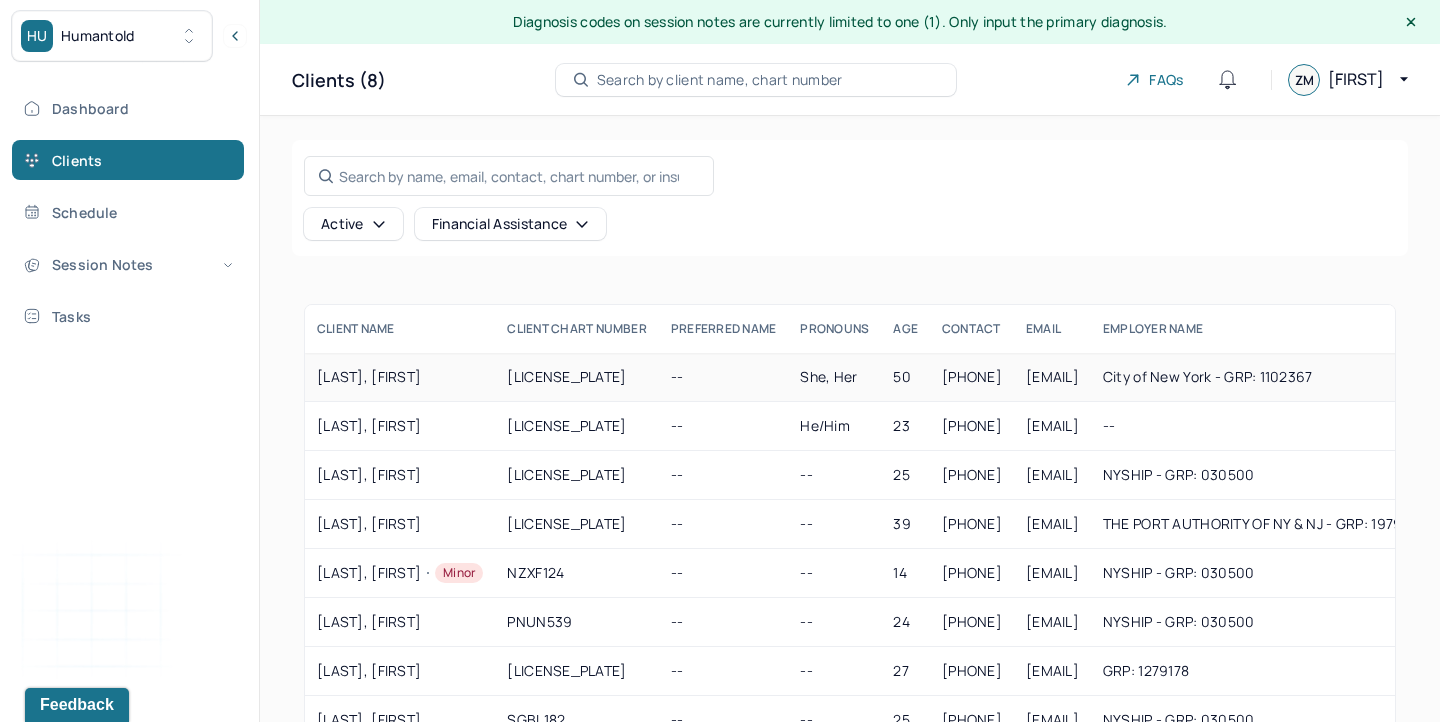 click on "[LAST], [FIRST]" at bounding box center (400, 377) 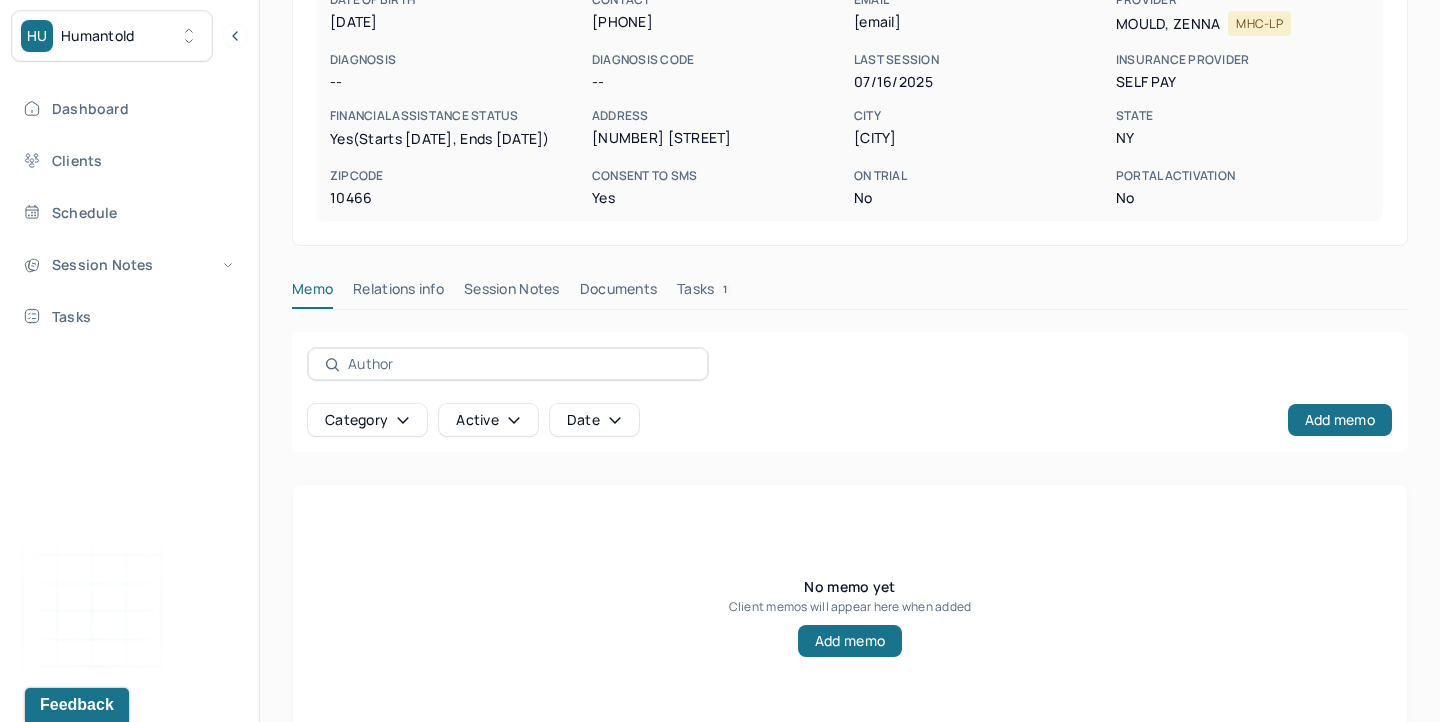 scroll, scrollTop: 342, scrollLeft: 0, axis: vertical 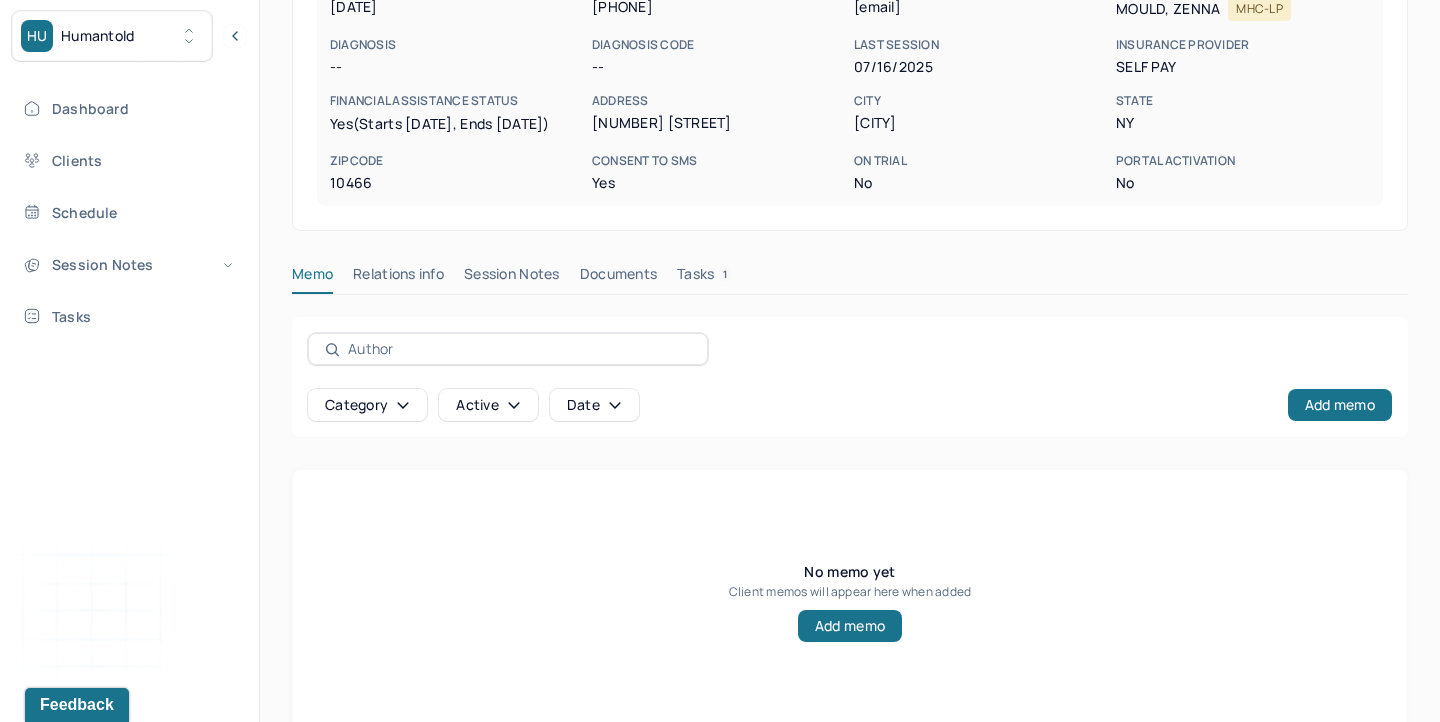 click on "Session Notes" at bounding box center [512, 278] 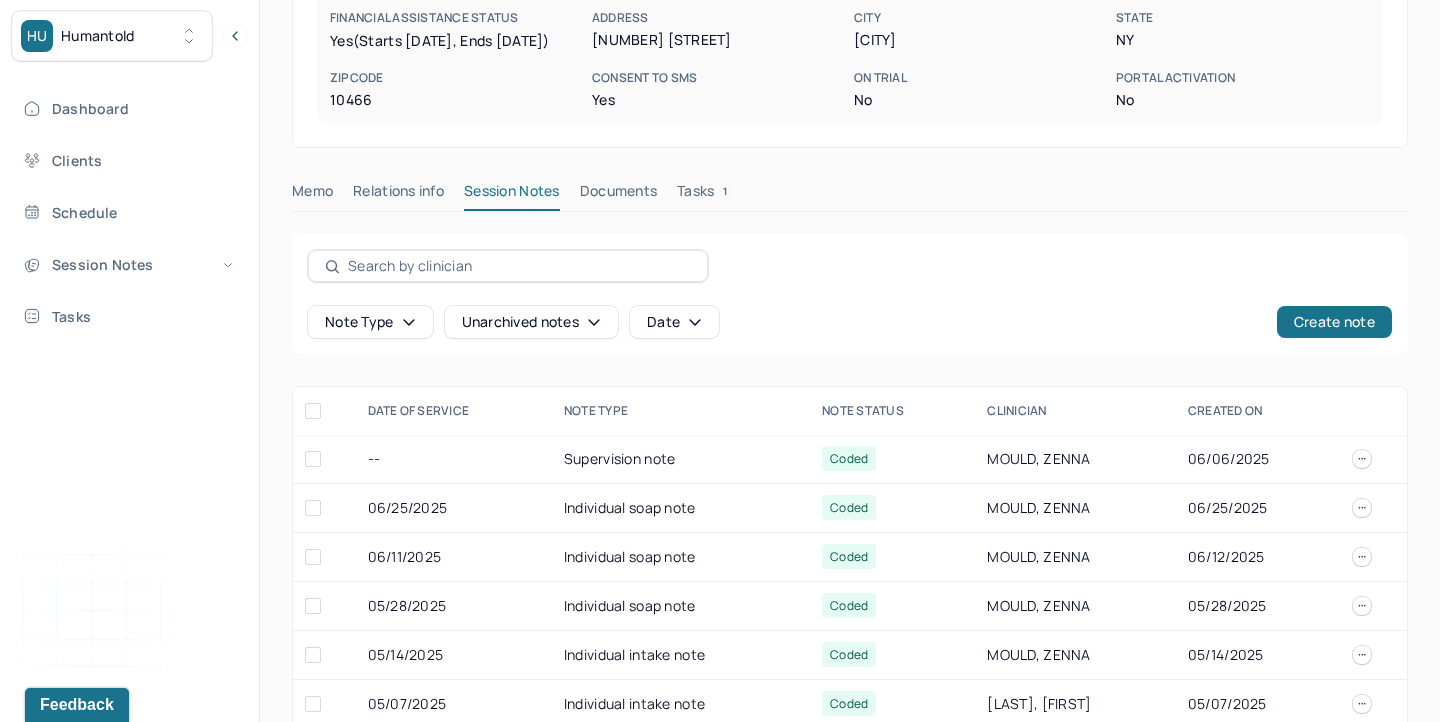 scroll, scrollTop: 481, scrollLeft: 0, axis: vertical 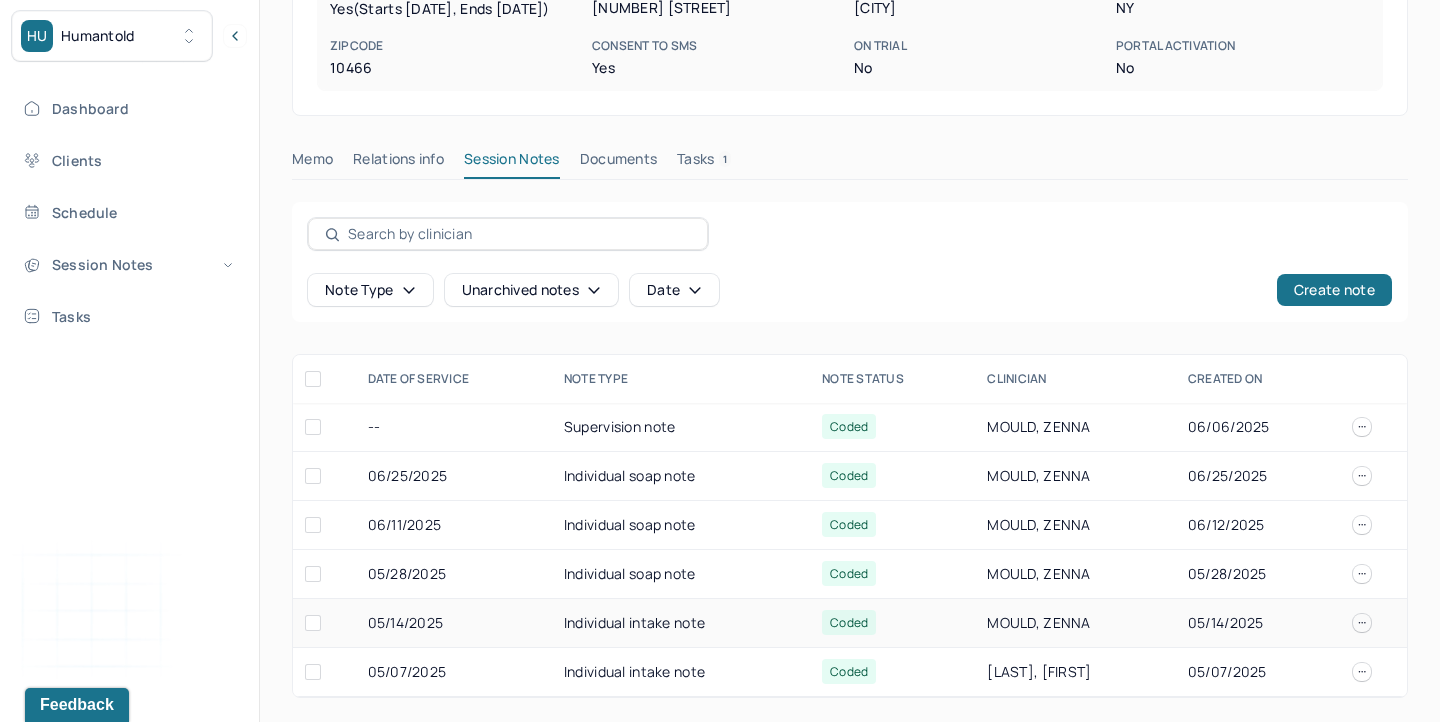 click on "05/14/2025" at bounding box center [454, 623] 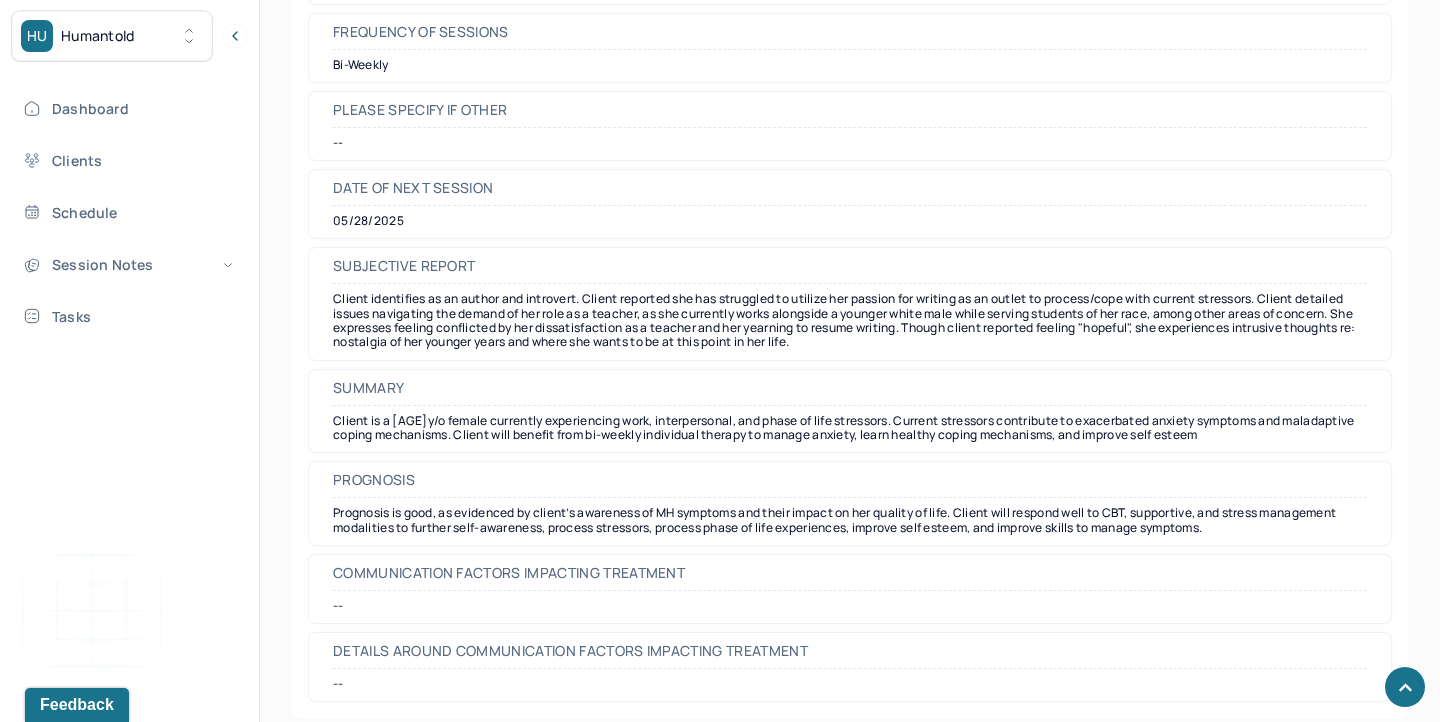 scroll, scrollTop: 9550, scrollLeft: 0, axis: vertical 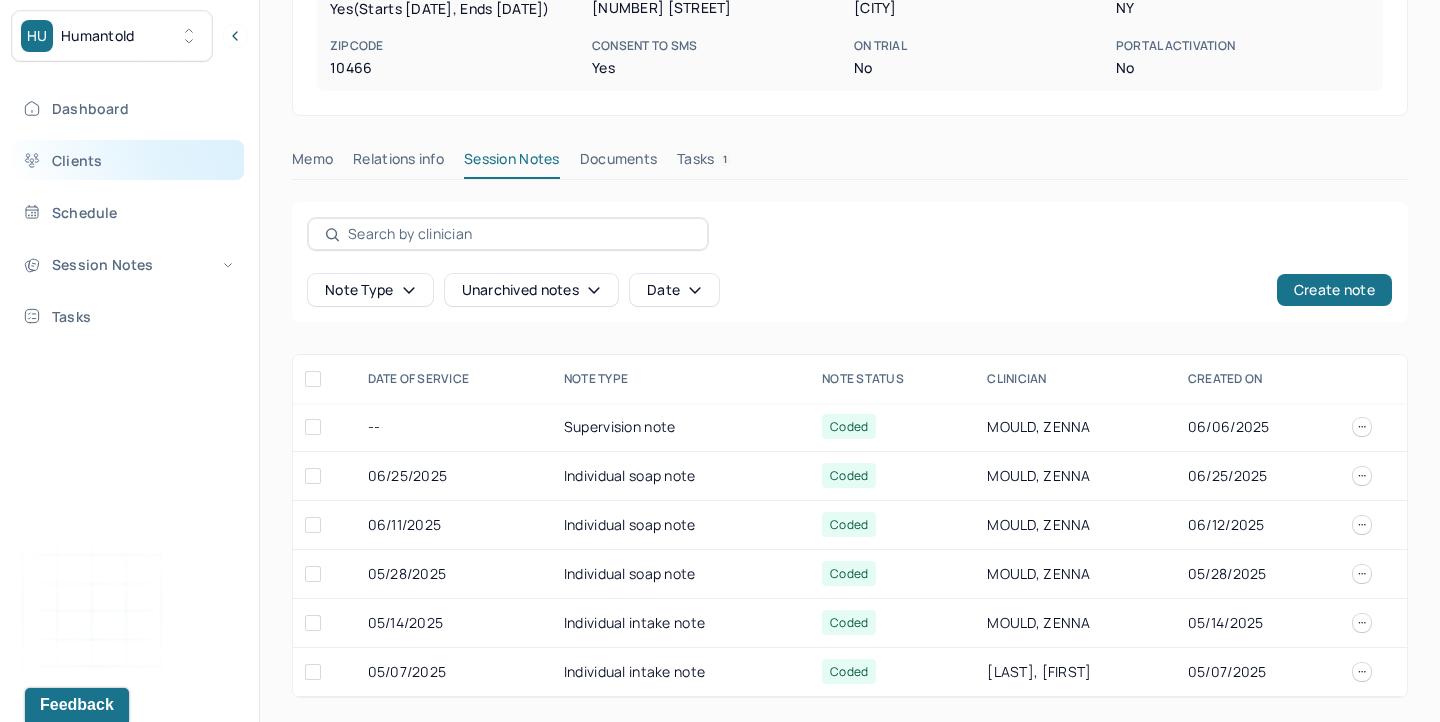 click on "Clients" at bounding box center (128, 160) 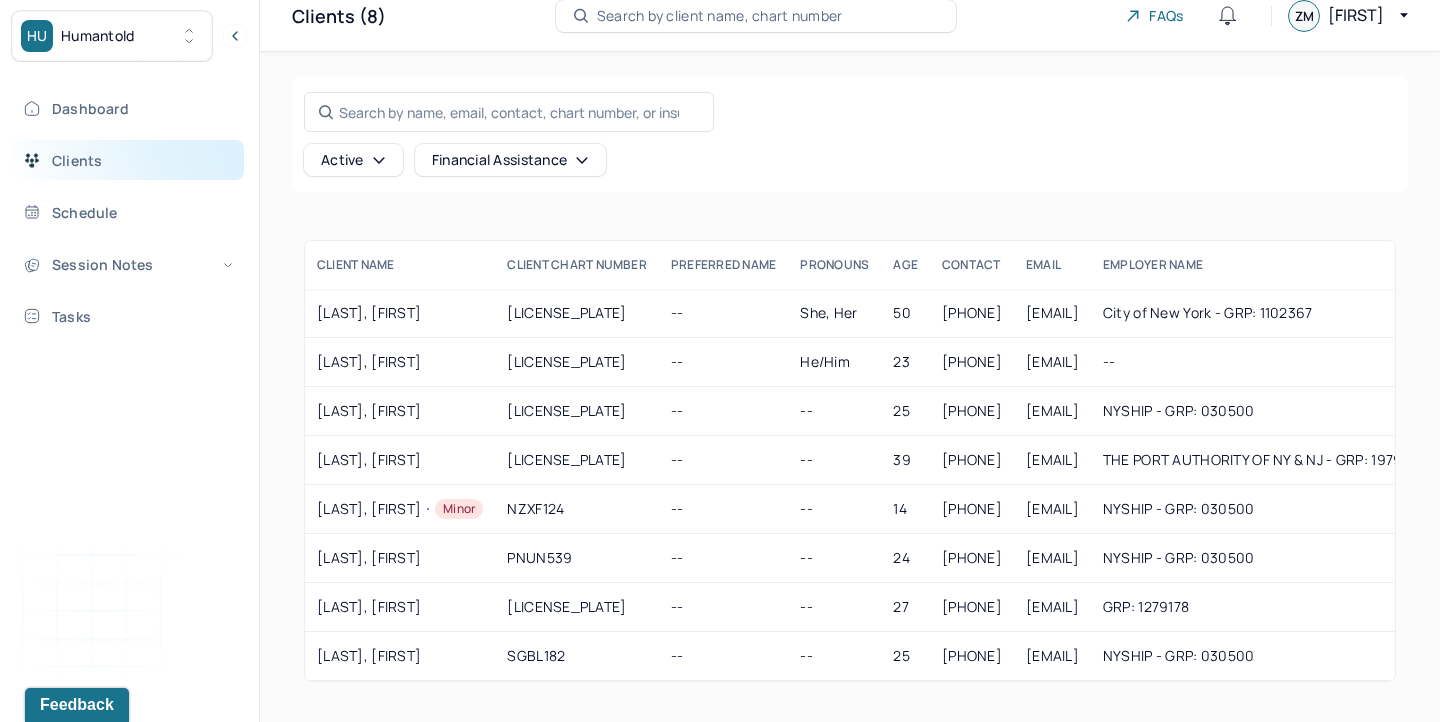 scroll, scrollTop: 64, scrollLeft: 0, axis: vertical 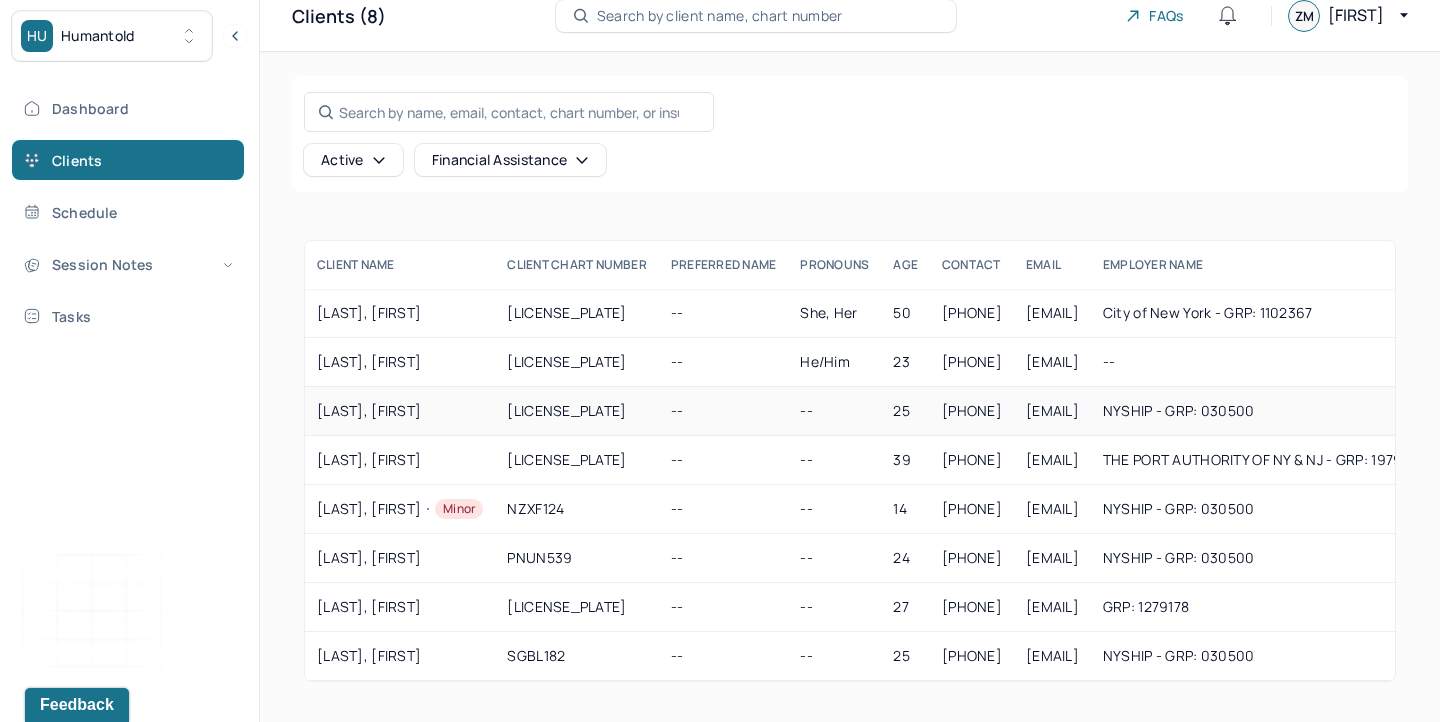 click on "[LAST], [FIRST]" at bounding box center (400, 411) 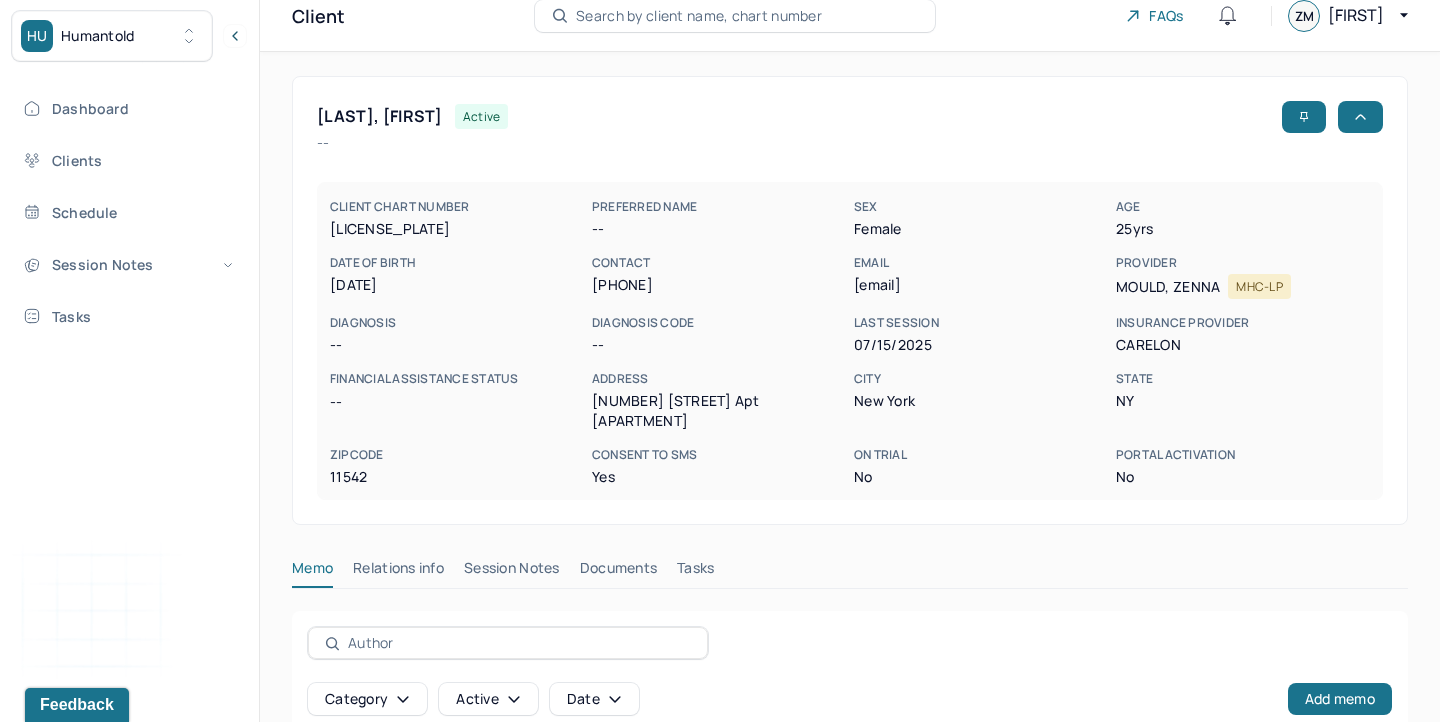 click on "Session Notes" at bounding box center (512, 572) 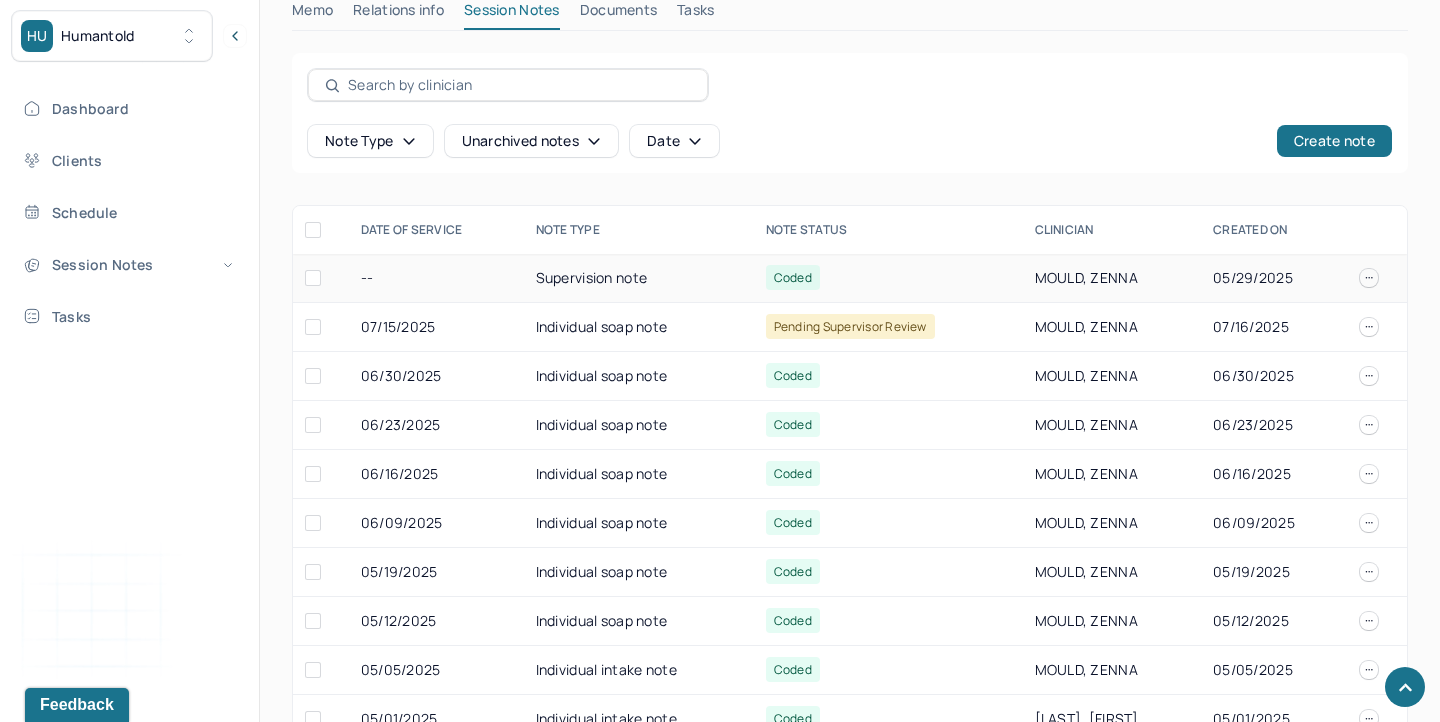 scroll, scrollTop: 653, scrollLeft: 0, axis: vertical 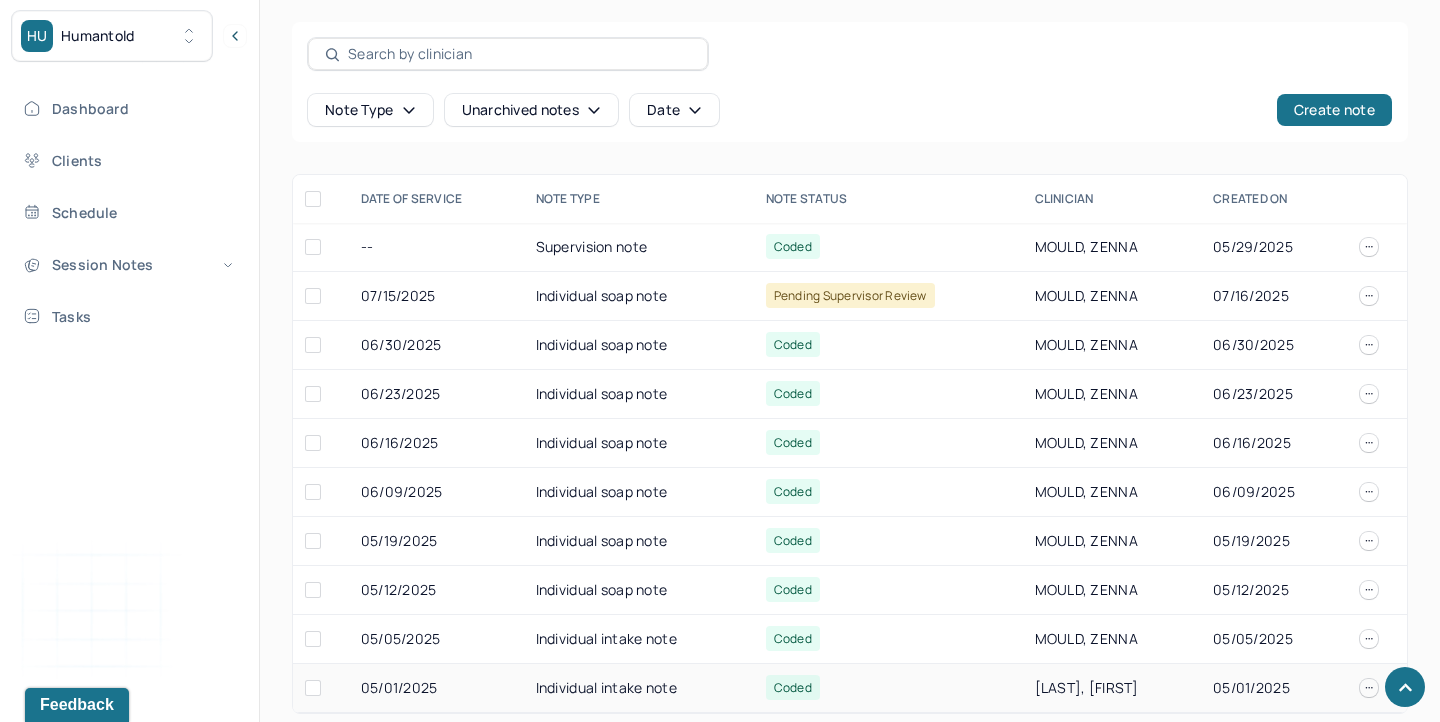 click on "Individual intake note" at bounding box center [639, 688] 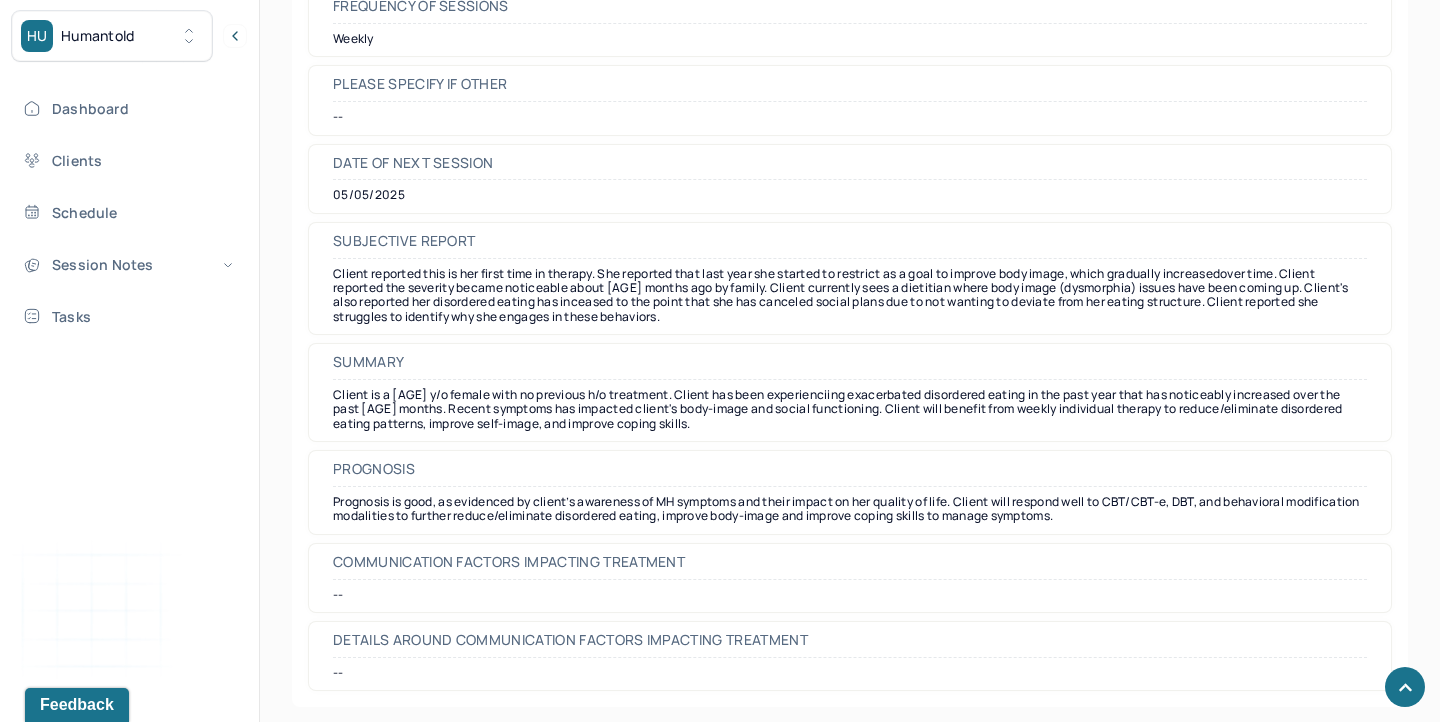 scroll, scrollTop: 9524, scrollLeft: 0, axis: vertical 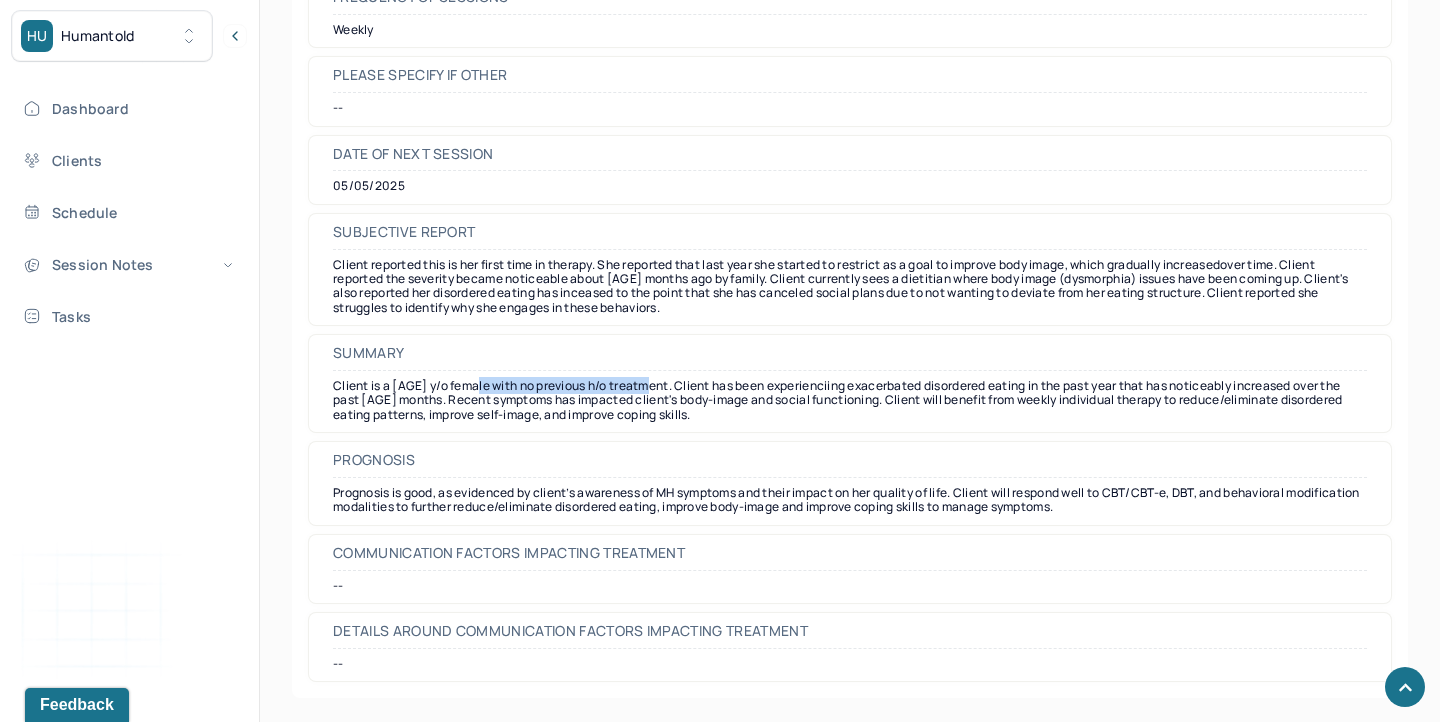 drag, startPoint x: 473, startPoint y: 390, endPoint x: 656, endPoint y: 385, distance: 183.0683 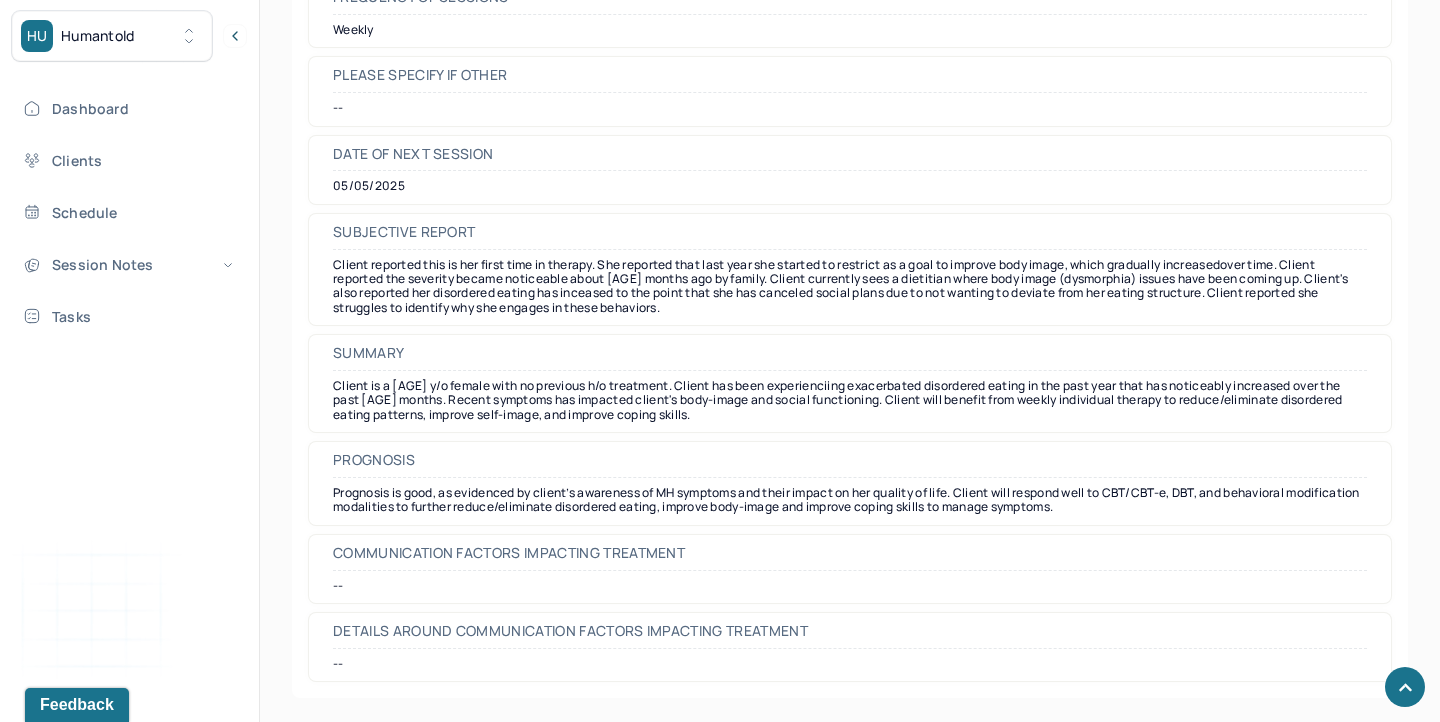 click on "Dashboard Clients Schedule Session Notes Tasks ZM Zenna   Mould provider   Logout" at bounding box center [129, 382] 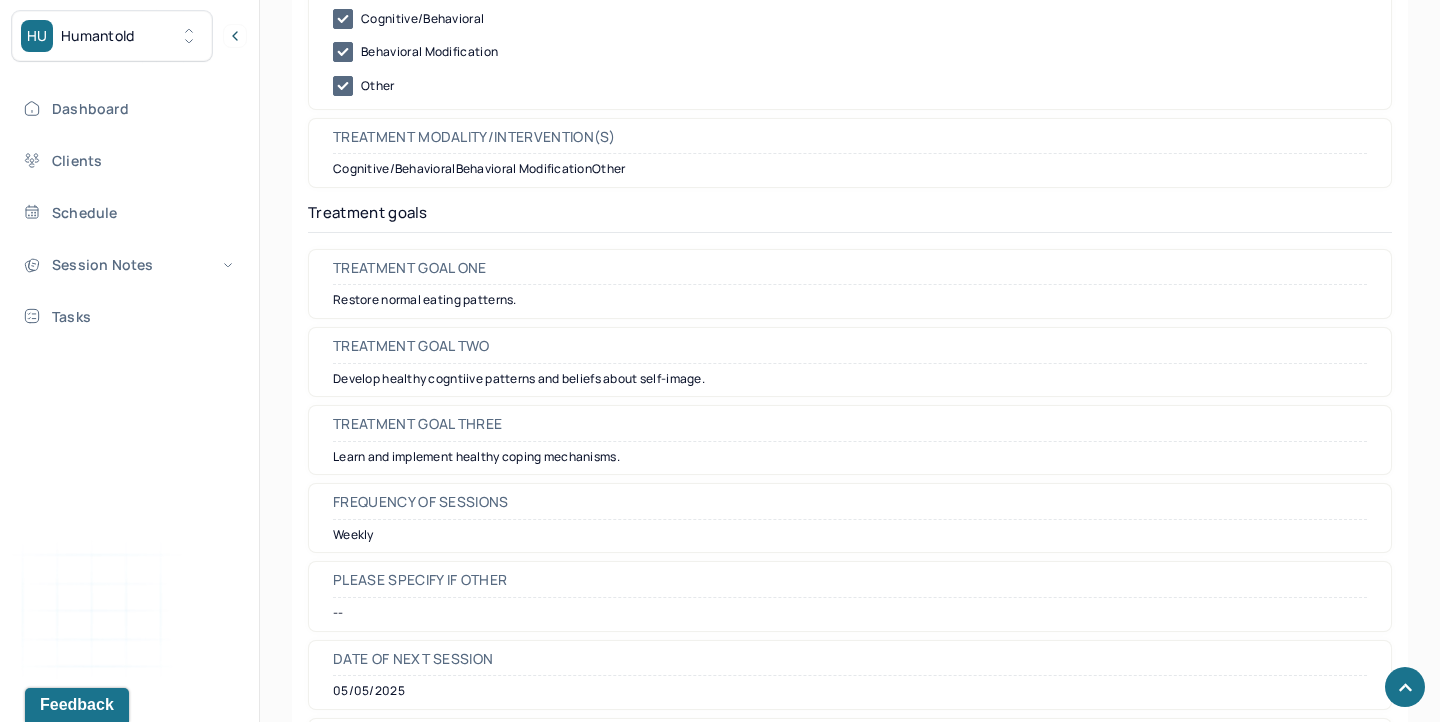 scroll, scrollTop: 9013, scrollLeft: 0, axis: vertical 